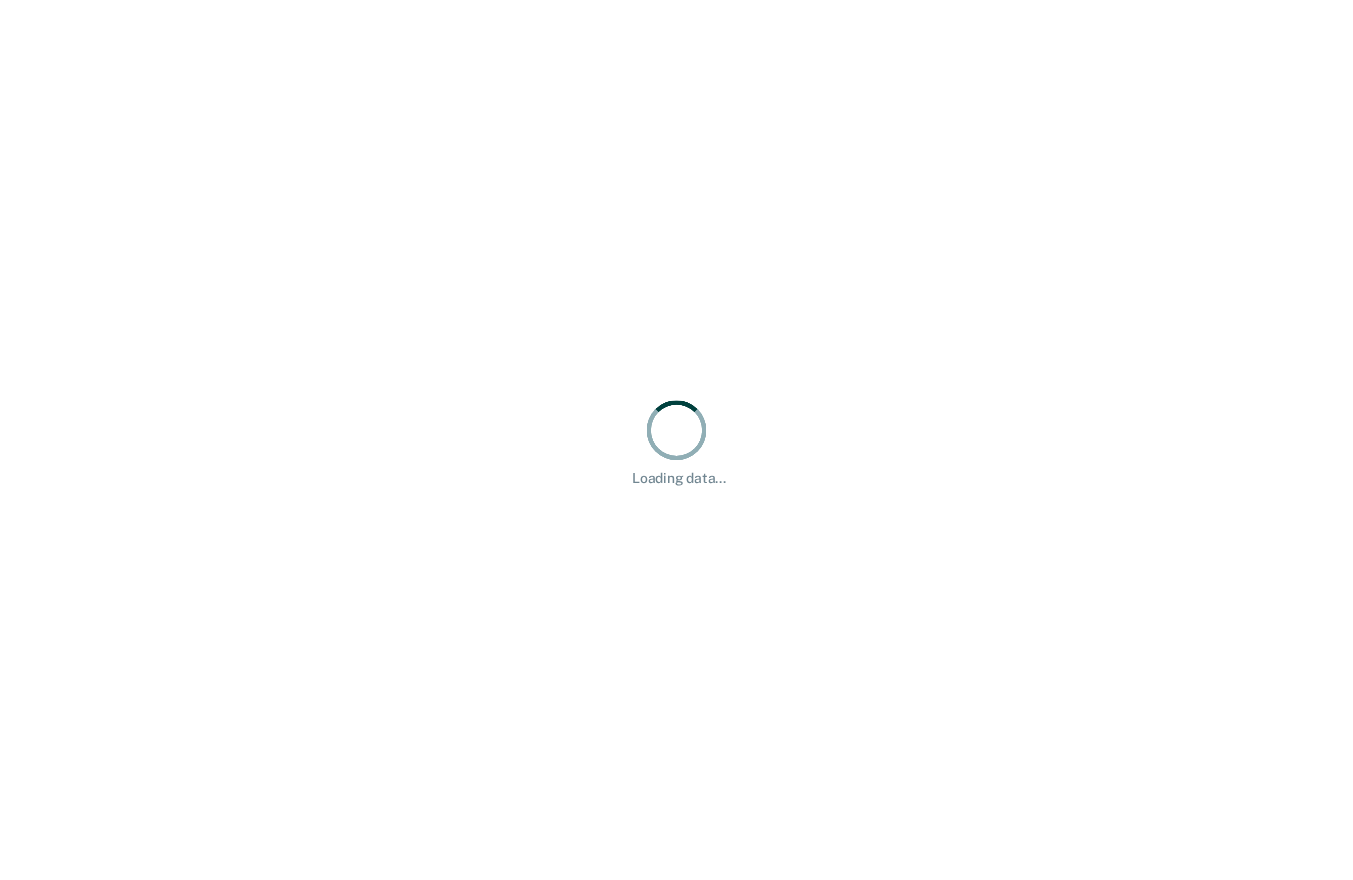 scroll, scrollTop: 0, scrollLeft: 0, axis: both 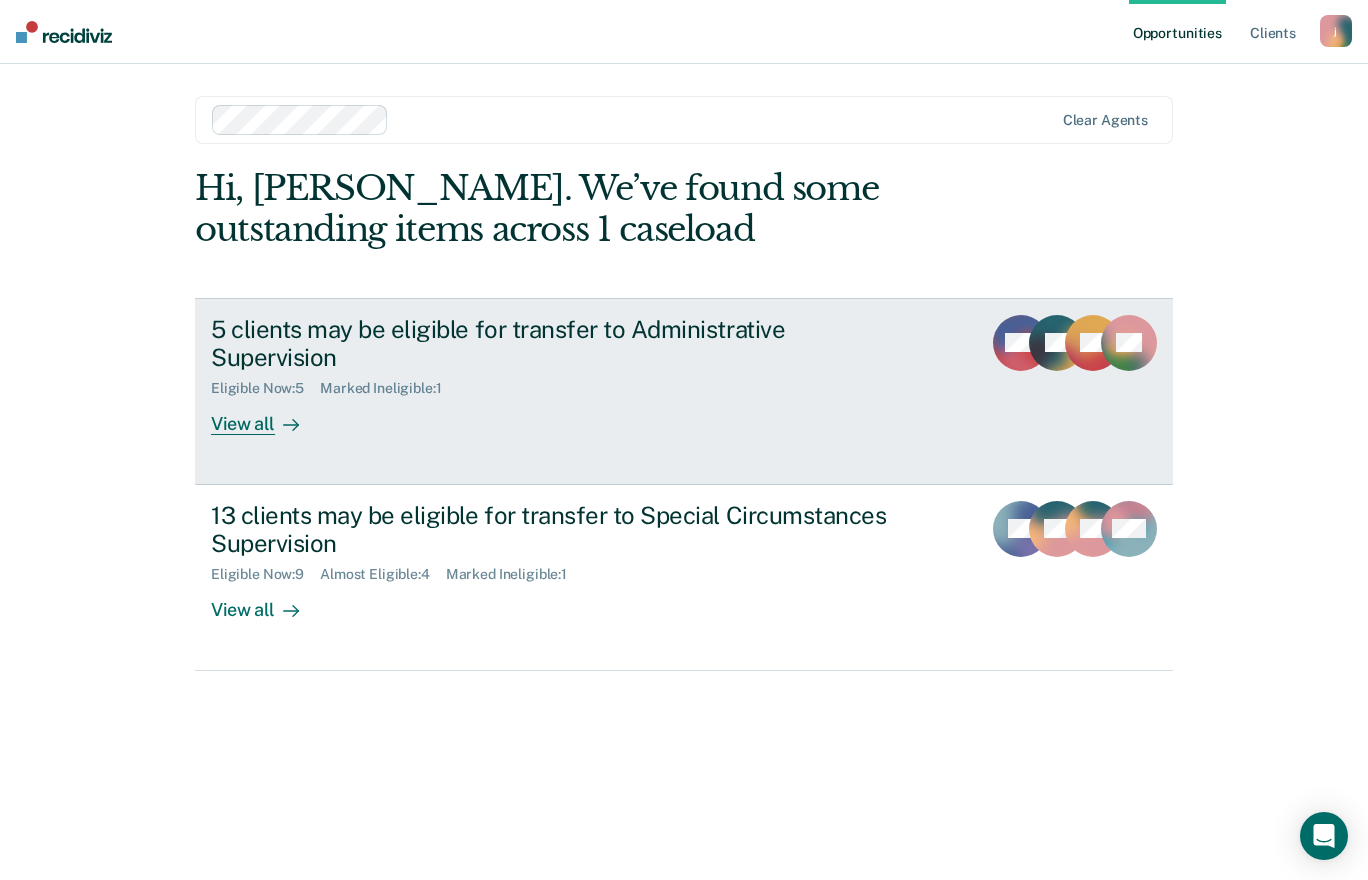 click 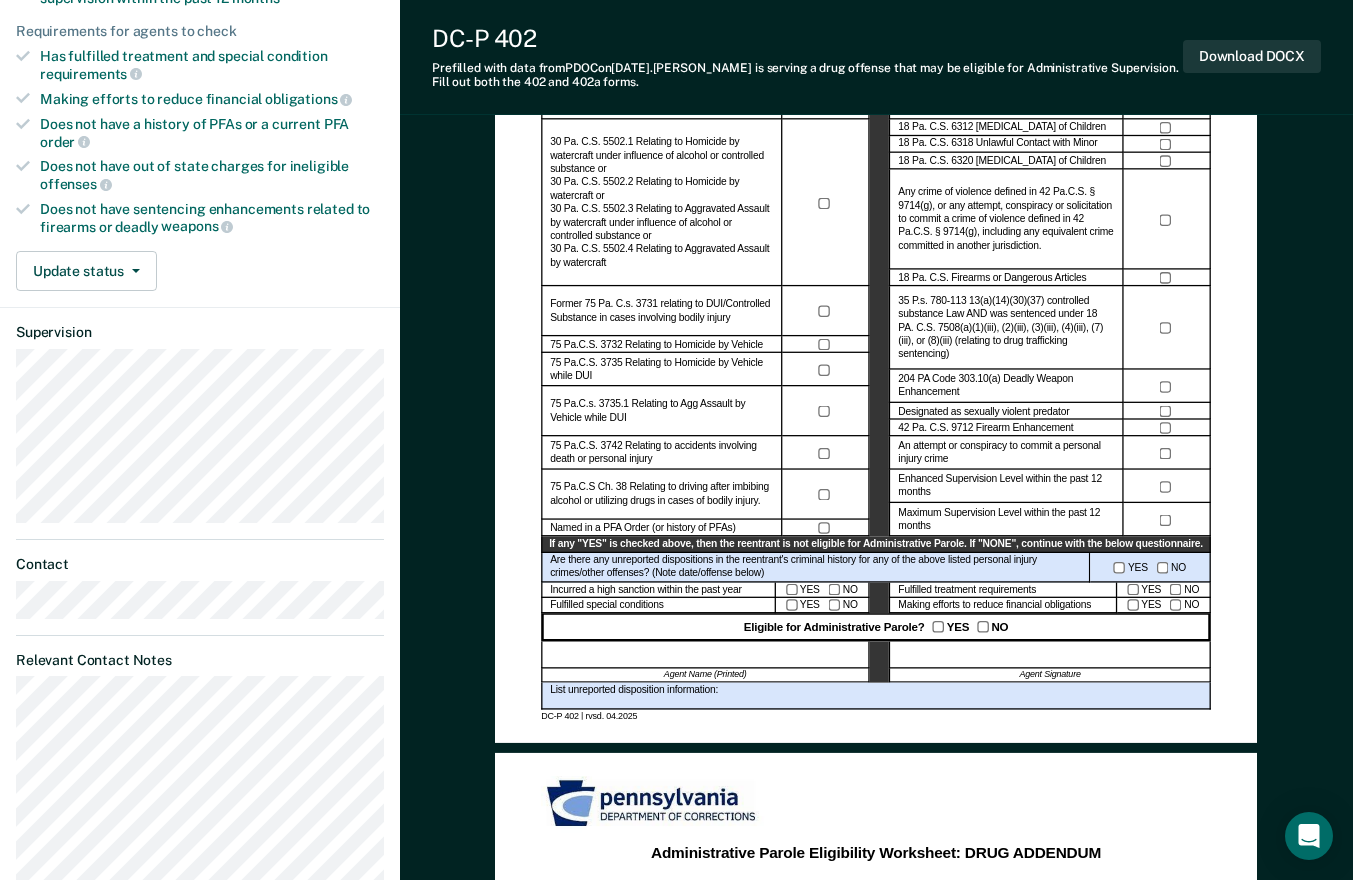 scroll, scrollTop: 487, scrollLeft: 0, axis: vertical 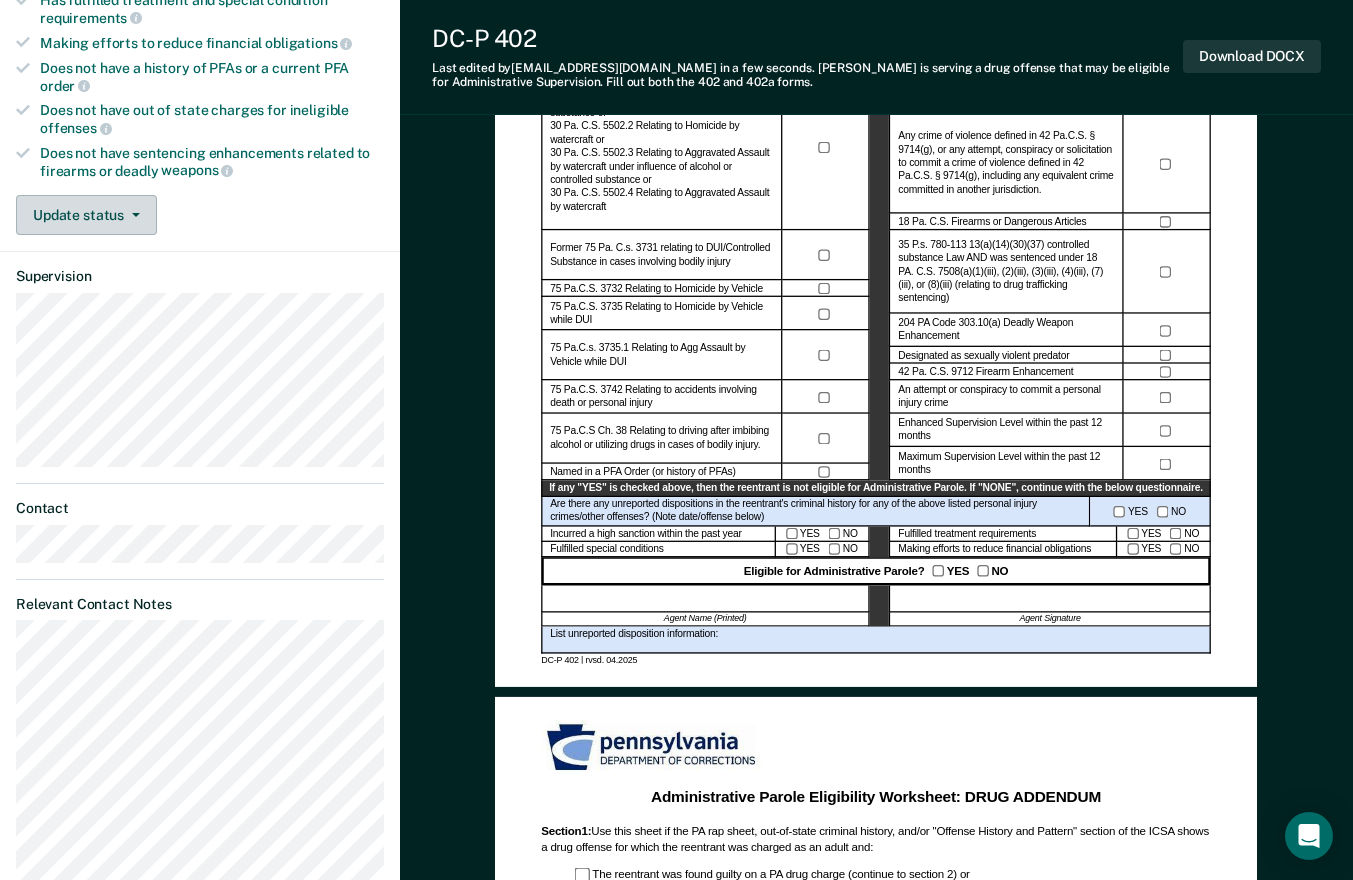 click on "Update status" at bounding box center [86, 215] 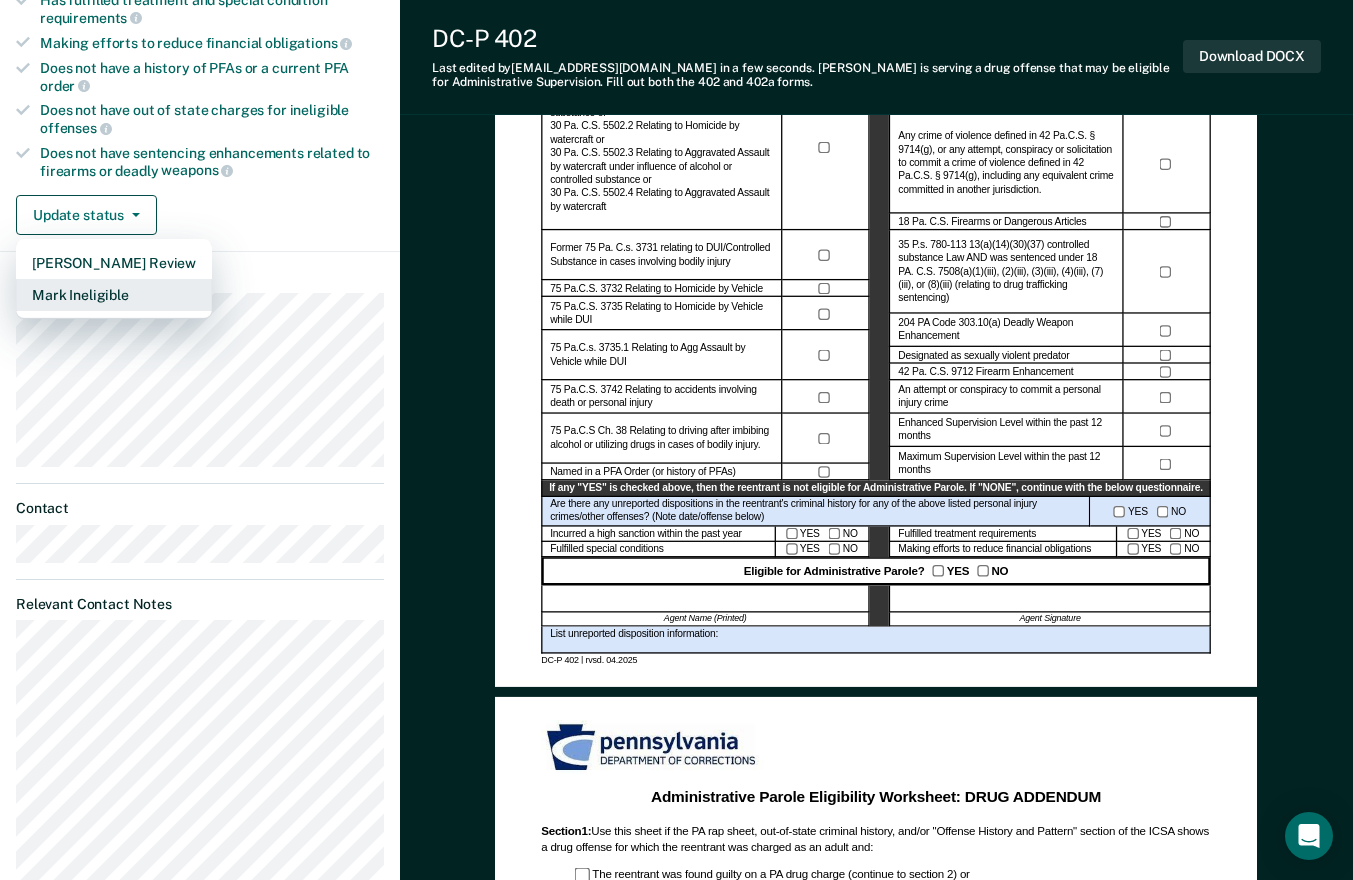 click on "Mark Ineligible" at bounding box center [114, 295] 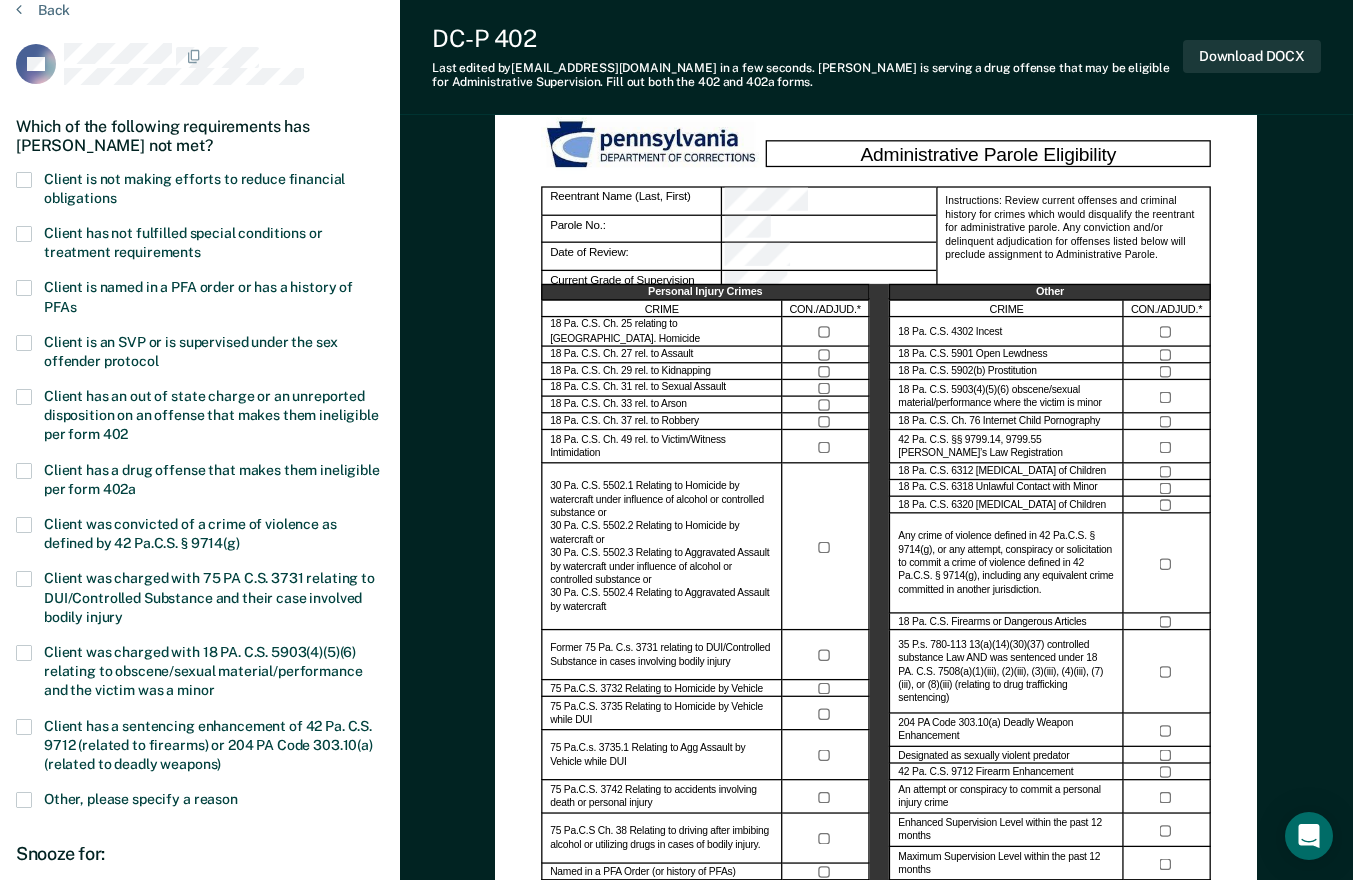 scroll, scrollTop: 76, scrollLeft: 0, axis: vertical 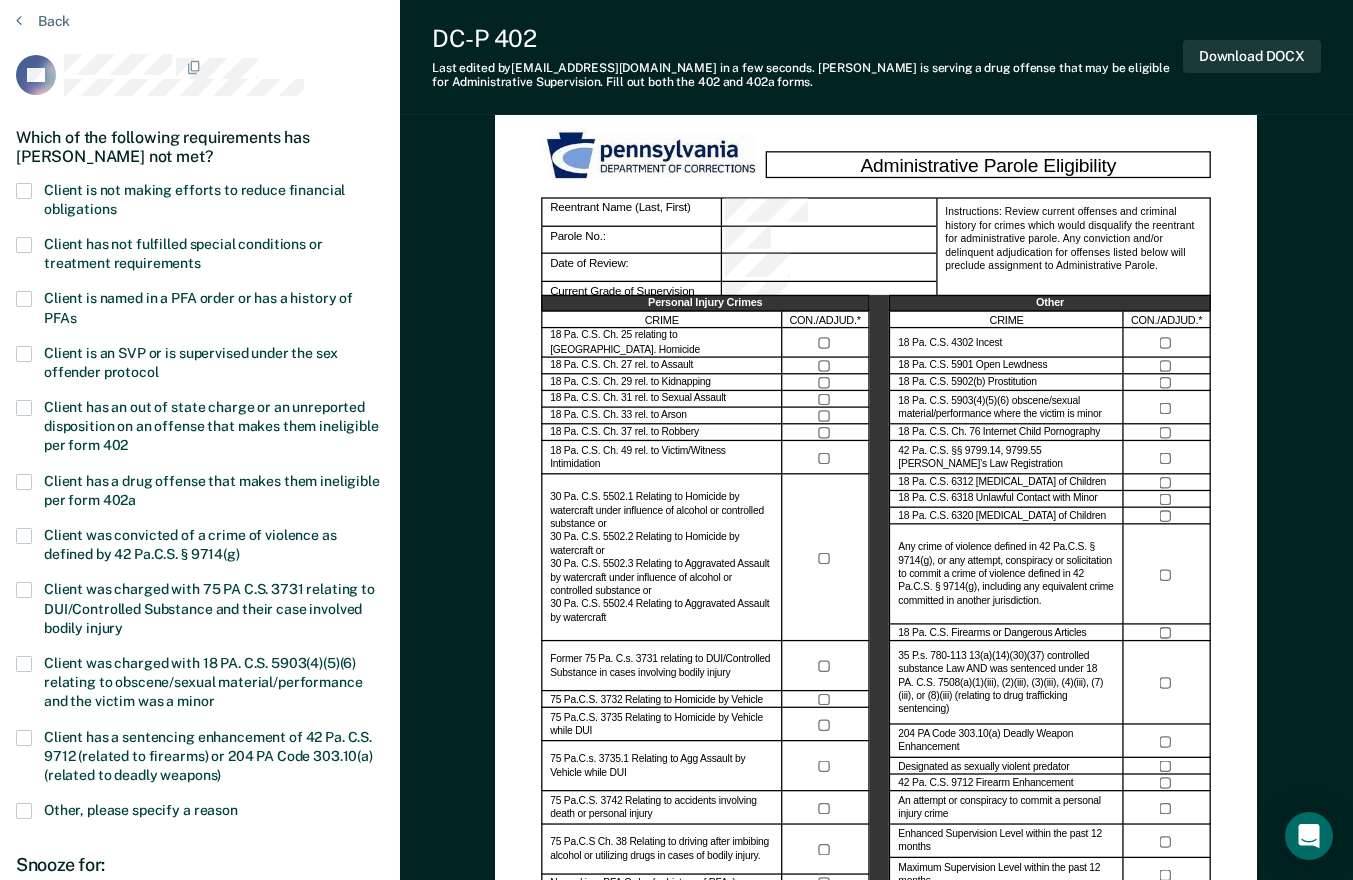 click at bounding box center (24, 191) 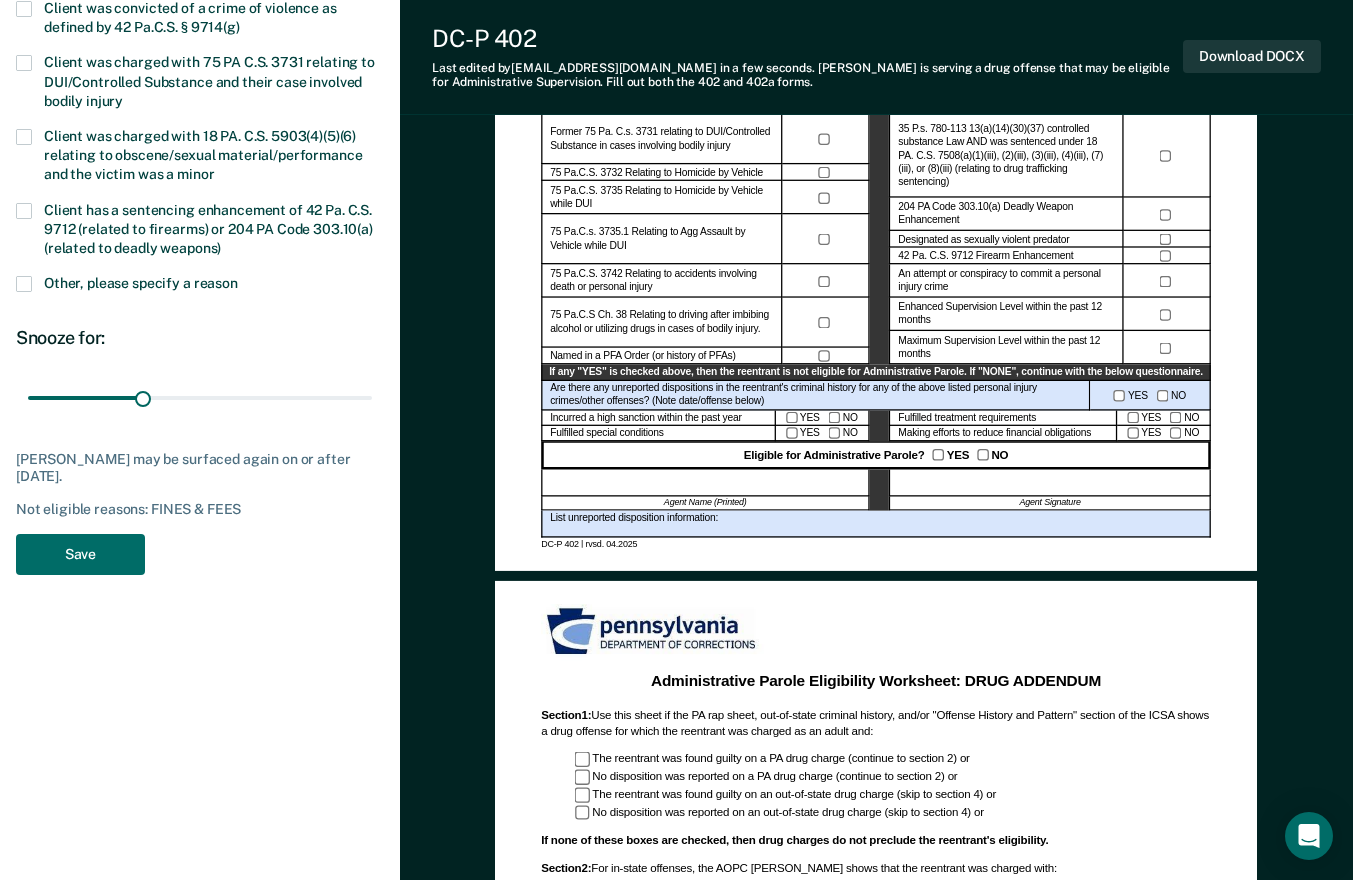 scroll, scrollTop: 605, scrollLeft: 0, axis: vertical 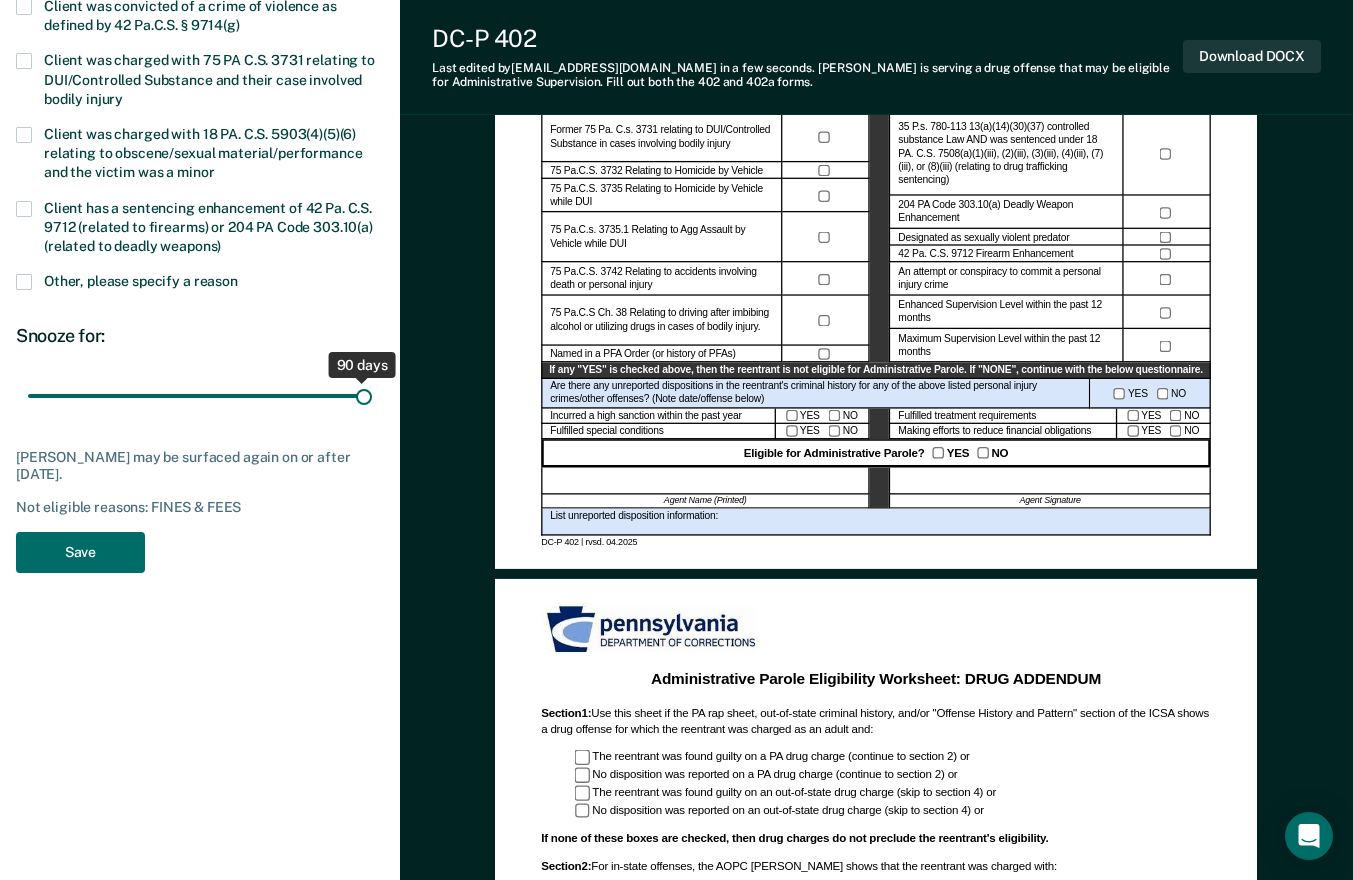 drag, startPoint x: 140, startPoint y: 397, endPoint x: 526, endPoint y: 469, distance: 392.65762 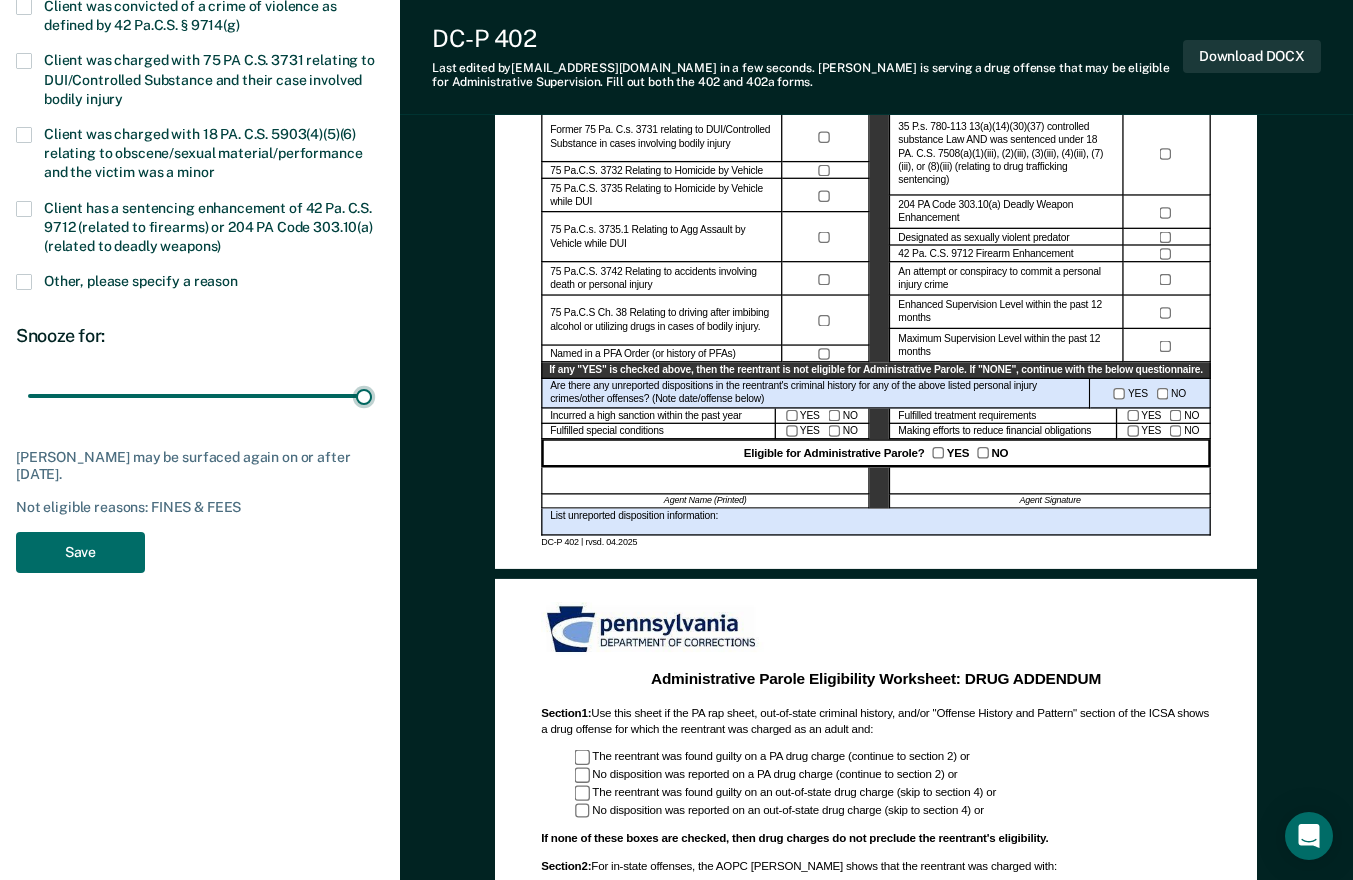 type on "90" 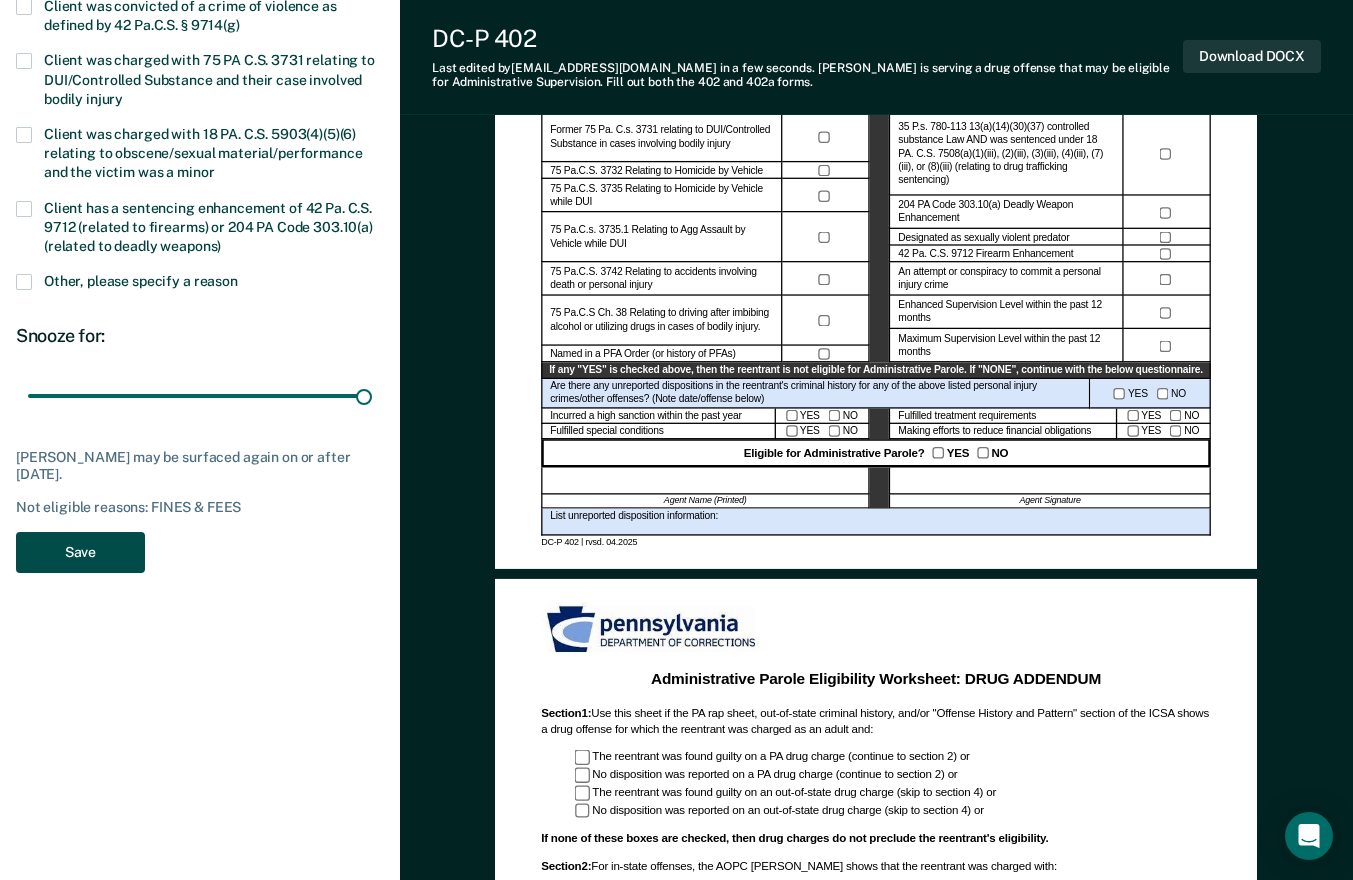 click on "Save" at bounding box center (80, 552) 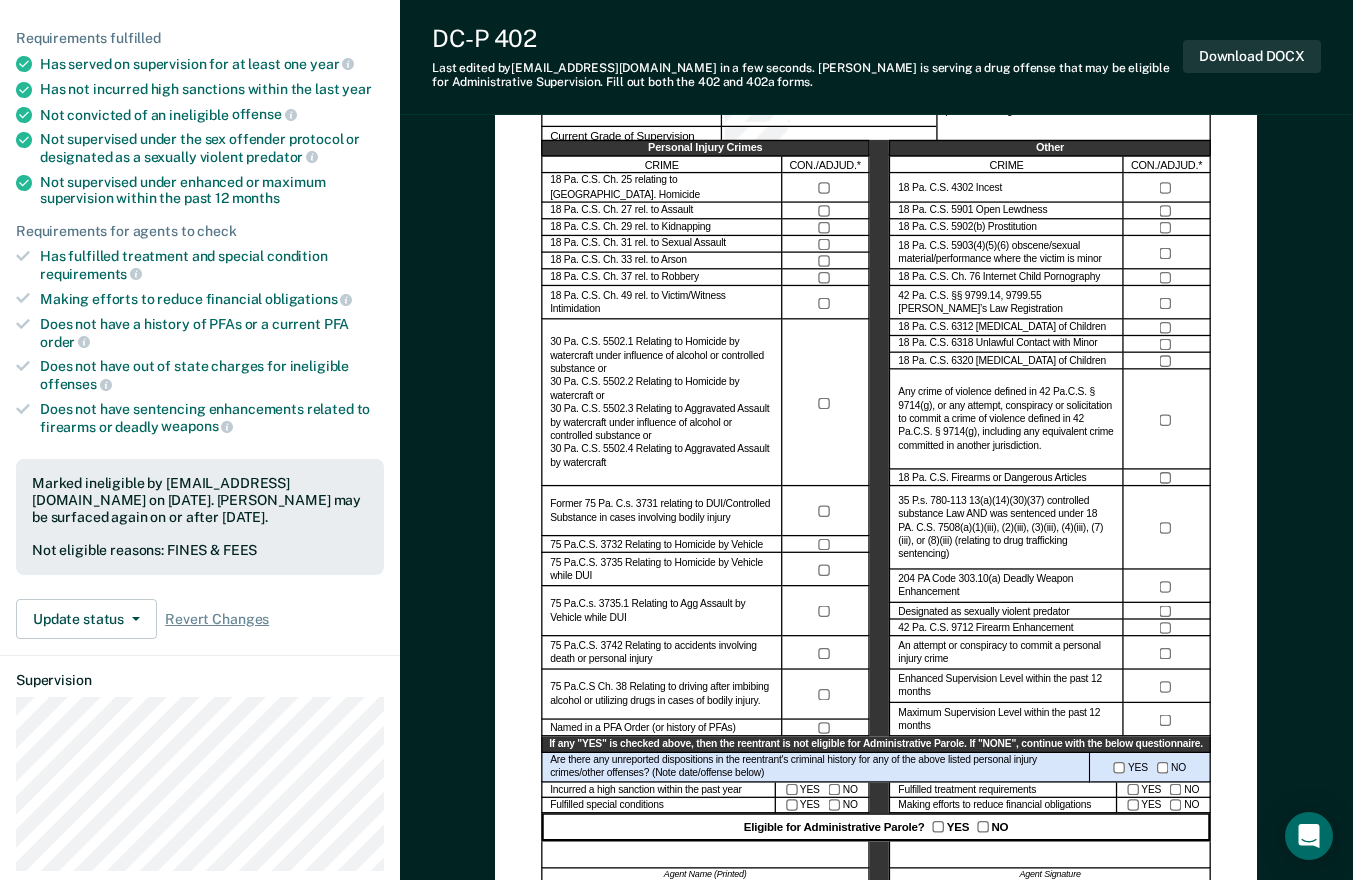 scroll, scrollTop: 0, scrollLeft: 0, axis: both 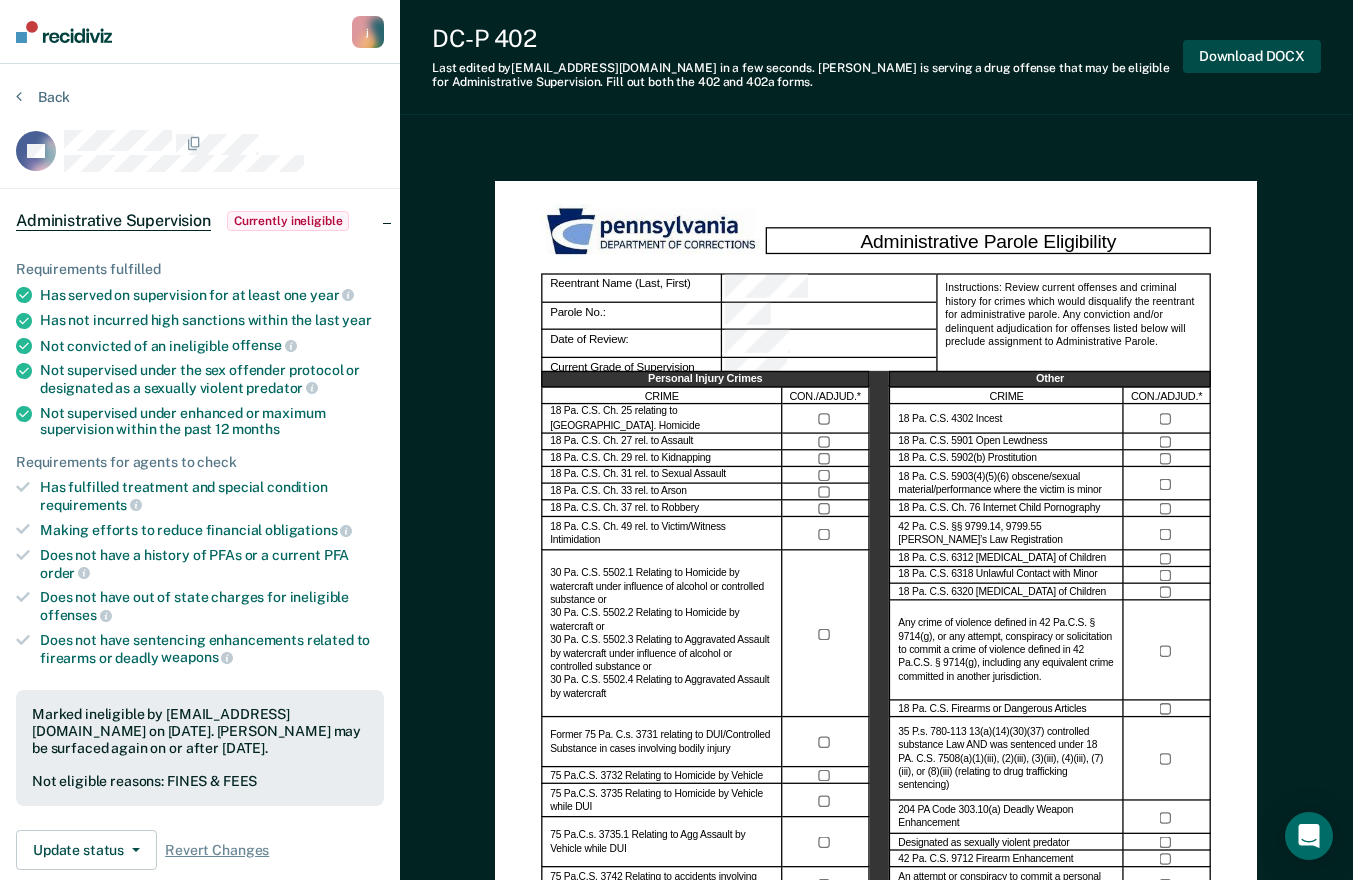 click on "Download DOCX" at bounding box center [1252, 56] 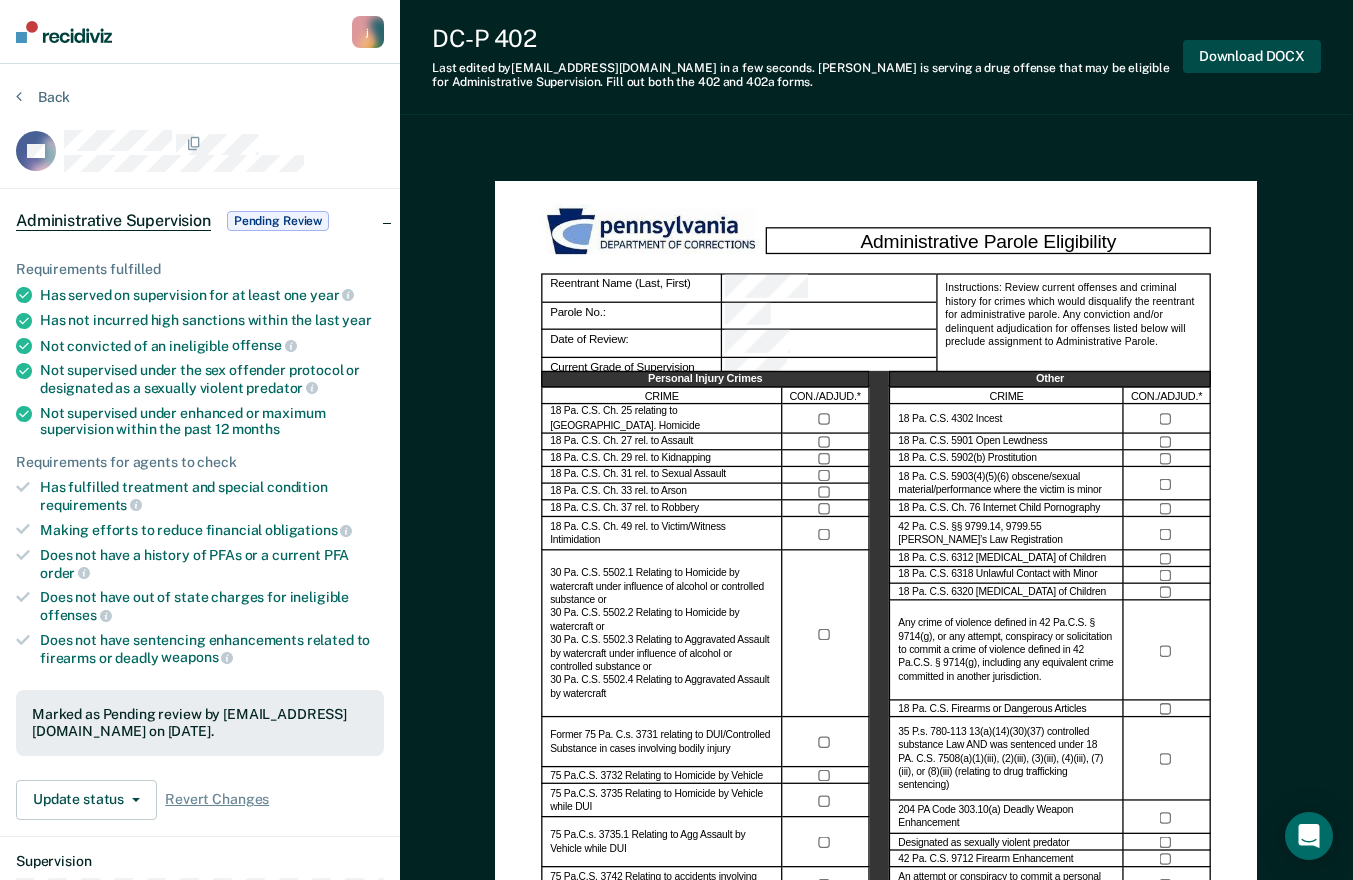 click on "Download DOCX" at bounding box center [1252, 56] 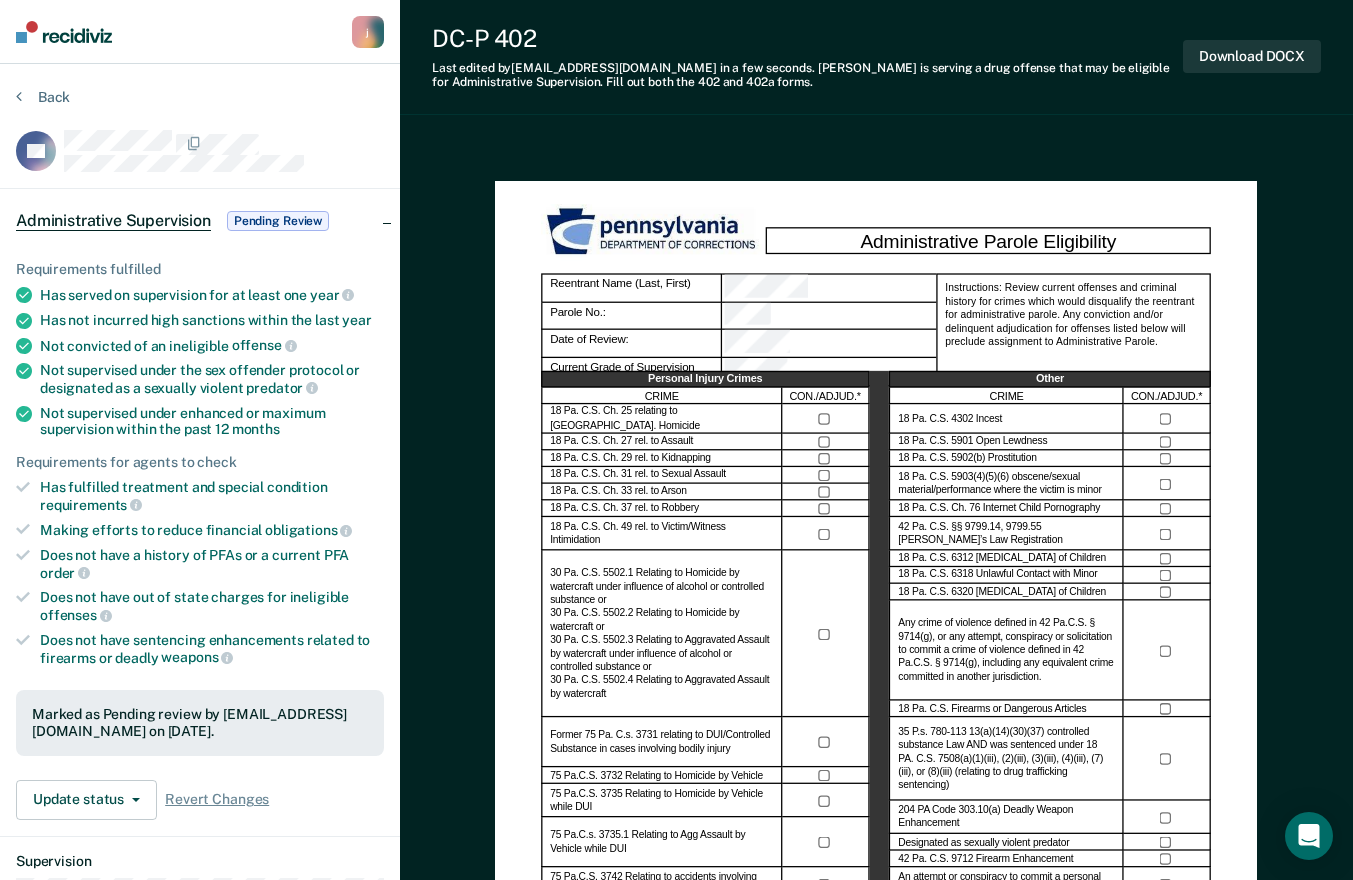 click on "Administrative Parole Eligibility Reentrant Name (Last, First) Parole No.: Date of Review: Current Grade of Supervision Instructions: Review current offenses and criminal history for crimes which would disqualify the reentrant for administrative parole. Any conviction and/or delinquent adjudication for offenses listed below will preclude assignment to Administrative Parole. Personal Injury Crimes CRIME CON./ADJUD.* 18 Pa. C.S. Ch. 25 relating to [GEOGRAPHIC_DATA]. Homicide 18 Pa. C.S. Ch. 27 rel. to Assault 18 Pa. C.S. Ch. 29 rel. to Kidnapping 18 Pa. C.S. Ch. 31 rel. to Sexual Assault 18 Pa. C.S. Ch. 33 rel. to Arson 18 Pa. C.S. Ch. 37 rel. to Robbery 18 Pa. C.S. Ch. 49 rel. to Victim/Witness Intimidation Former 75 Pa. C.s. 3731 relating to DUI/Controlled Substance in cases involving bodily injury 75 Pa.C.S. 3732 Relating to Homicide by Vehicle 75 Pa.C.S. 3735 Relating to Homicide by Vehicle while DUI 75 Pa.C.s. 3735.1 Relating to Agg Assault by Vehicle while DUI Named in a PFA Order (or history of PFAs) Other CRIME YES" at bounding box center [876, 1243] 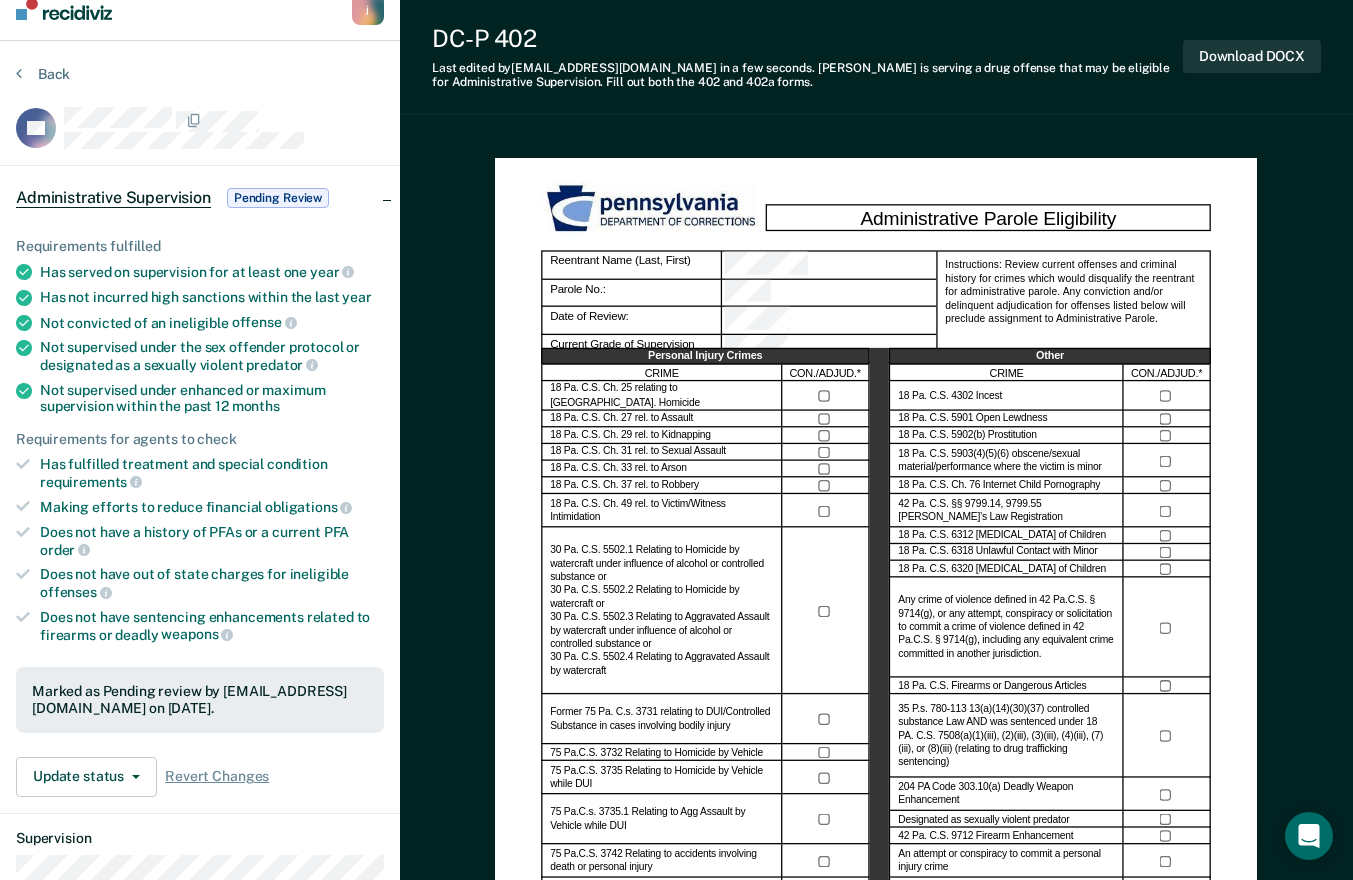 scroll, scrollTop: 0, scrollLeft: 0, axis: both 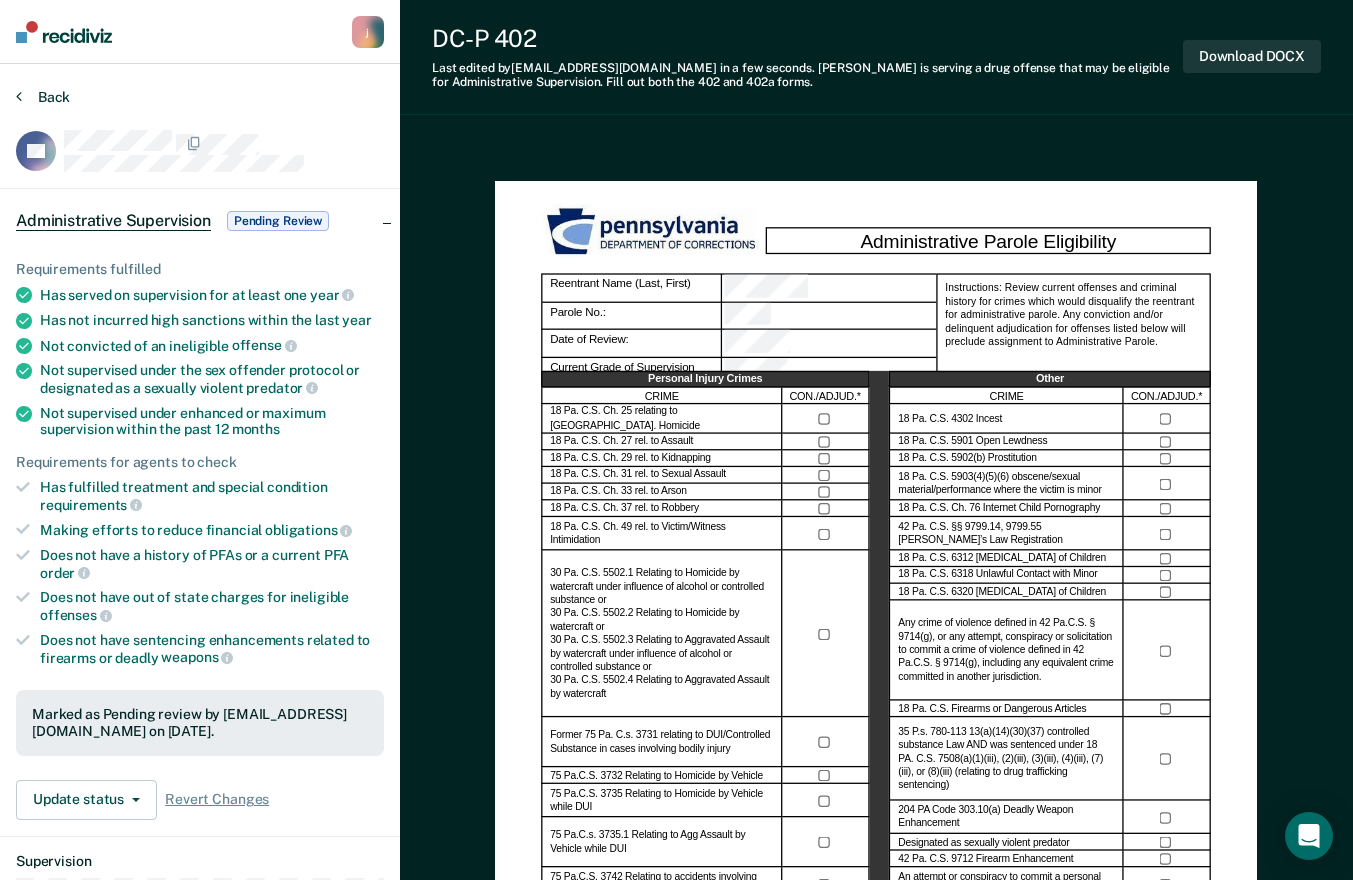 click on "Back" at bounding box center [43, 97] 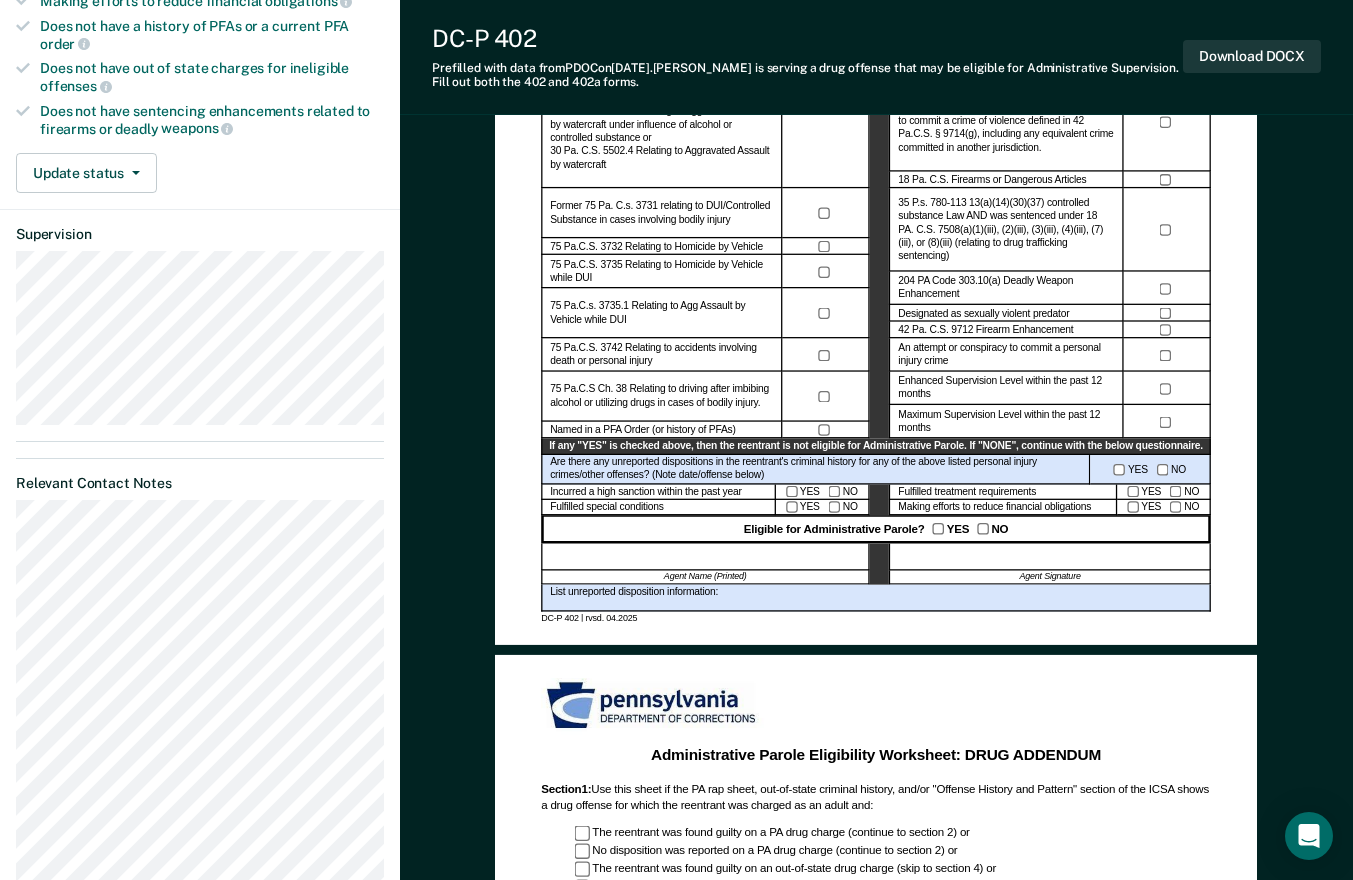 scroll, scrollTop: 532, scrollLeft: 0, axis: vertical 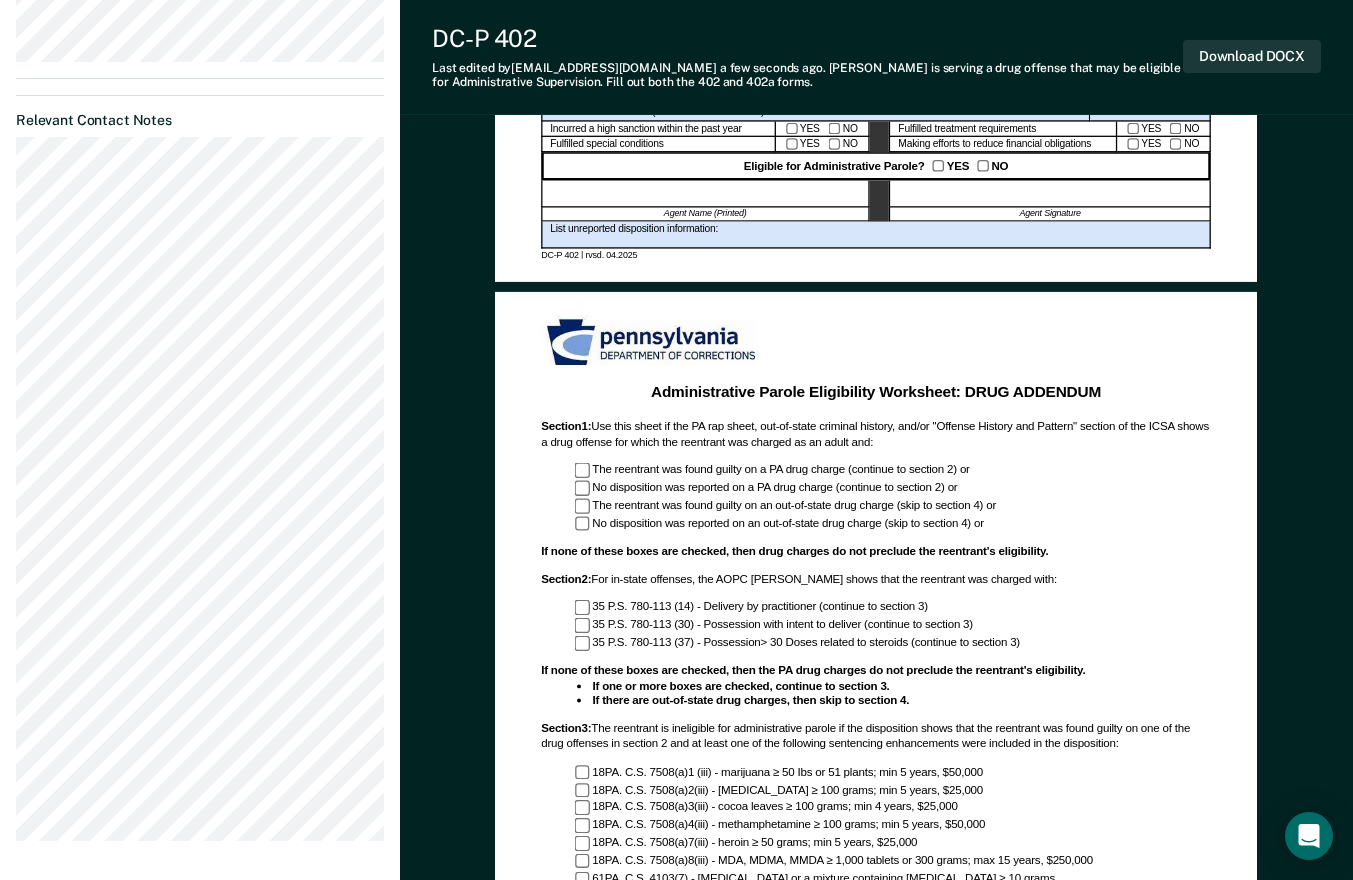 click at bounding box center (705, 193) 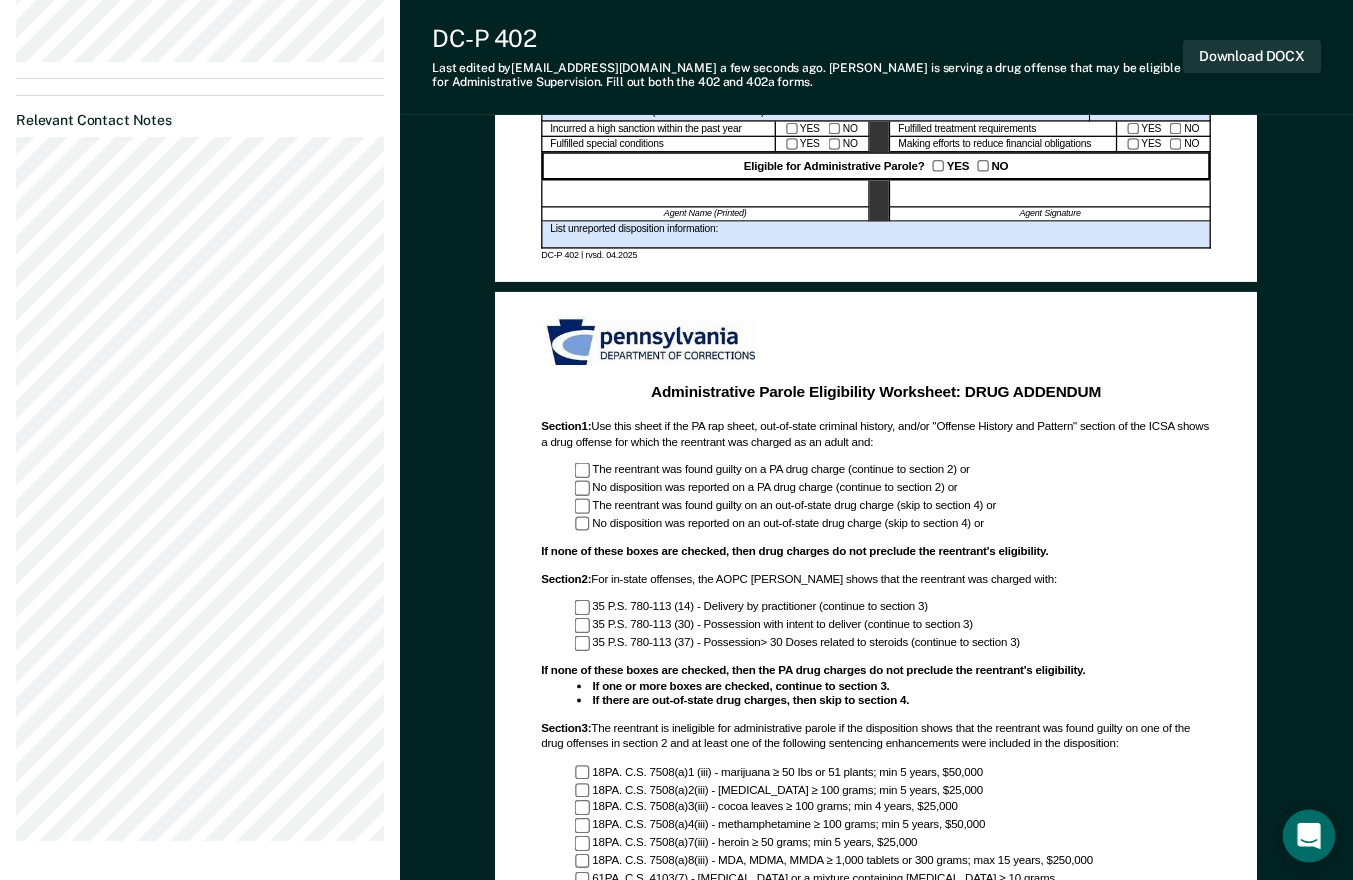 click 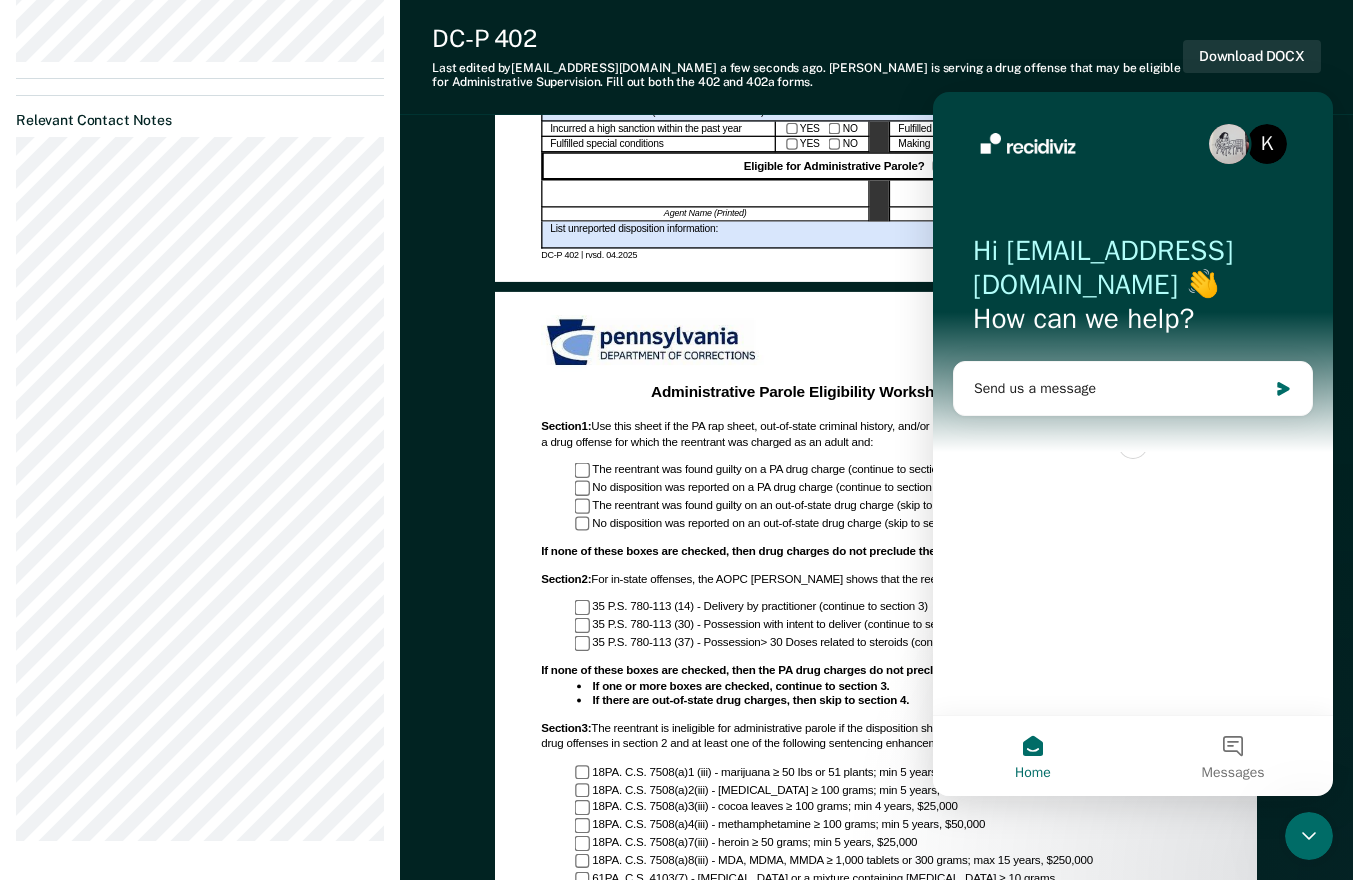 scroll, scrollTop: 0, scrollLeft: 0, axis: both 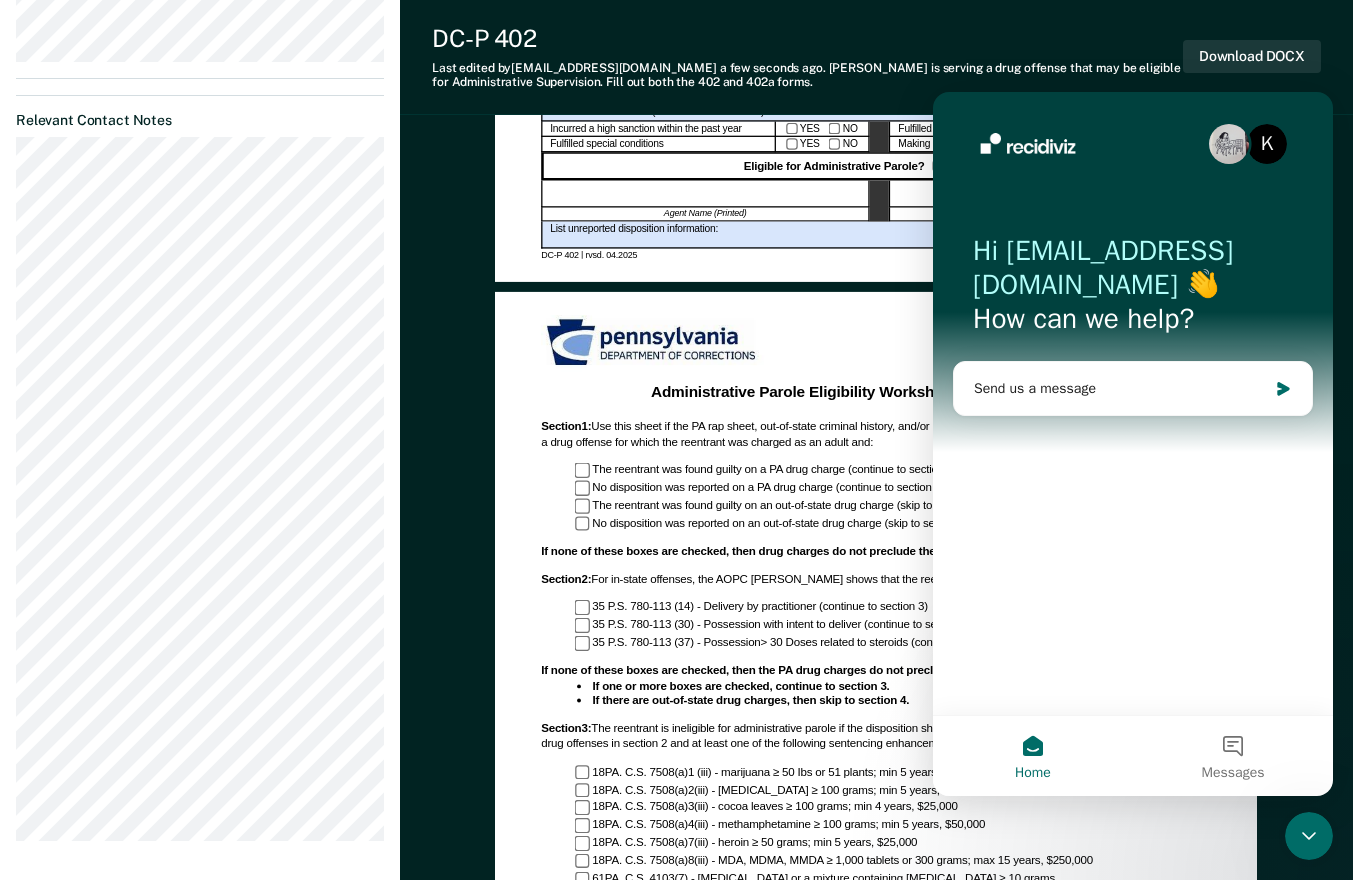 click 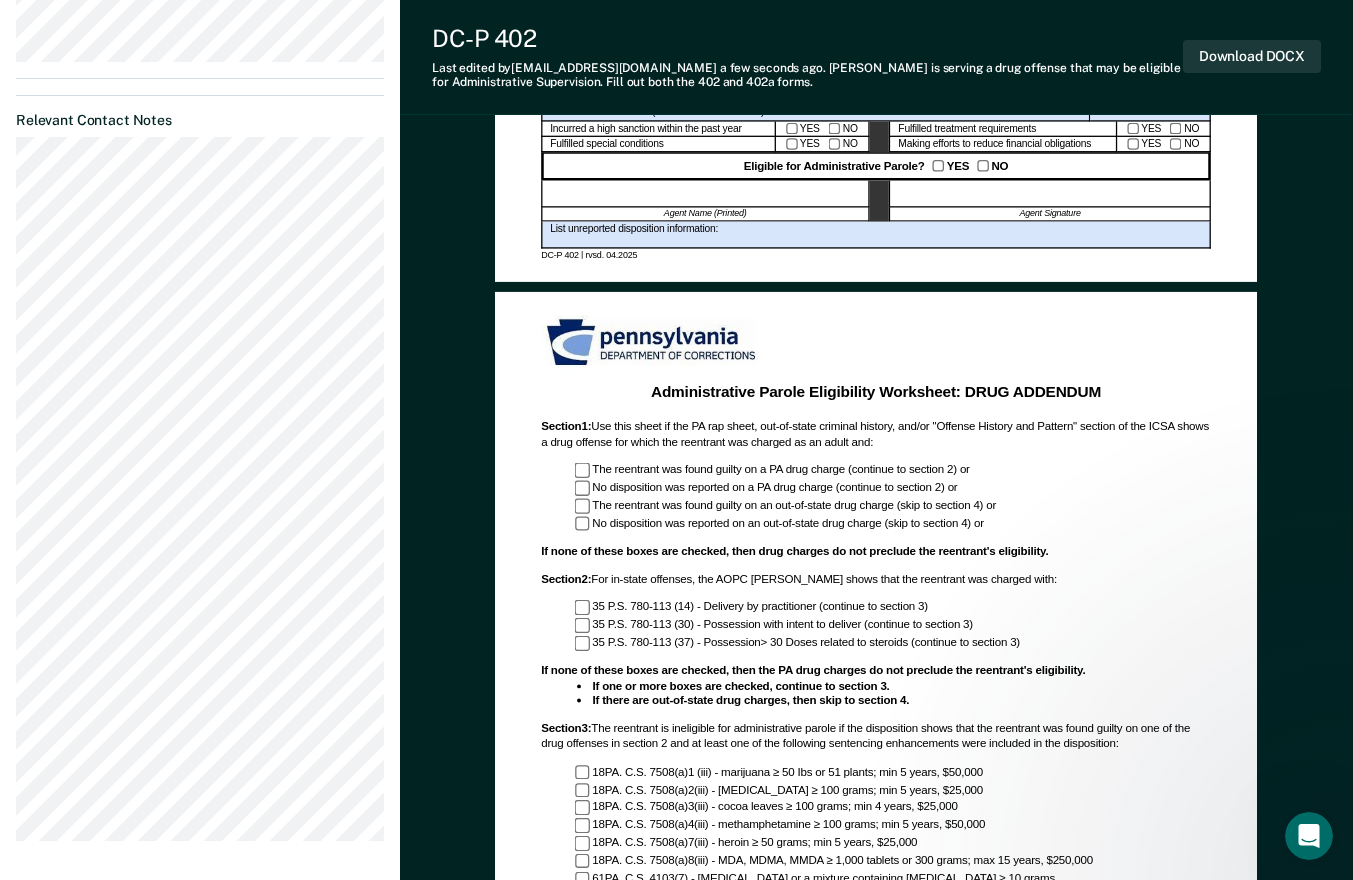 scroll, scrollTop: 0, scrollLeft: 0, axis: both 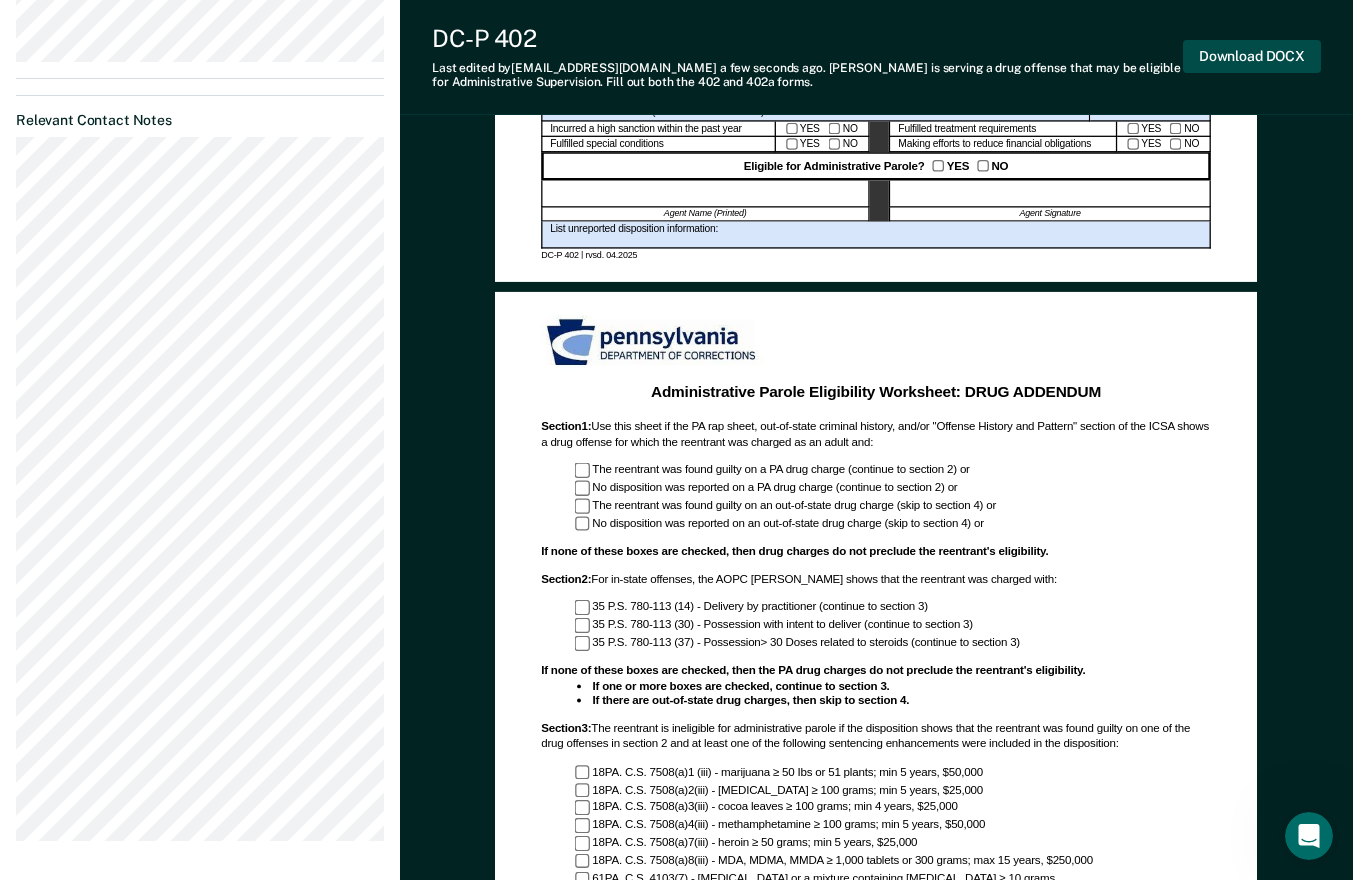 click on "Download DOCX" at bounding box center [1252, 56] 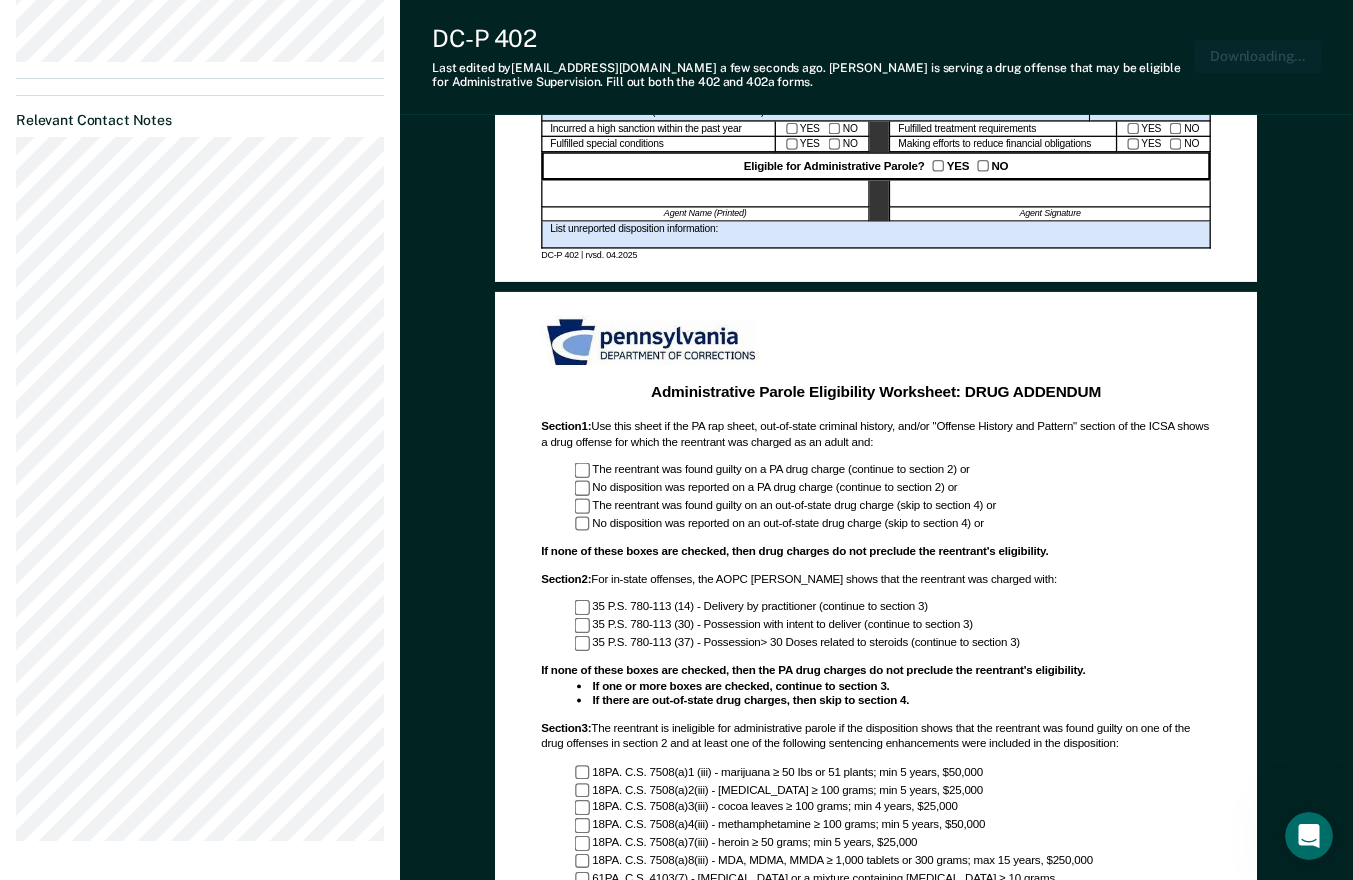 scroll, scrollTop: 989, scrollLeft: 0, axis: vertical 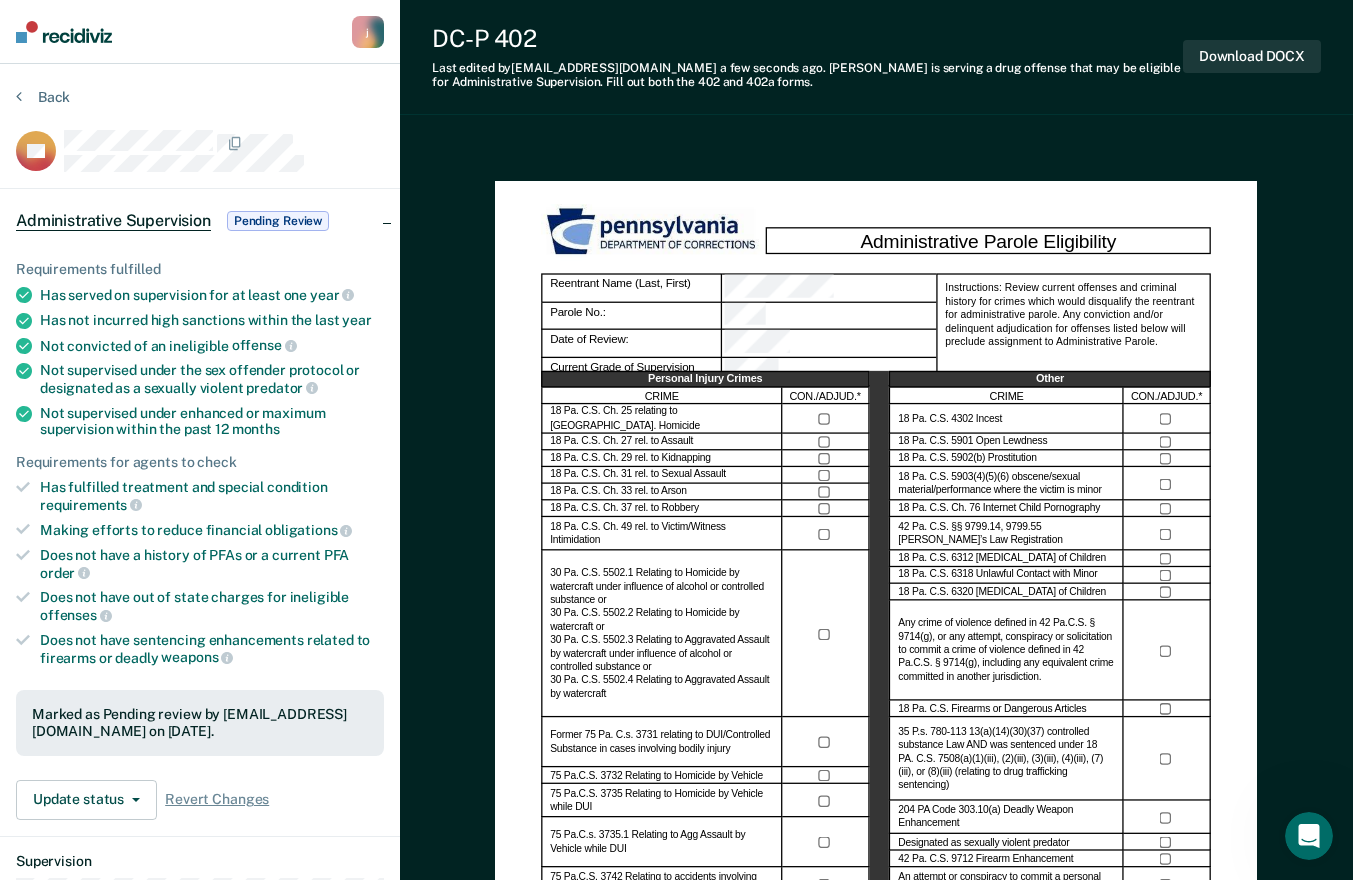 click on "Administrative Parole Eligibility Reentrant Name (Last, First) Parole No.: Date of Review: Current Grade of Supervision Instructions: Review current offenses and criminal history for crimes which would disqualify the reentrant for administrative parole. Any conviction and/or delinquent adjudication for offenses listed below will preclude assignment to Administrative Parole. Personal Injury Crimes CRIME CON./ADJUD.* 18 Pa. C.S. Ch. 25 relating to [GEOGRAPHIC_DATA]. Homicide 18 Pa. C.S. Ch. 27 rel. to Assault 18 Pa. C.S. Ch. 29 rel. to Kidnapping 18 Pa. C.S. Ch. 31 rel. to Sexual Assault 18 Pa. C.S. Ch. 33 rel. to Arson 18 Pa. C.S. Ch. 37 rel. to Robbery 18 Pa. C.S. Ch. 49 rel. to Victim/Witness Intimidation Former 75 Pa. C.s. 3731 relating to DUI/Controlled Substance in cases involving bodily injury 75 Pa.C.S. 3732 Relating to Homicide by Vehicle 75 Pa.C.S. 3735 Relating to Homicide by Vehicle while DUI 75 Pa.C.s. 3735.1 Relating to Agg Assault by Vehicle while DUI Named in a PFA Order (or history of PFAs) Other CRIME YES" at bounding box center (876, 1243) 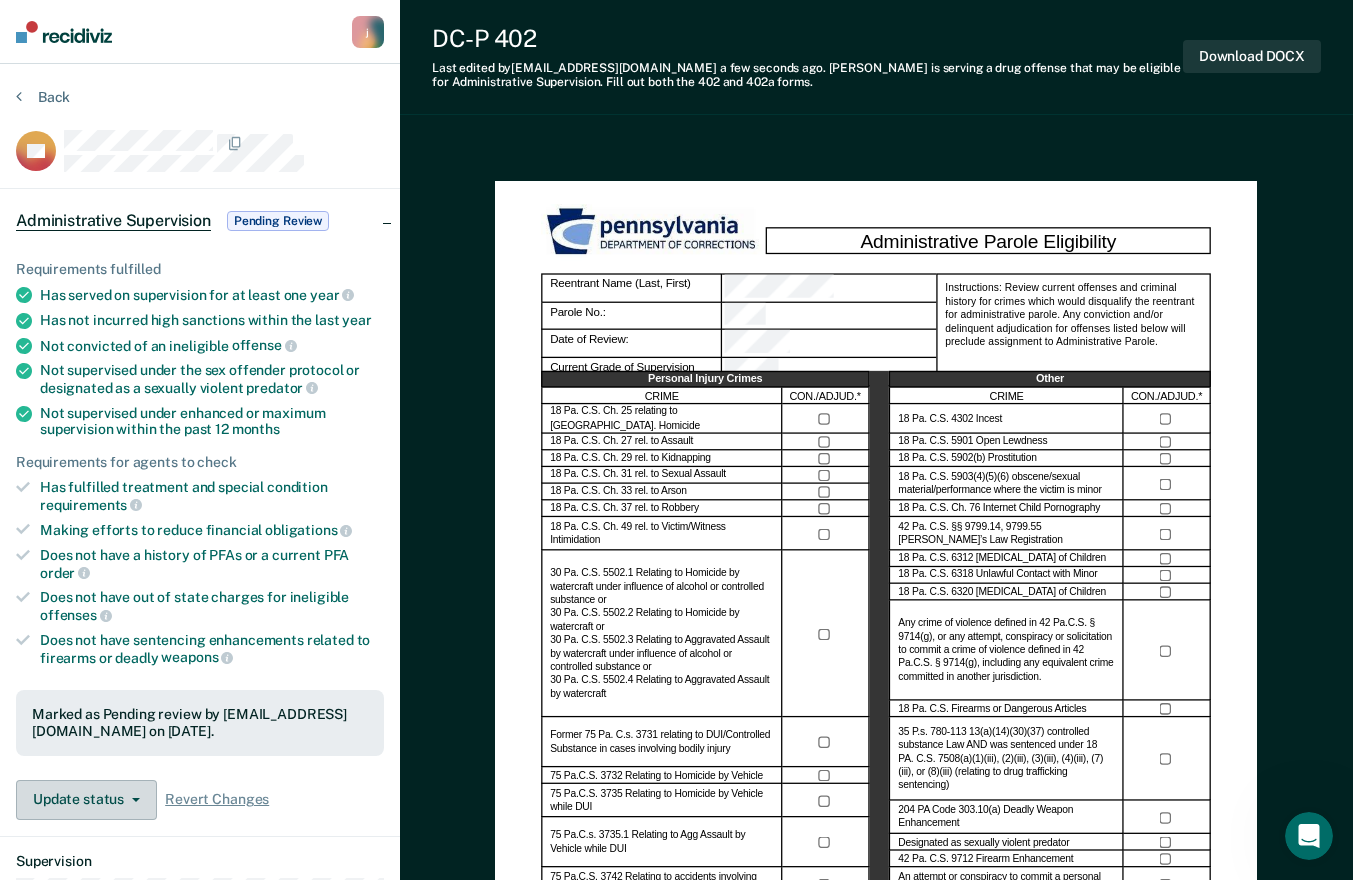 click on "Update status" at bounding box center (86, 800) 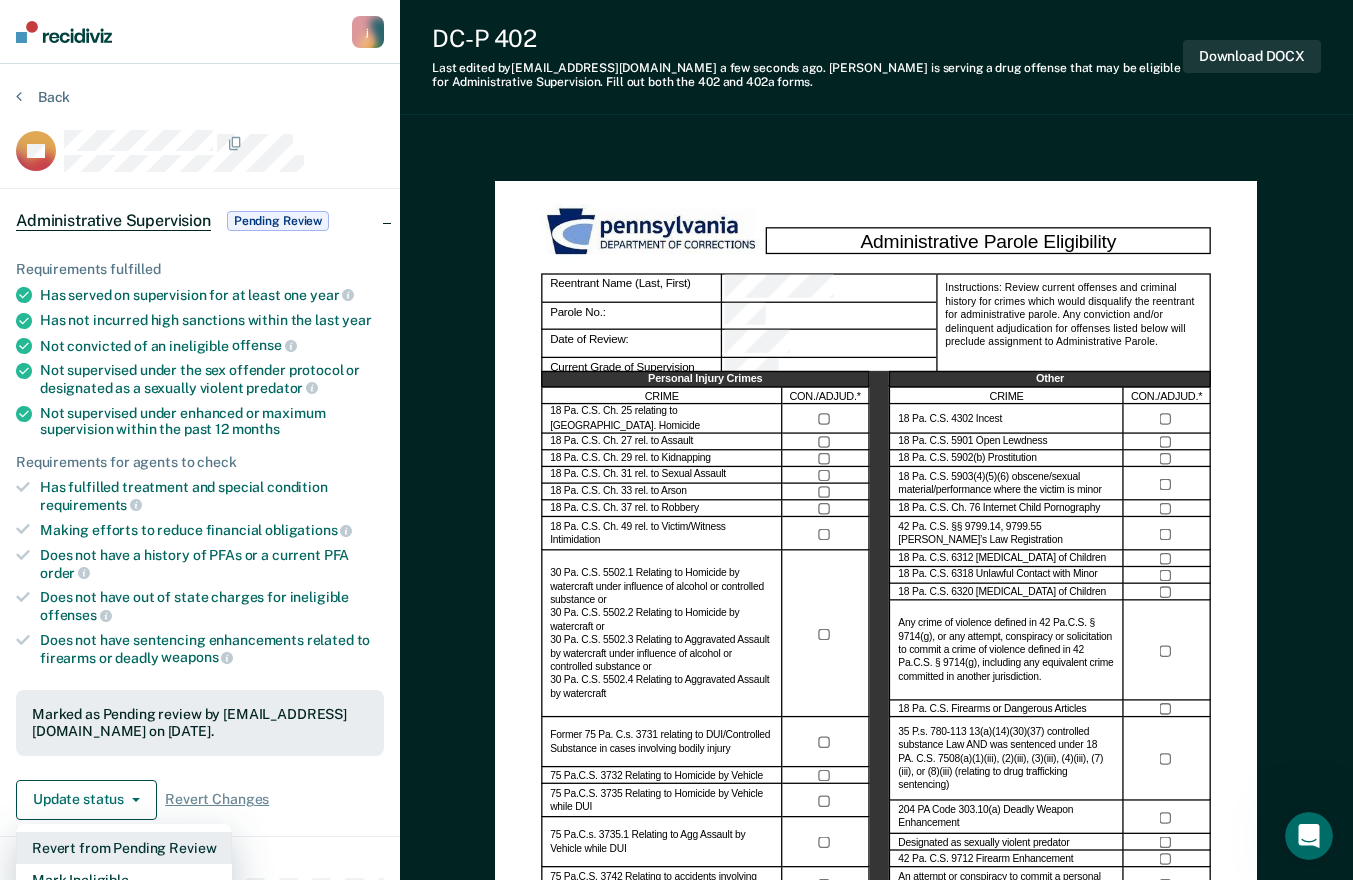 type 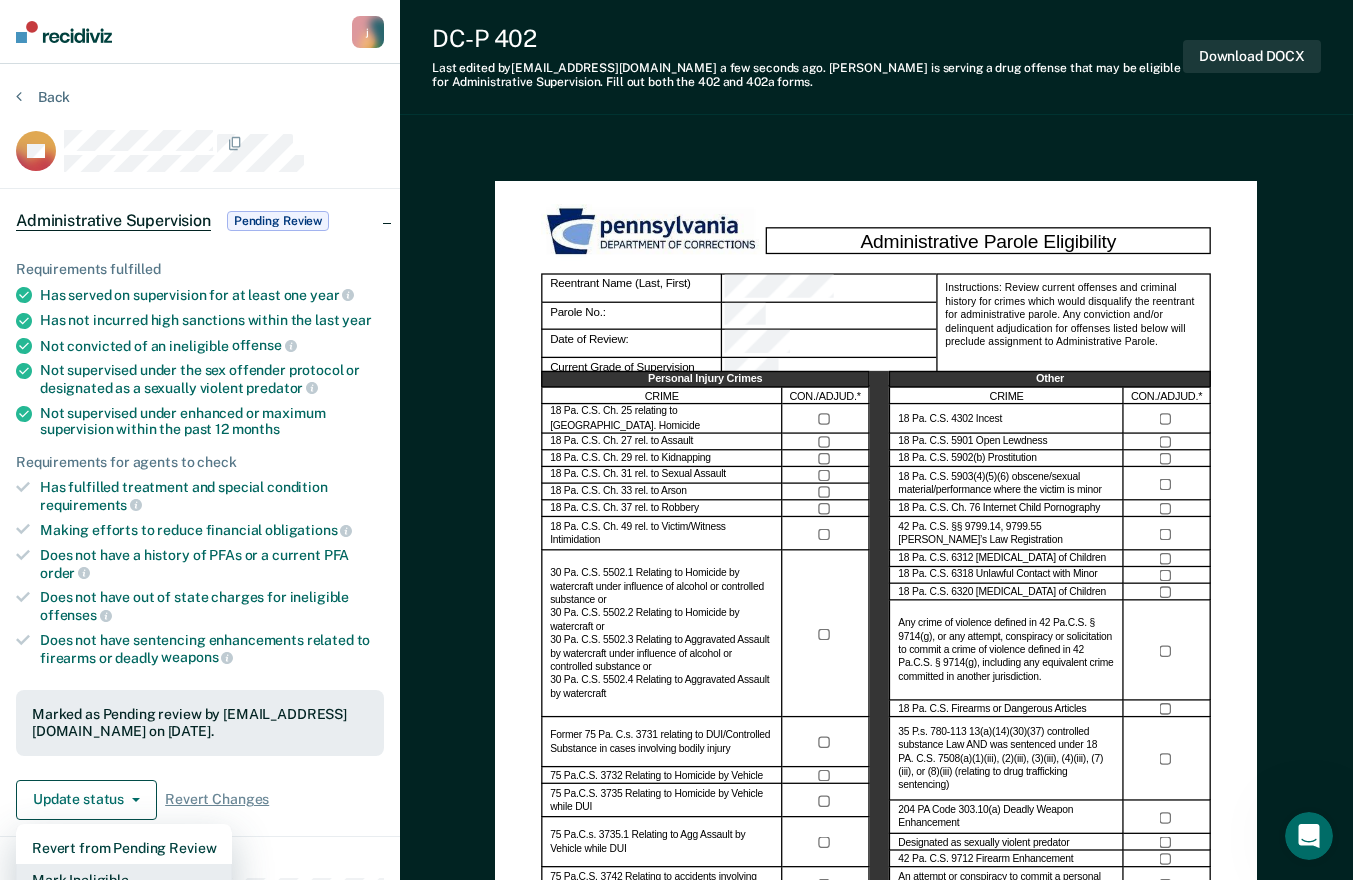 scroll, scrollTop: 13, scrollLeft: 0, axis: vertical 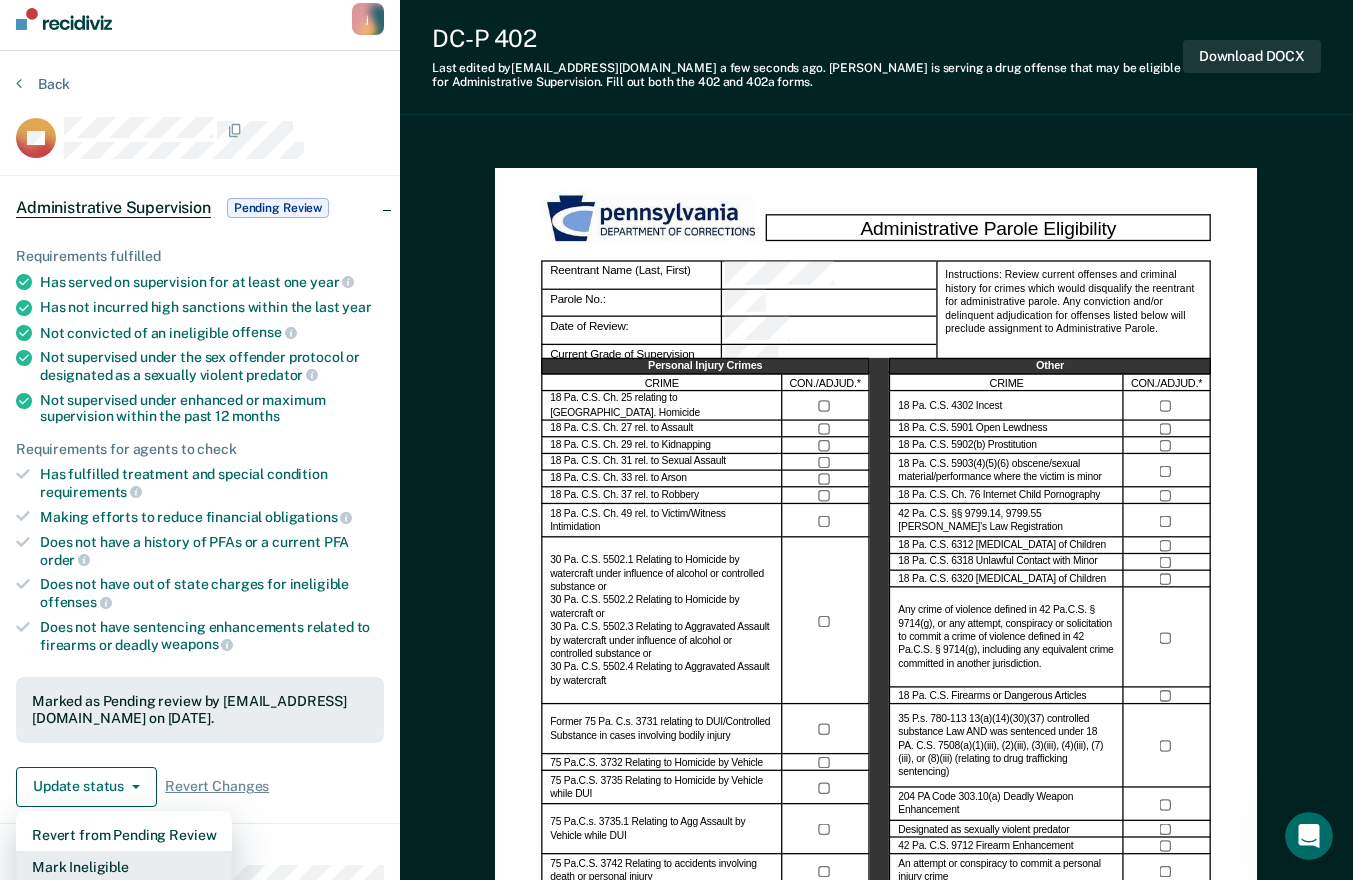 type 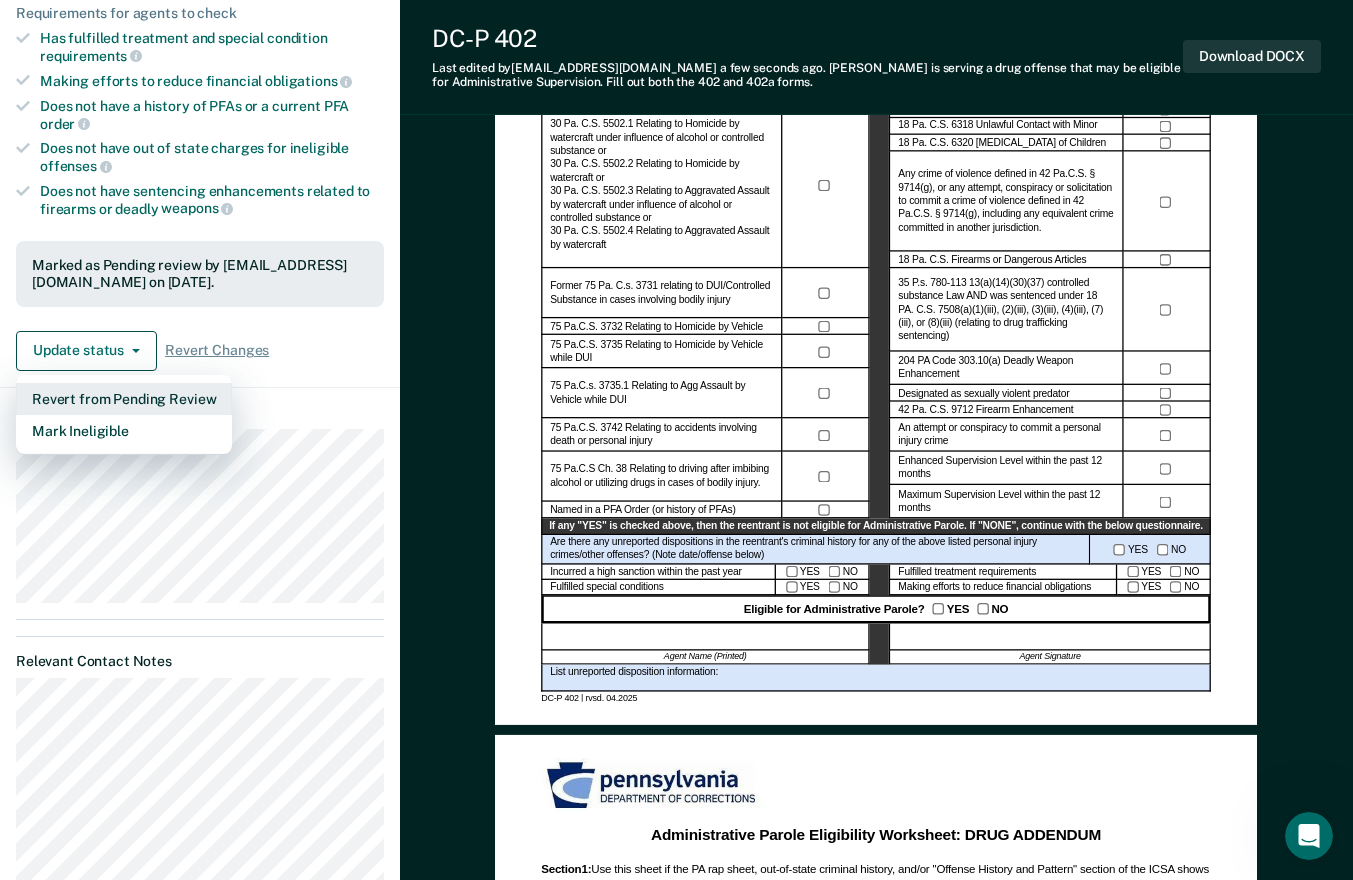 scroll, scrollTop: 486, scrollLeft: 0, axis: vertical 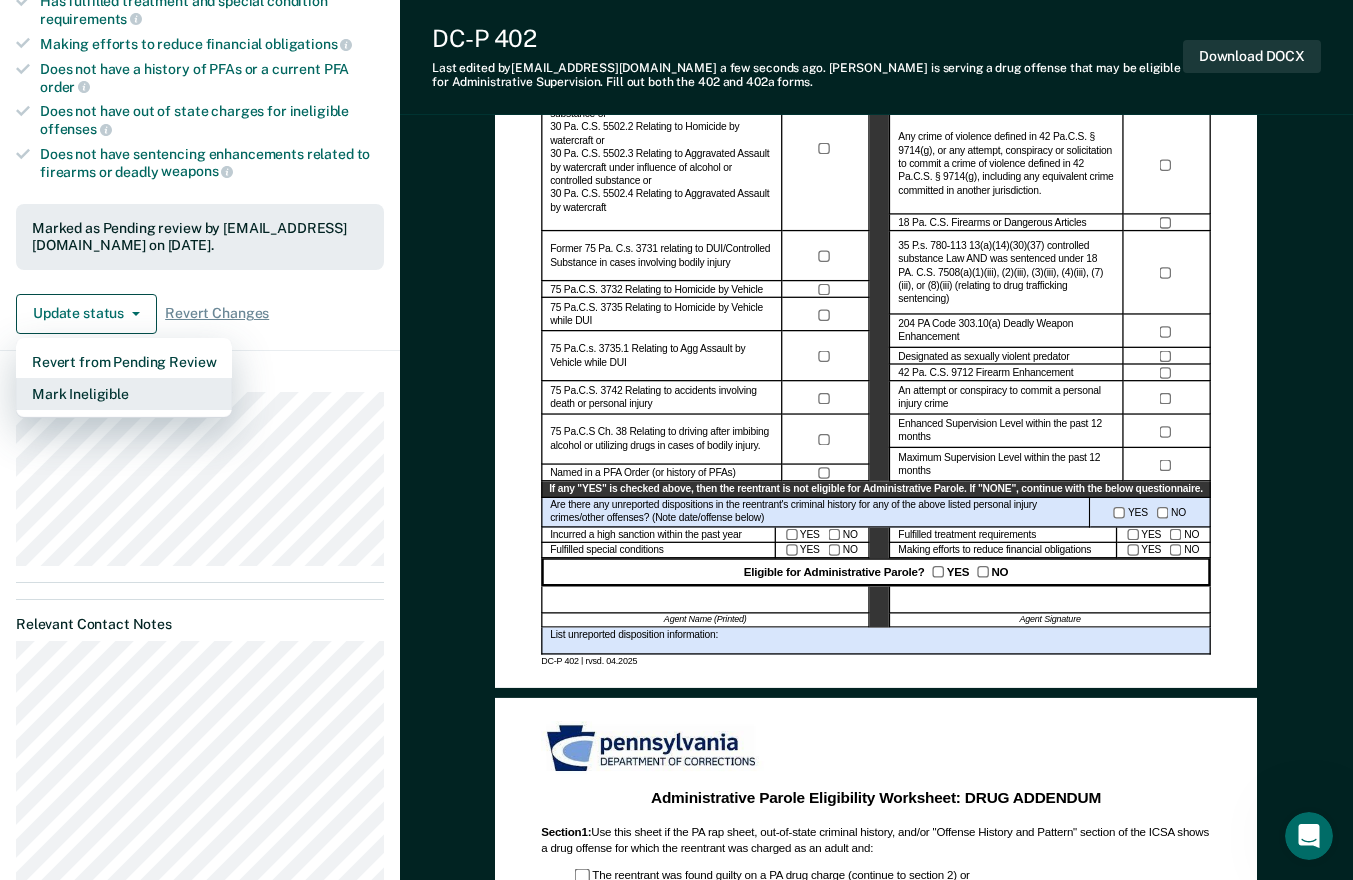 click on "Mark Ineligible" at bounding box center [124, 394] 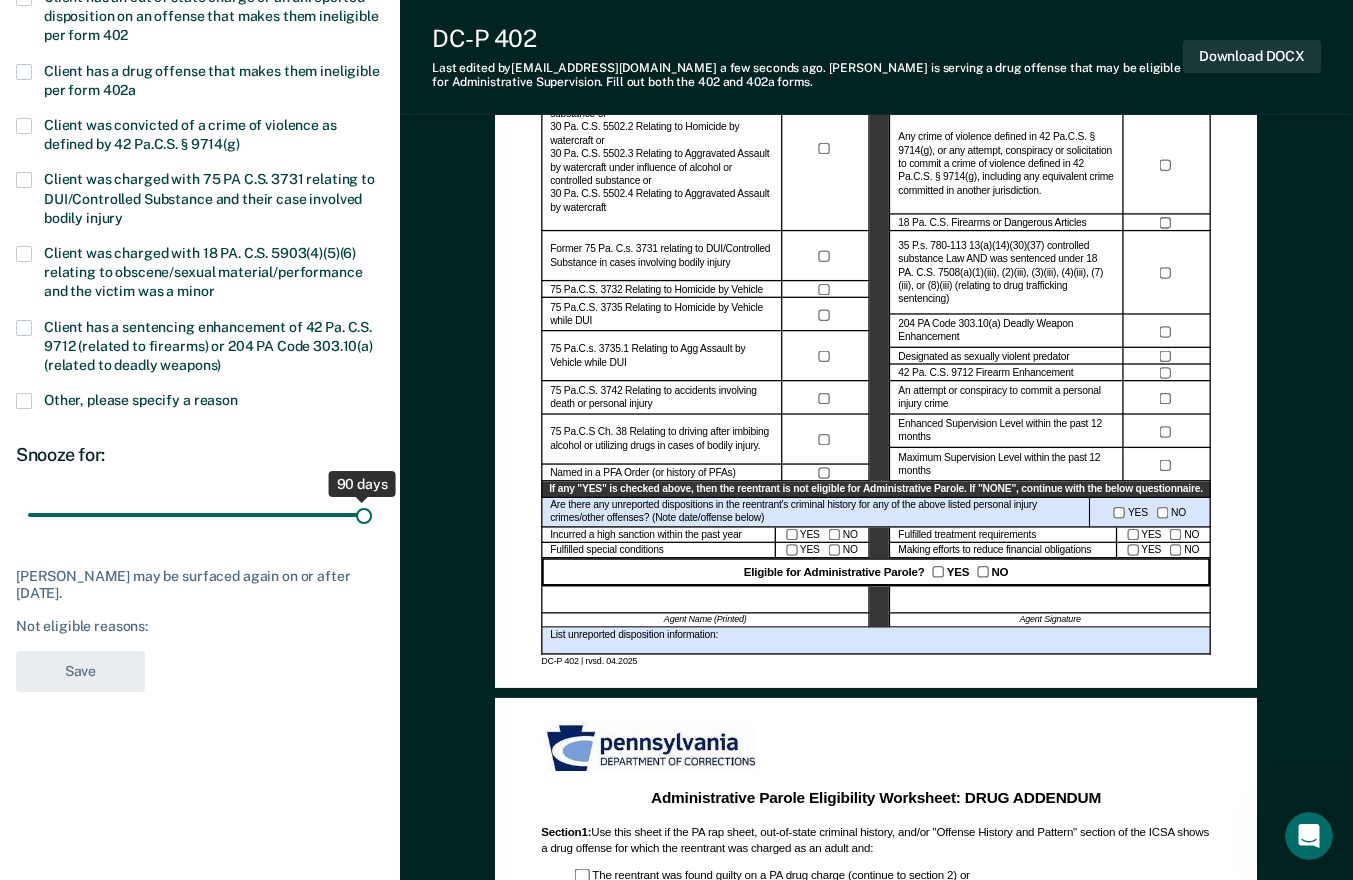 drag, startPoint x: 141, startPoint y: 517, endPoint x: 424, endPoint y: 565, distance: 287.0418 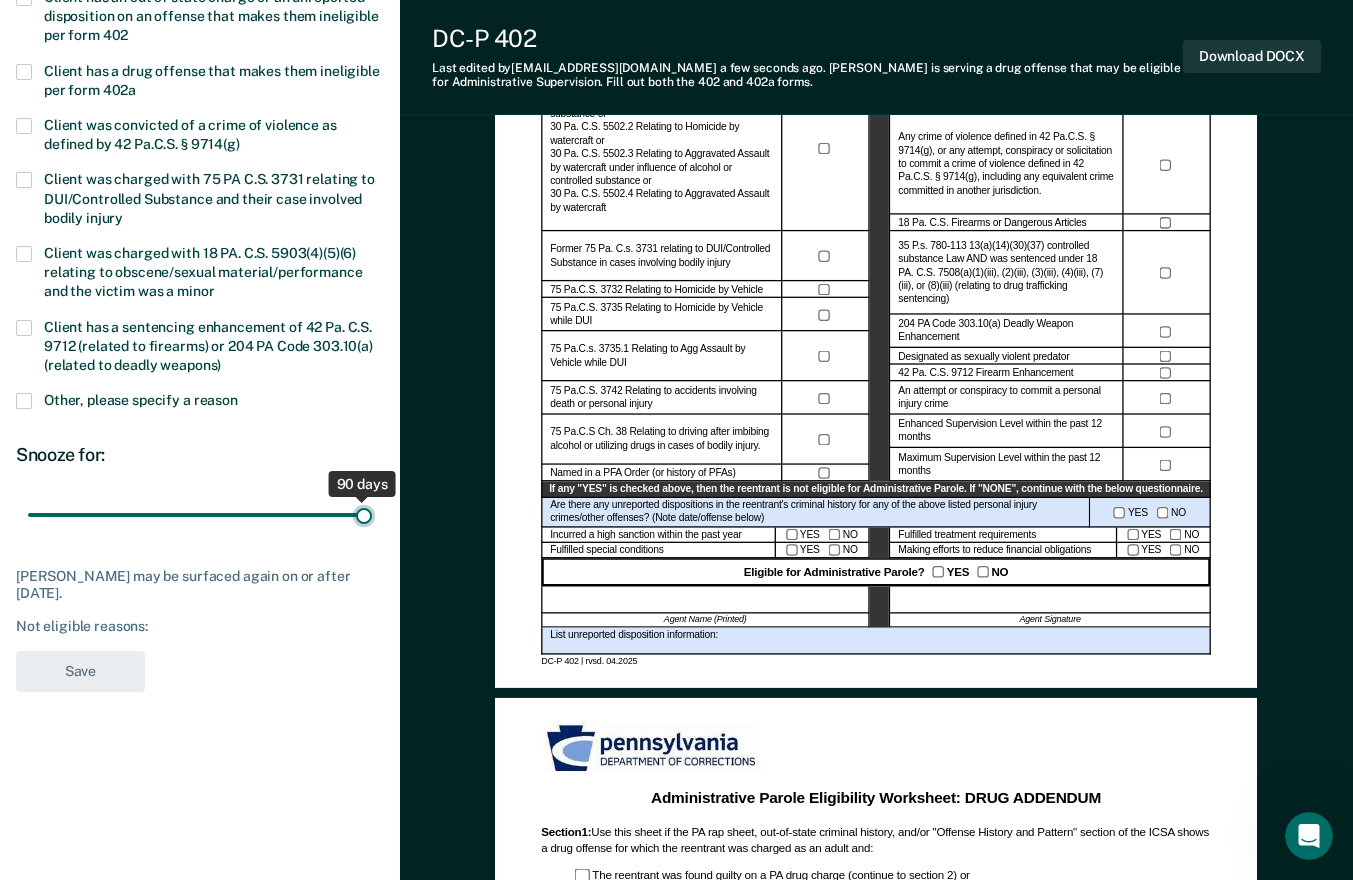 type on "90" 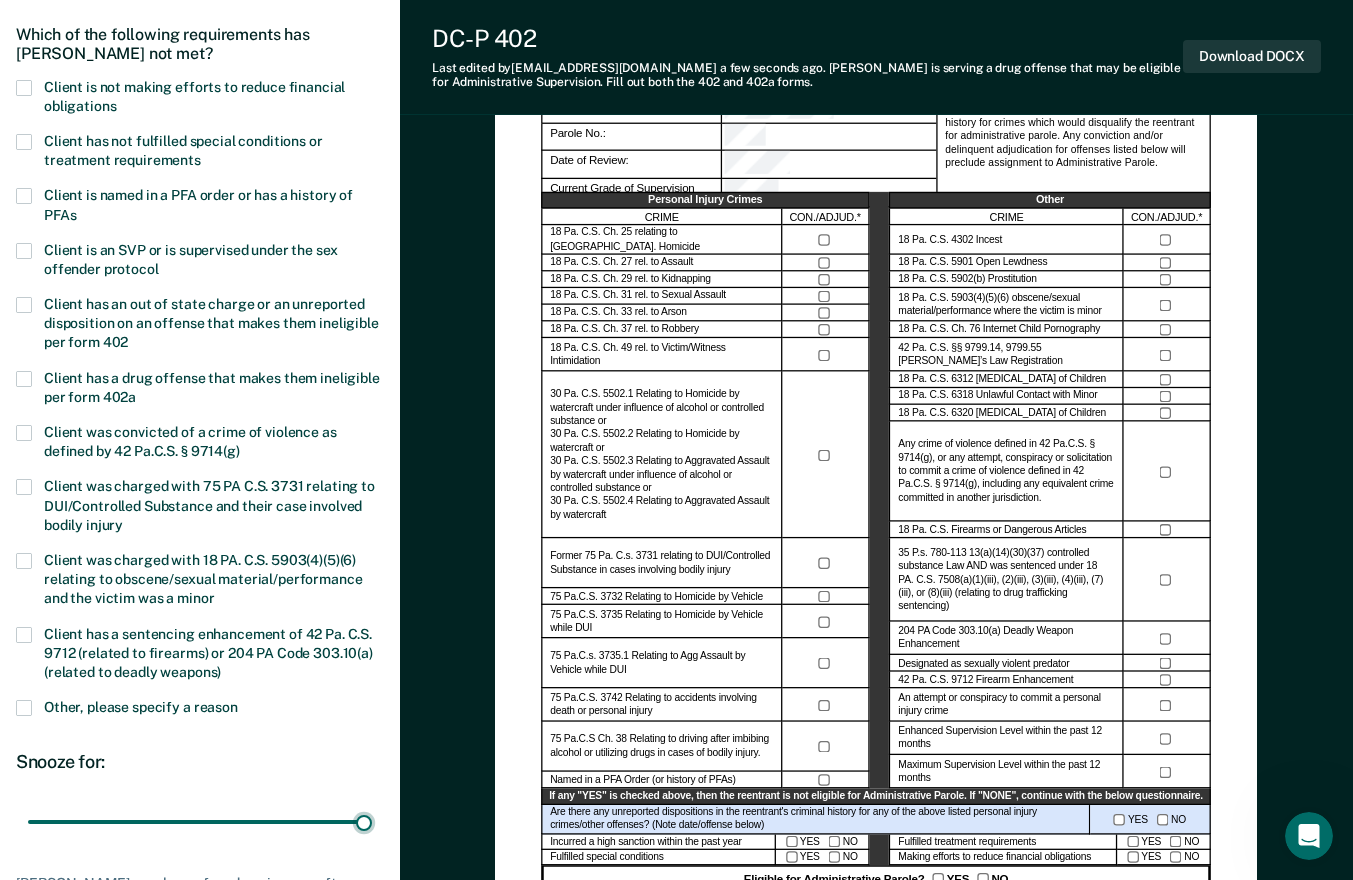 scroll, scrollTop: 173, scrollLeft: 0, axis: vertical 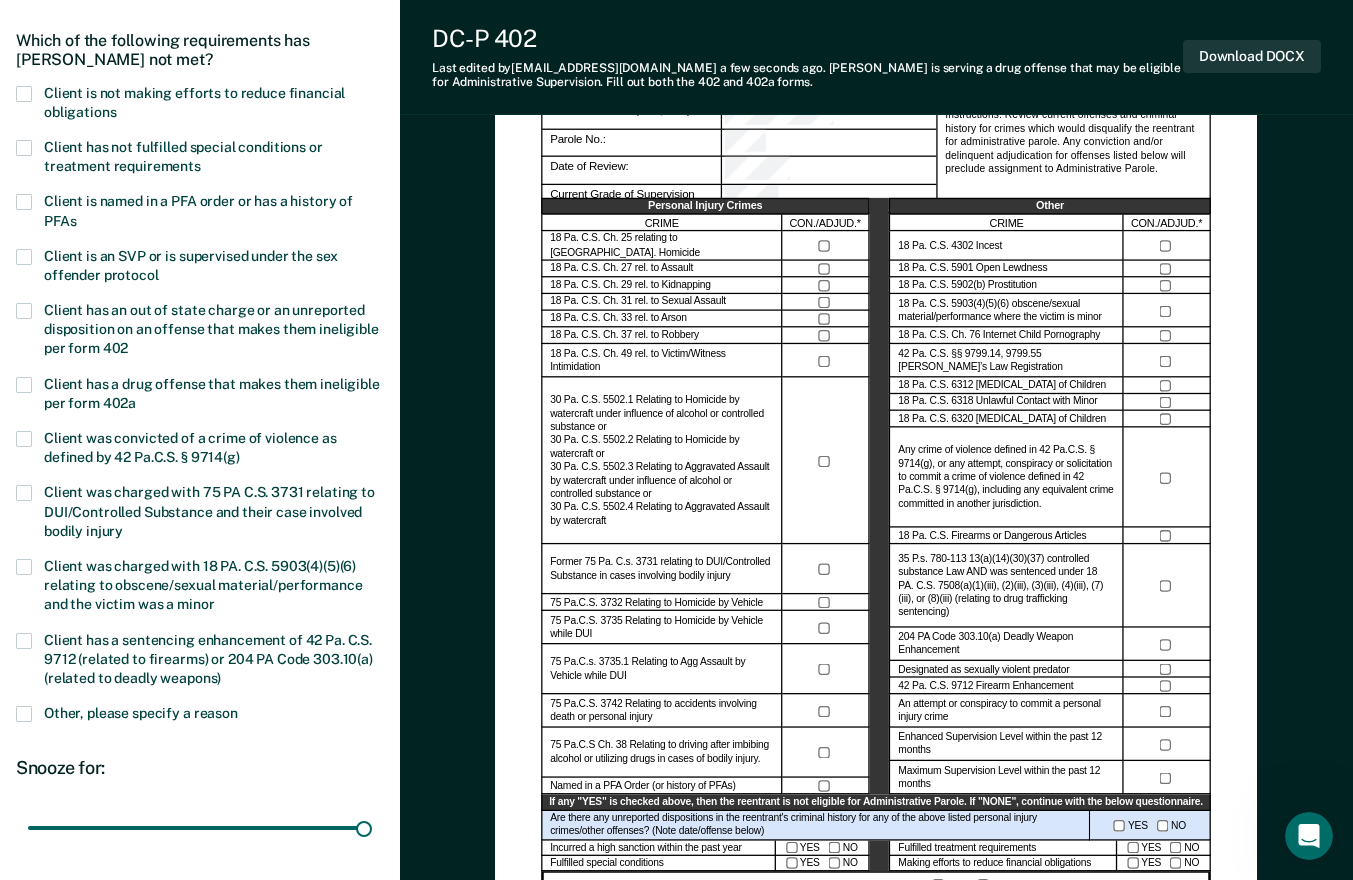 click at bounding box center [24, 94] 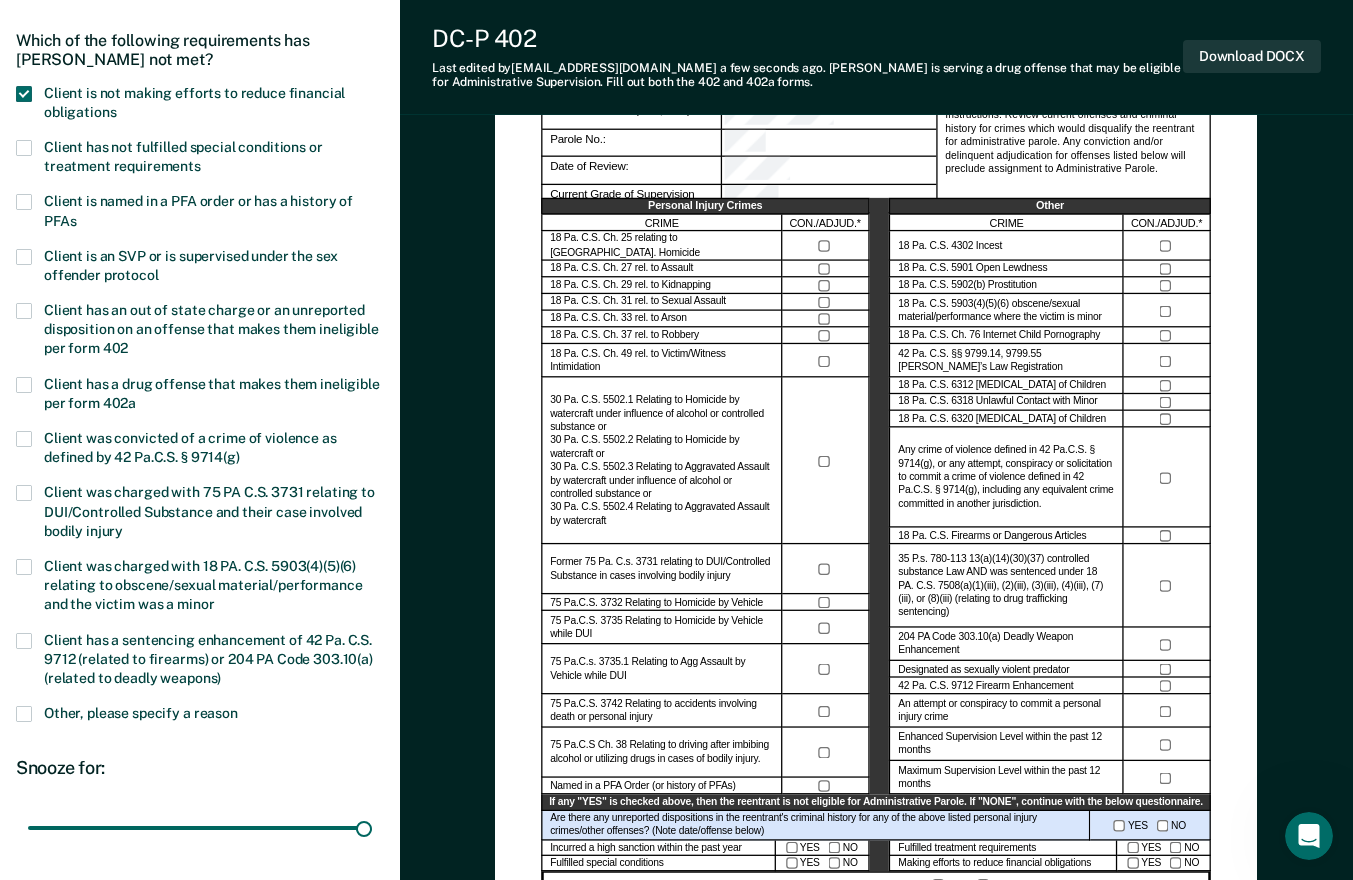 click at bounding box center (24, 714) 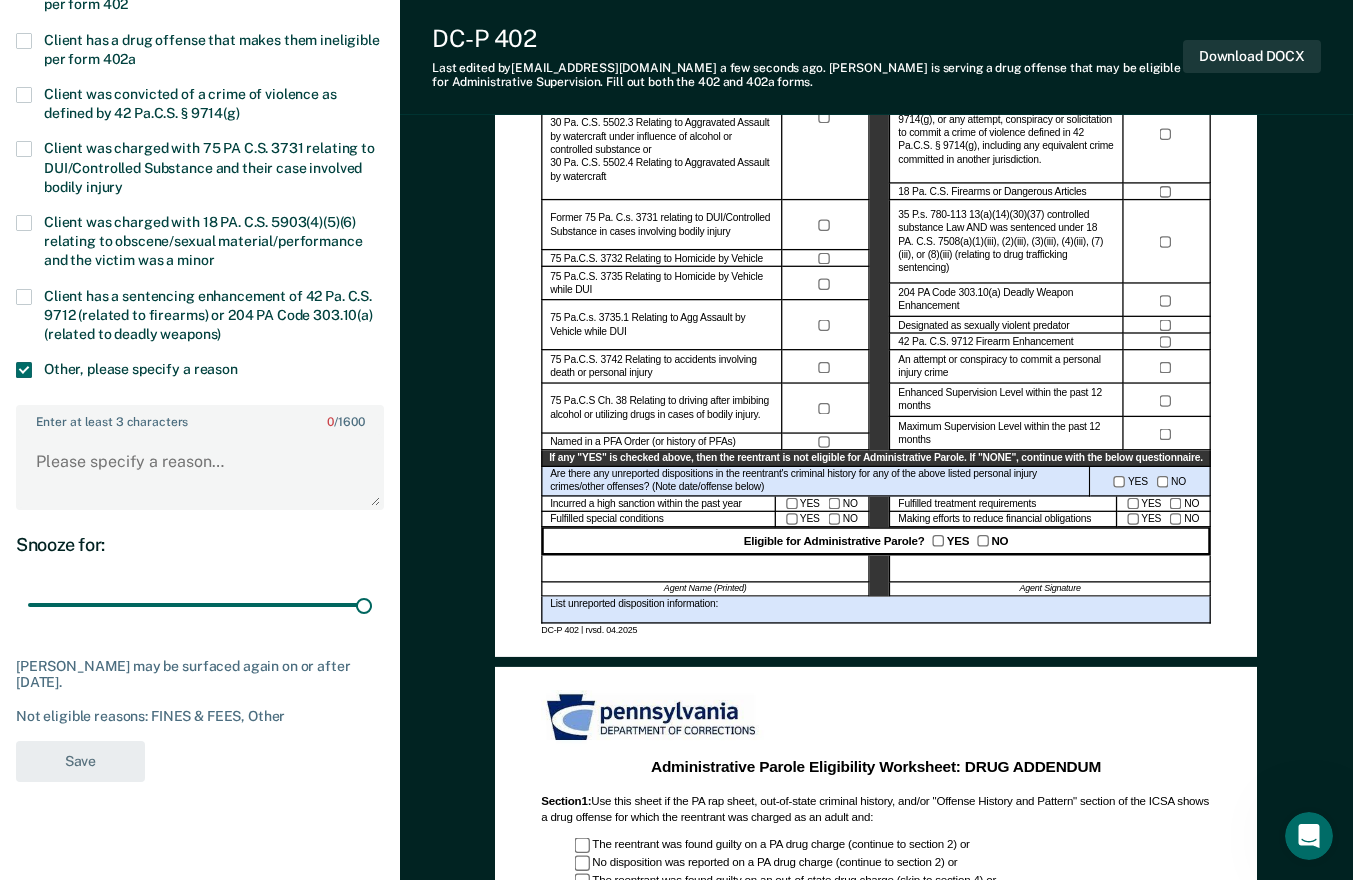 scroll, scrollTop: 511, scrollLeft: 0, axis: vertical 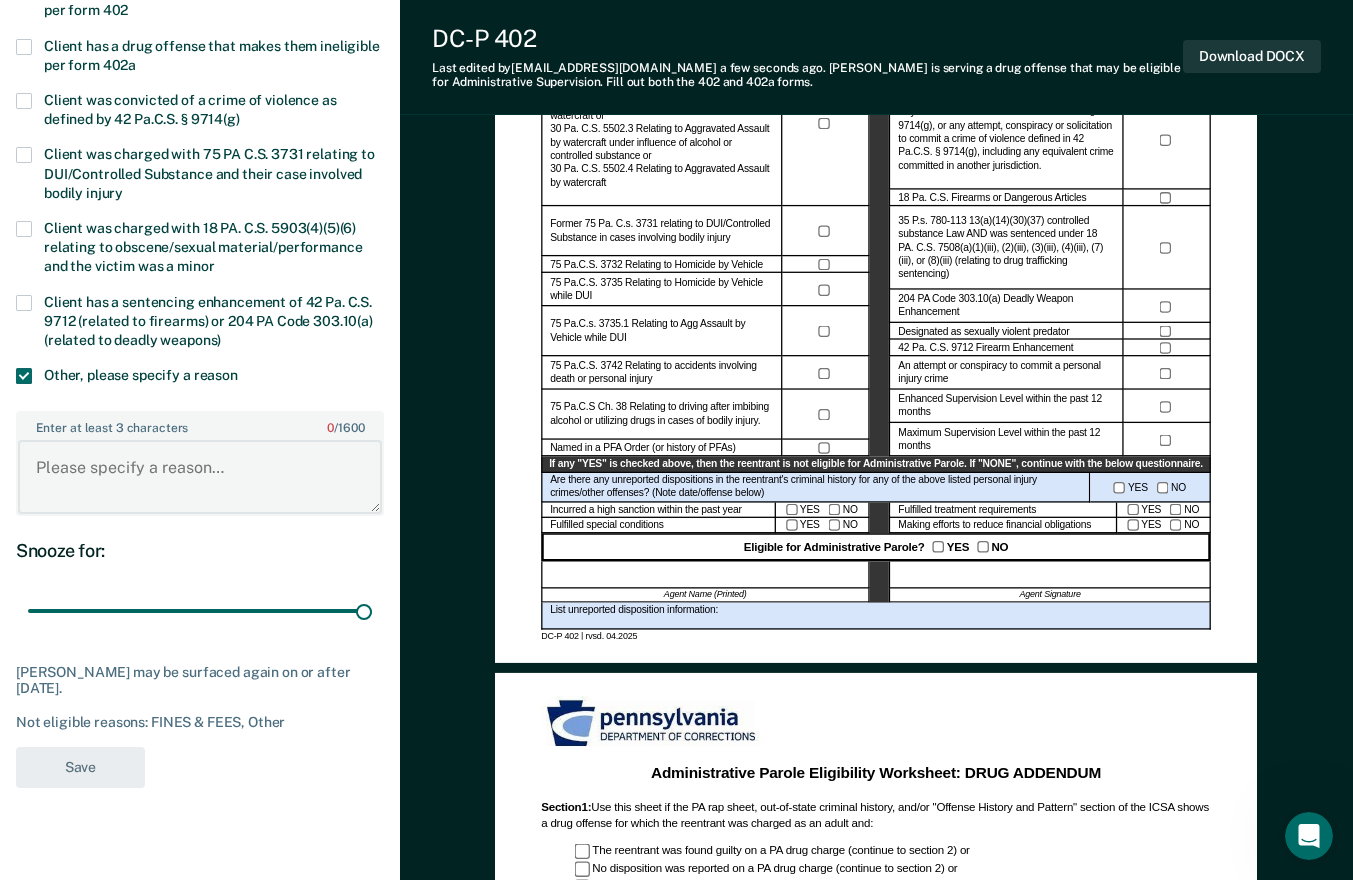 click on "Enter at least 3 characters 0  /  1600" at bounding box center [200, 477] 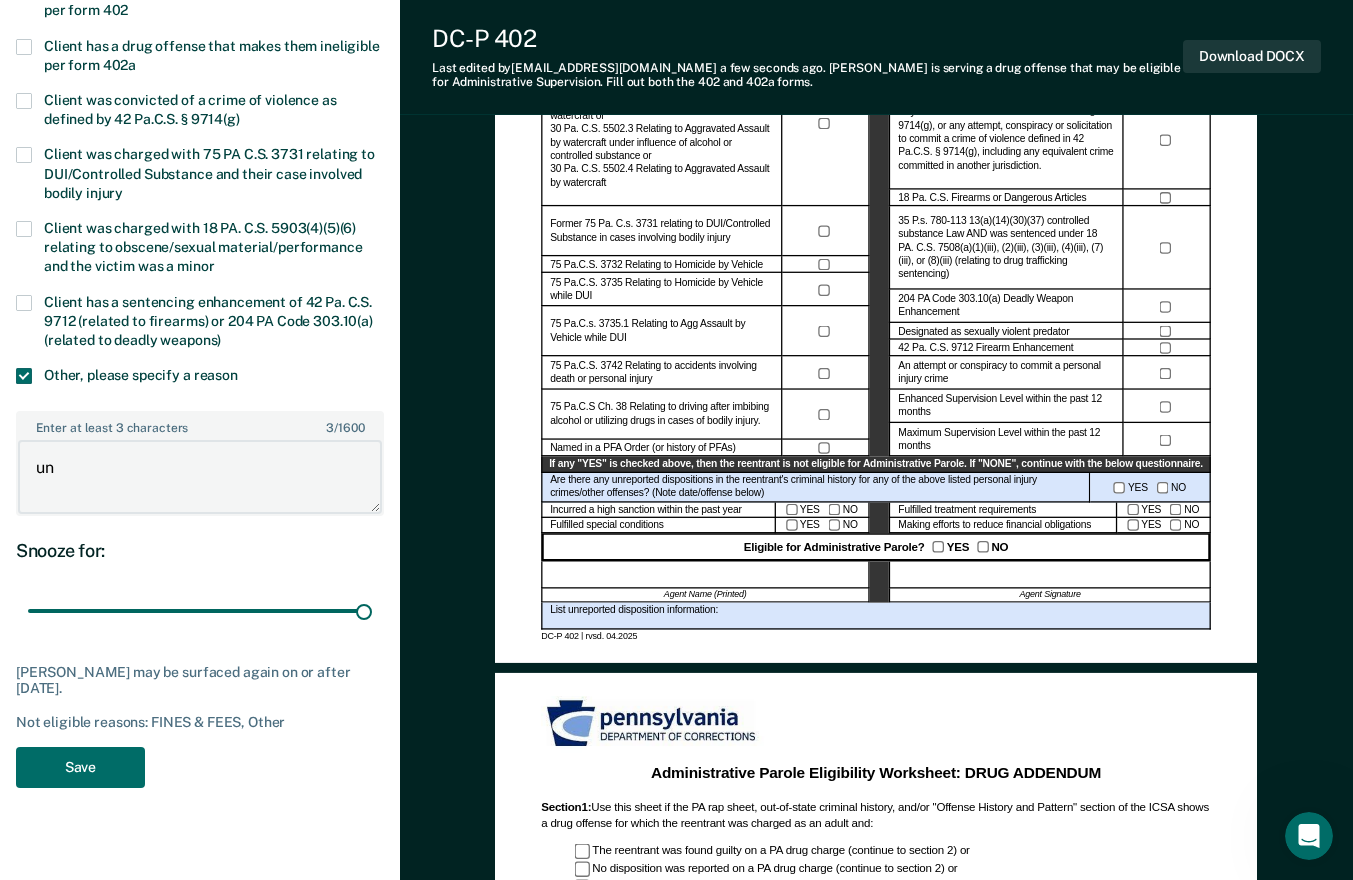 type on "u" 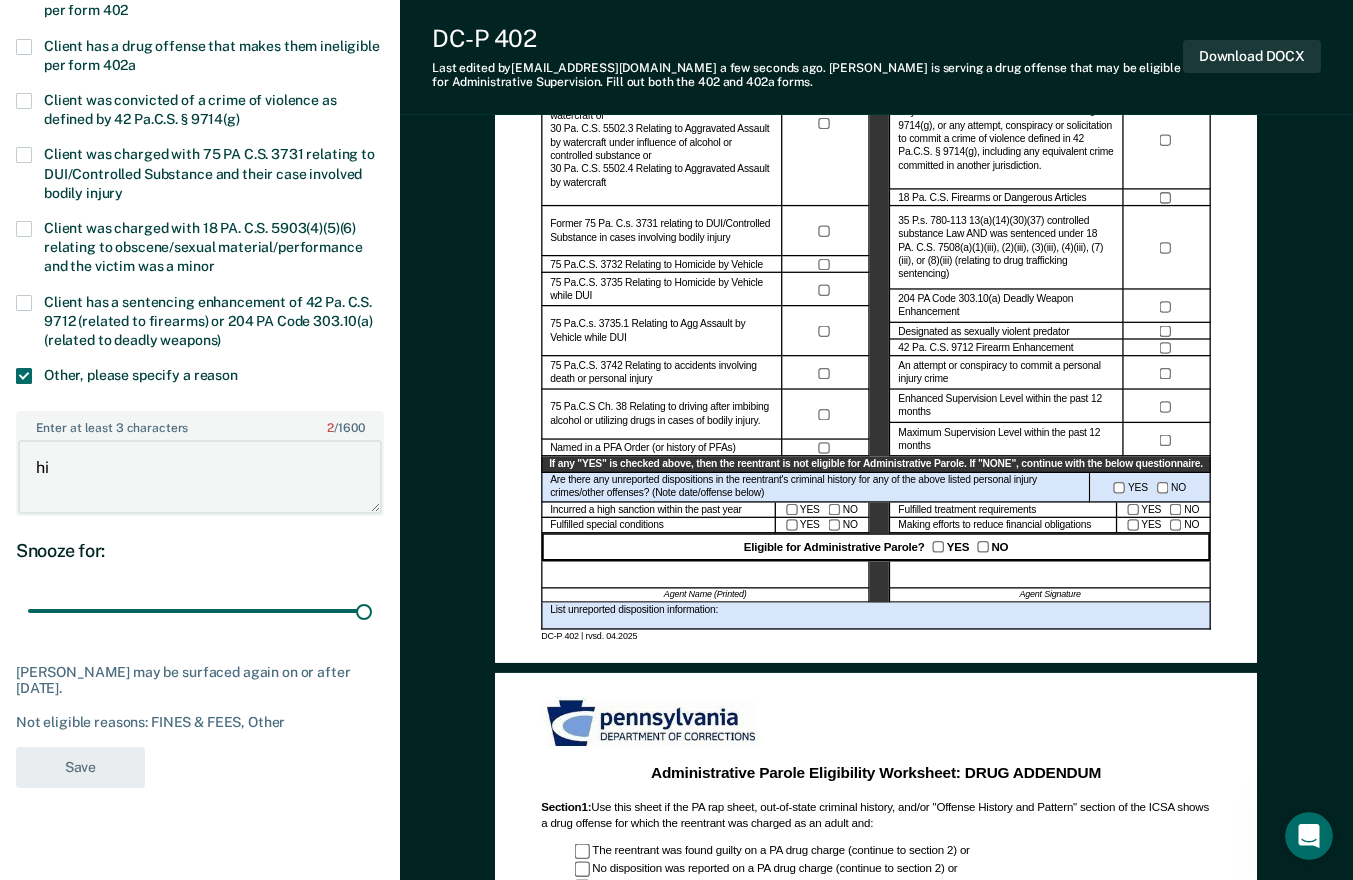 type on "h" 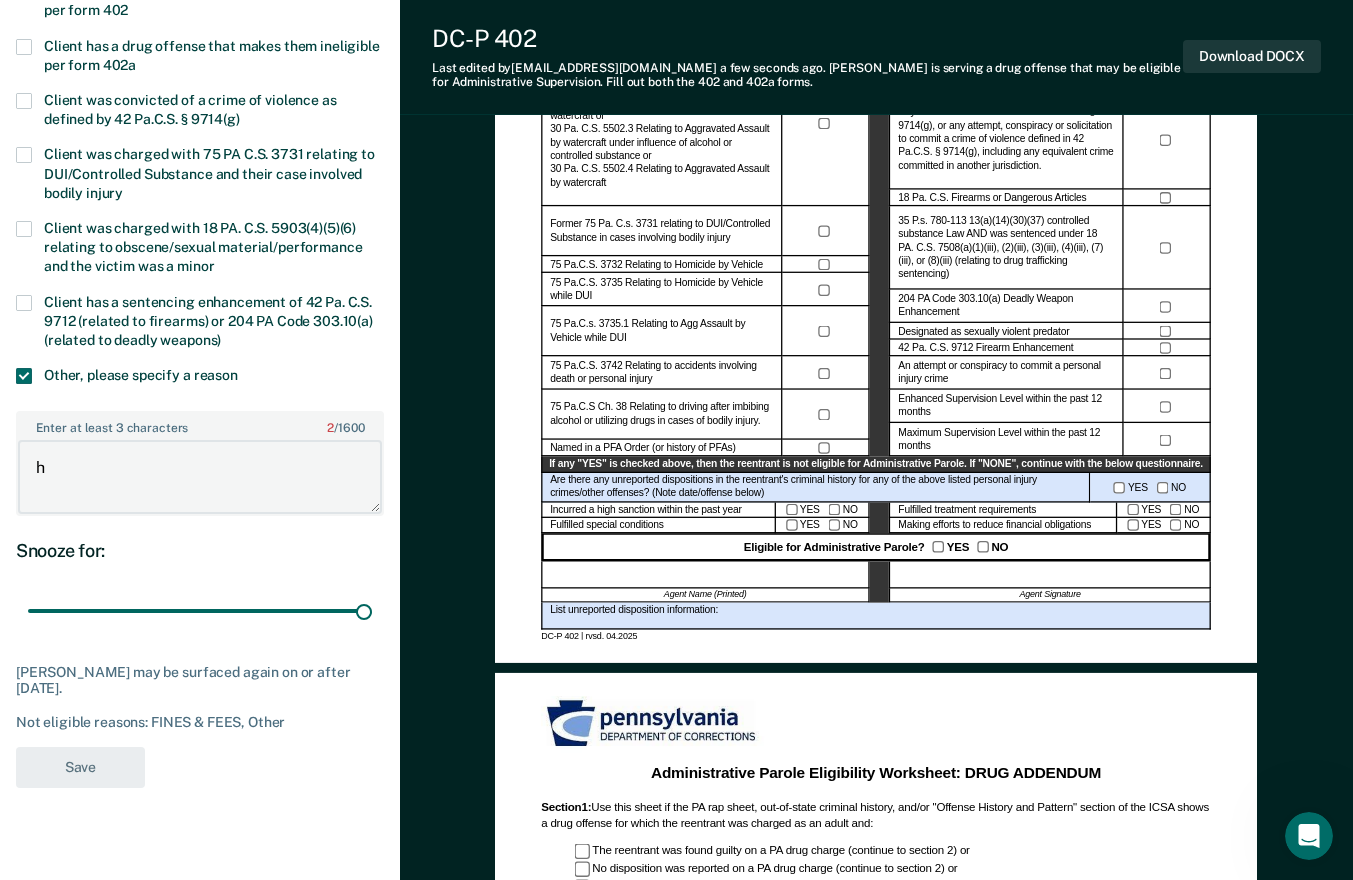 type 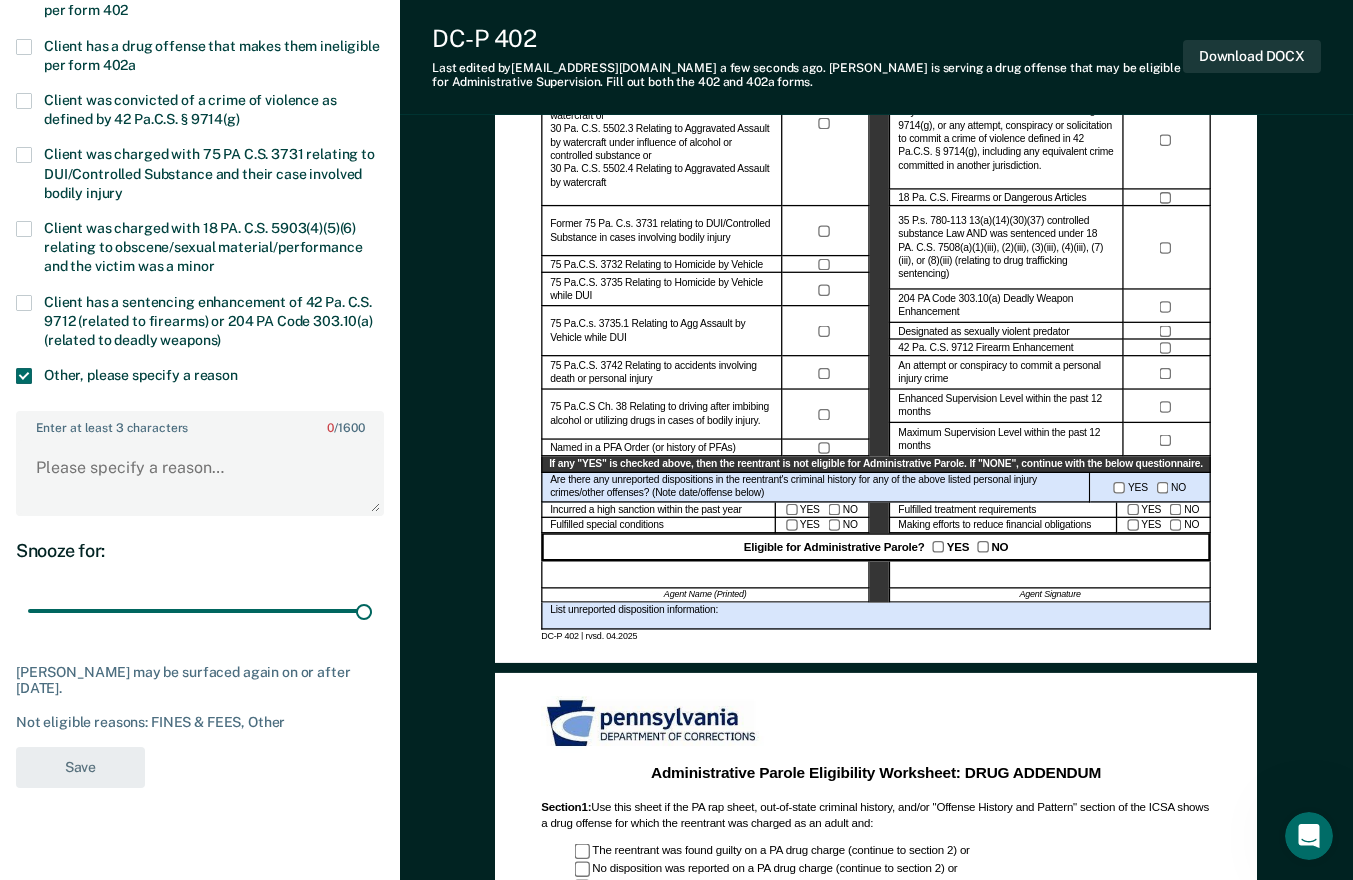 click at bounding box center [24, 376] 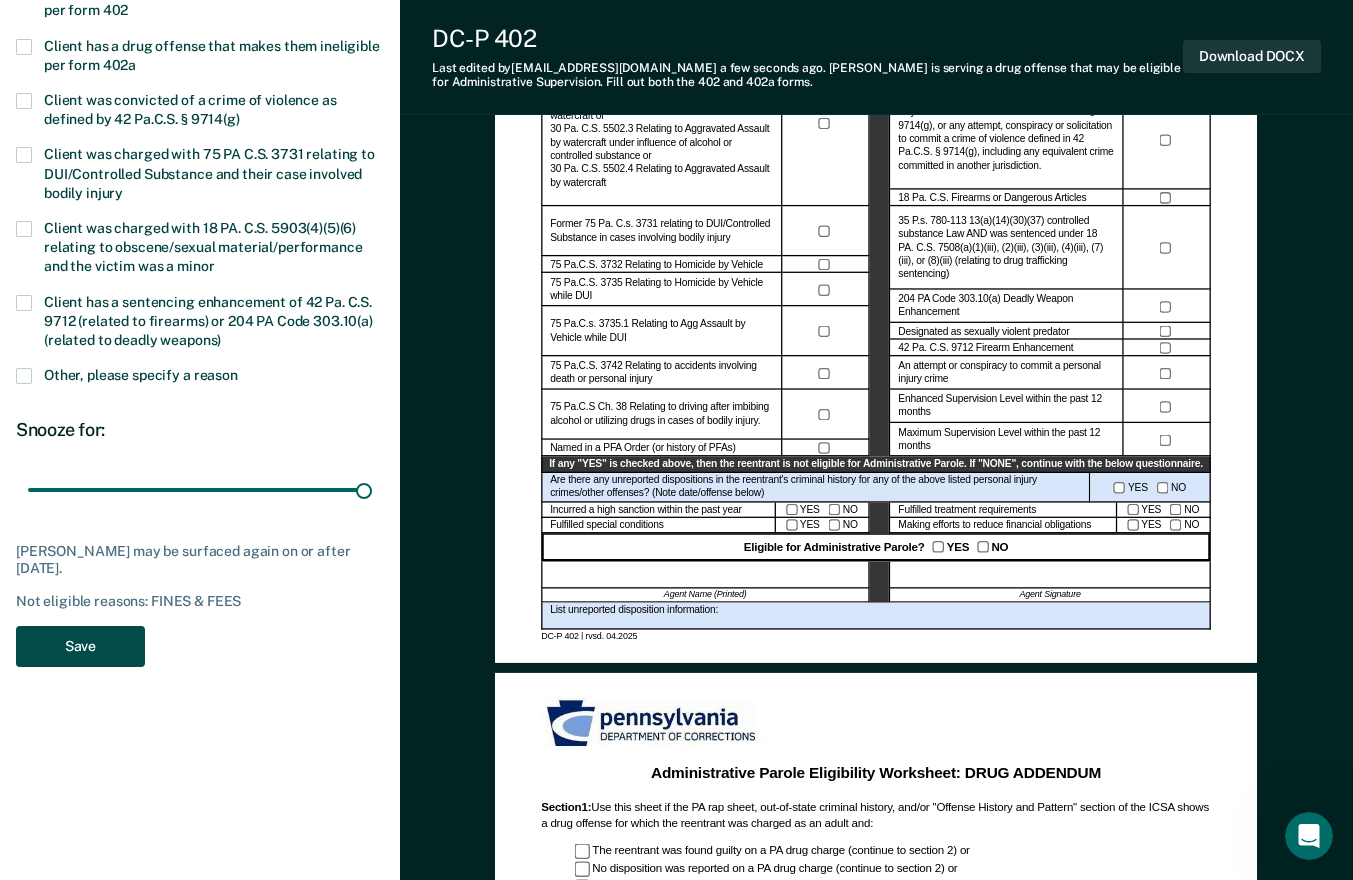 click on "Save" at bounding box center (80, 646) 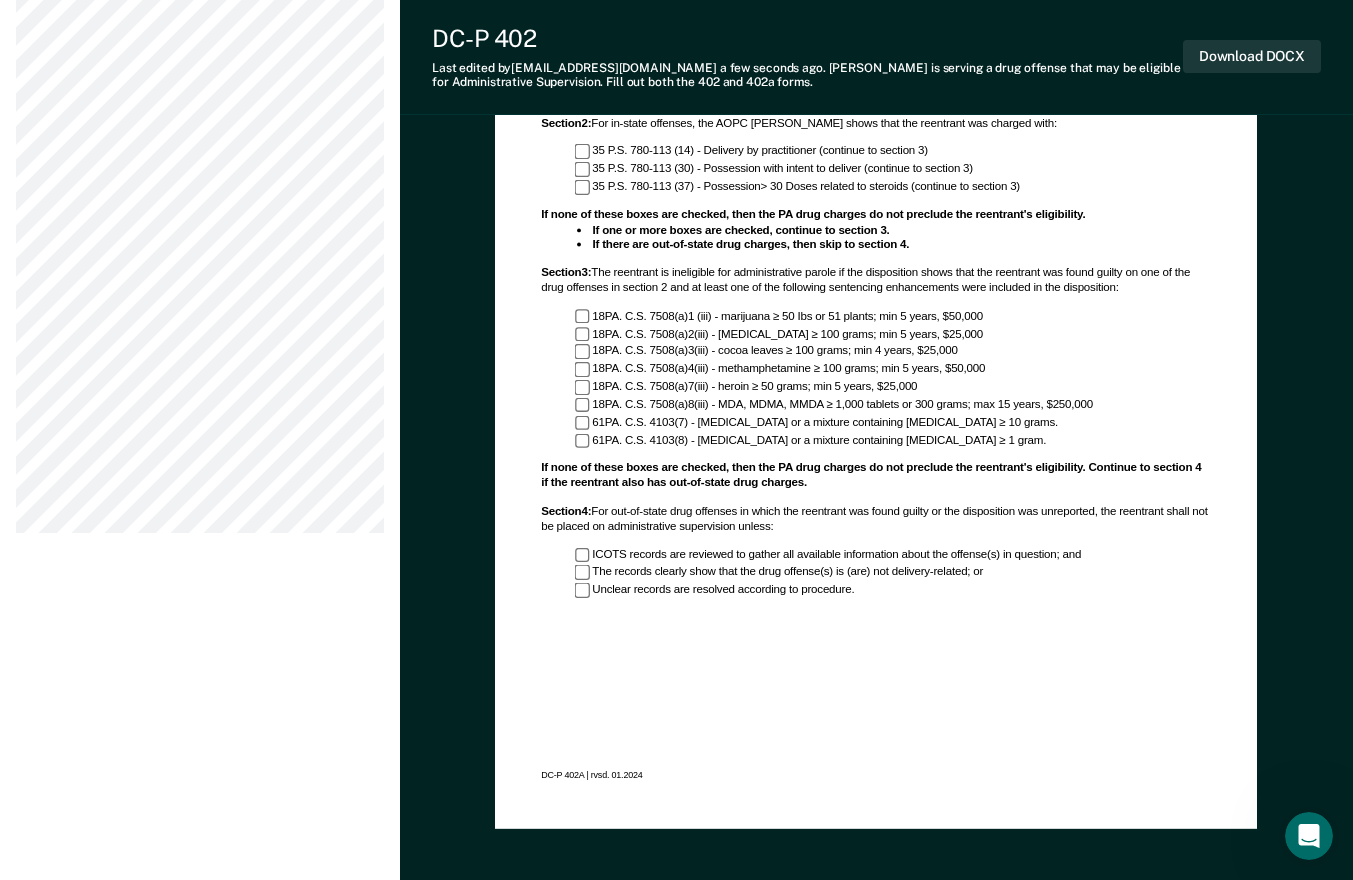 scroll, scrollTop: 0, scrollLeft: 0, axis: both 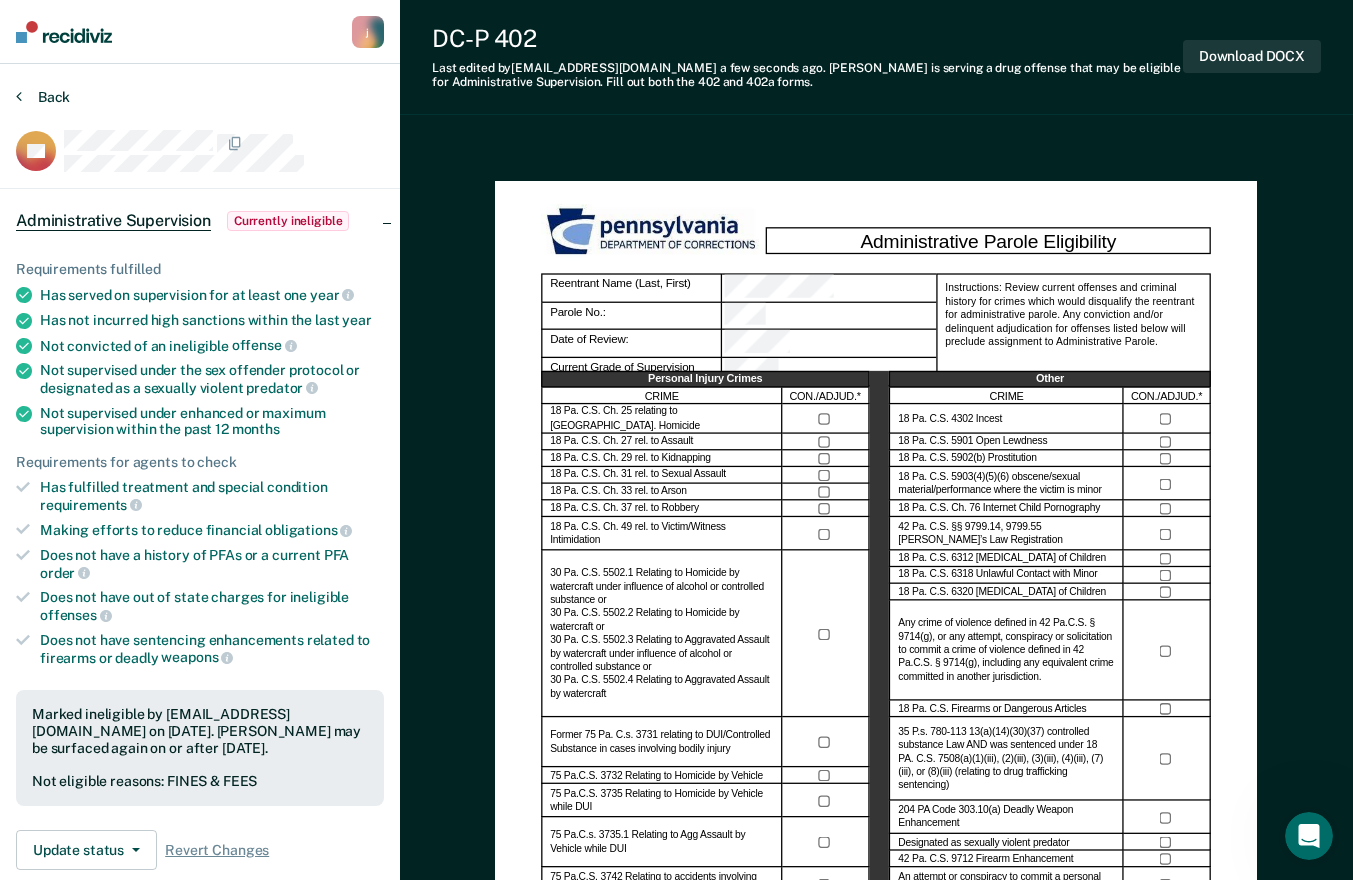 click on "Back" at bounding box center (43, 97) 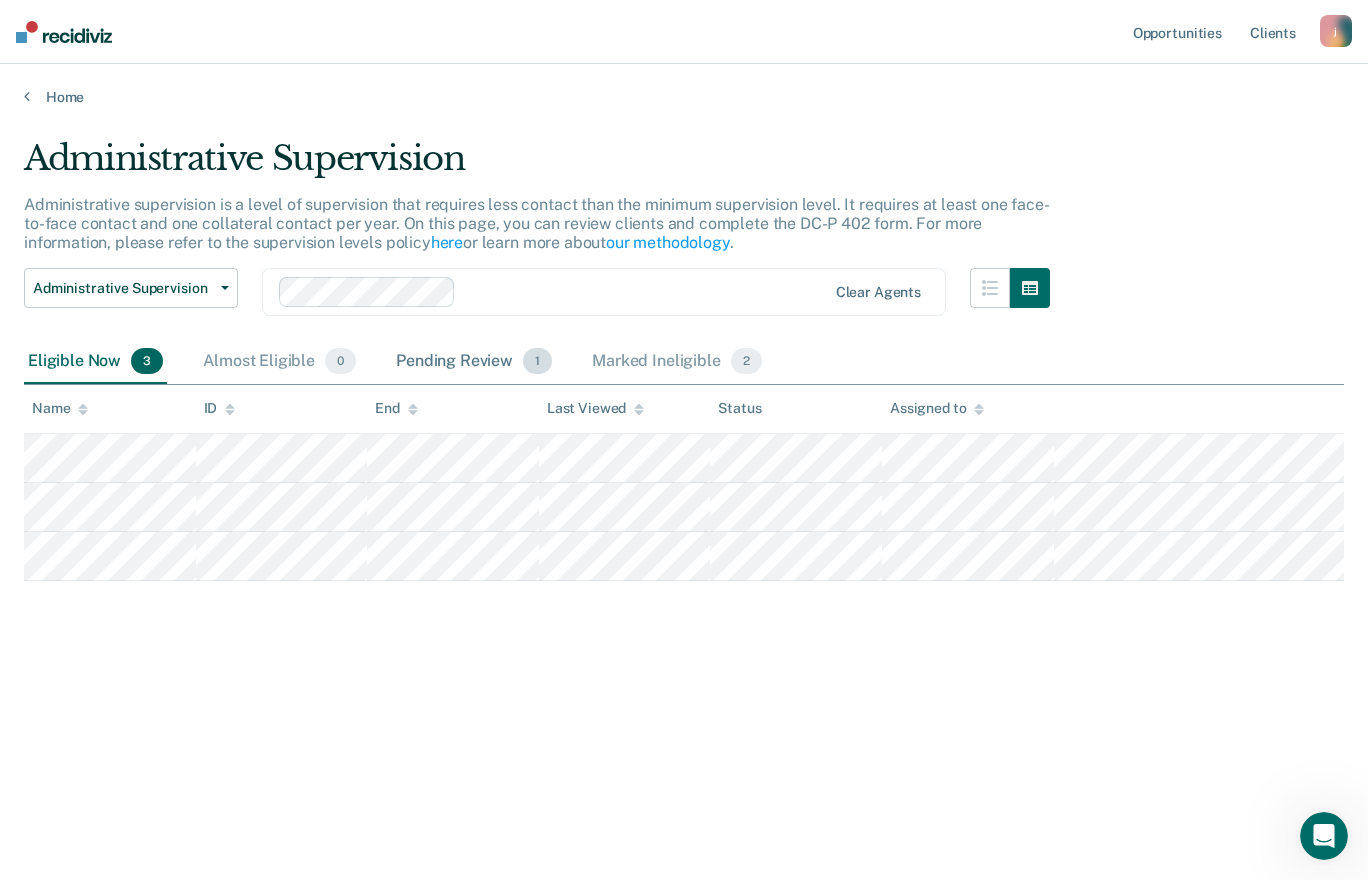 click on "Pending Review 1" at bounding box center [474, 362] 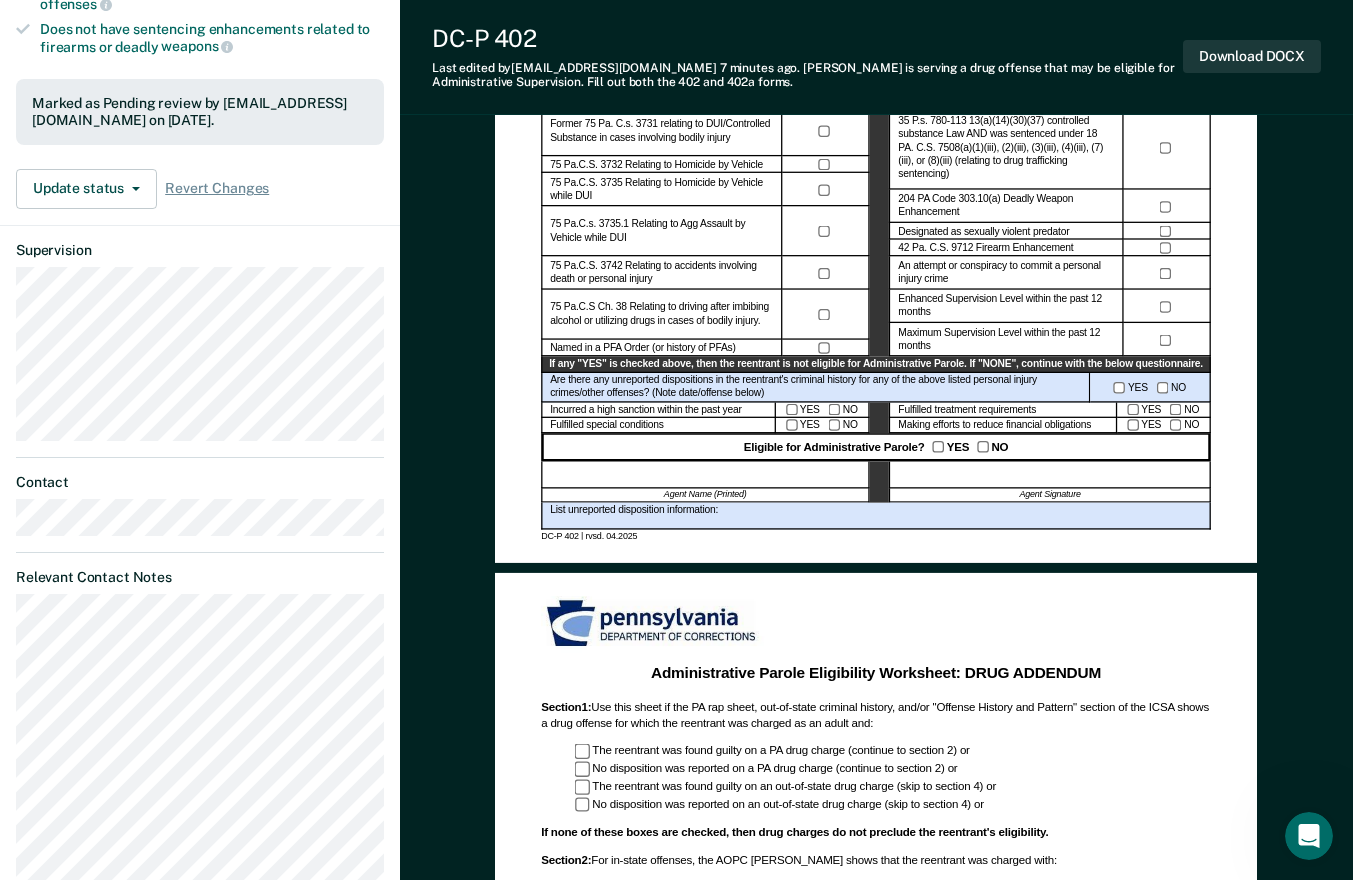 scroll, scrollTop: 608, scrollLeft: 0, axis: vertical 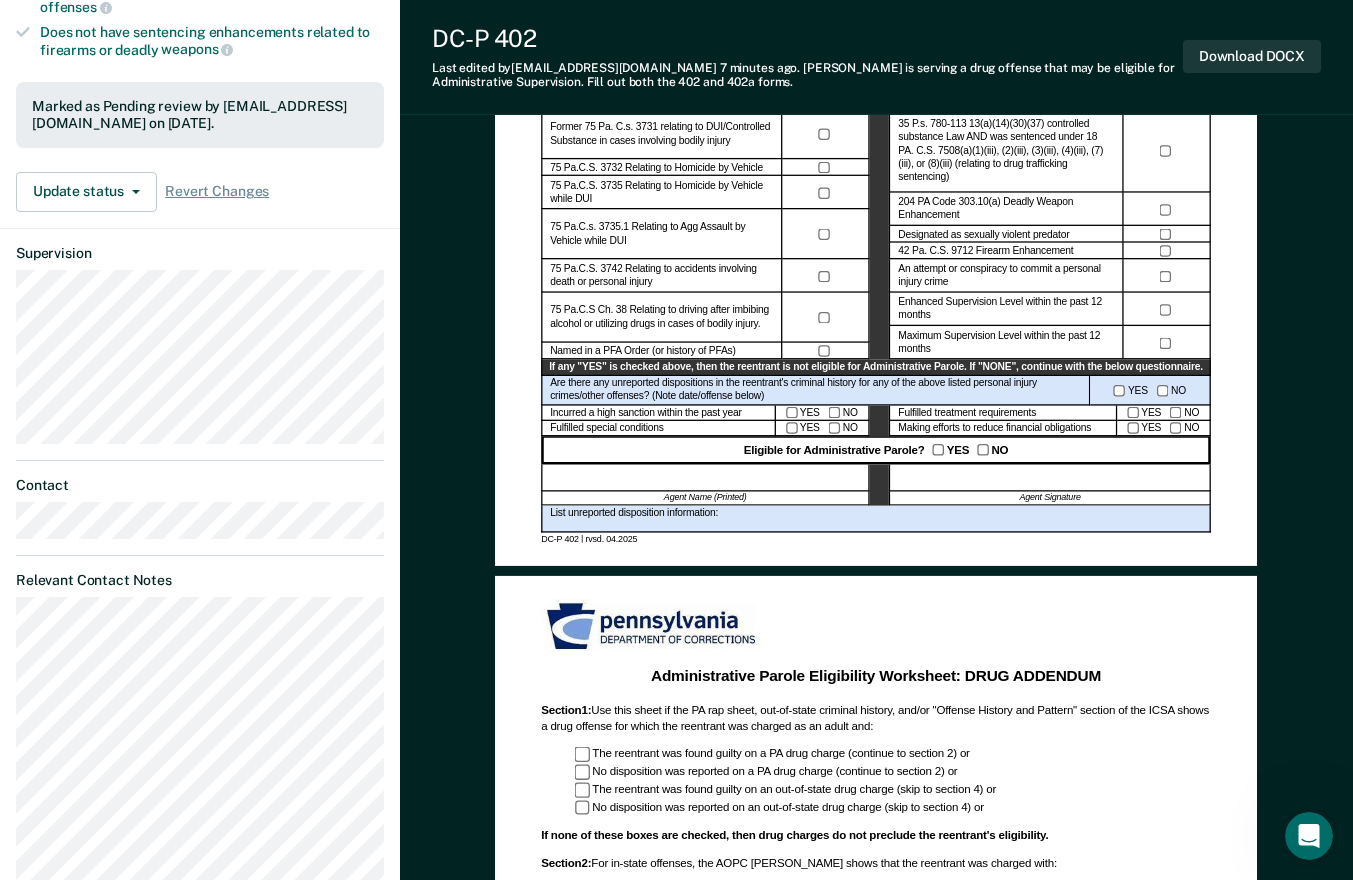 click on "Requirements fulfilled Has served on supervision for at least one   year   Has not incurred high sanctions within the last   year Not convicted of an ineligible   offense   Not supervised under the sex offender protocol or designated as a sexually violent   predator   Not supervised under enhanced or maximum supervision within the past 12   months Requirements for agents to check Has fulfilled treatment and special condition   requirements   Making efforts to reduce financial   obligations	   Does not have a history of PFAs or a current PFA order     Does not have out of state charges for ineligible   offenses   Does not have sentencing enhancements related to firearms or deadly   weapons   Marked as Pending review by [EMAIL_ADDRESS][DOMAIN_NAME] on [DATE].   Update status Revert from Pending Review Mark Ineligible Revert Changes" at bounding box center [200, -76] 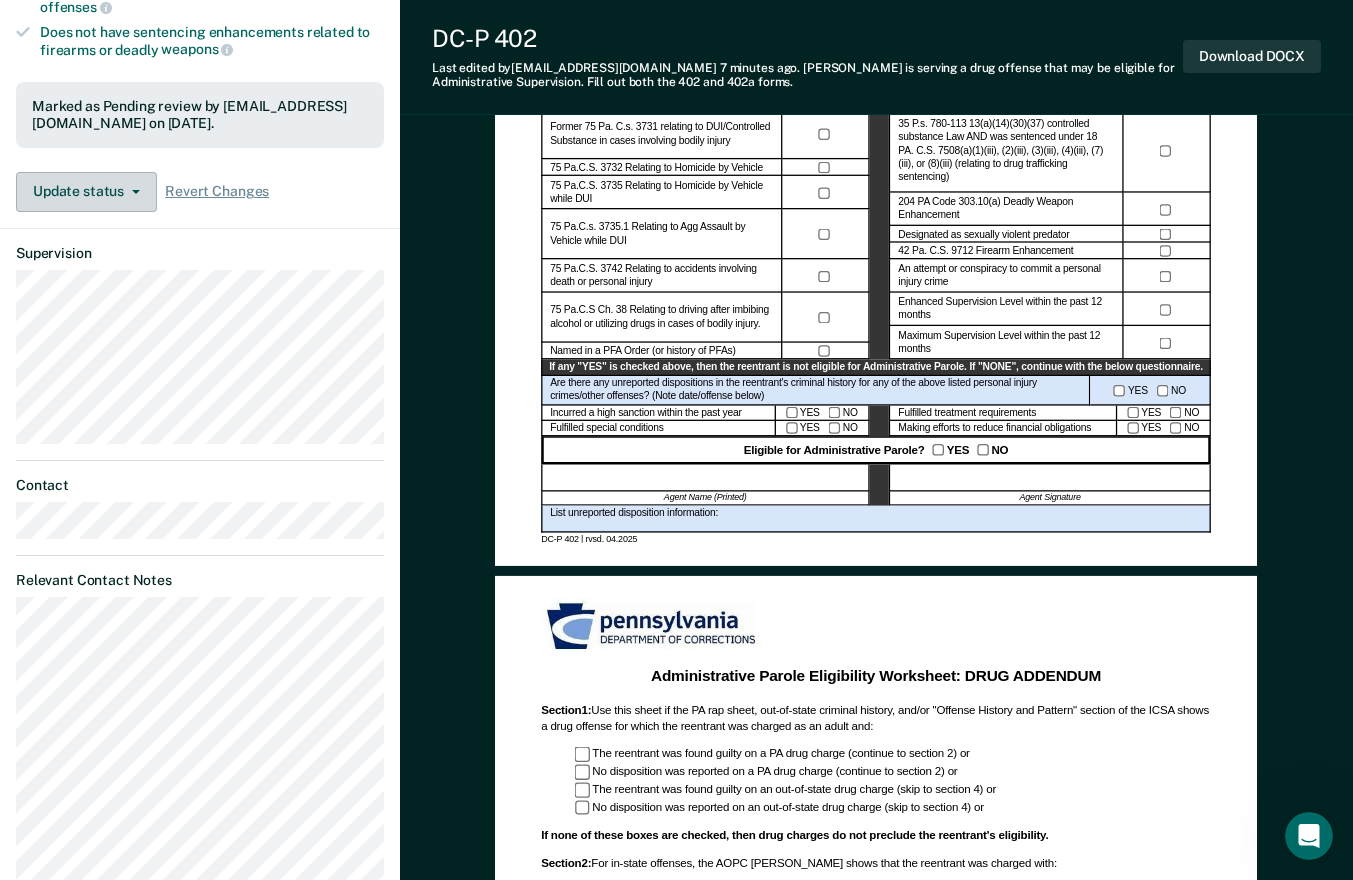 click on "Update status" at bounding box center [86, 192] 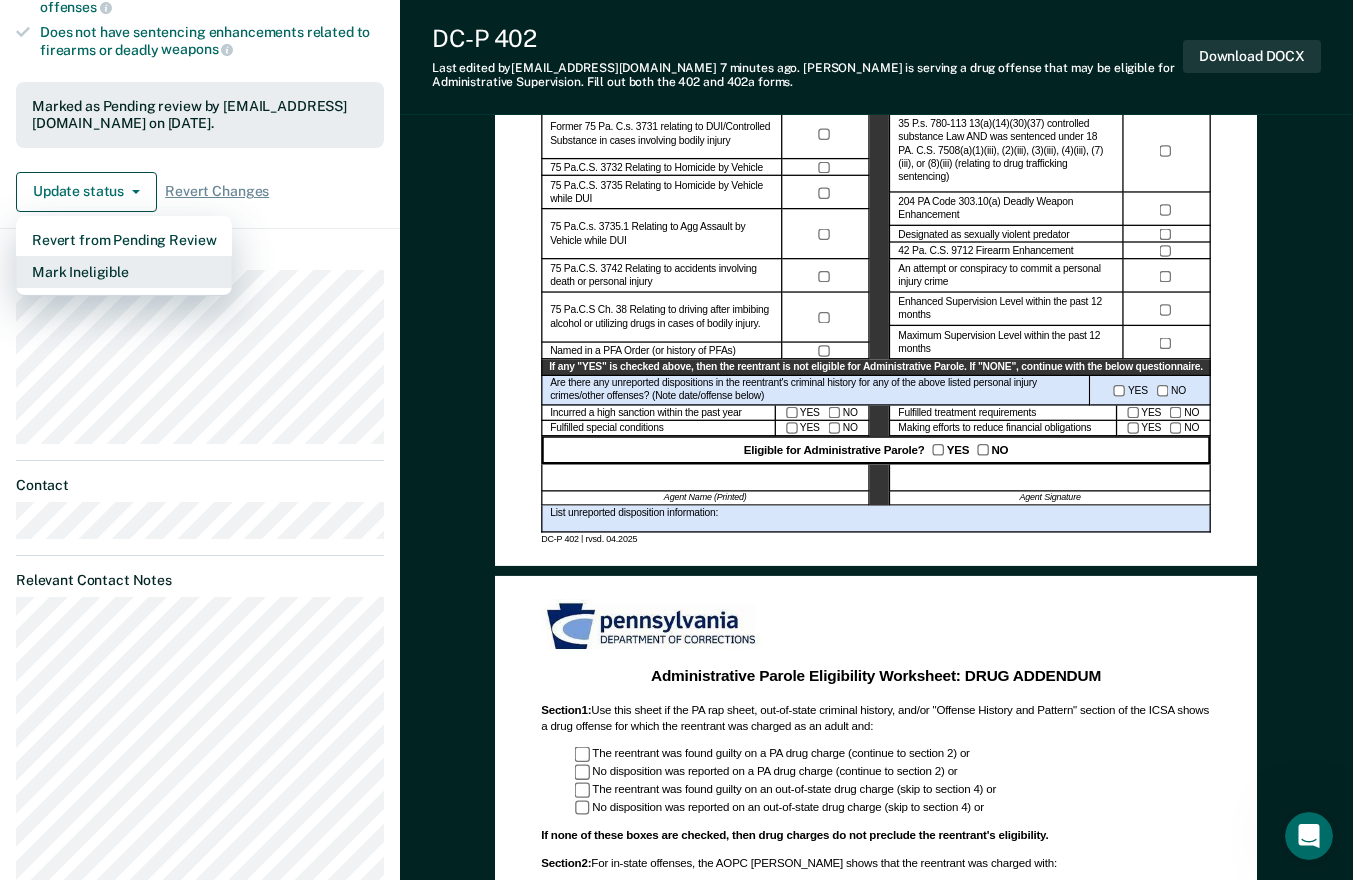 click on "Mark Ineligible" at bounding box center (124, 272) 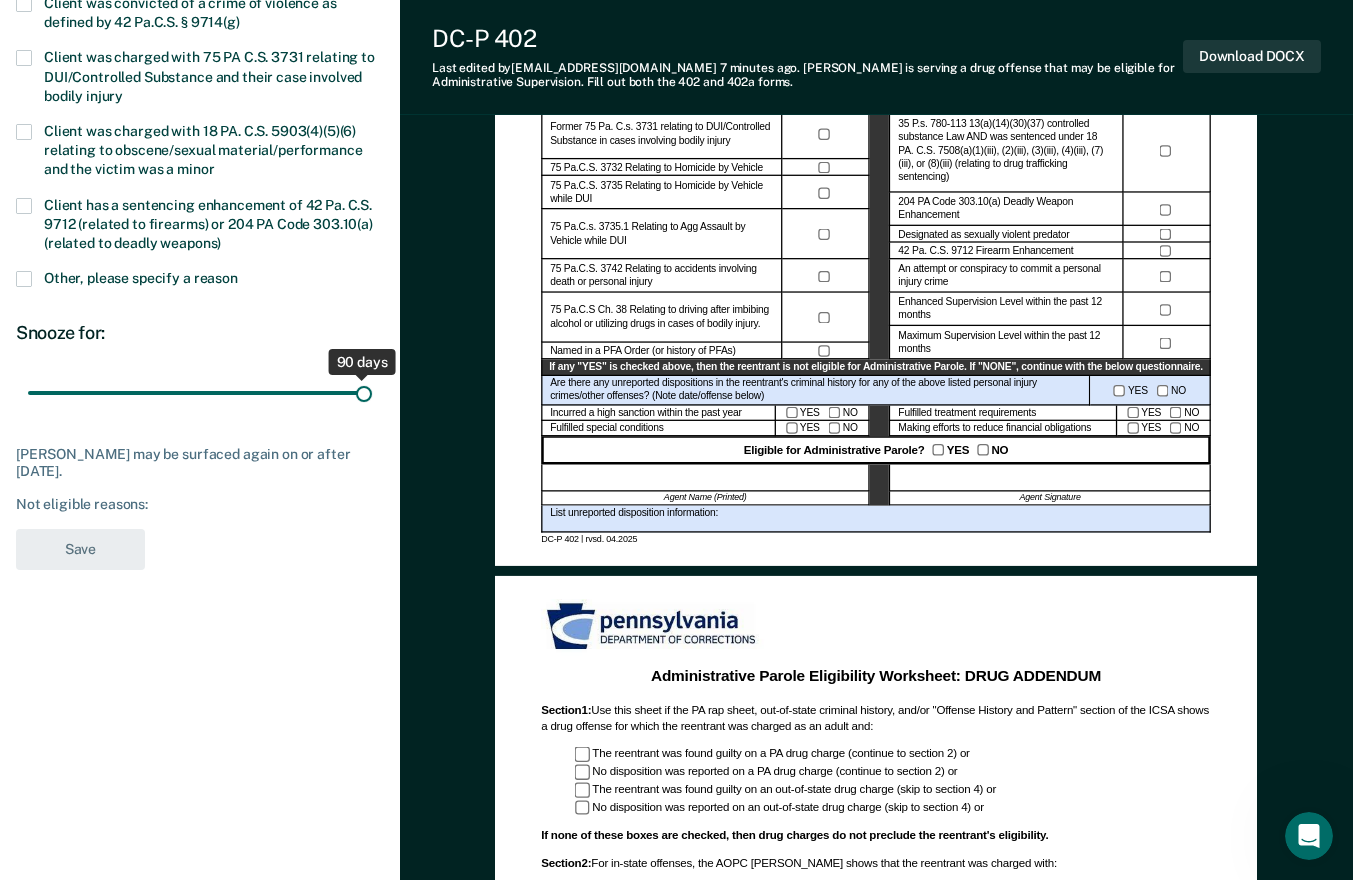 drag, startPoint x: 141, startPoint y: 388, endPoint x: 482, endPoint y: 398, distance: 341.1466 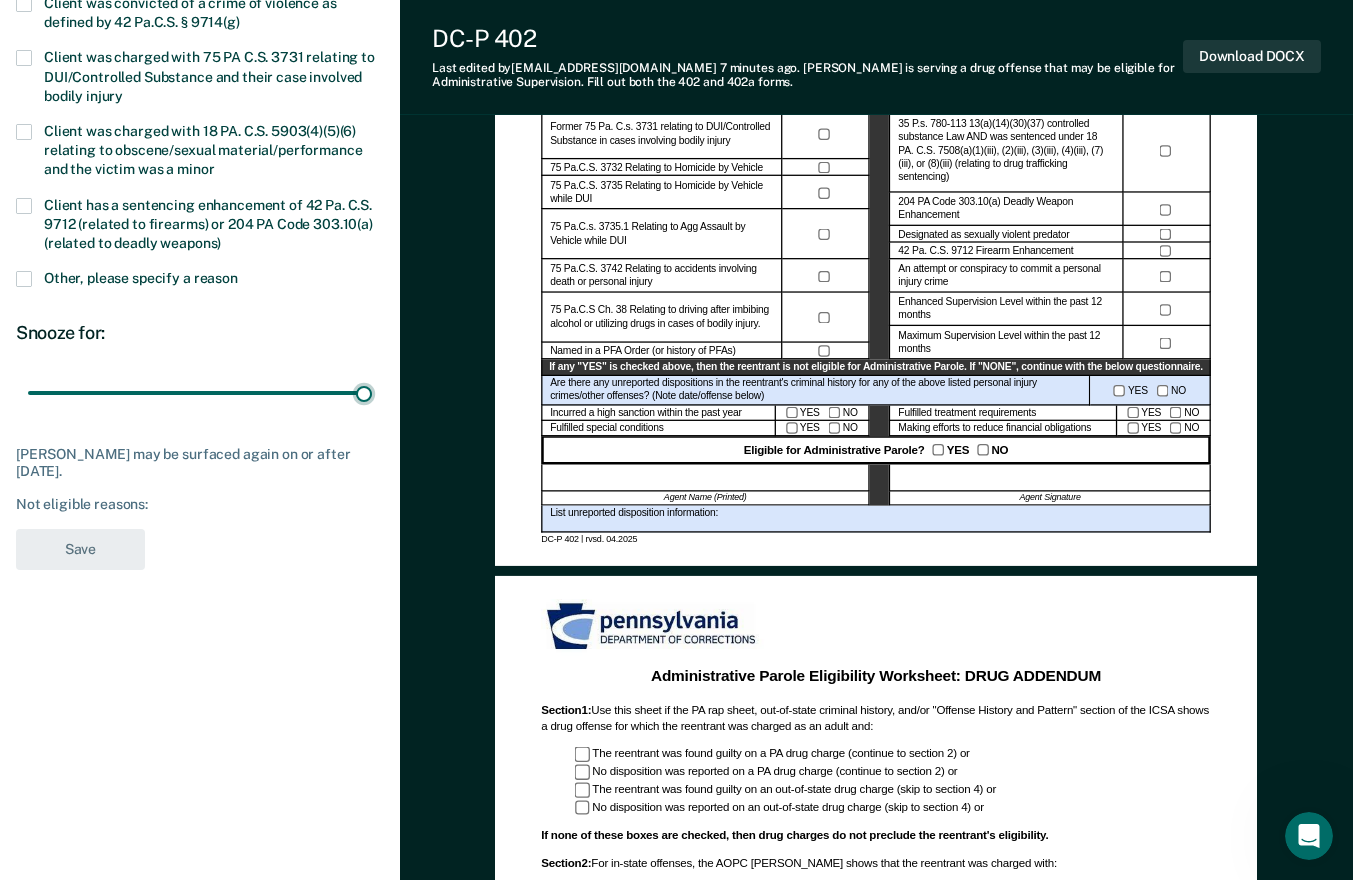 type on "90" 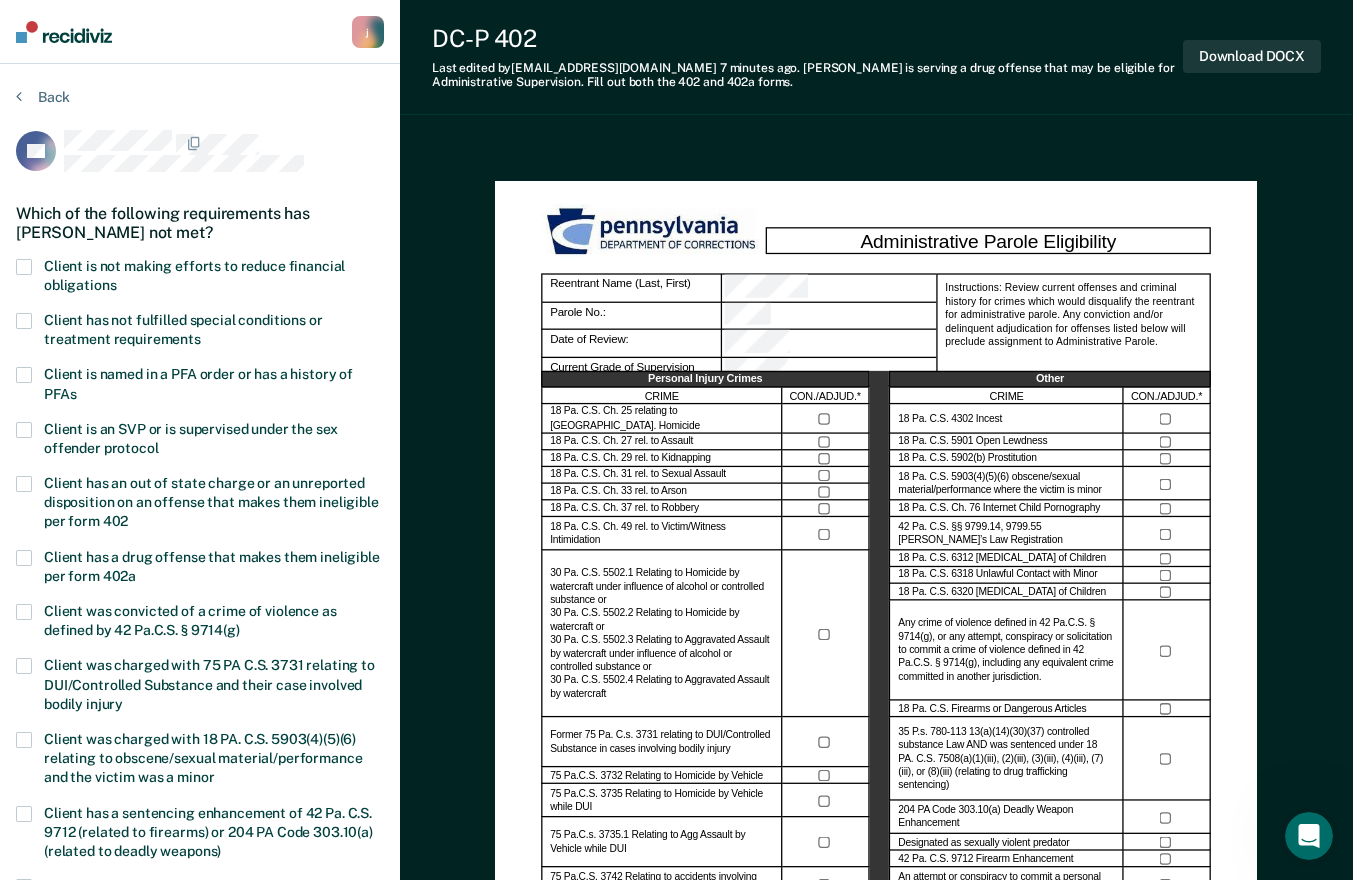 click at bounding box center (24, 267) 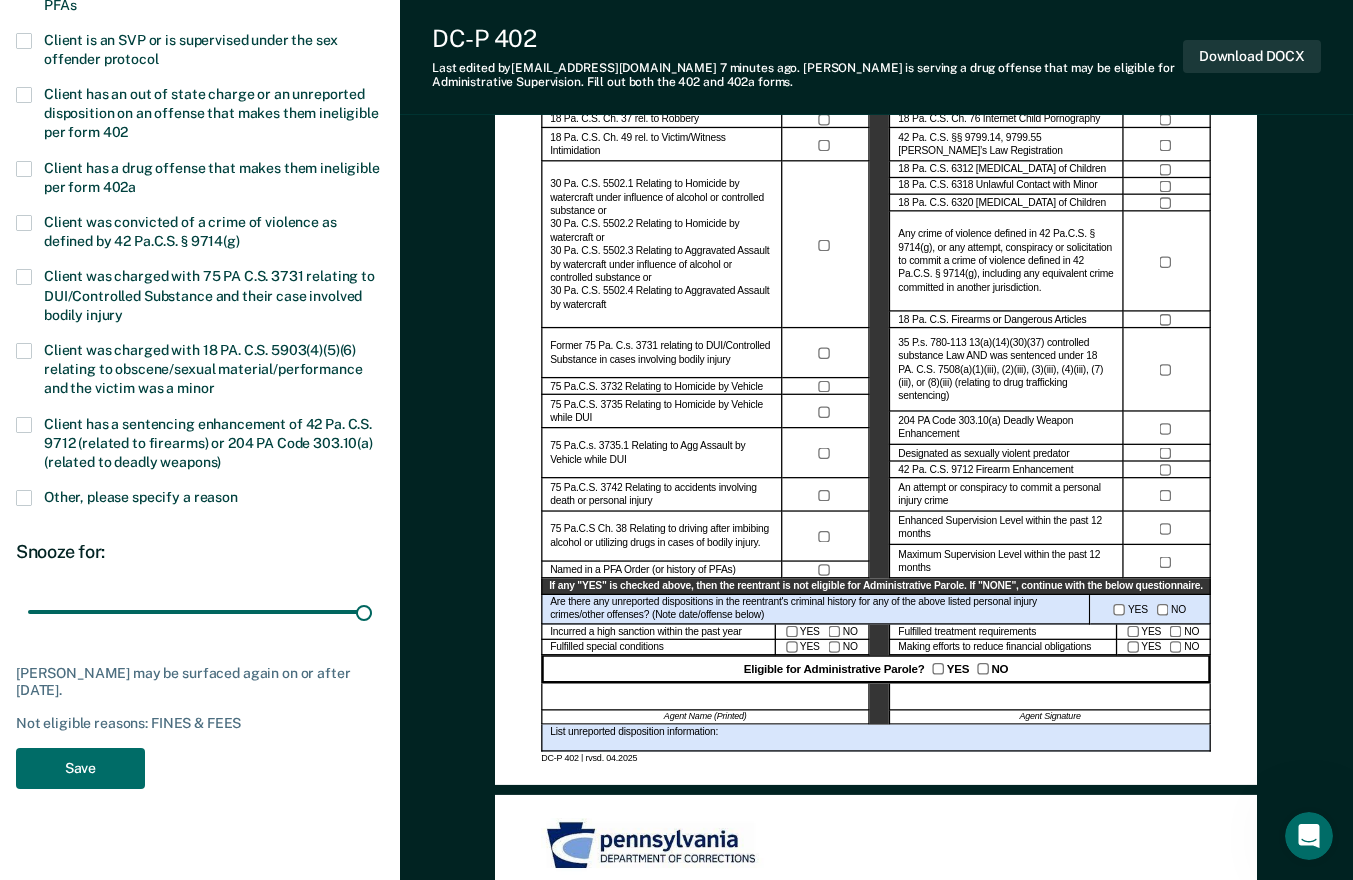 scroll, scrollTop: 797, scrollLeft: 0, axis: vertical 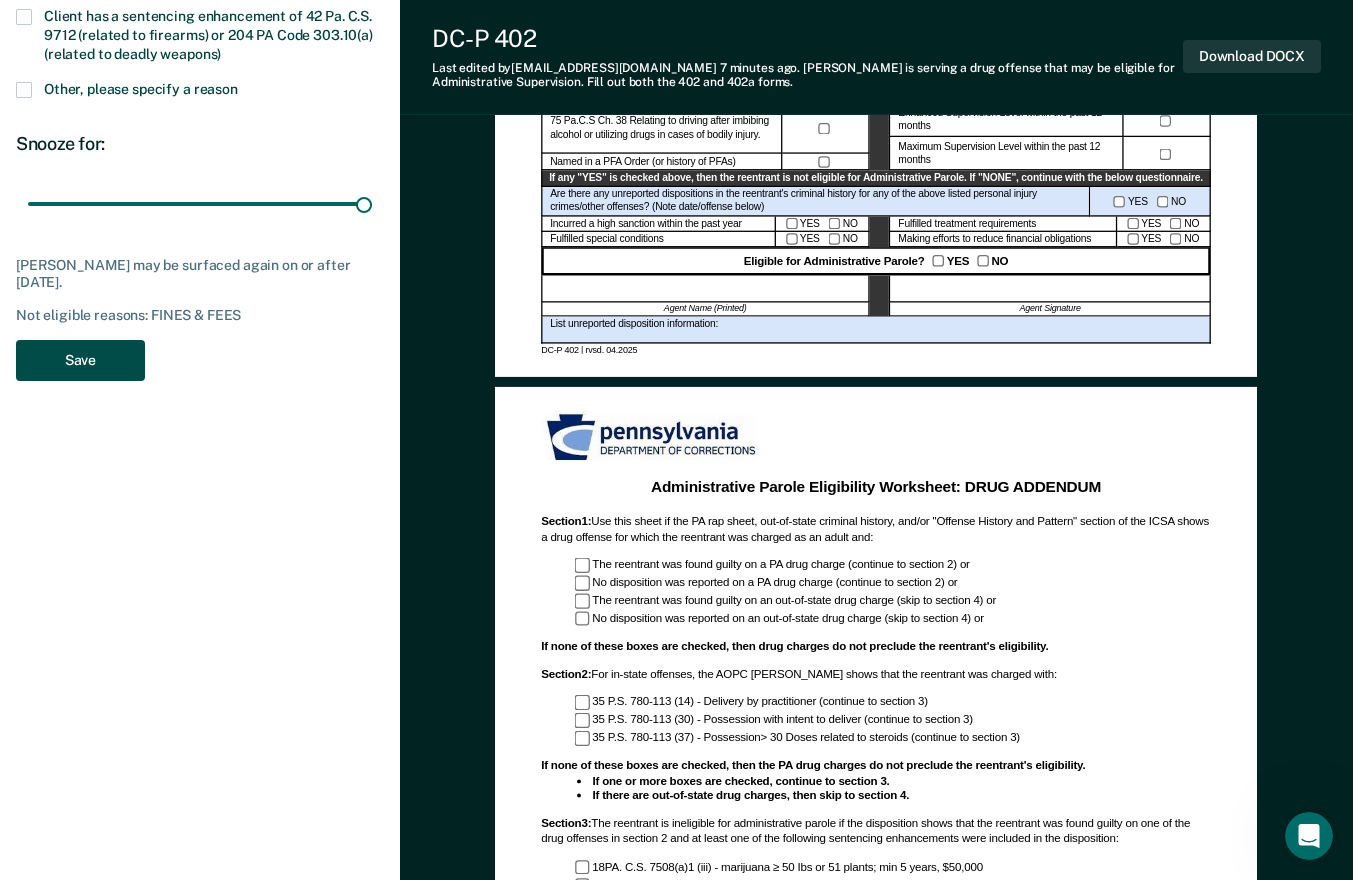 click on "Save" at bounding box center [80, 360] 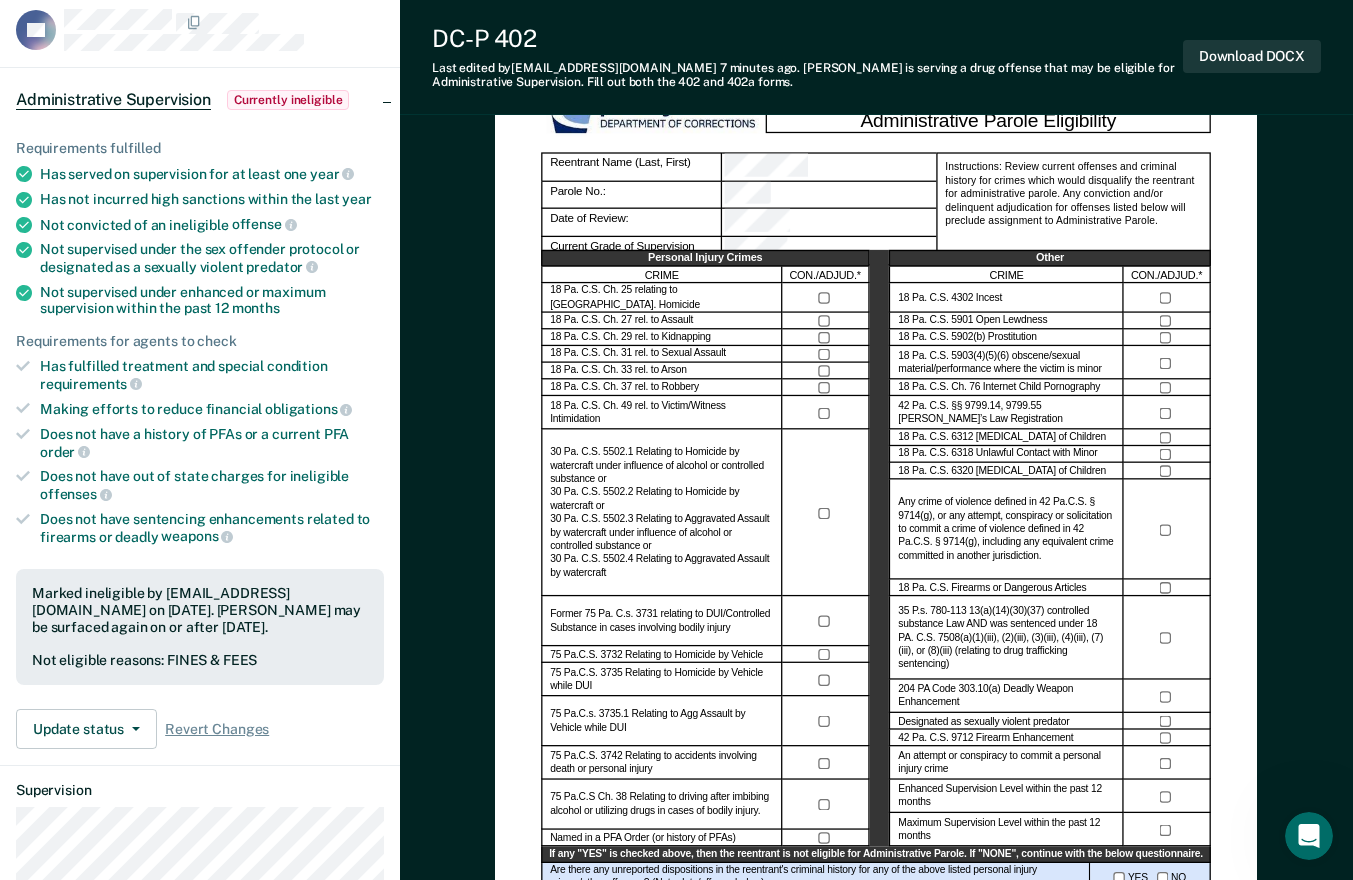 scroll, scrollTop: 104, scrollLeft: 0, axis: vertical 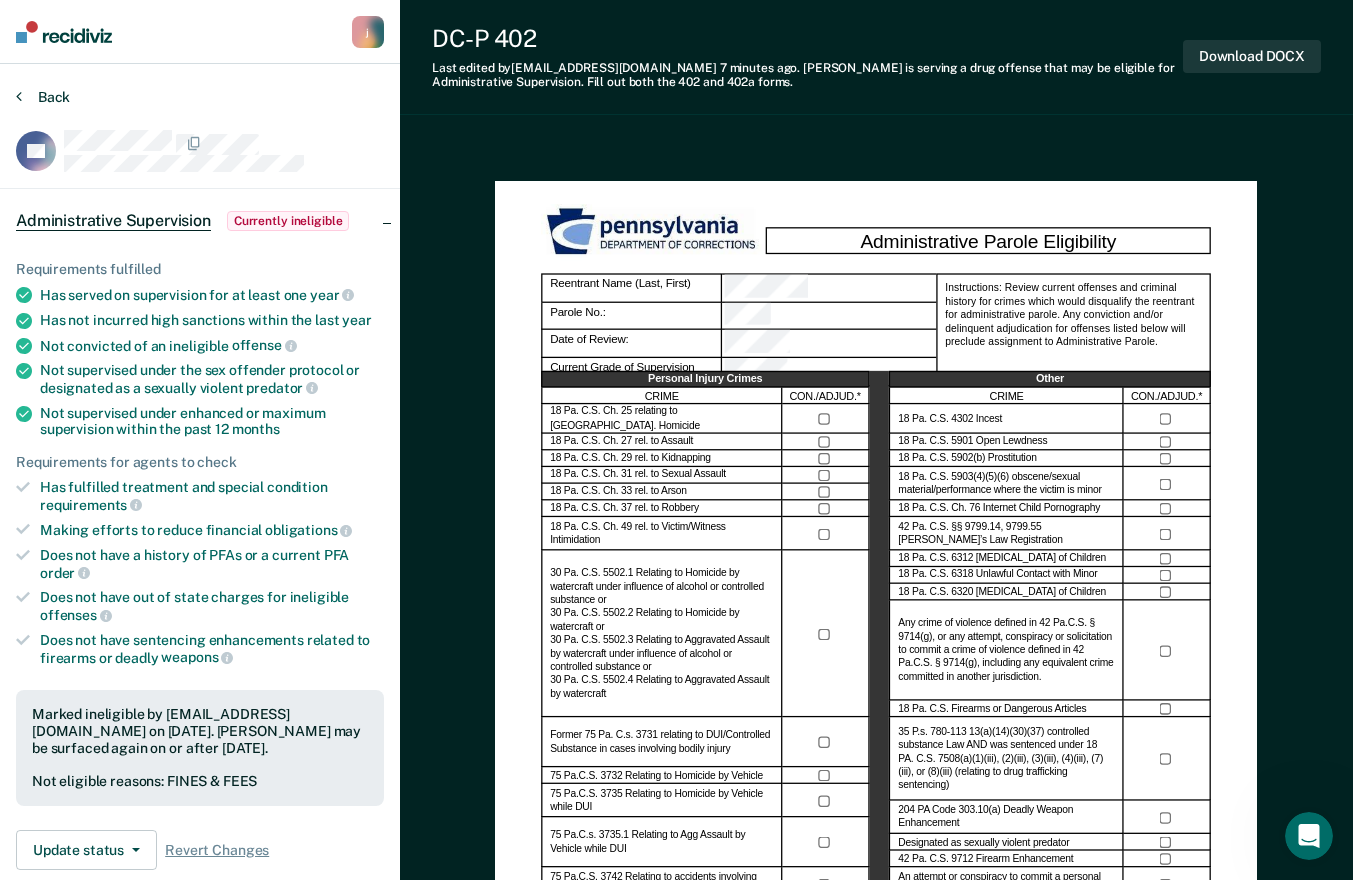 click on "Back" at bounding box center [43, 97] 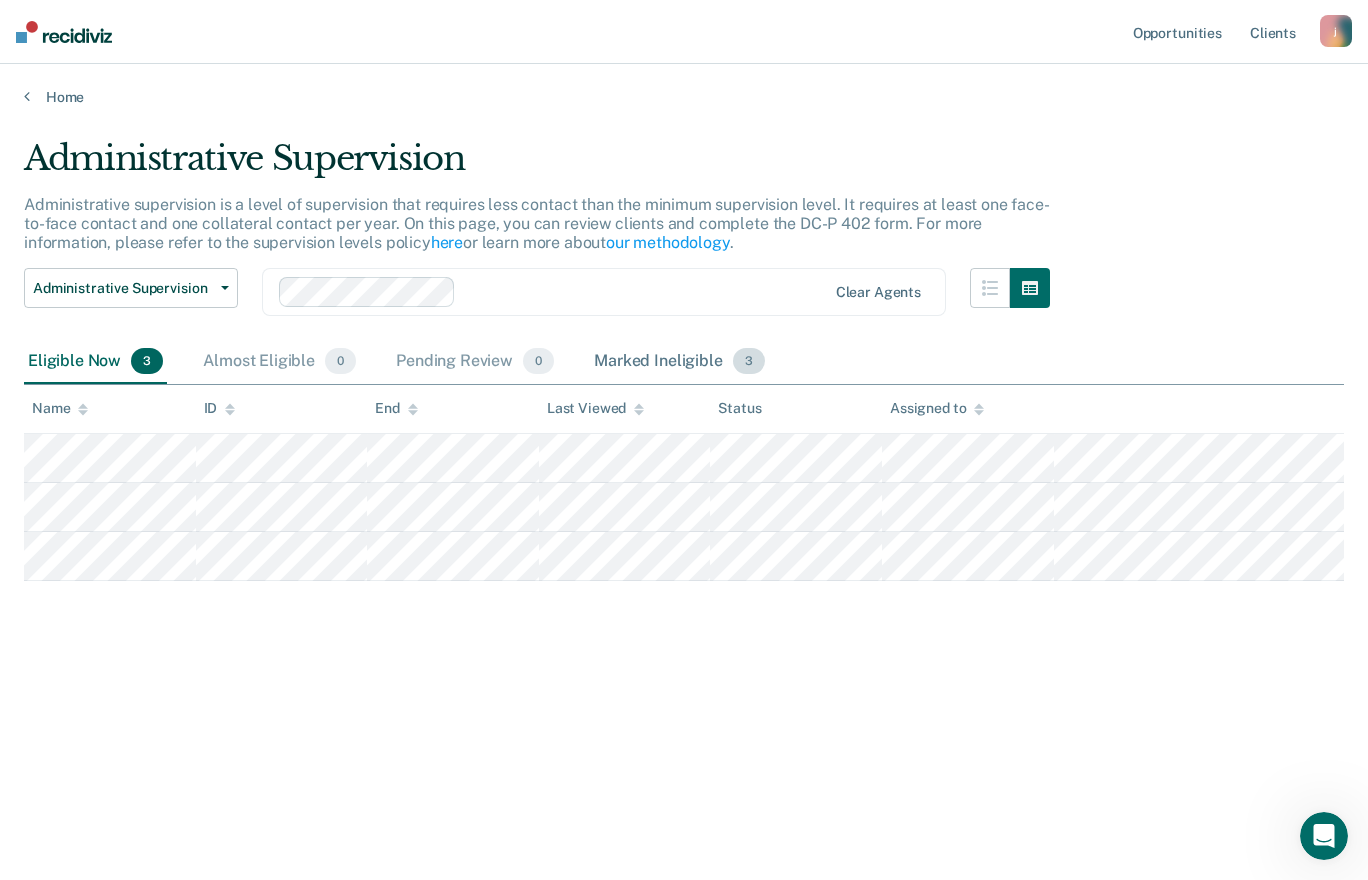 click on "Marked Ineligible 3" at bounding box center [679, 362] 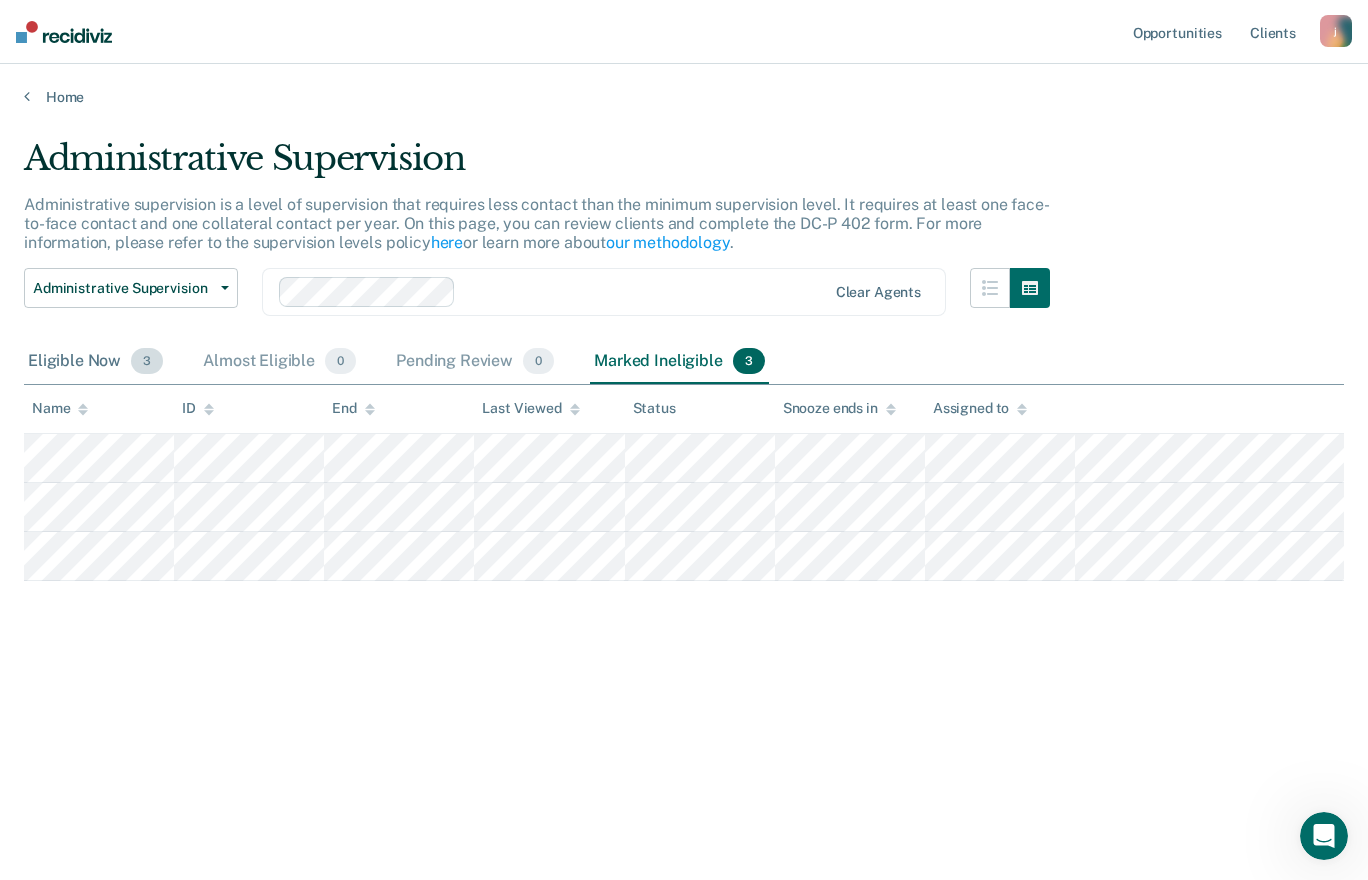 click on "Eligible Now 3" at bounding box center [95, 362] 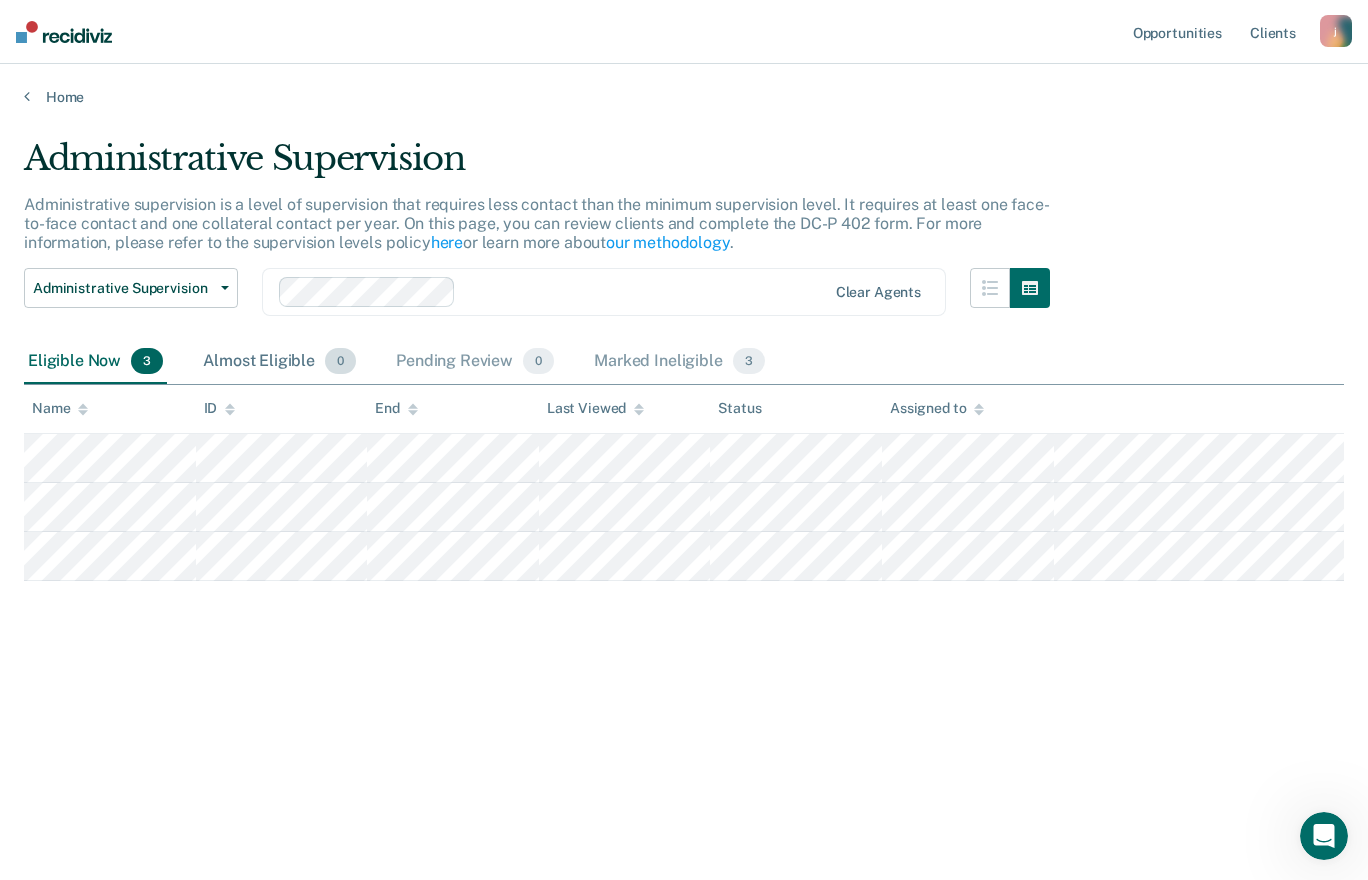 click on "Almost Eligible 0" at bounding box center [279, 362] 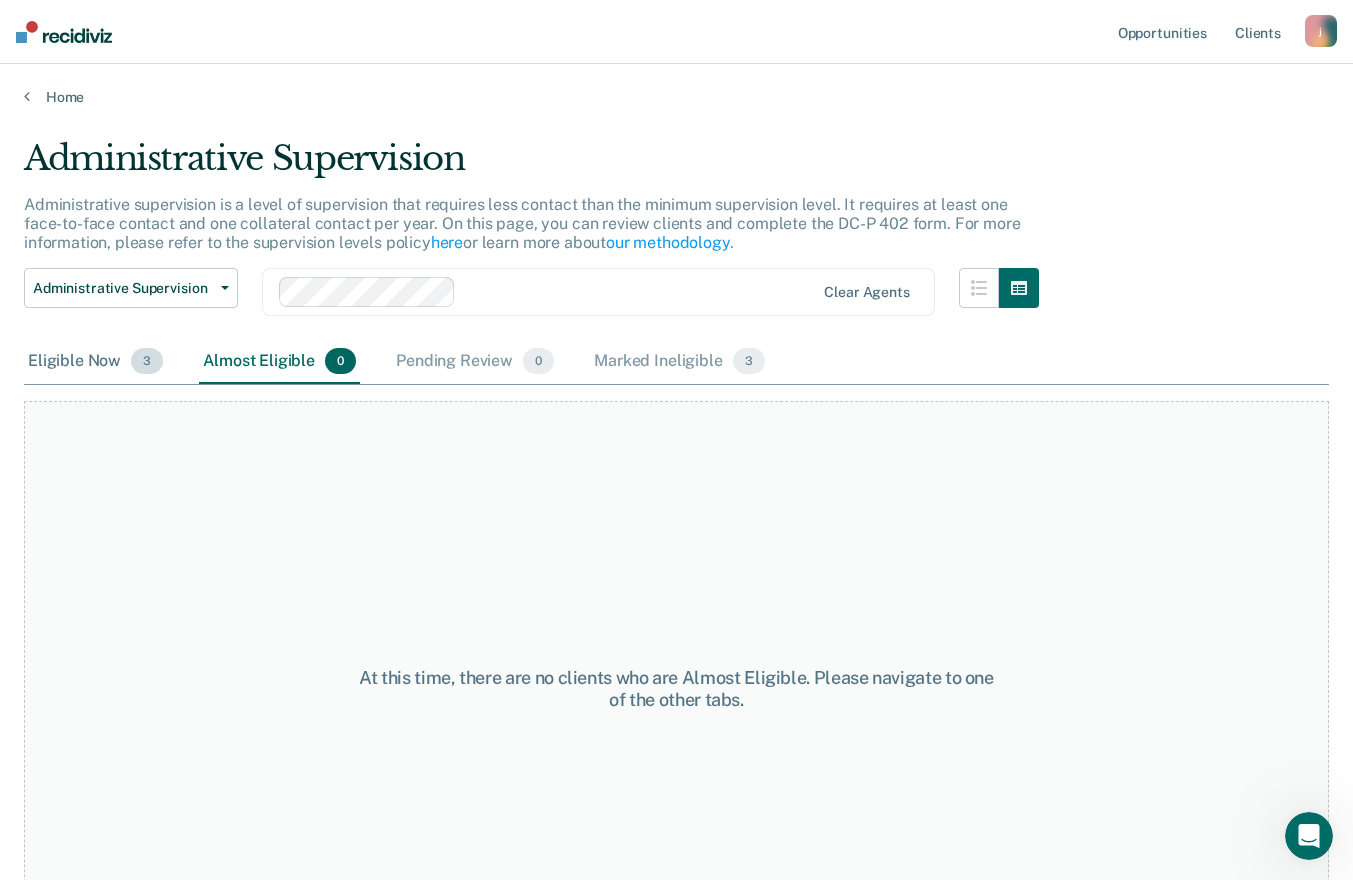 click on "Eligible Now 3" at bounding box center (95, 362) 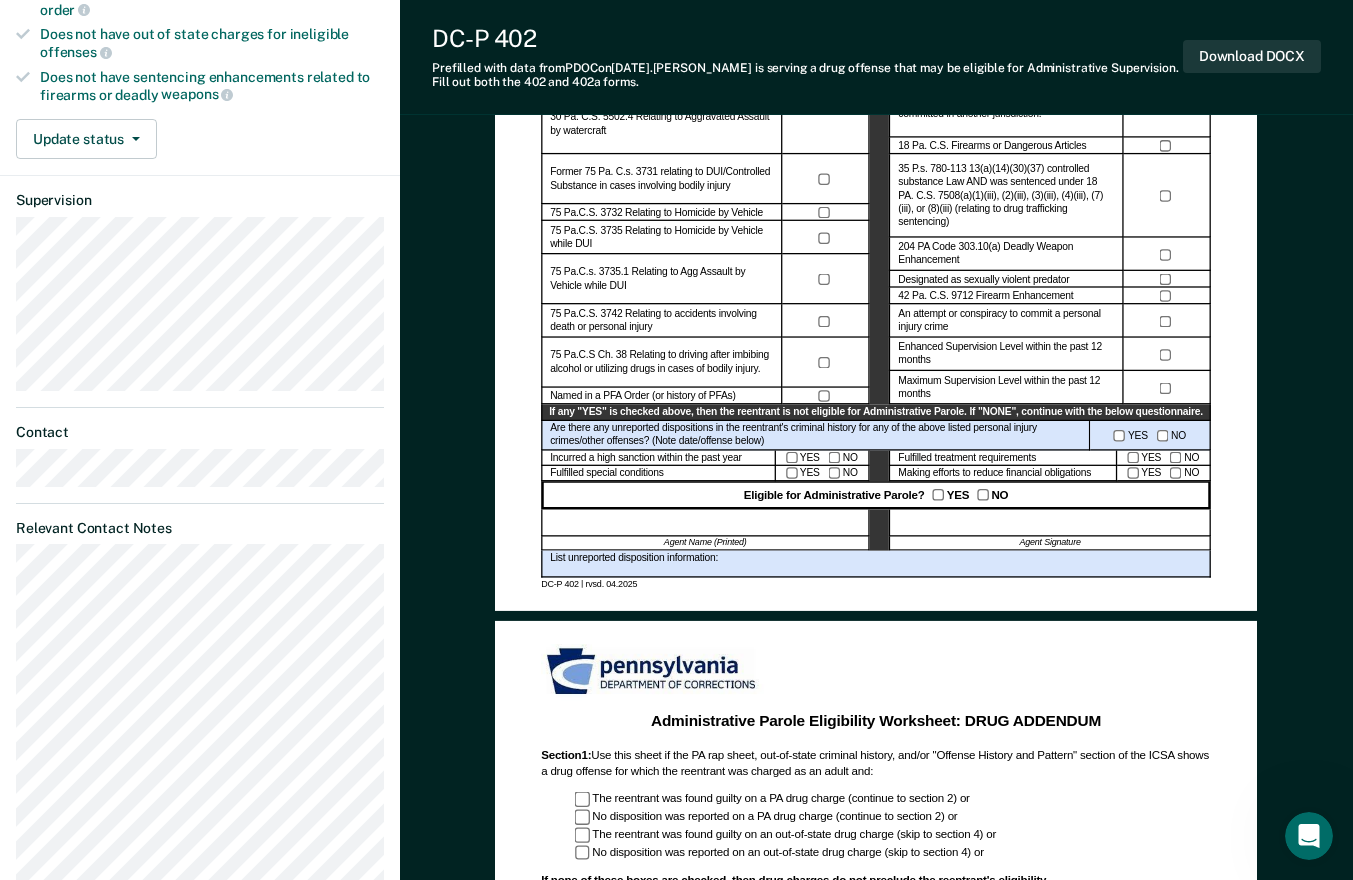 scroll, scrollTop: 574, scrollLeft: 0, axis: vertical 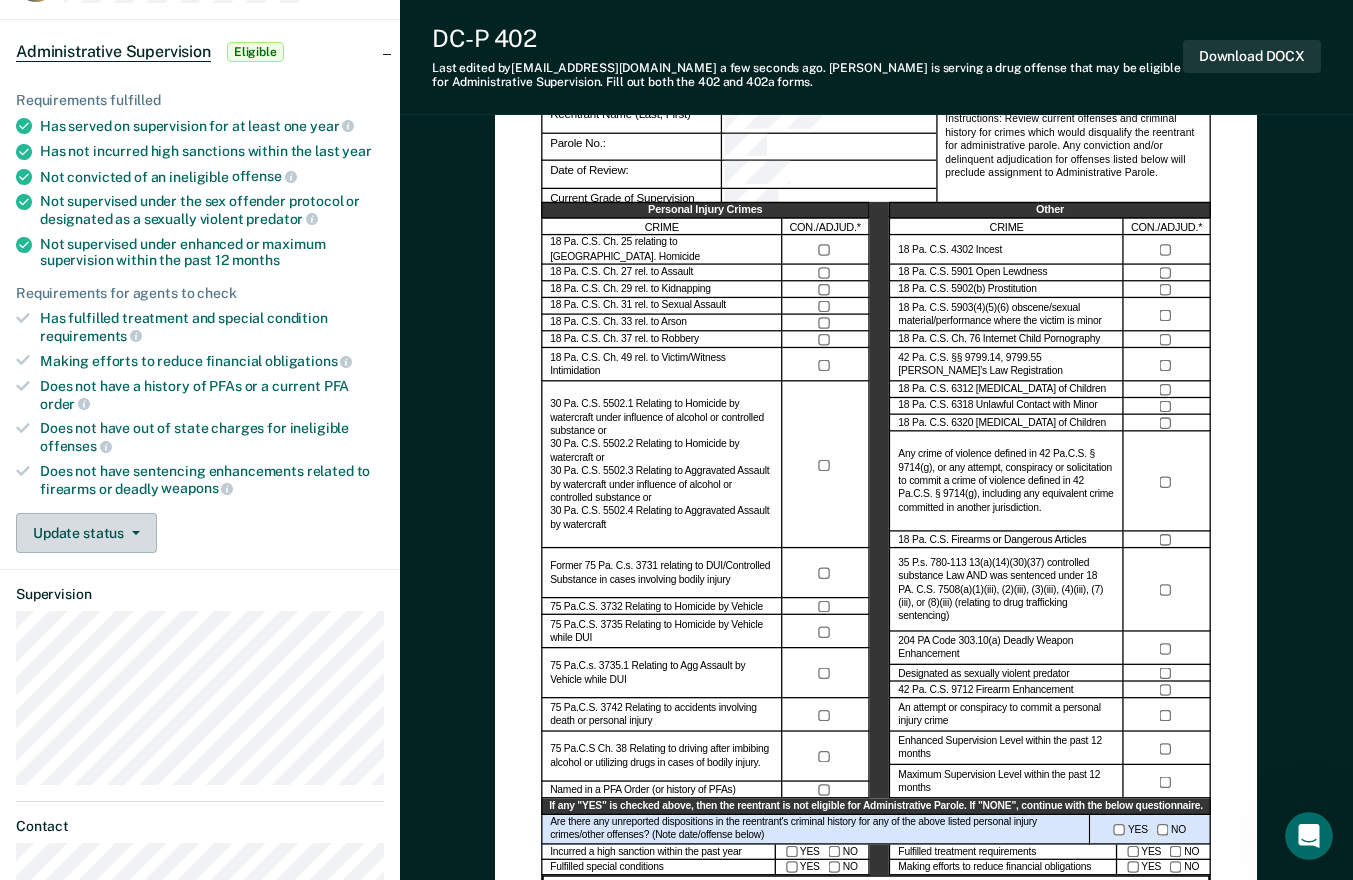click on "Update status" at bounding box center [86, 533] 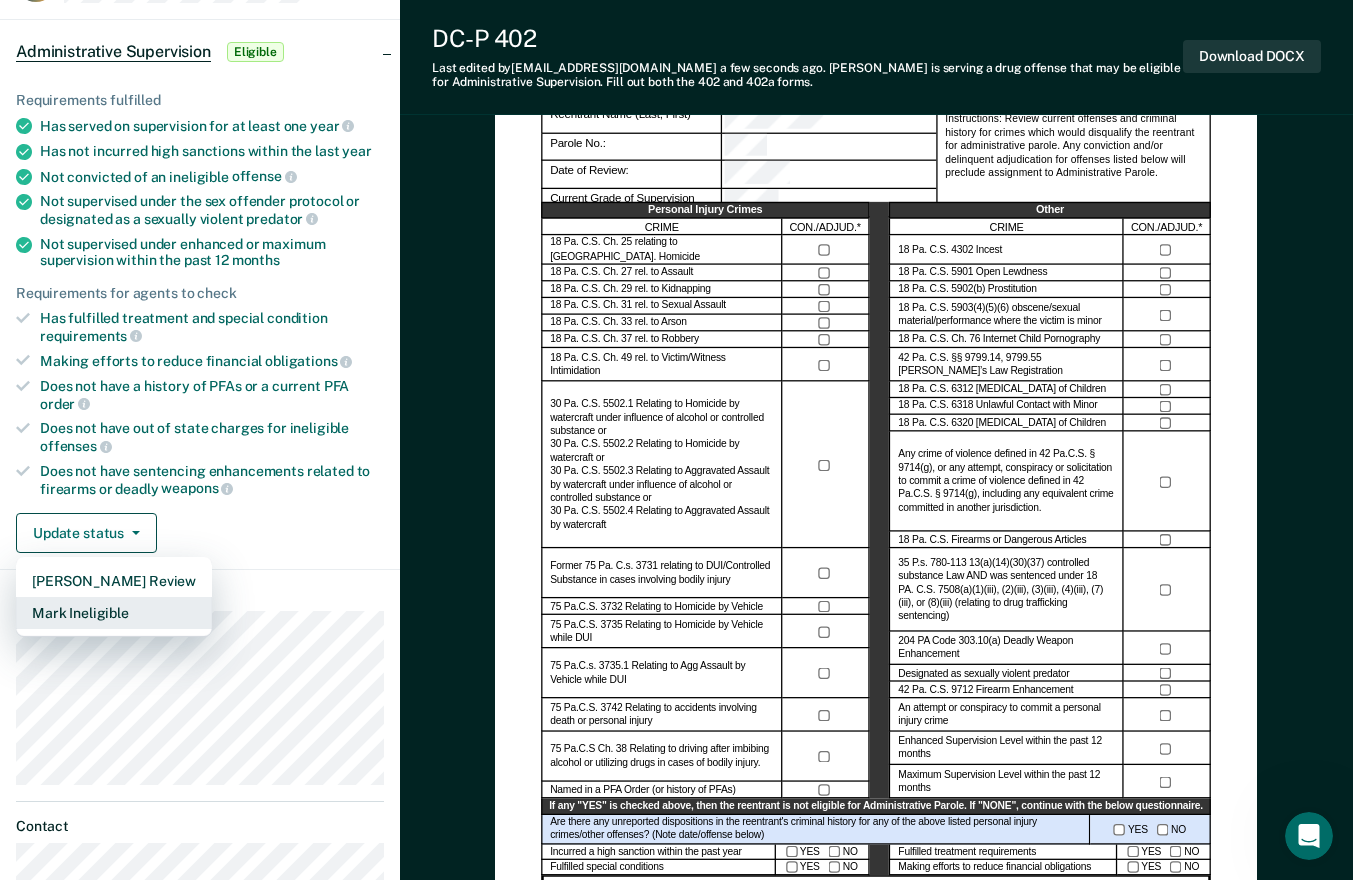 click on "Mark Ineligible" at bounding box center [114, 613] 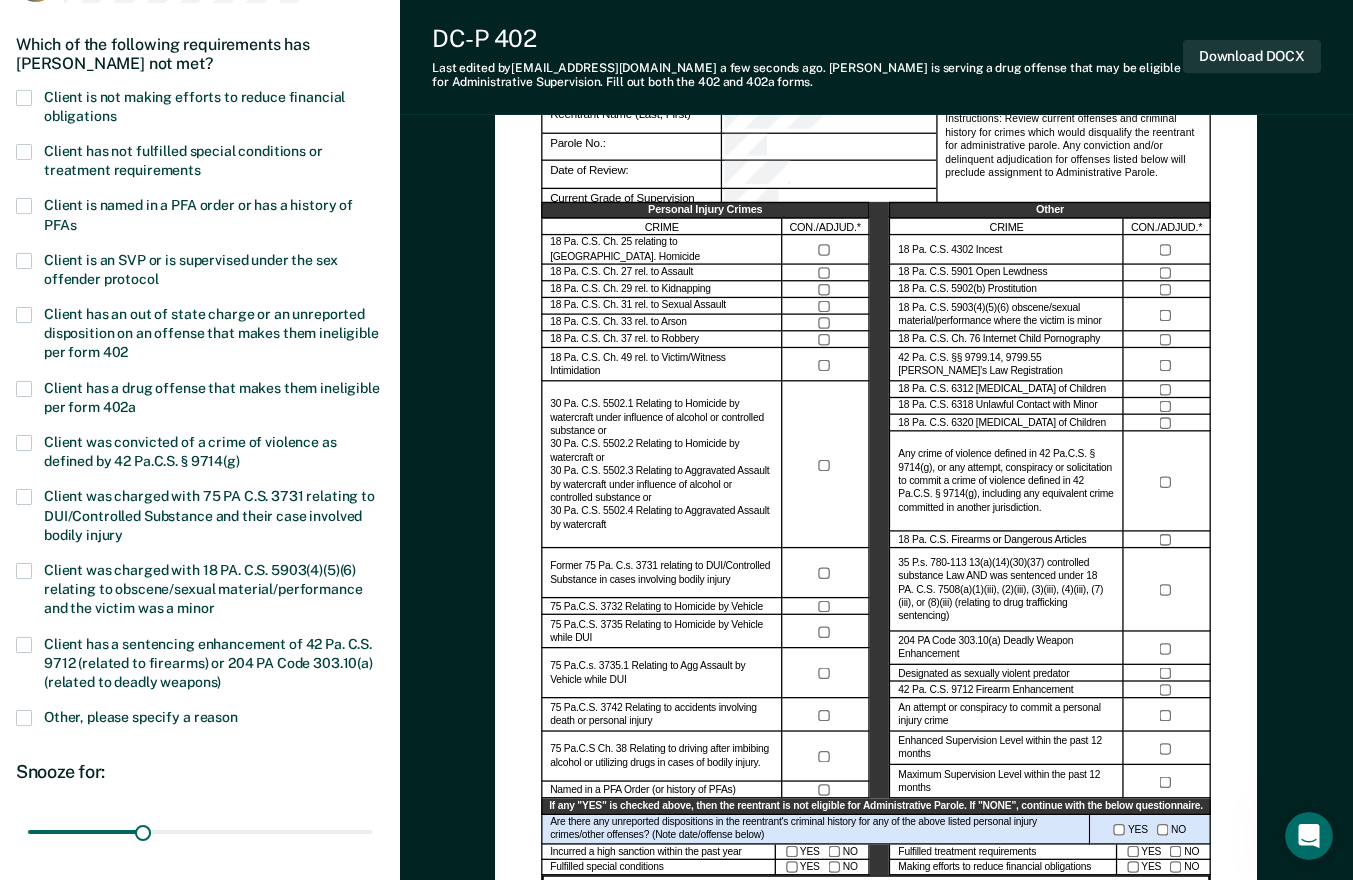 click on "Client has not fulfilled special conditions or treatment requirements" at bounding box center (200, 163) 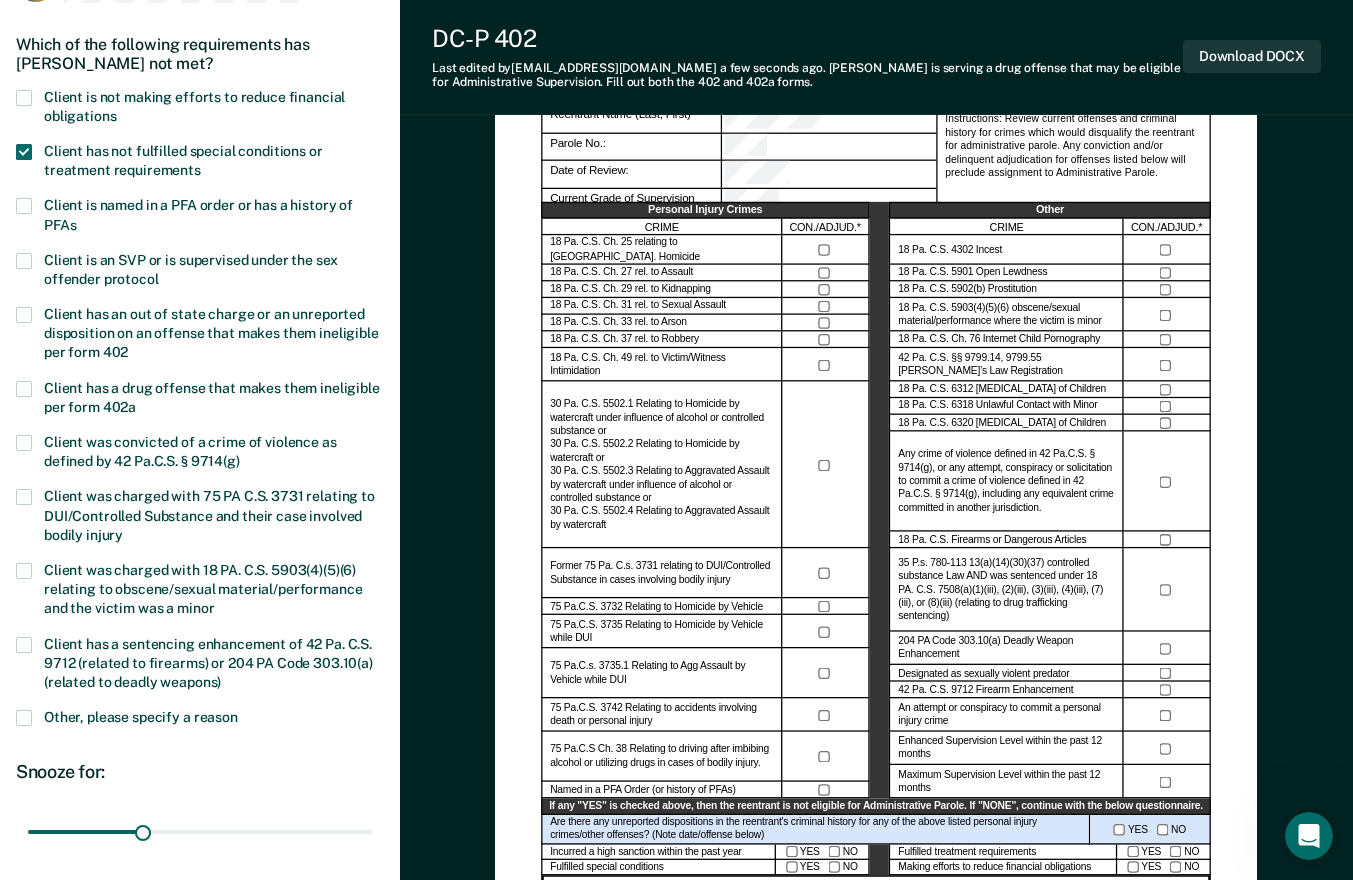 click at bounding box center [24, 718] 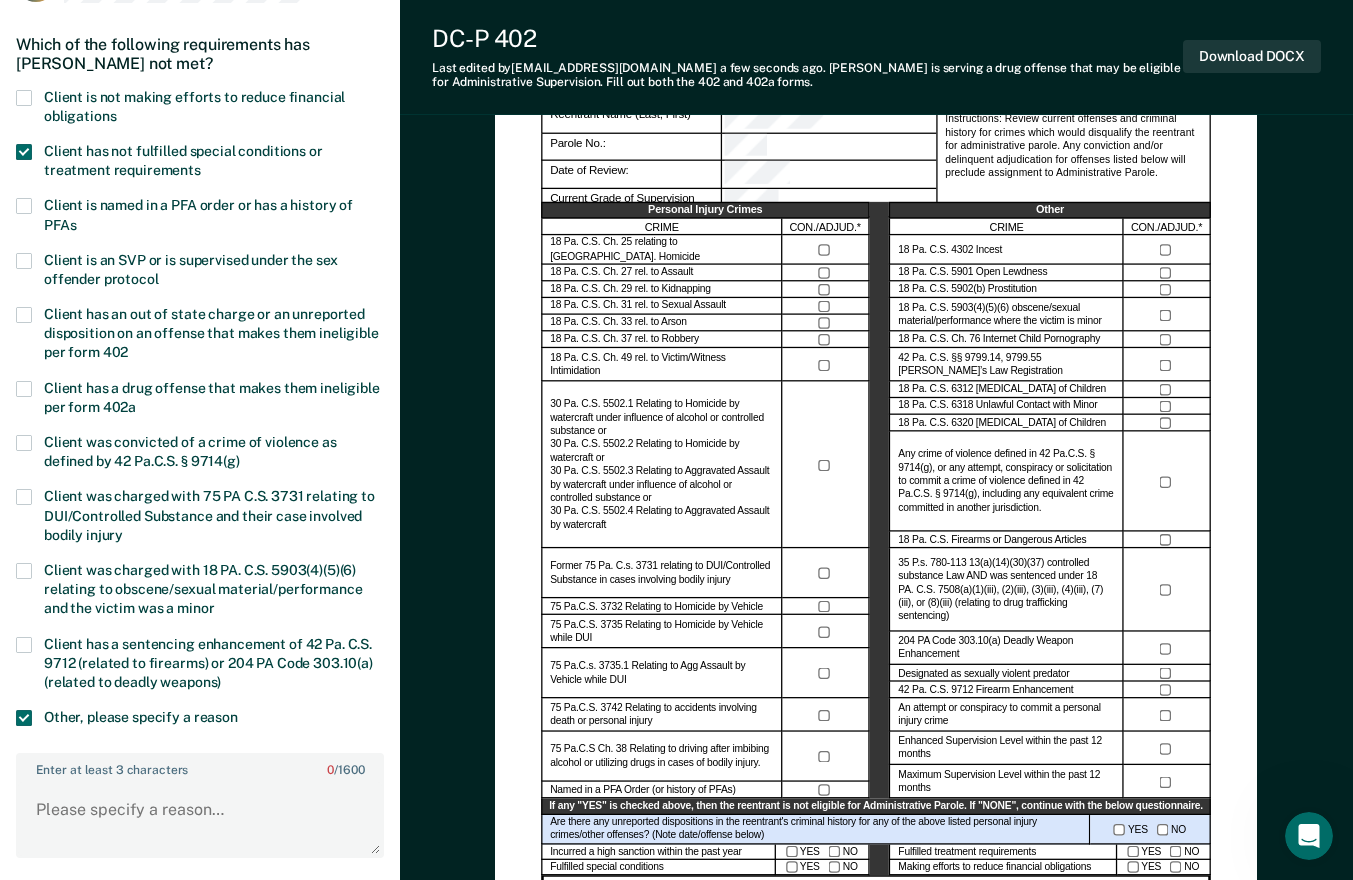 click at bounding box center [24, 718] 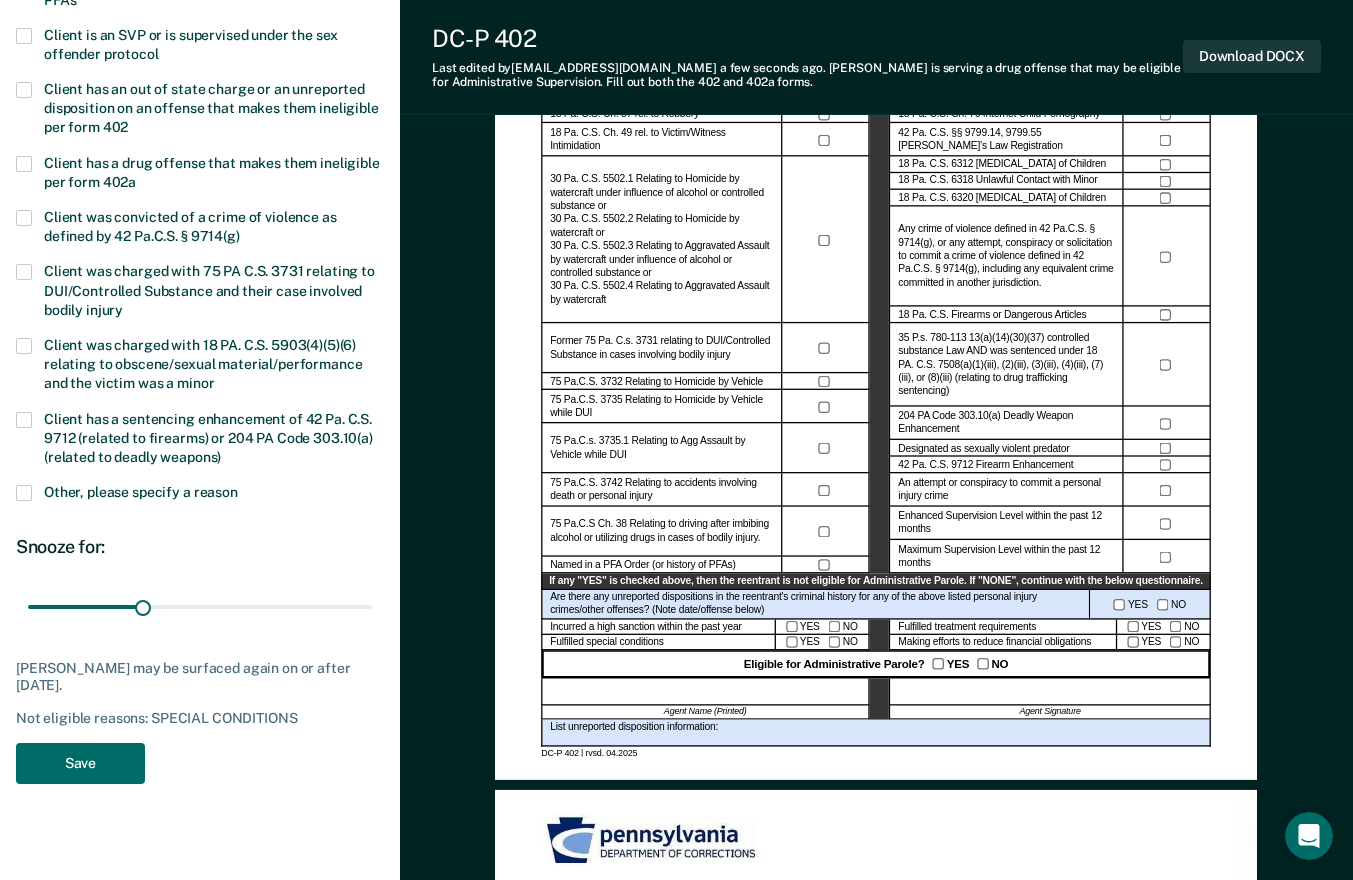 scroll, scrollTop: 448, scrollLeft: 0, axis: vertical 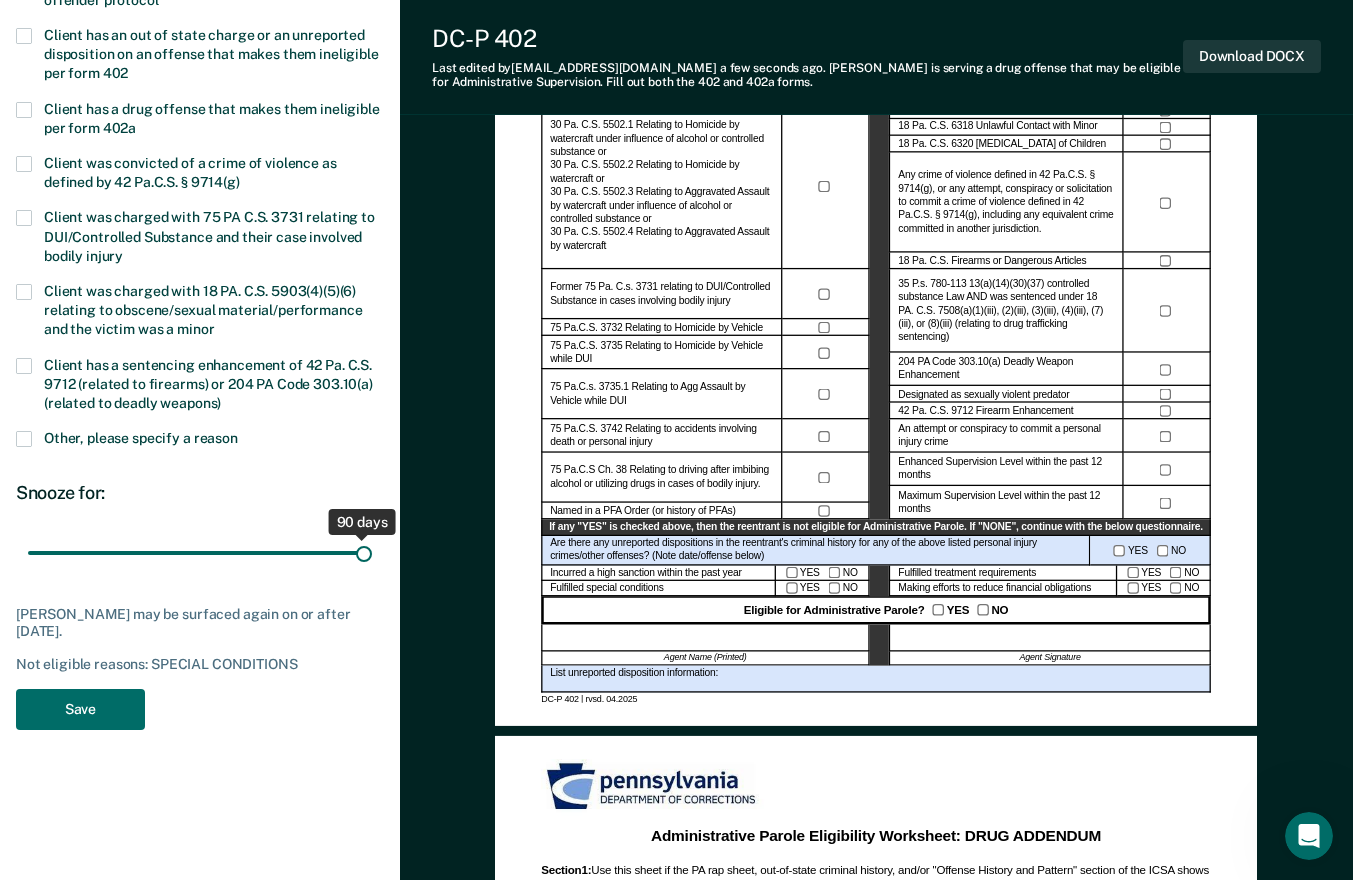 drag, startPoint x: 145, startPoint y: 553, endPoint x: 512, endPoint y: 566, distance: 367.23016 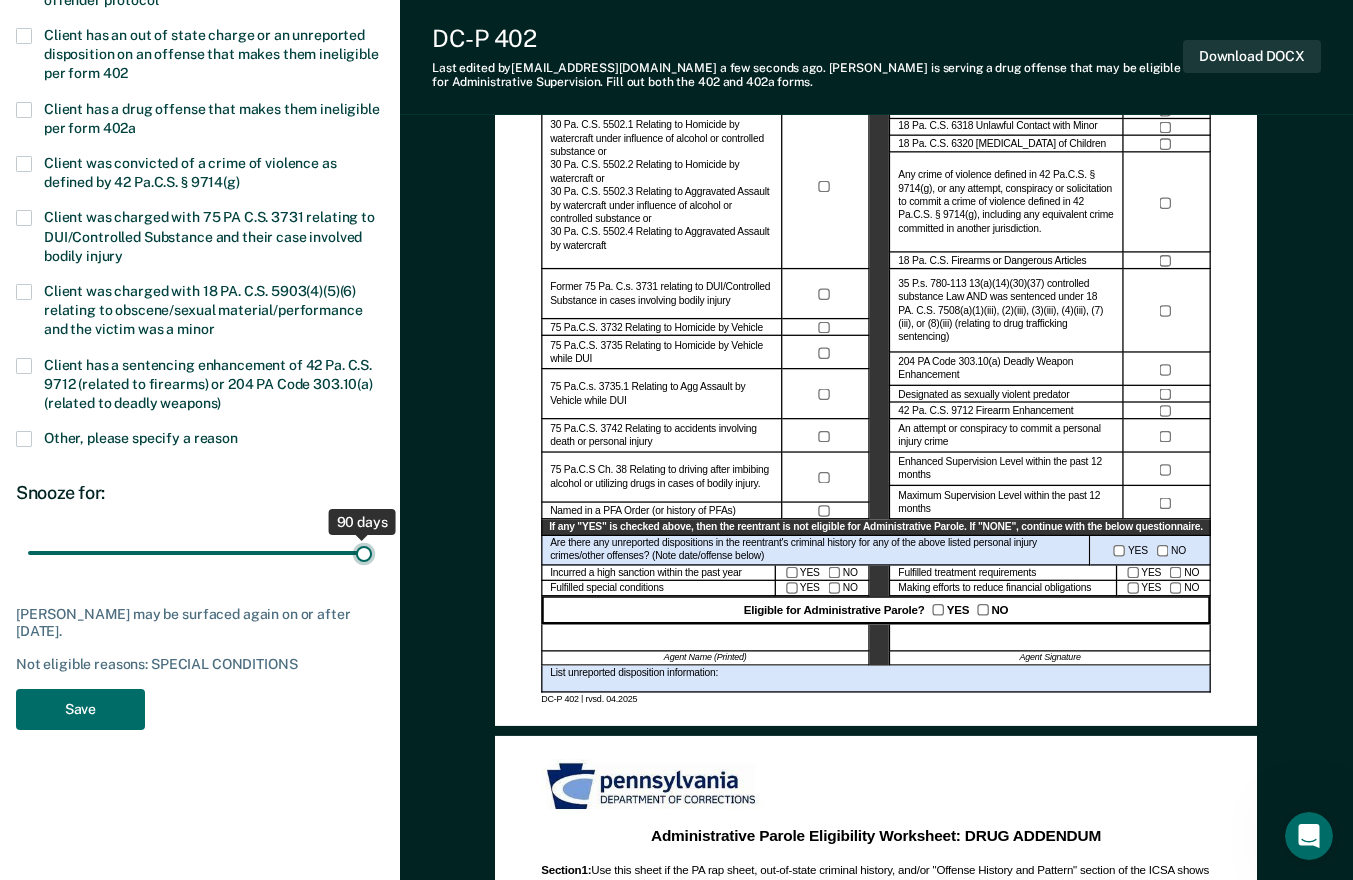 type on "90" 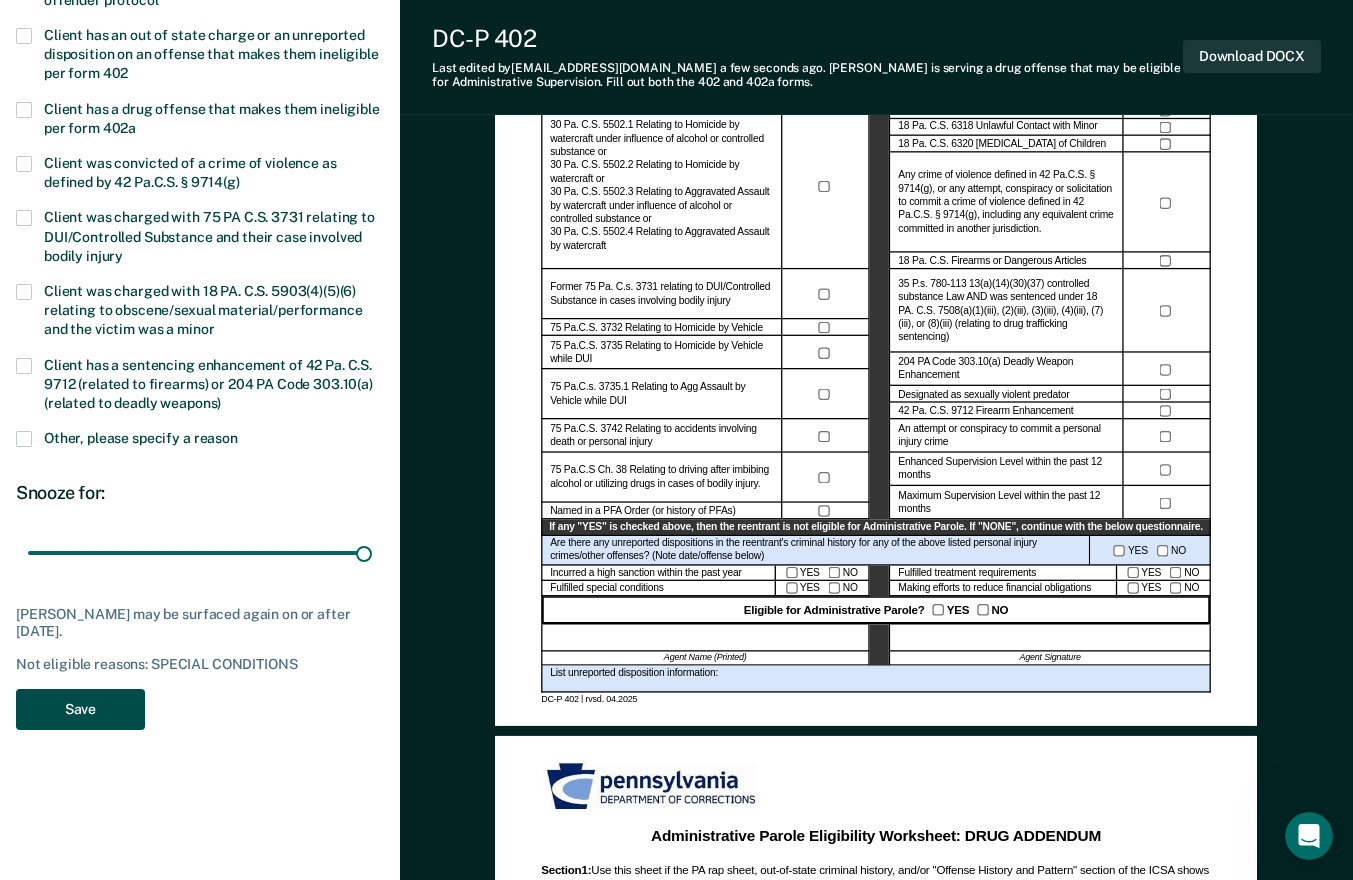 click on "Save" at bounding box center (80, 709) 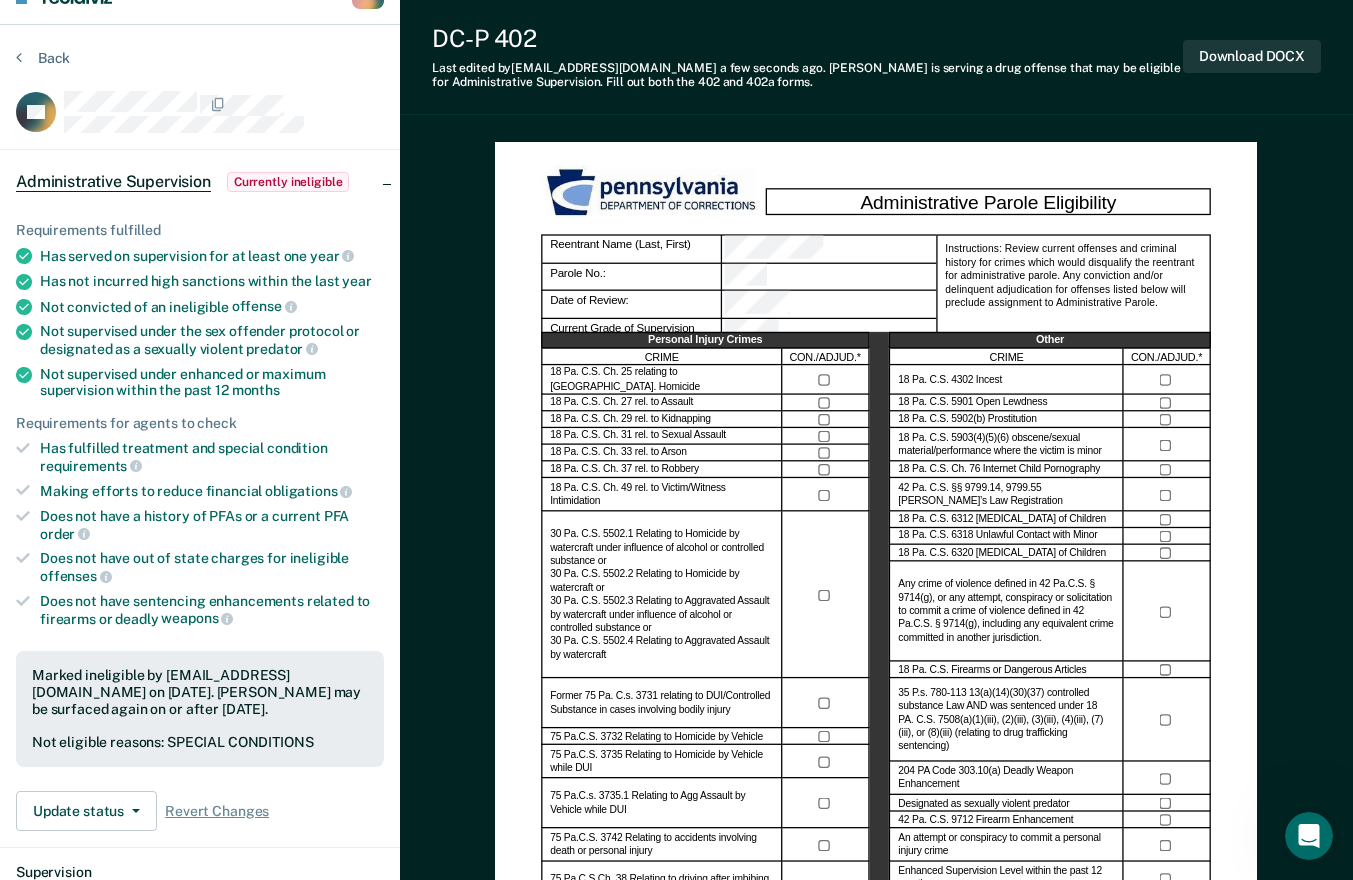 scroll, scrollTop: 0, scrollLeft: 0, axis: both 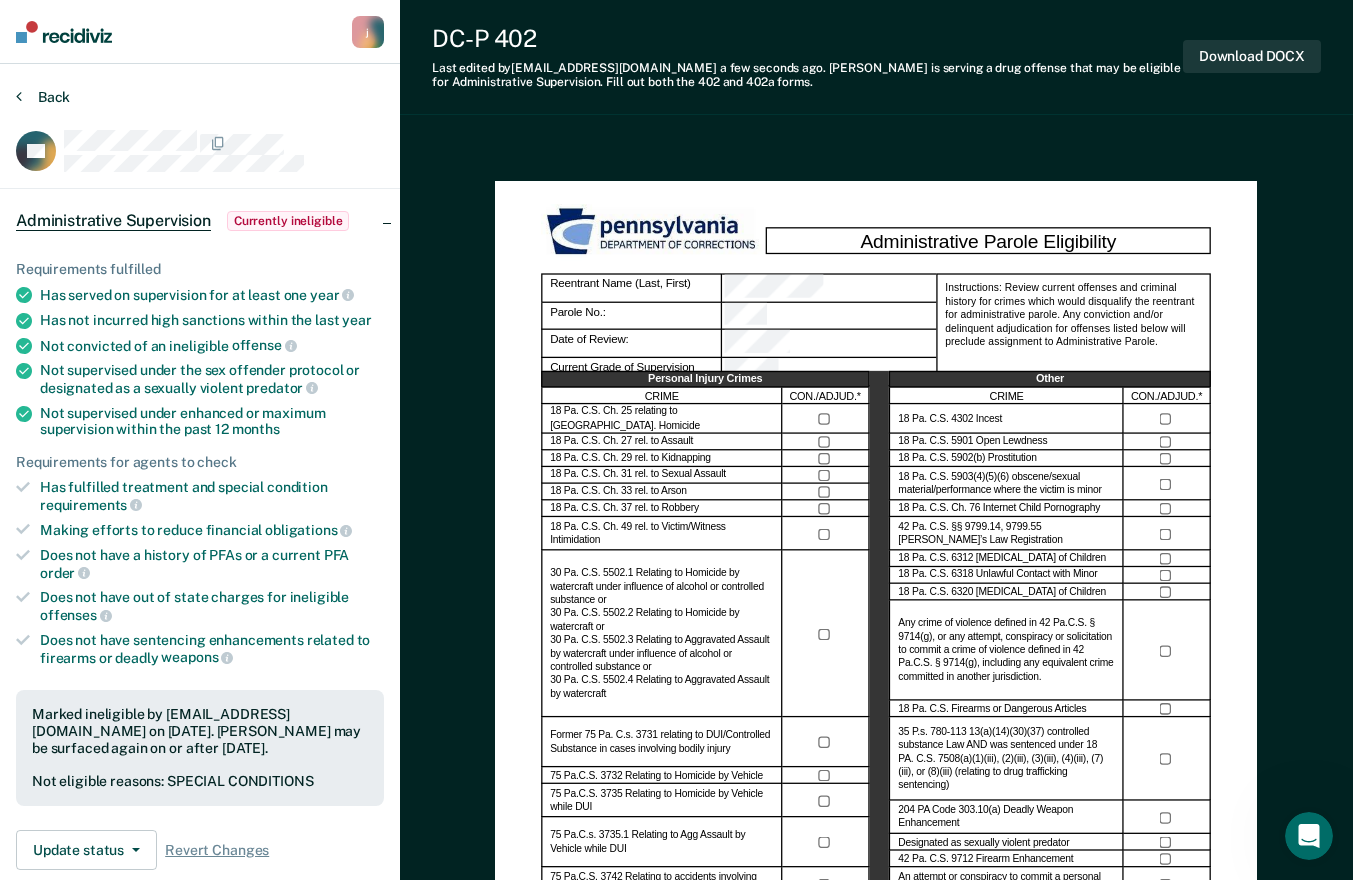 click on "Back" at bounding box center (43, 97) 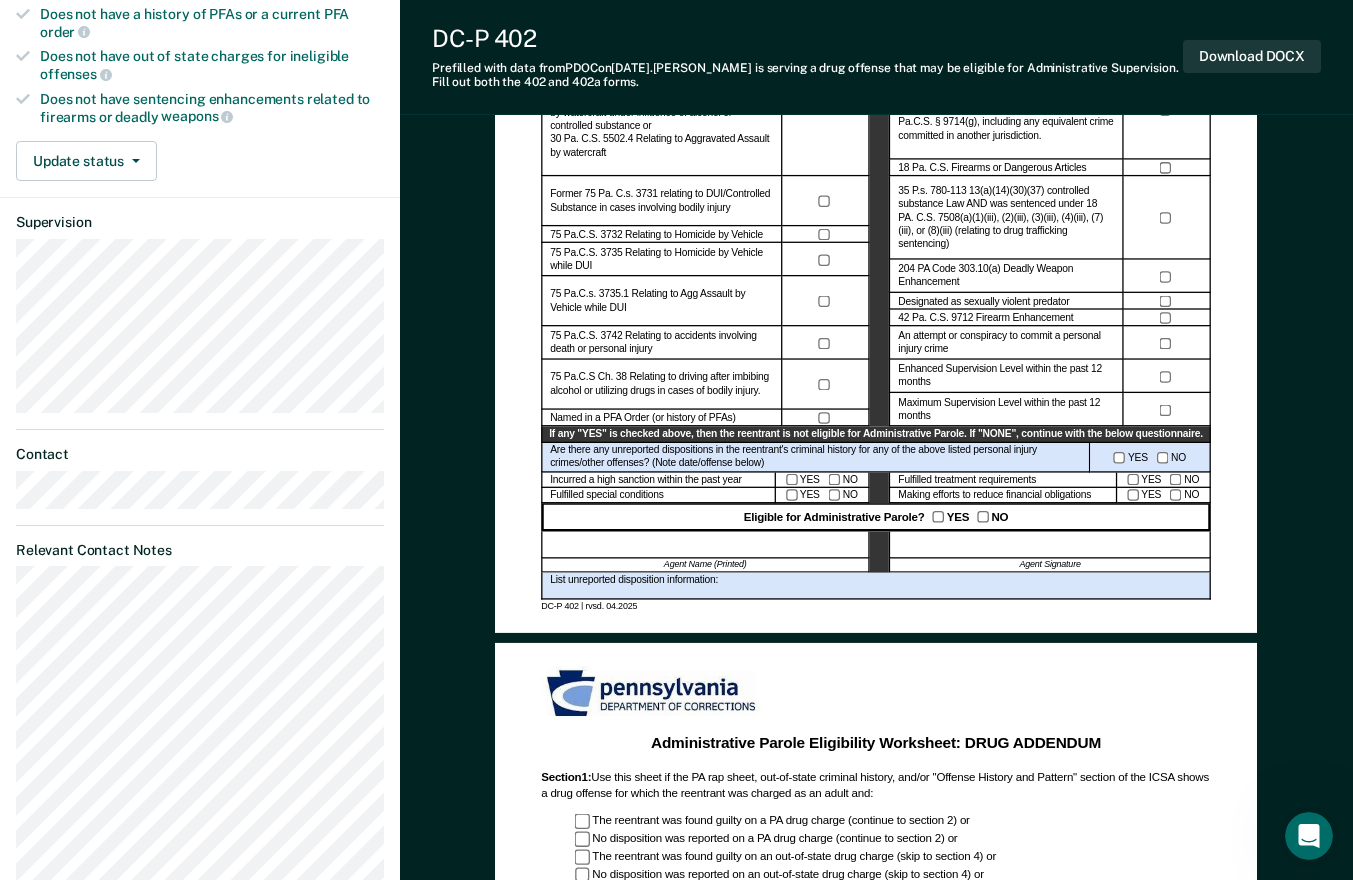 scroll, scrollTop: 583, scrollLeft: 0, axis: vertical 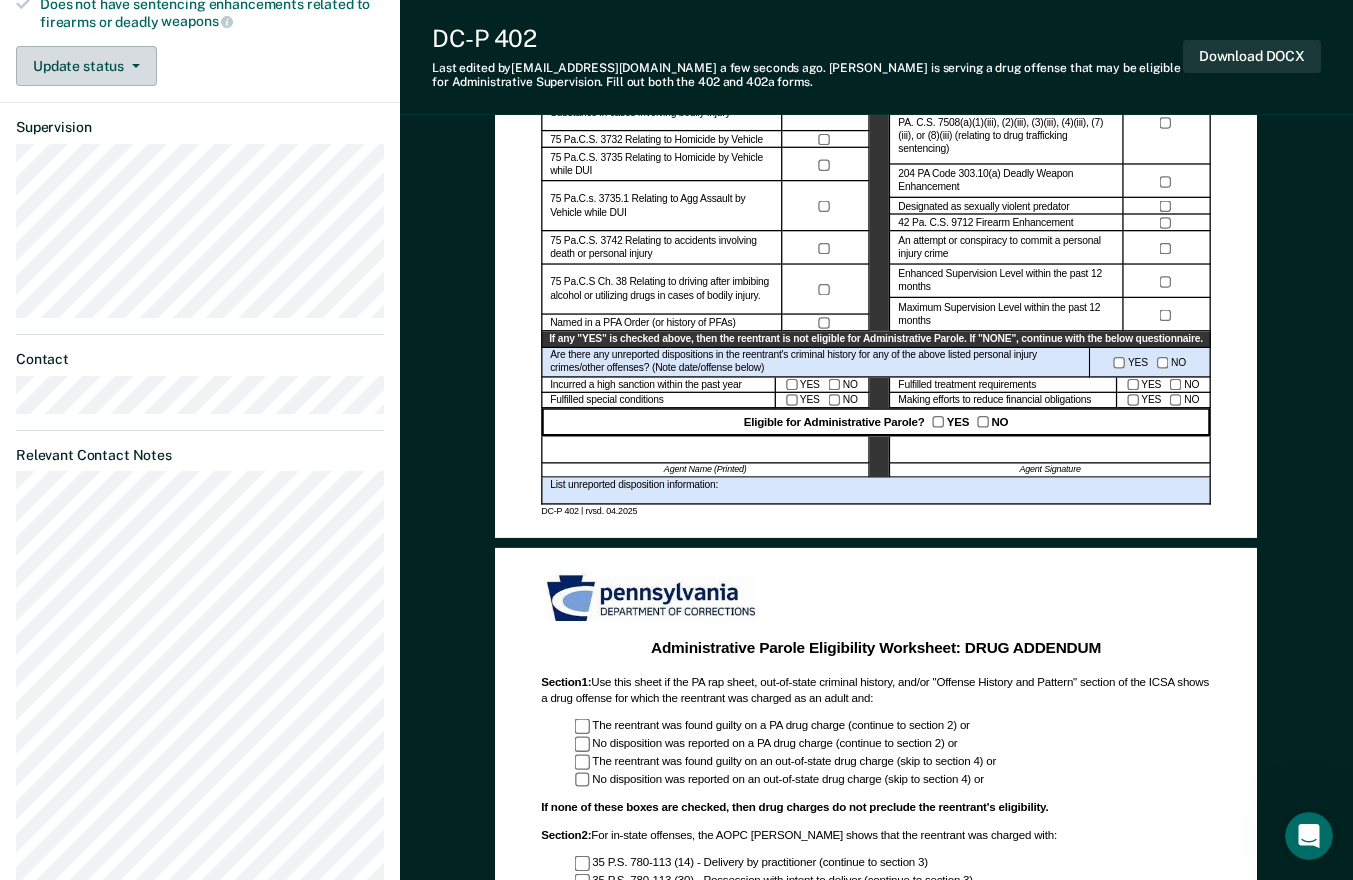 click on "Update status" at bounding box center (86, 66) 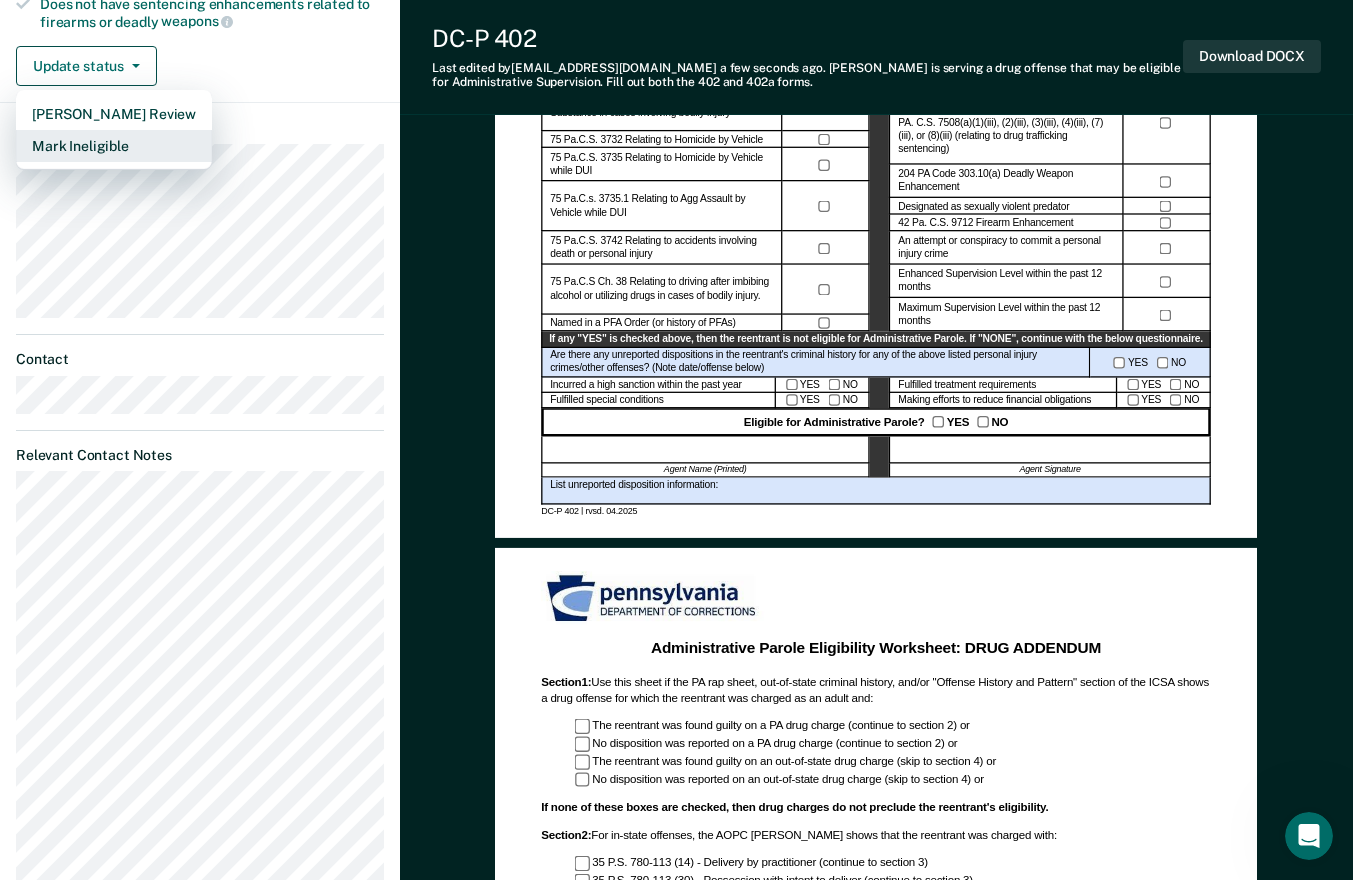 click on "Mark Ineligible" at bounding box center [114, 146] 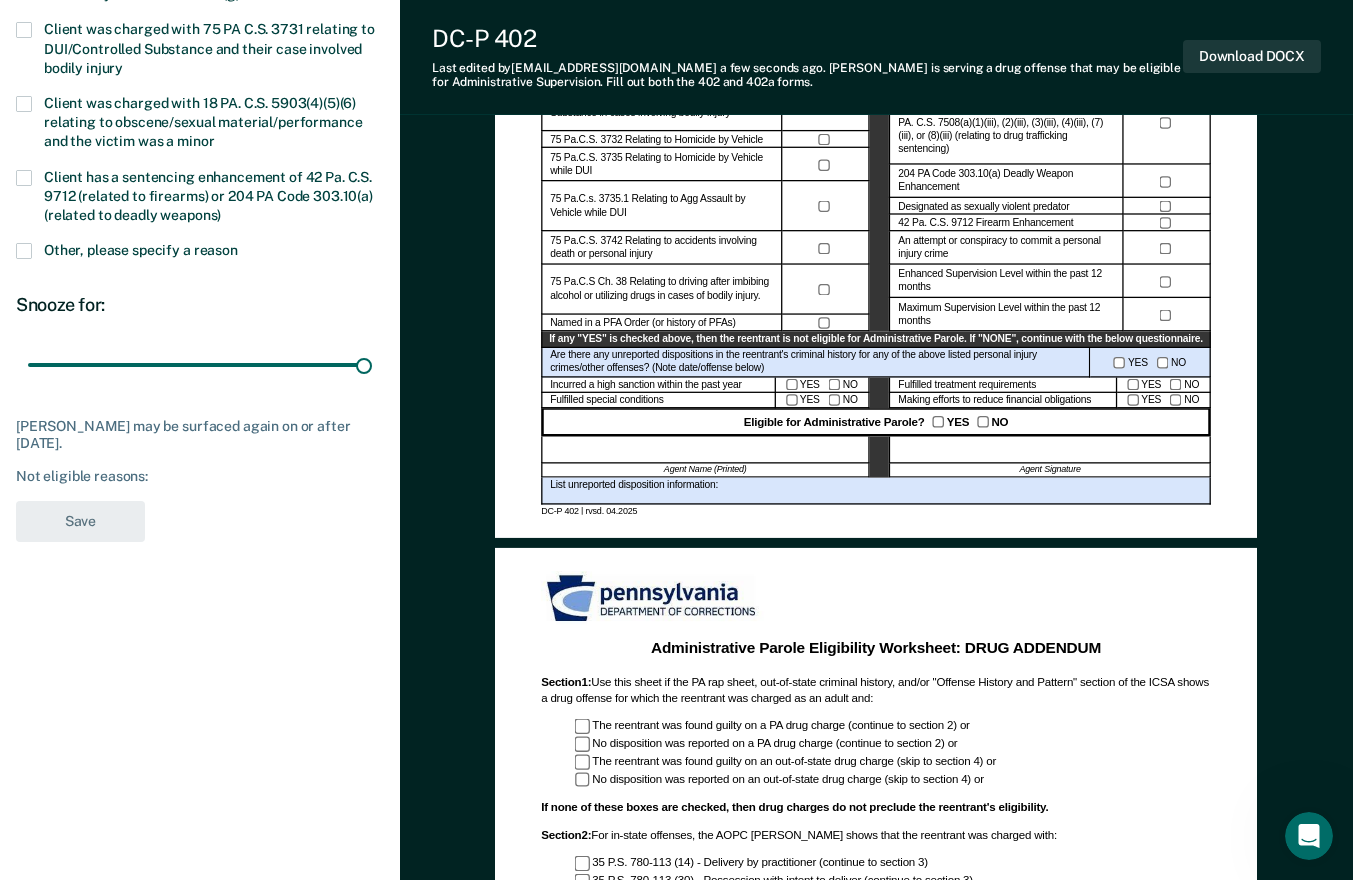 drag, startPoint x: 140, startPoint y: 361, endPoint x: 587, endPoint y: 377, distance: 447.28625 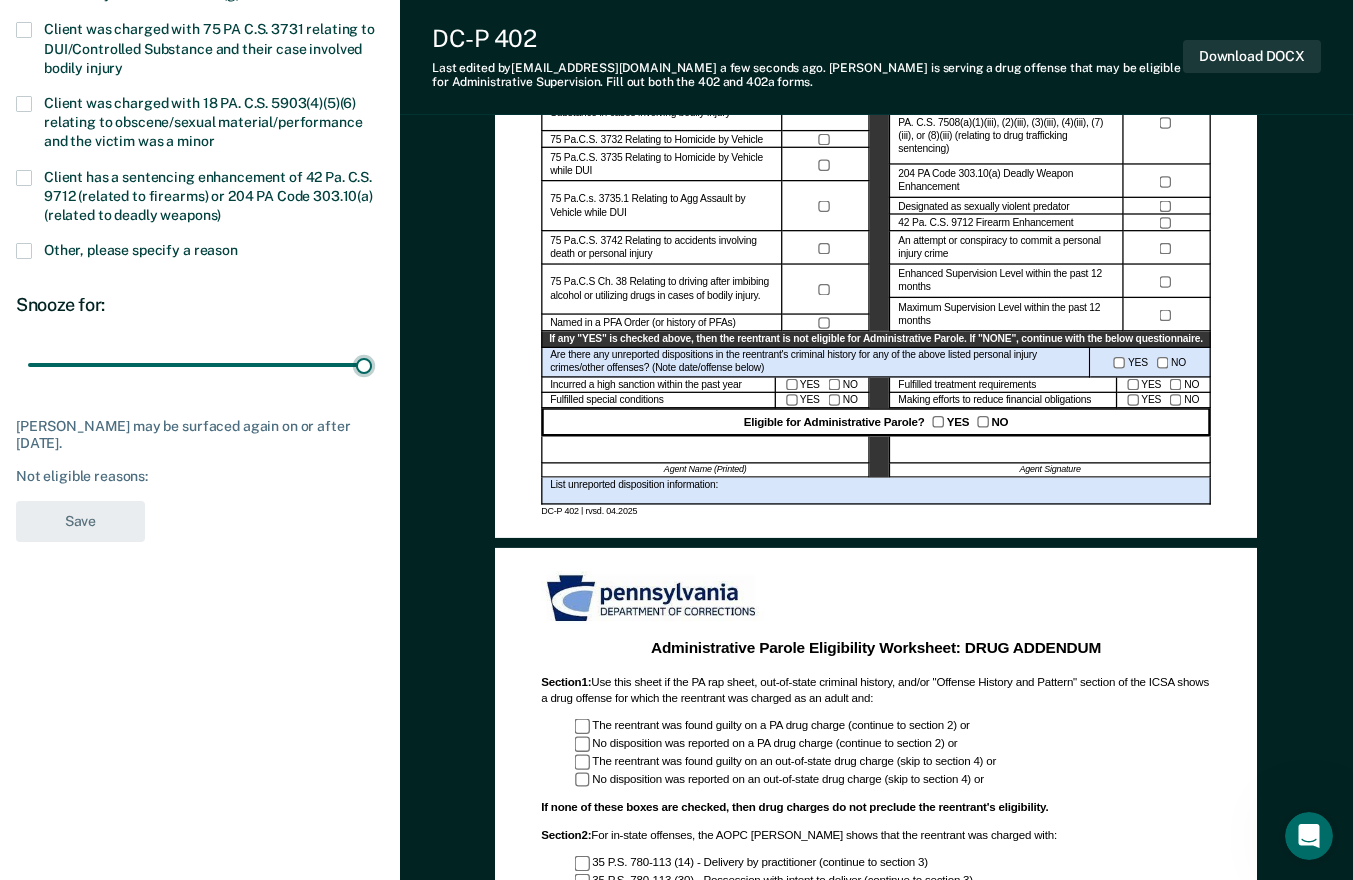 type on "90" 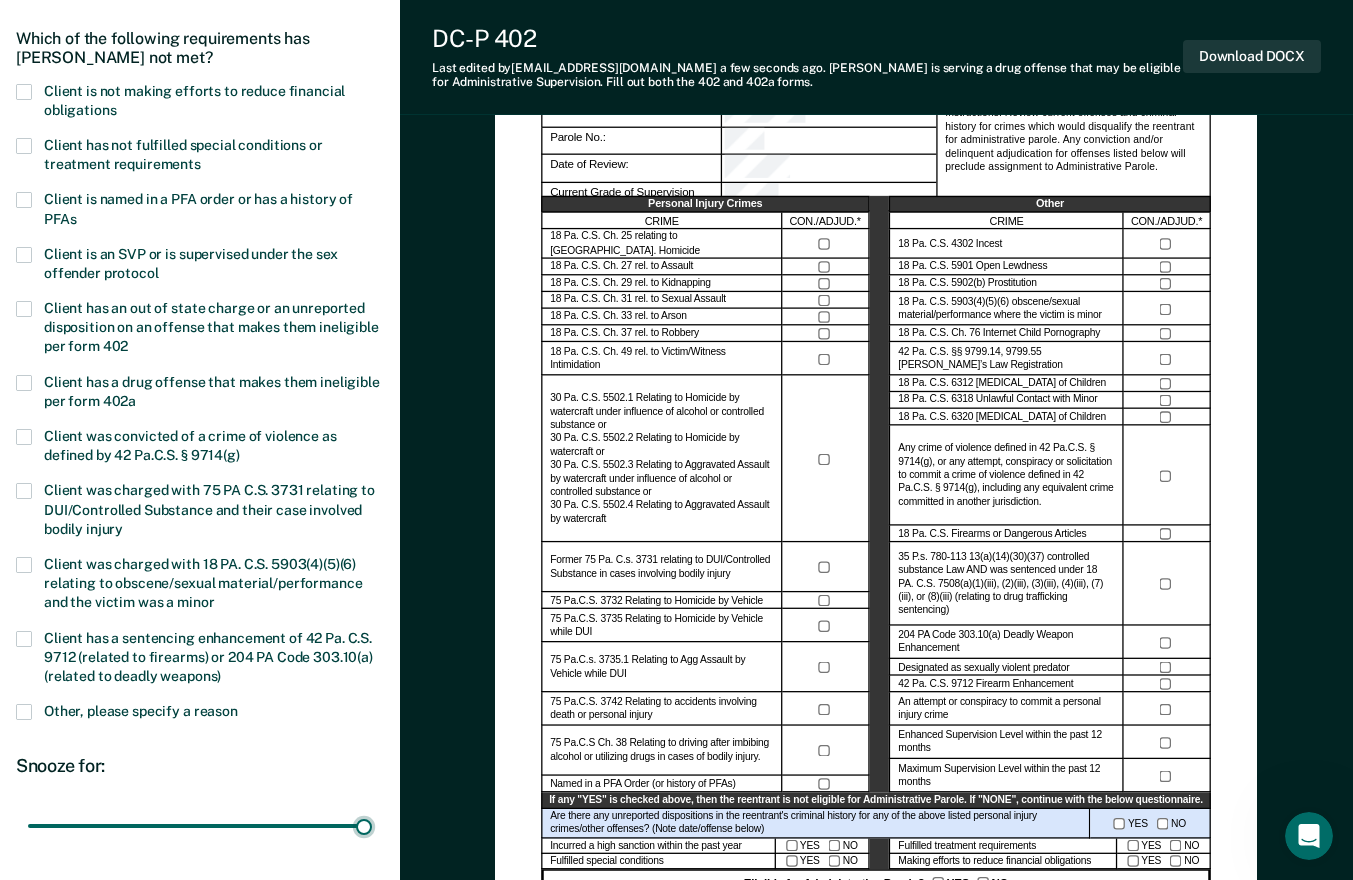 scroll, scrollTop: 0, scrollLeft: 0, axis: both 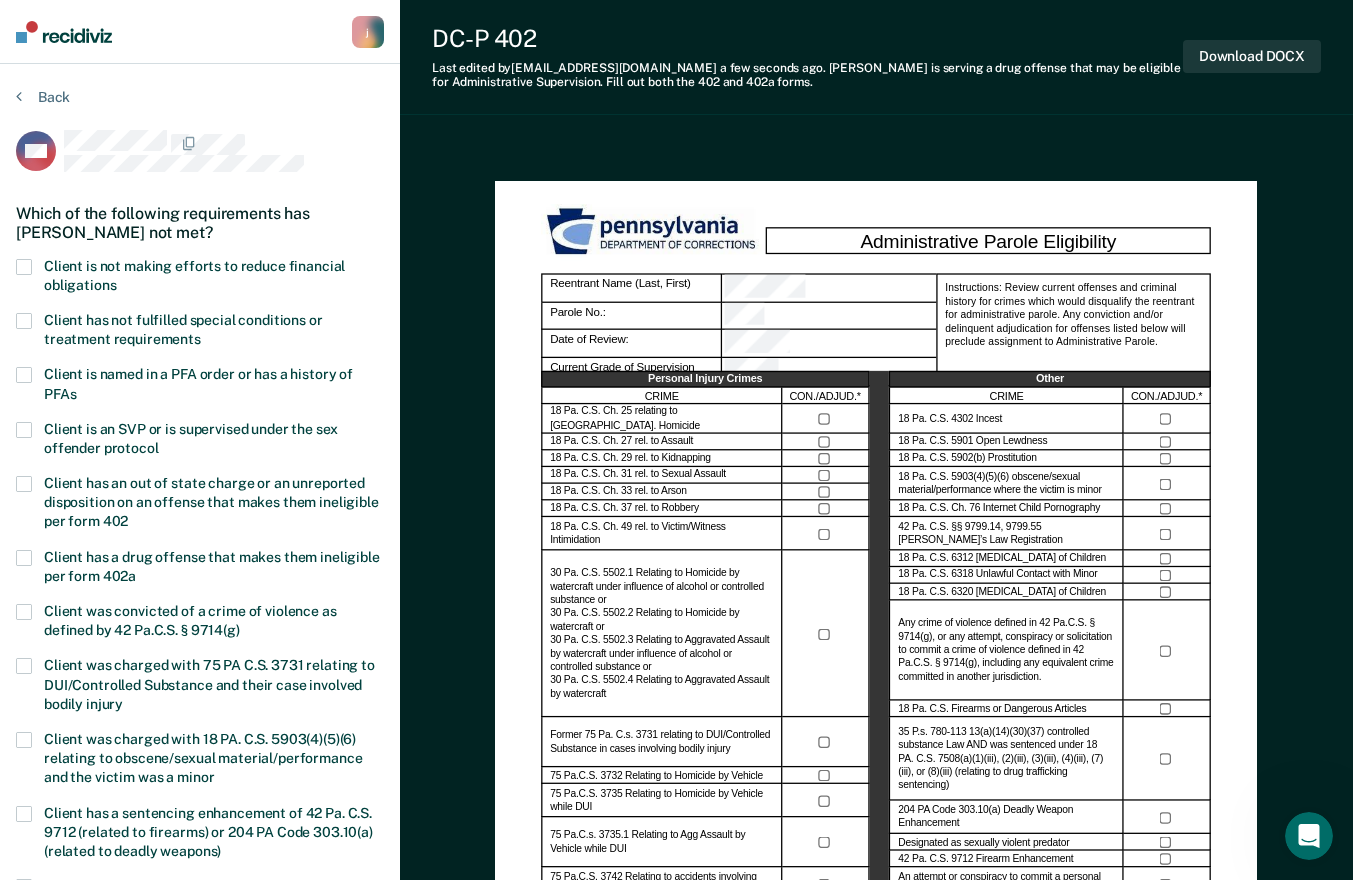 click at bounding box center (24, 321) 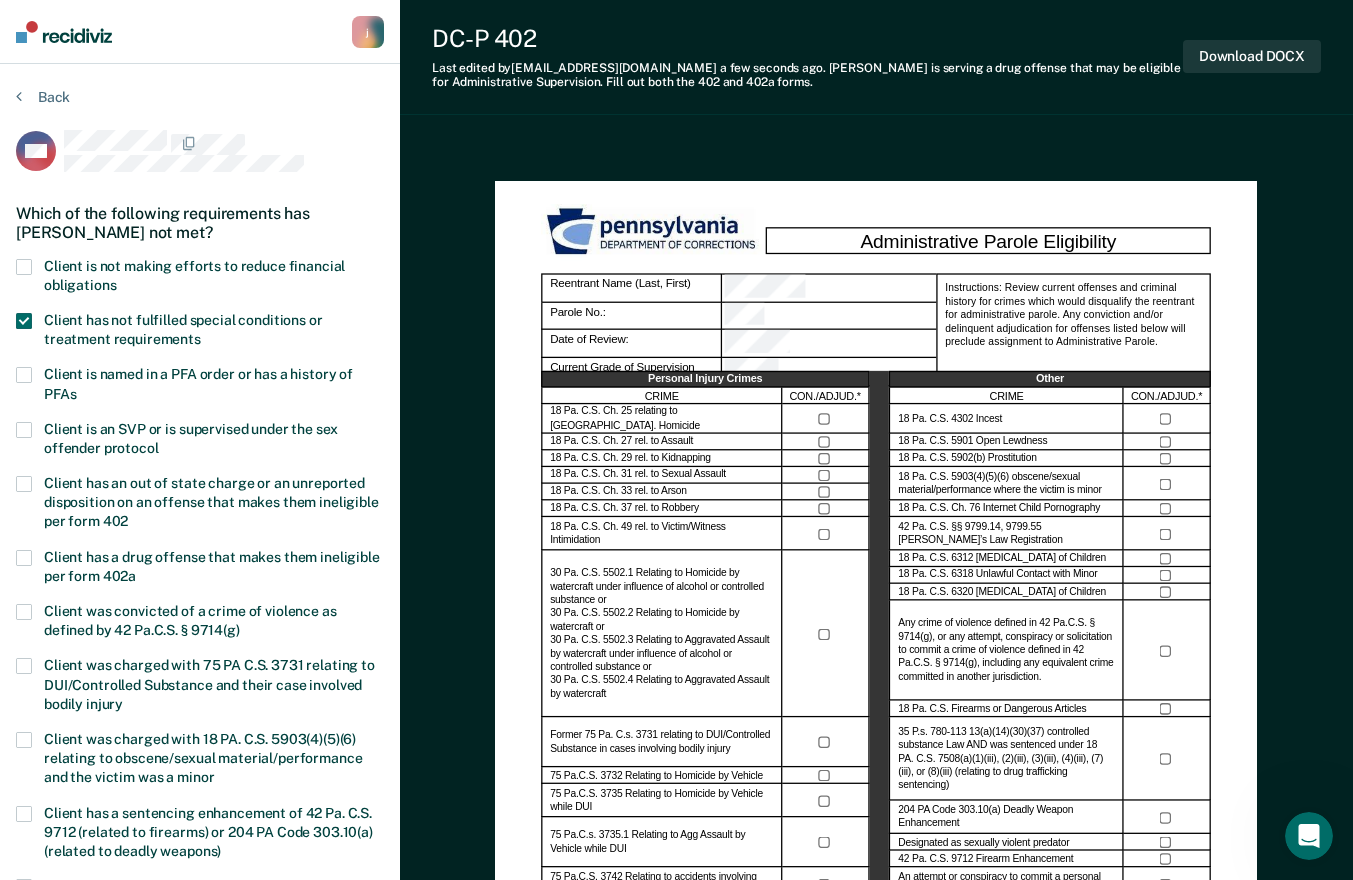 click at bounding box center [24, 267] 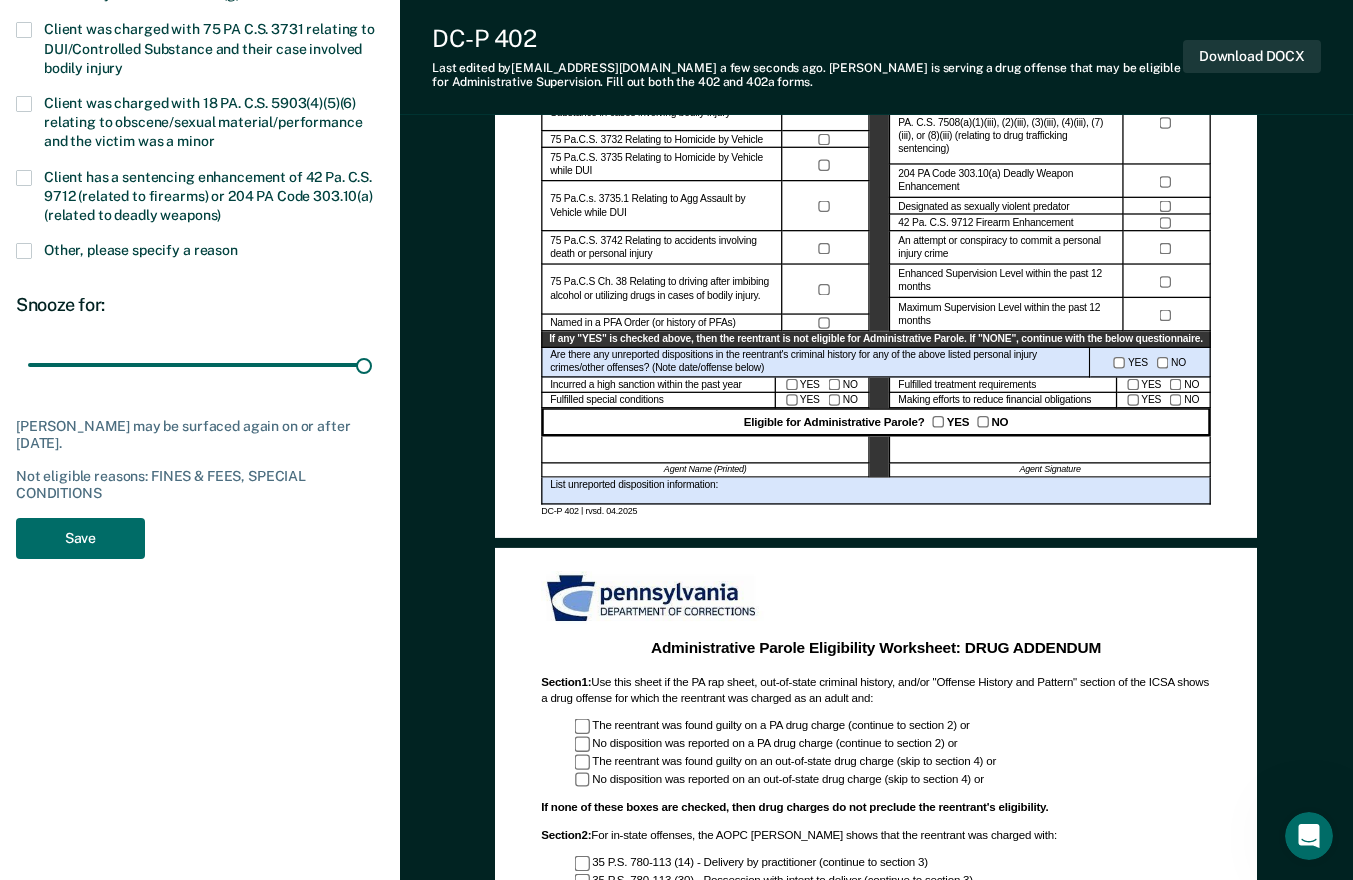 scroll, scrollTop: 648, scrollLeft: 0, axis: vertical 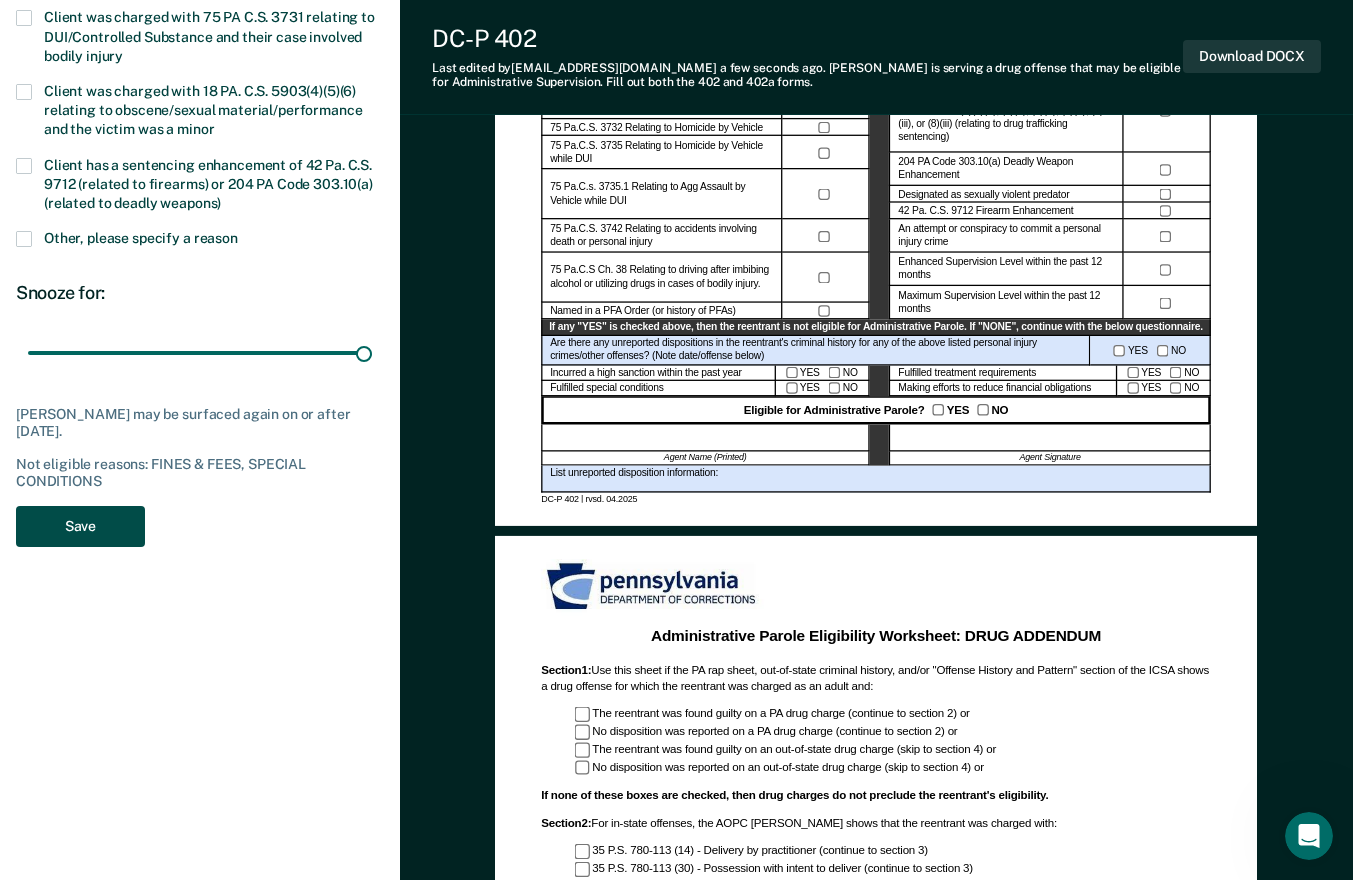click on "Save" at bounding box center (80, 526) 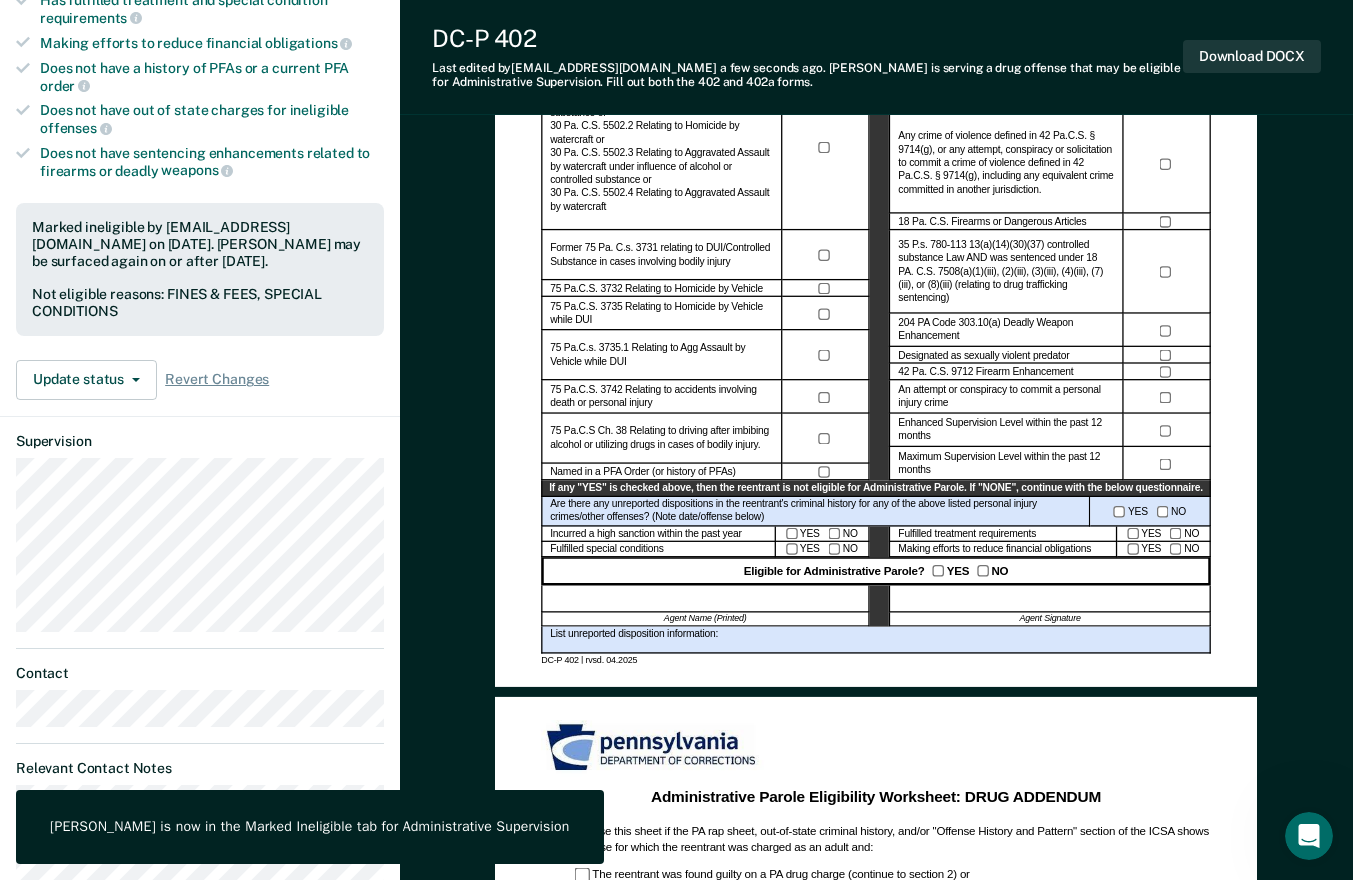 scroll, scrollTop: 422, scrollLeft: 0, axis: vertical 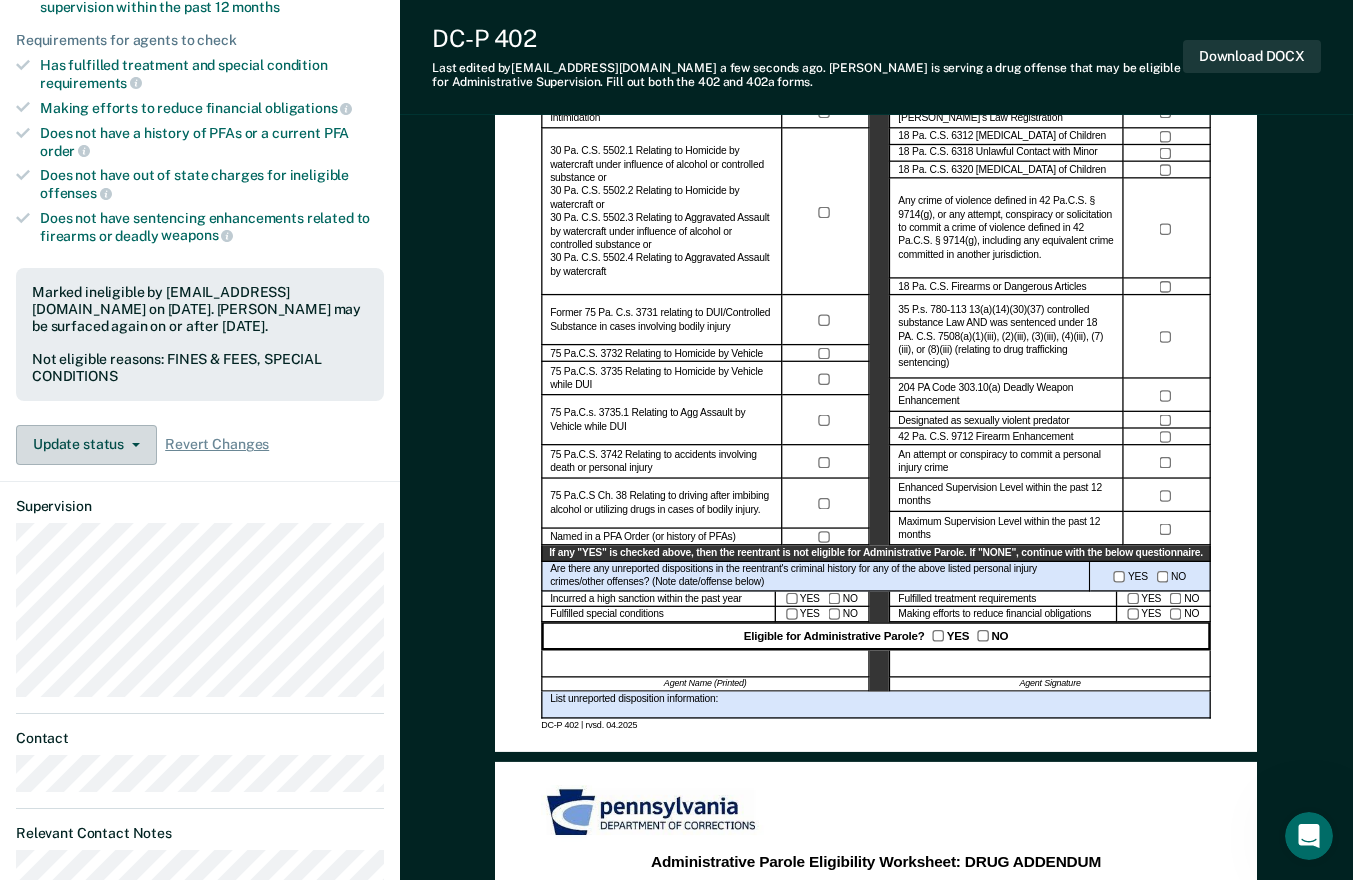 click on "Update status" at bounding box center (86, 445) 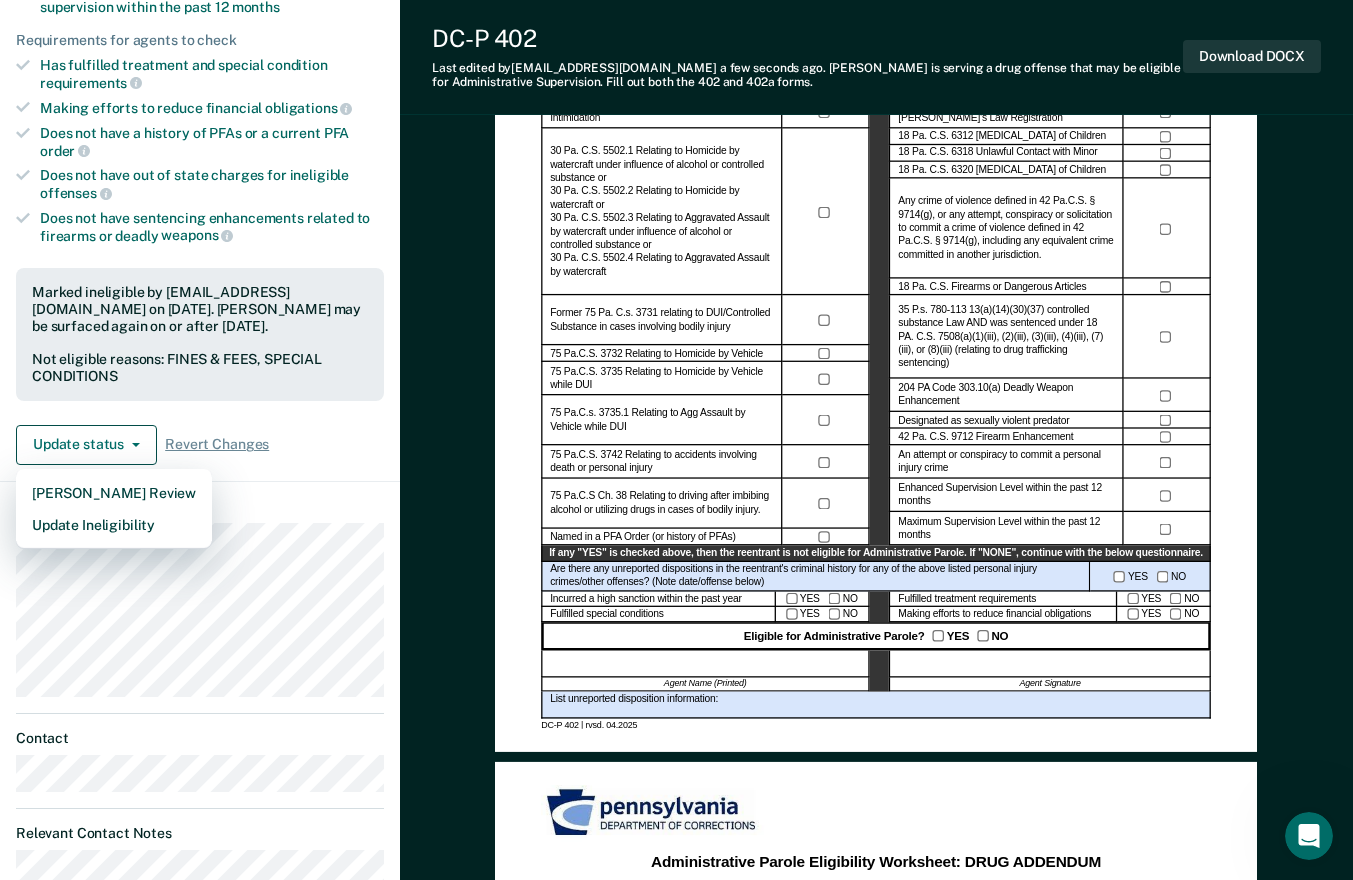 click on "Not eligible reasons: FINES & FEES, SPECIAL CONDITIONS" at bounding box center (200, 368) 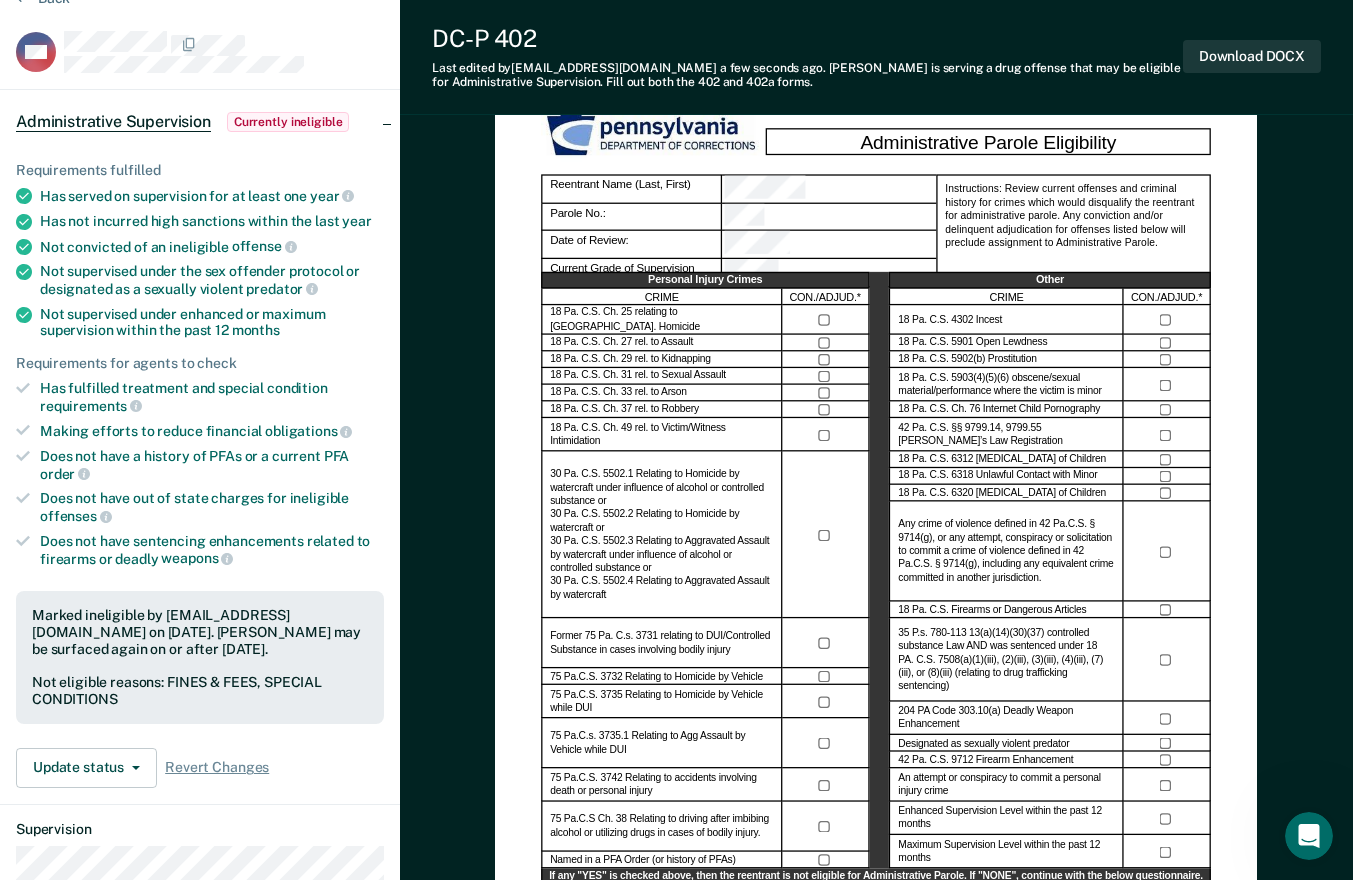 scroll, scrollTop: 0, scrollLeft: 0, axis: both 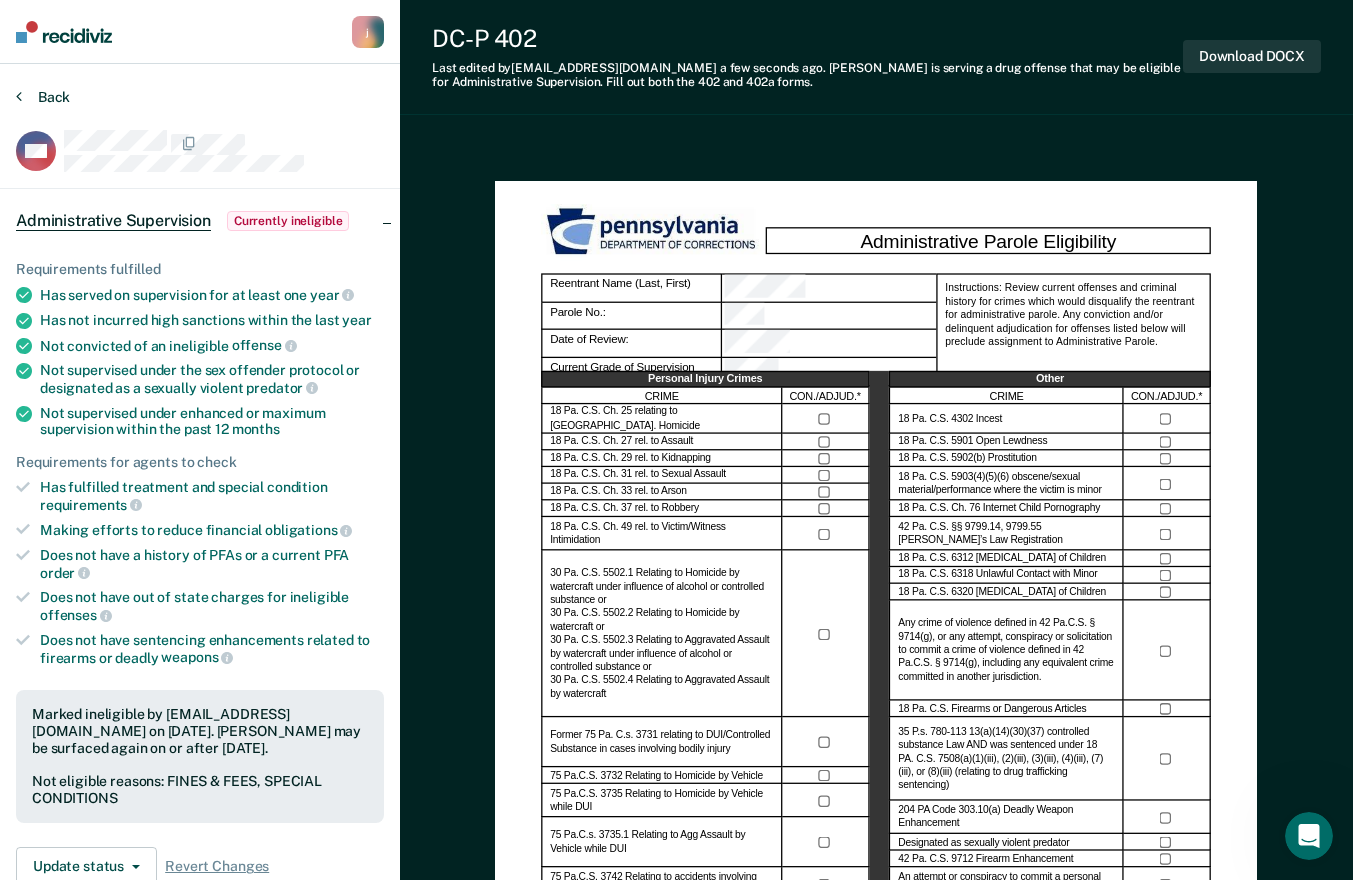 click on "Back" at bounding box center (43, 97) 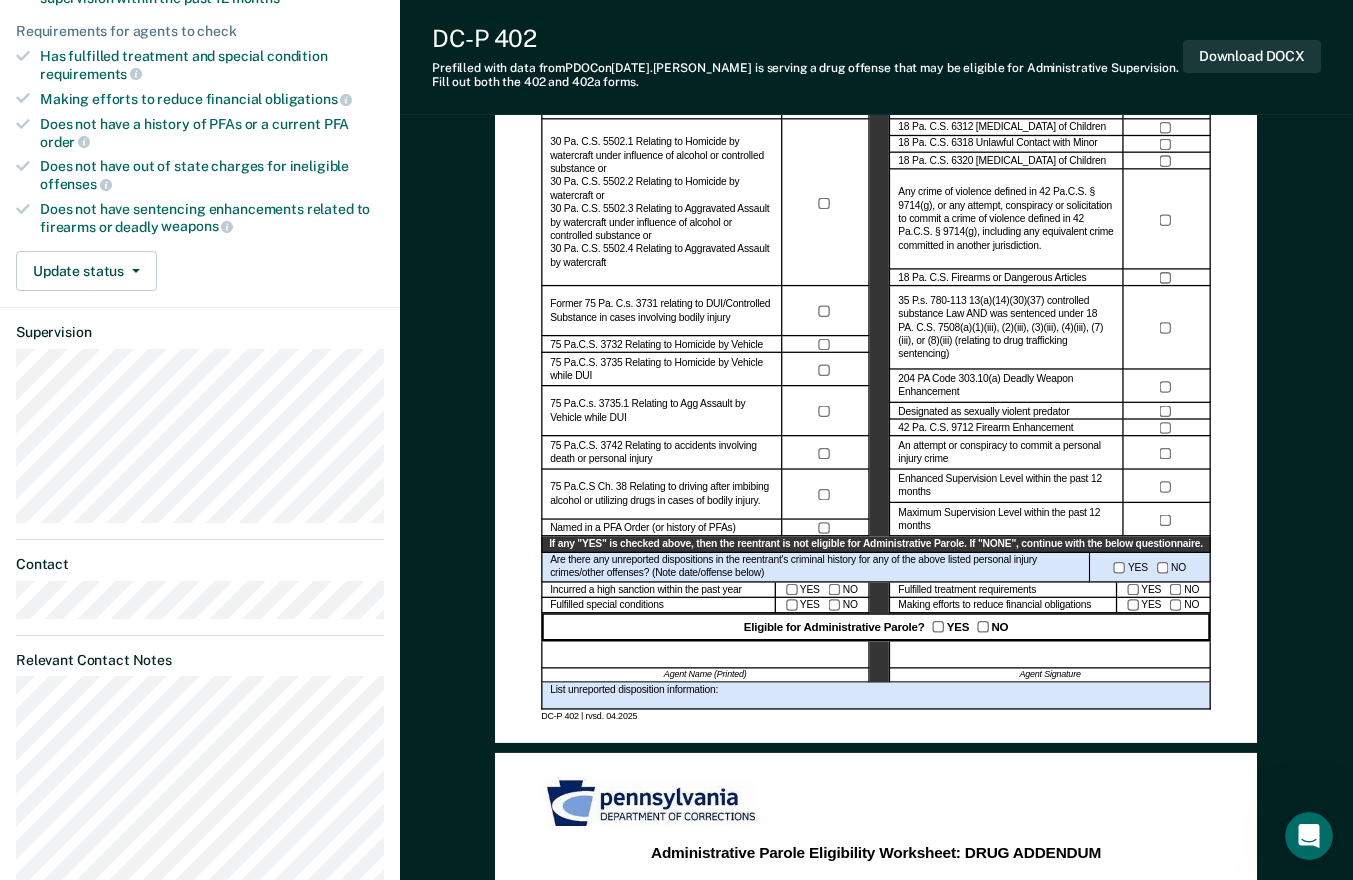 scroll, scrollTop: 487, scrollLeft: 0, axis: vertical 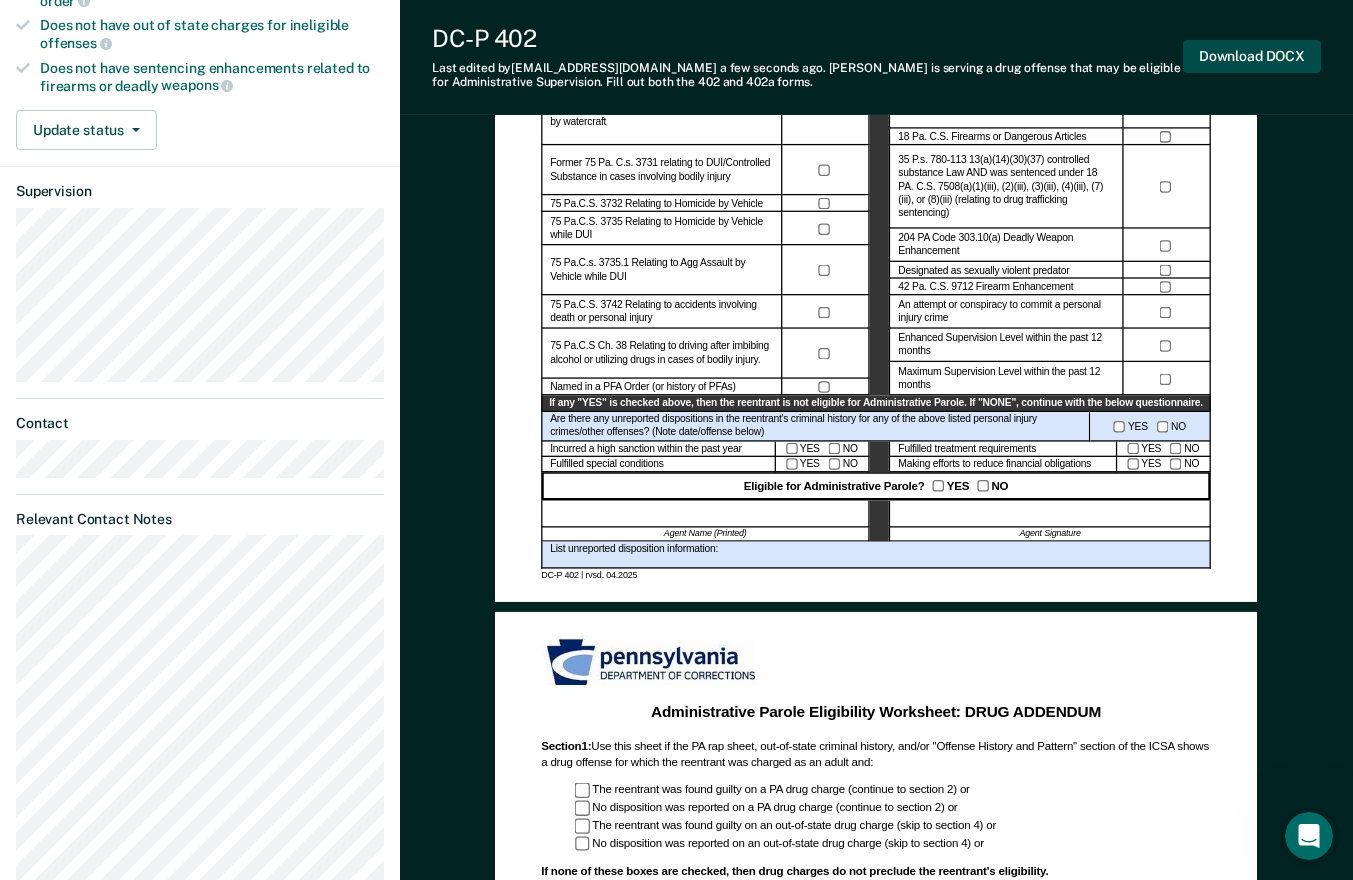click on "Download DOCX" at bounding box center [1252, 56] 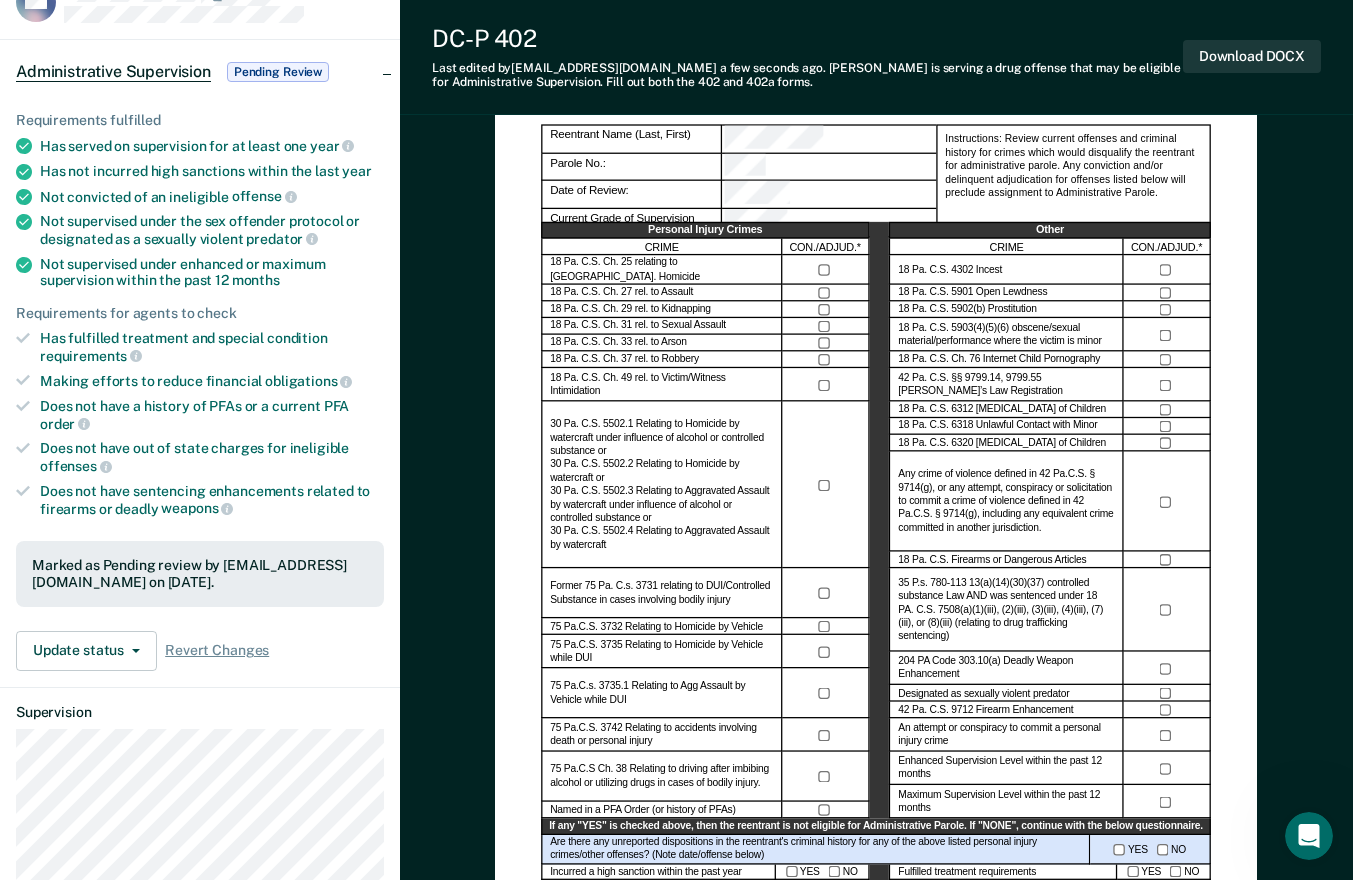 scroll, scrollTop: 0, scrollLeft: 0, axis: both 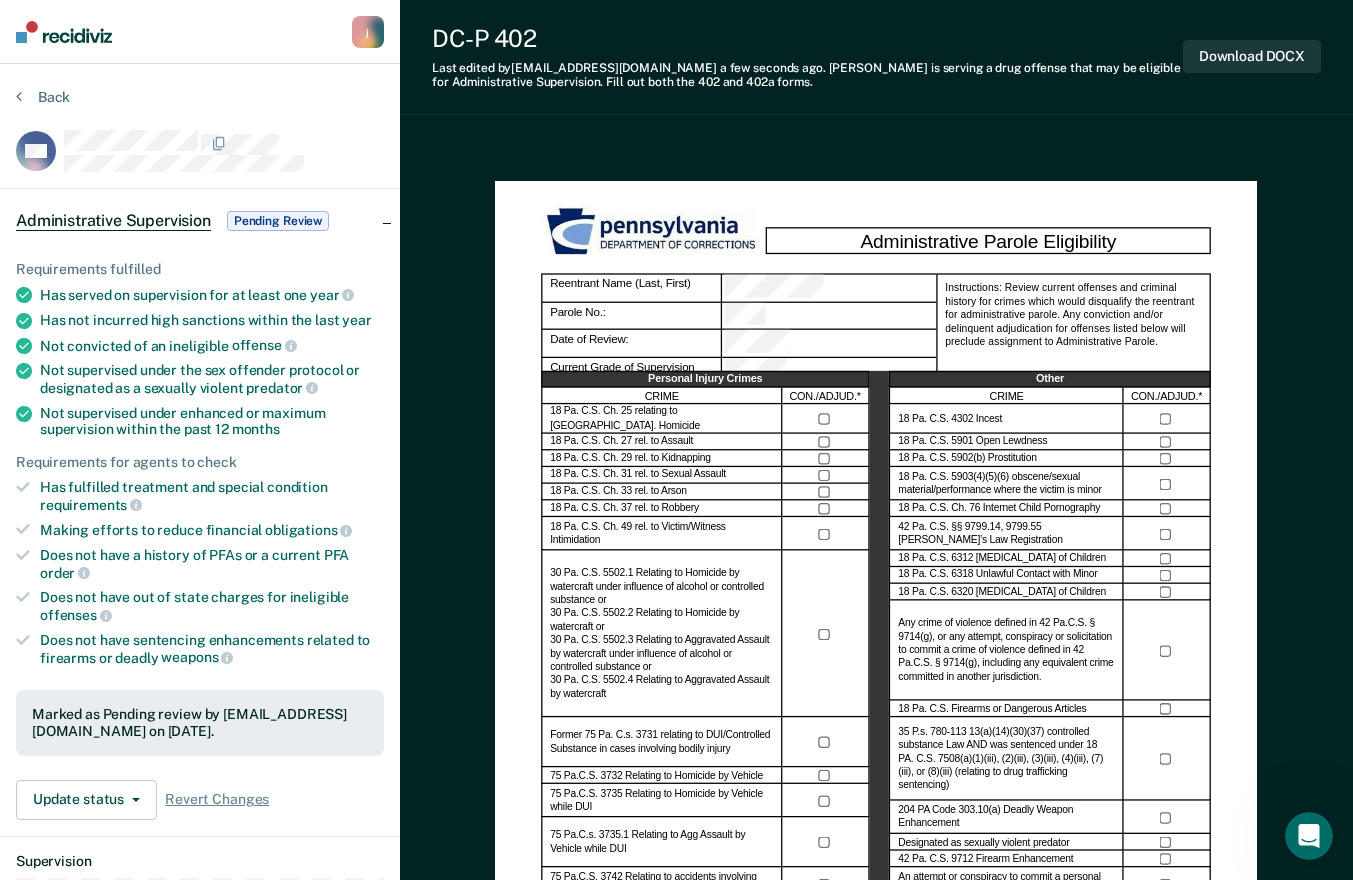 click on "Administrative Parole Eligibility Reentrant Name (Last, First) Parole No.: Date of Review: Current Grade of Supervision Instructions: Review current offenses and criminal history for crimes which would disqualify the reentrant for administrative parole. Any conviction and/or delinquent adjudication for offenses listed below will preclude assignment to Administrative Parole. Personal Injury Crimes CRIME CON./ADJUD.* 18 Pa. C.S. Ch. 25 relating to [GEOGRAPHIC_DATA]. Homicide 18 Pa. C.S. Ch. 27 rel. to Assault 18 Pa. C.S. Ch. 29 rel. to Kidnapping 18 Pa. C.S. Ch. 31 rel. to Sexual Assault 18 Pa. C.S. Ch. 33 rel. to Arson 18 Pa. C.S. Ch. 37 rel. to Robbery 18 Pa. C.S. Ch. 49 rel. to Victim/Witness Intimidation Former 75 Pa. C.s. 3731 relating to DUI/Controlled Substance in cases involving bodily injury 75 Pa.C.S. 3732 Relating to Homicide by Vehicle 75 Pa.C.S. 3735 Relating to Homicide by Vehicle while DUI 75 Pa.C.s. 3735.1 Relating to Agg Assault by Vehicle while DUI Named in a PFA Order (or history of PFAs) Other CRIME YES" at bounding box center (876, 1243) 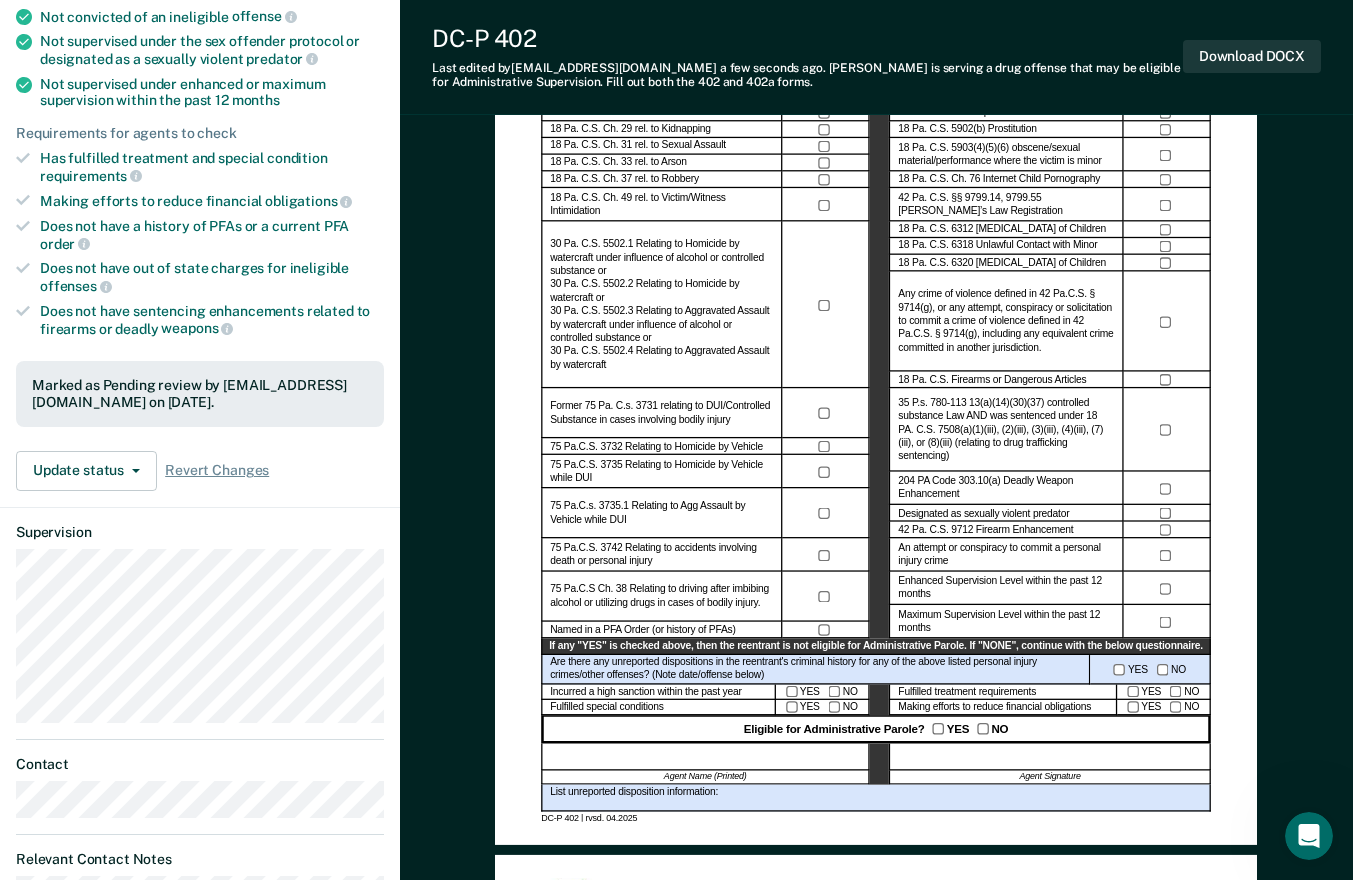 scroll, scrollTop: 335, scrollLeft: 0, axis: vertical 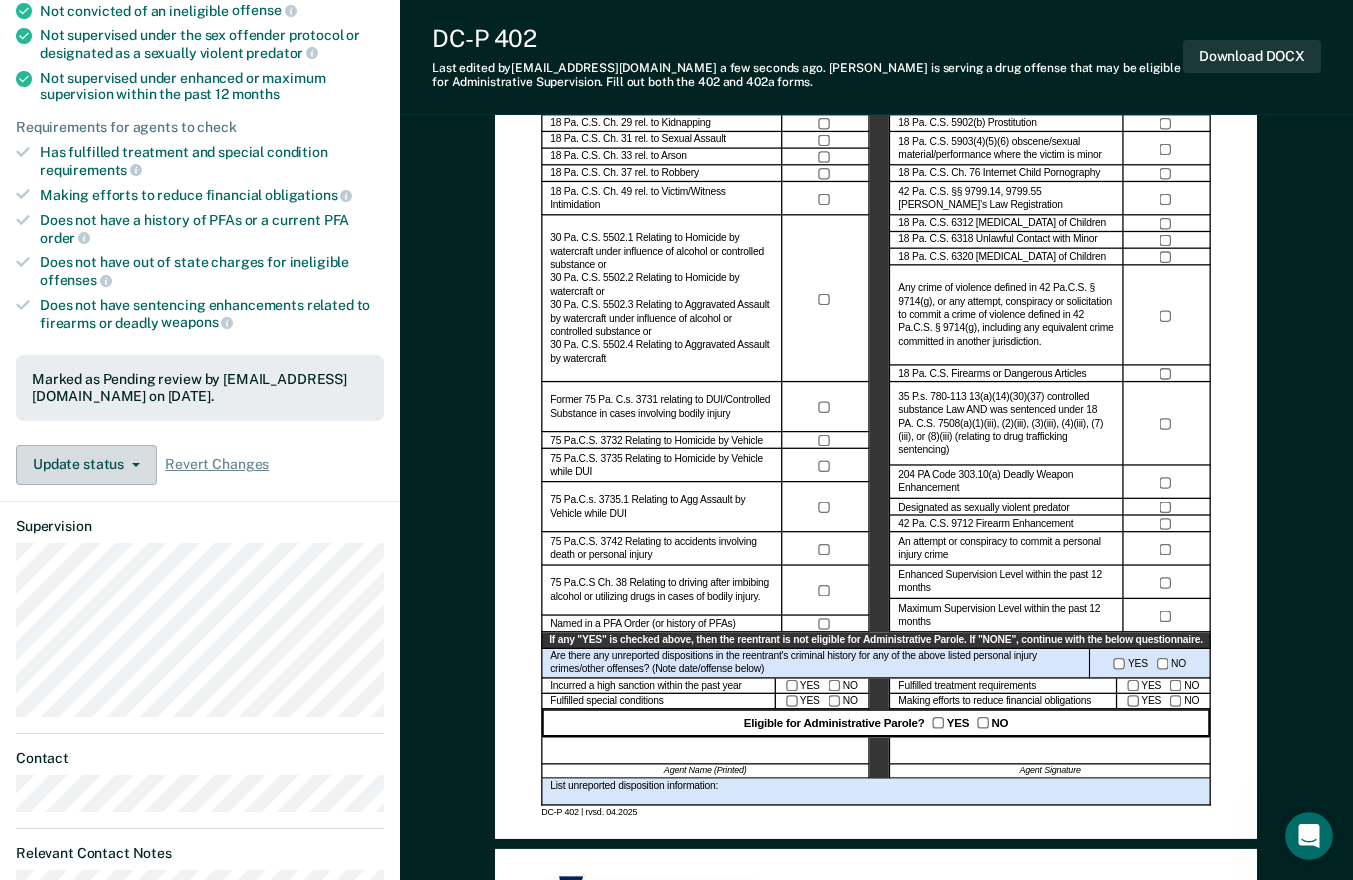 click on "Update status" at bounding box center [86, 465] 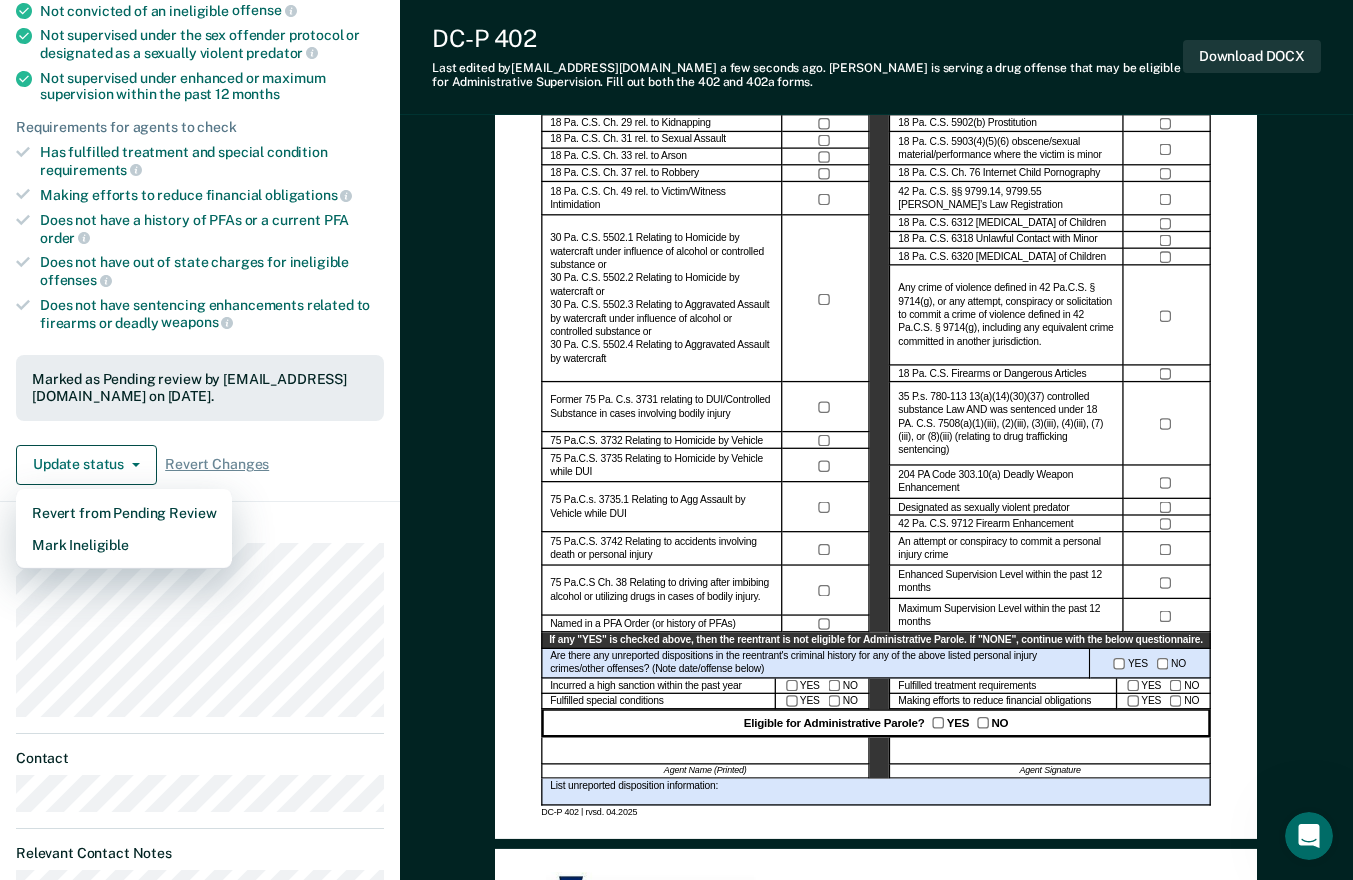 click on "Update status Revert from Pending Review Mark Ineligible Revert Changes" at bounding box center [200, 465] 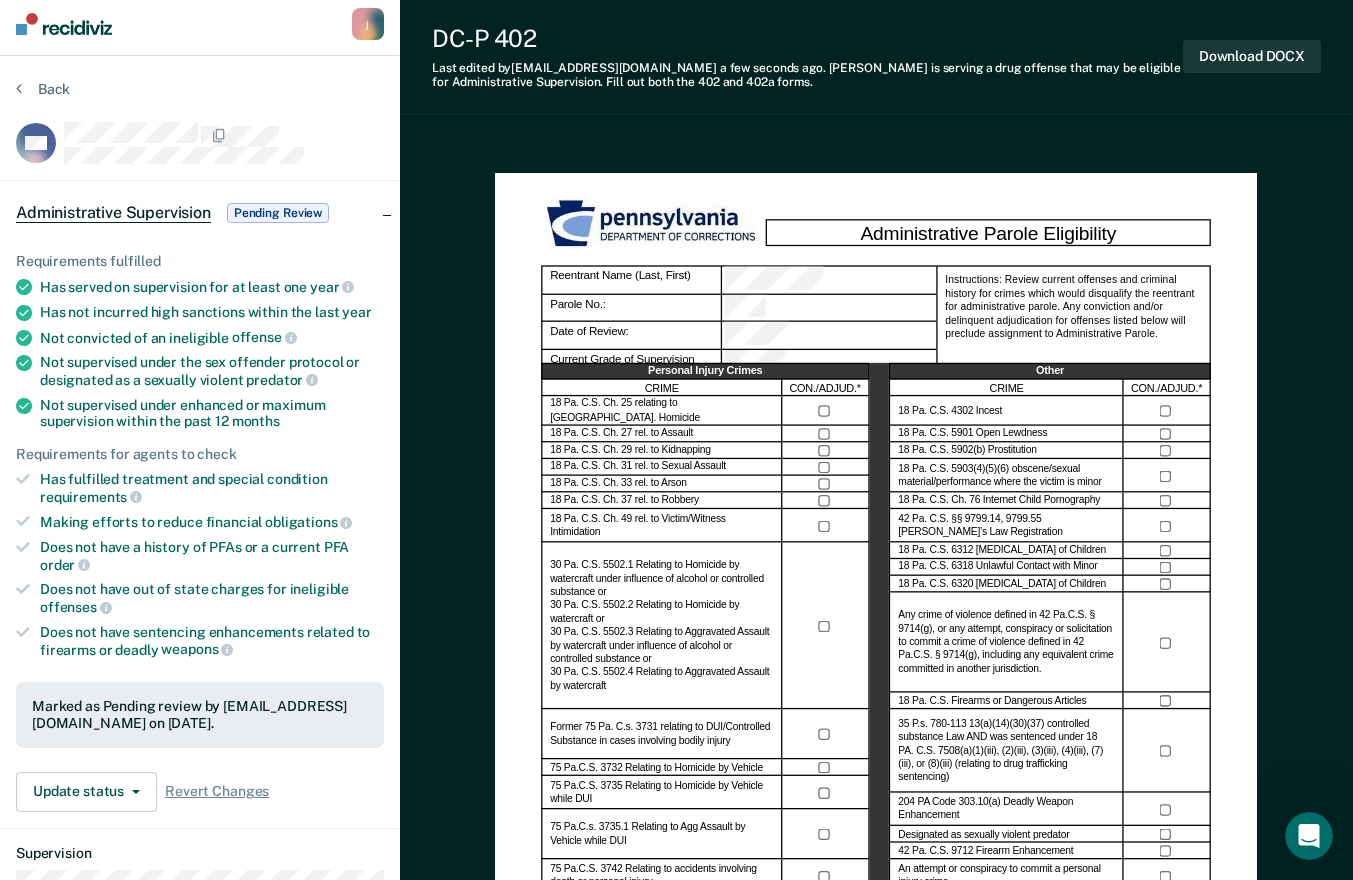 scroll, scrollTop: 0, scrollLeft: 0, axis: both 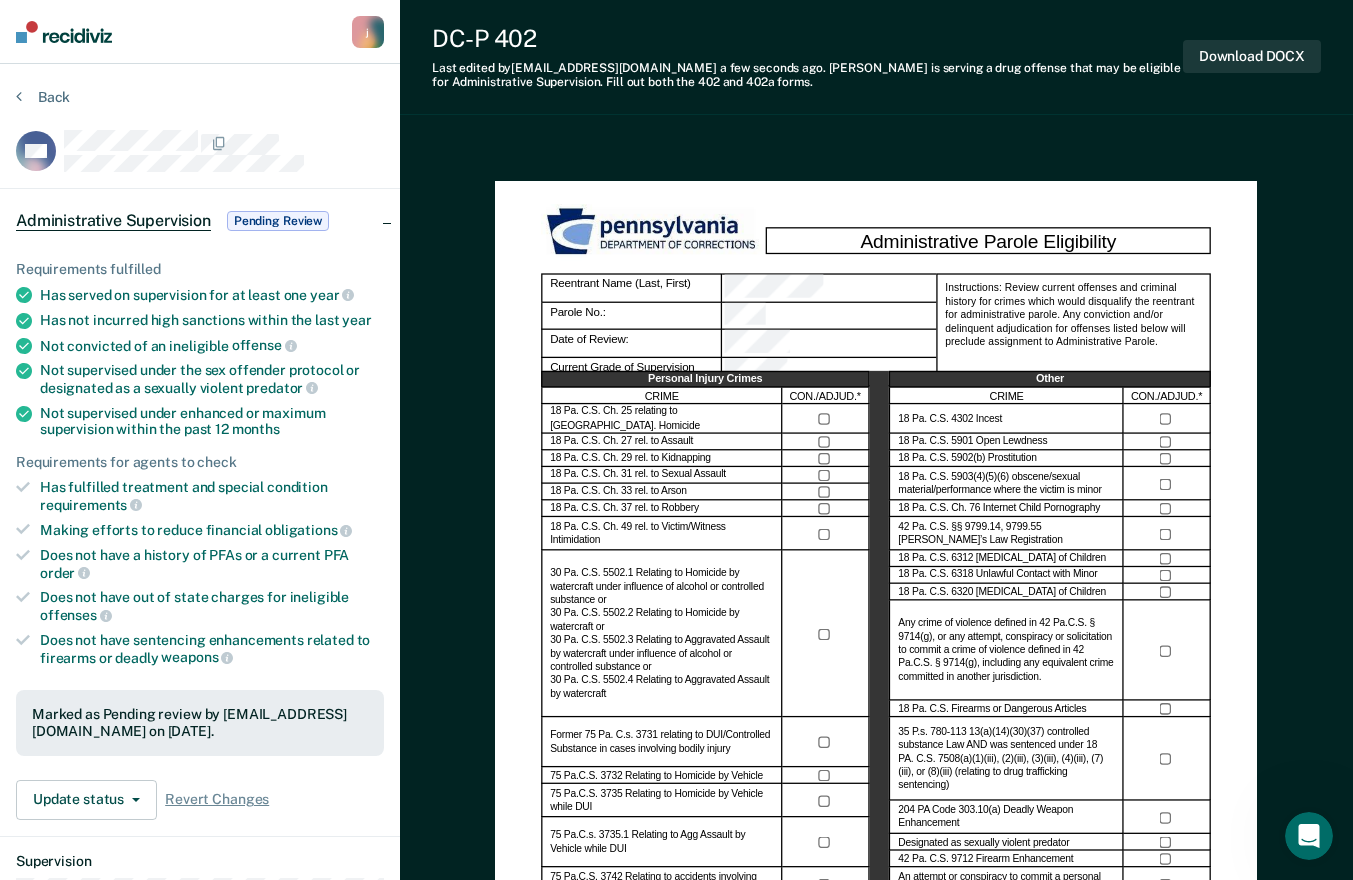 click on "Administrative Supervision" at bounding box center (113, 221) 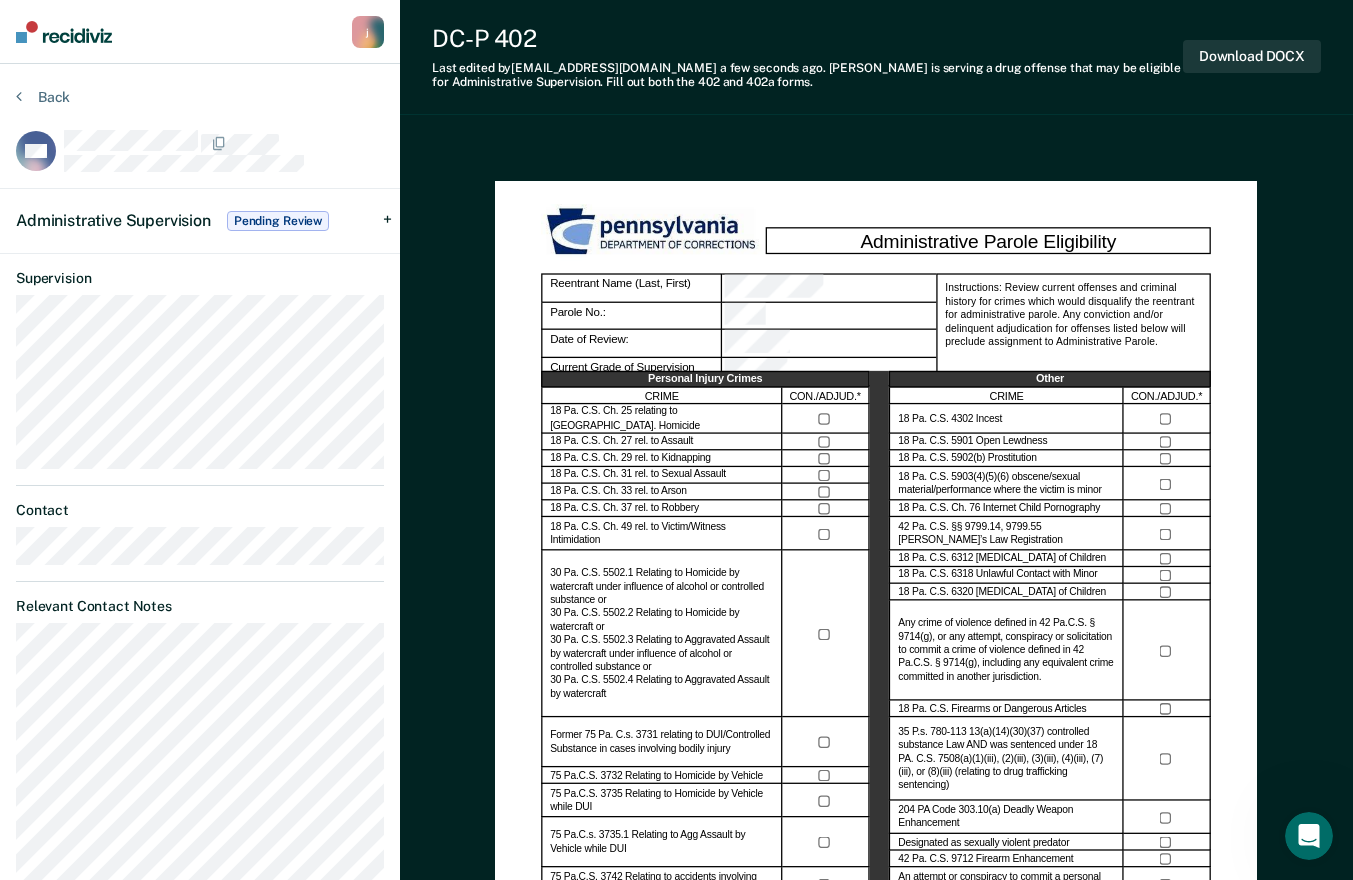 click on "Administrative Supervision Pending Review" at bounding box center (200, 221) 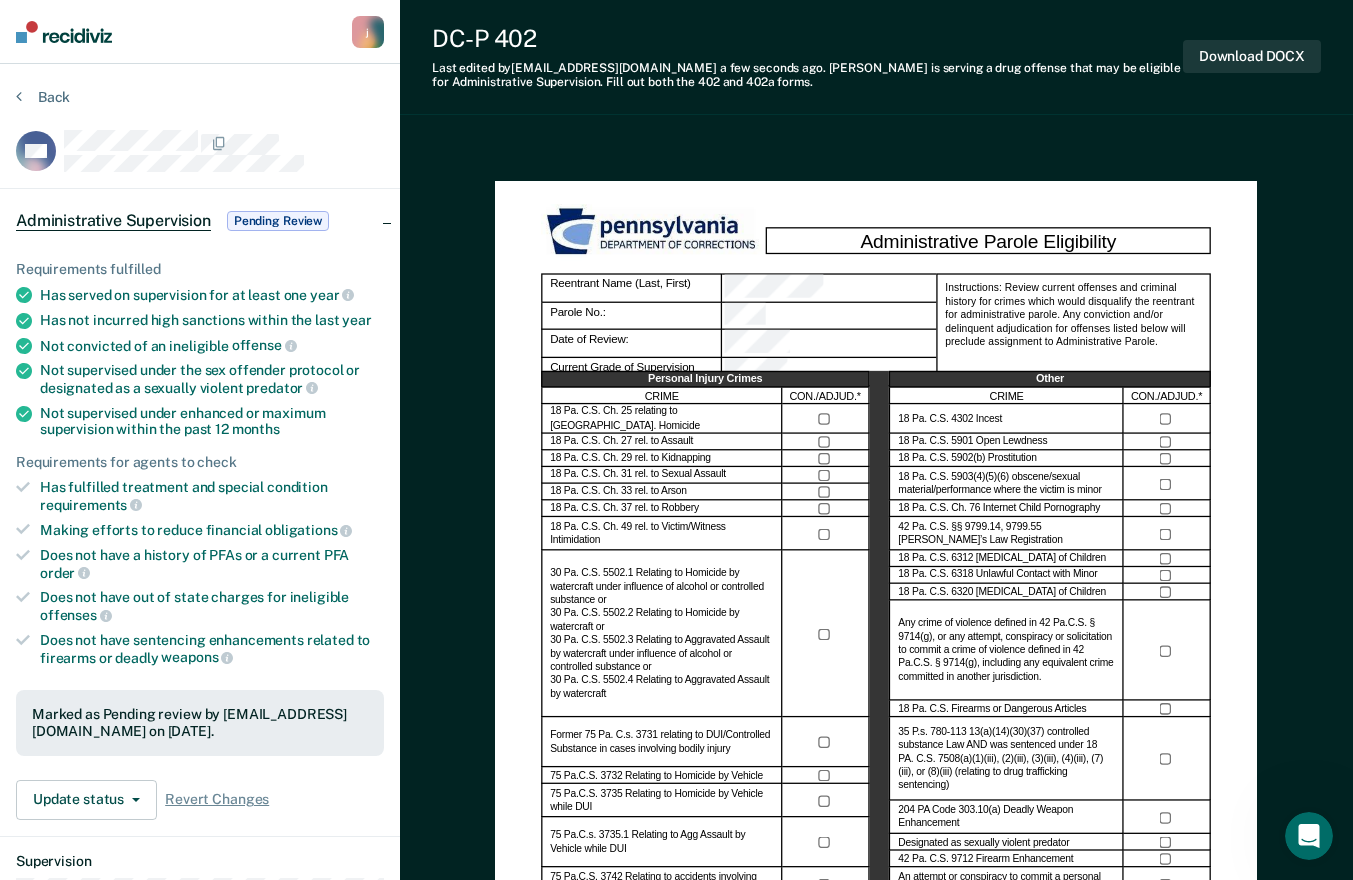 click on "Pending Review" at bounding box center [278, 221] 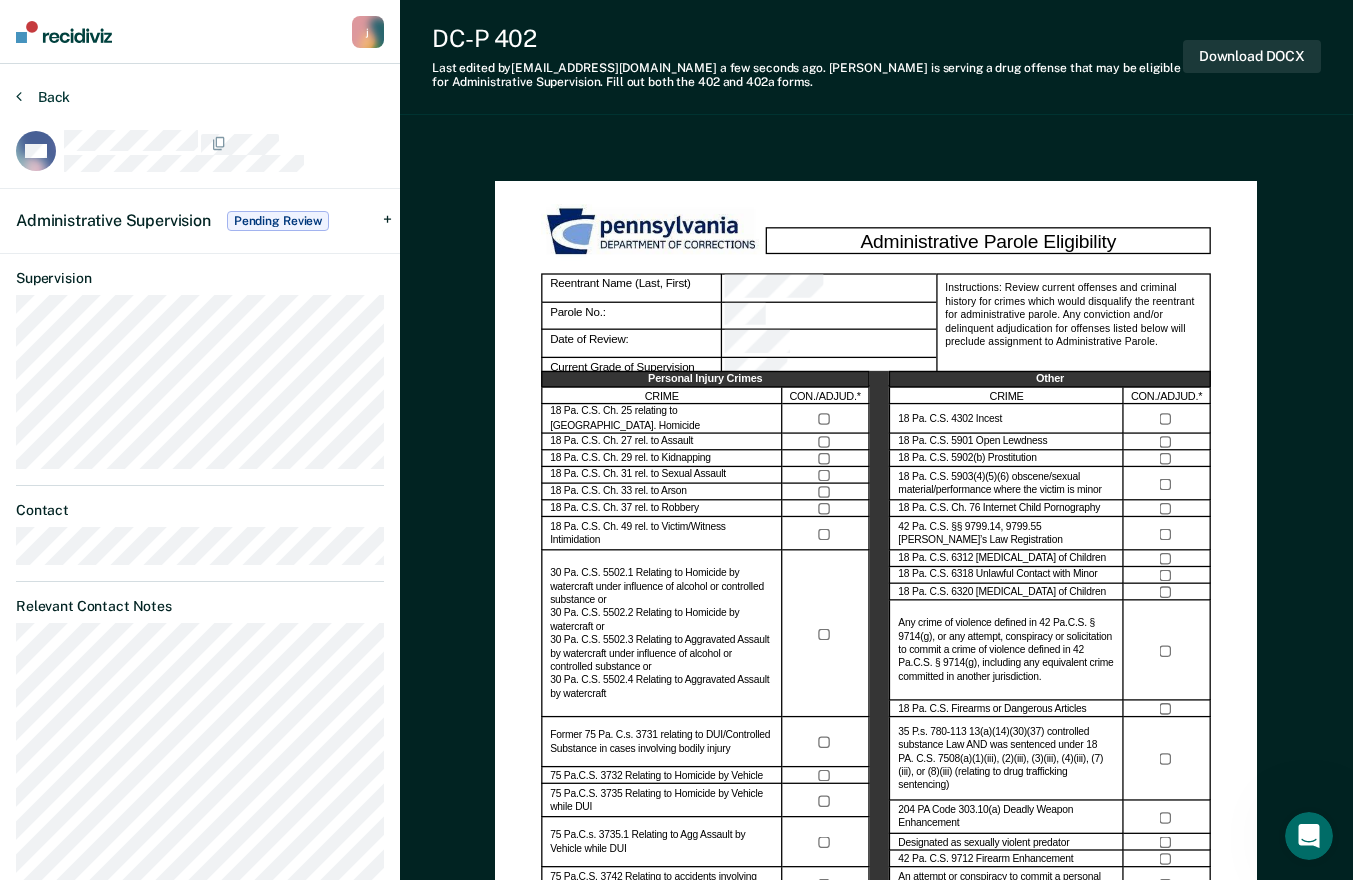 click on "Back" at bounding box center [43, 97] 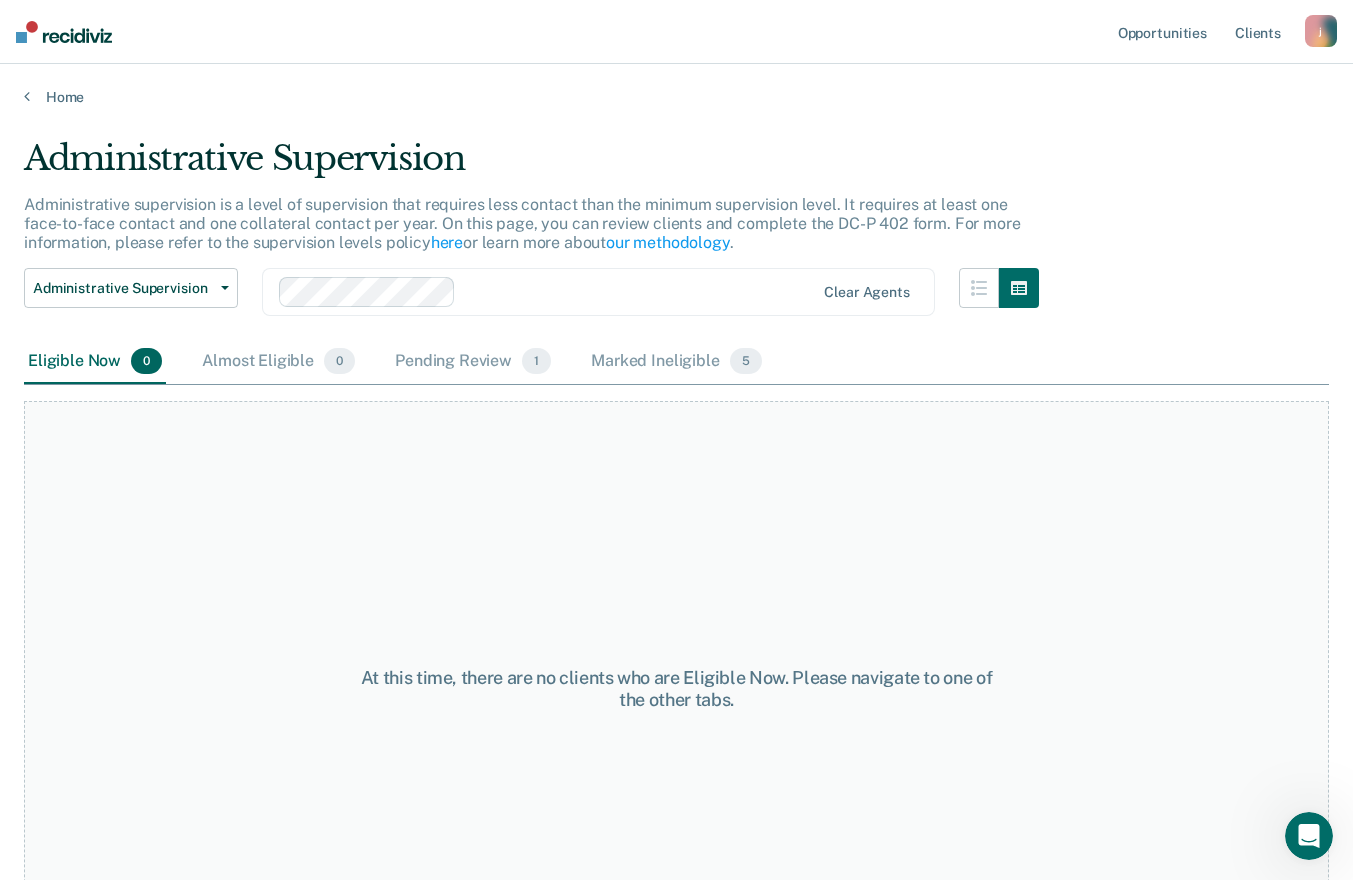 click on "Clear   agents" at bounding box center (598, 292) 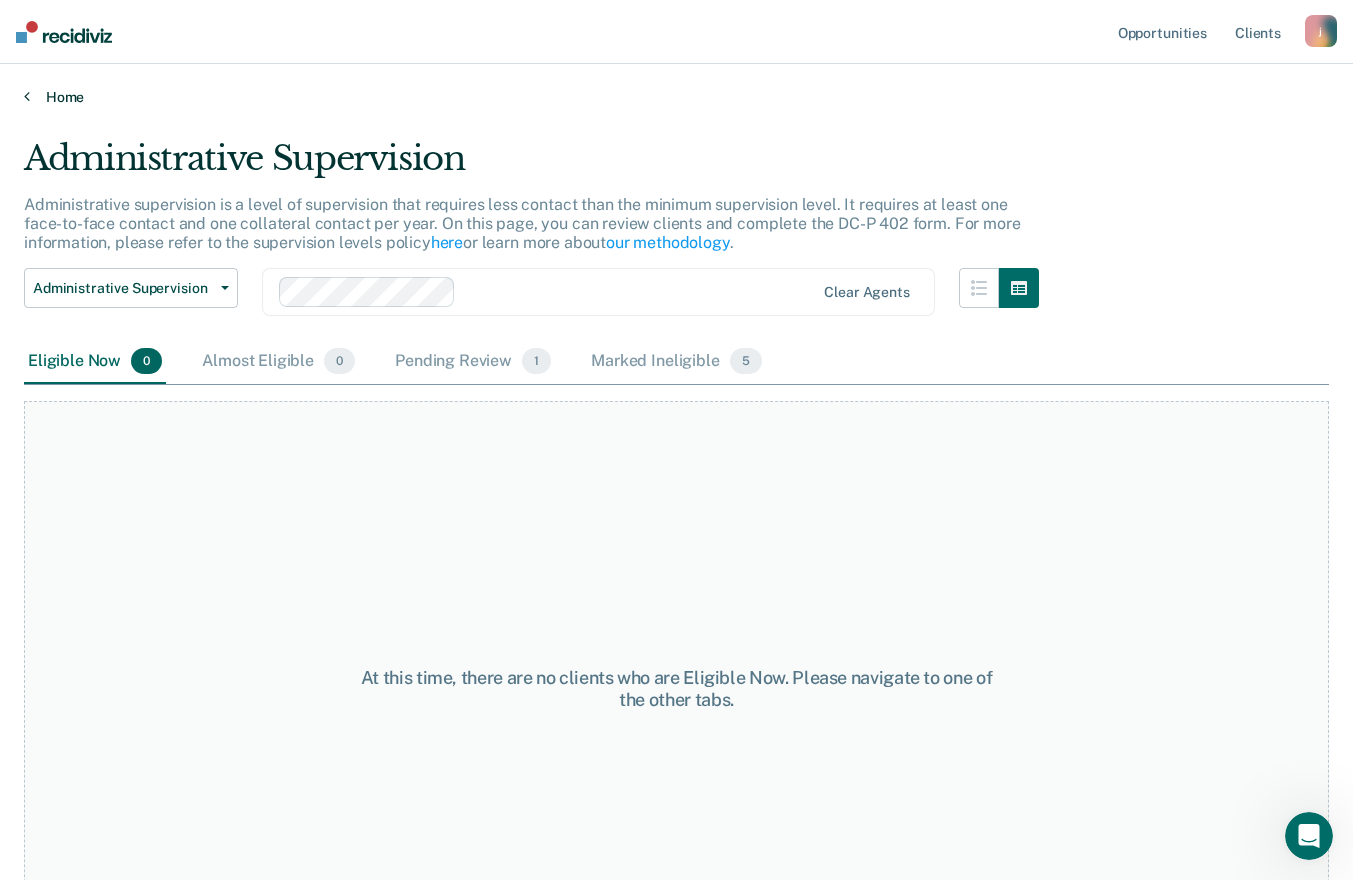 click on "Home" at bounding box center [676, 97] 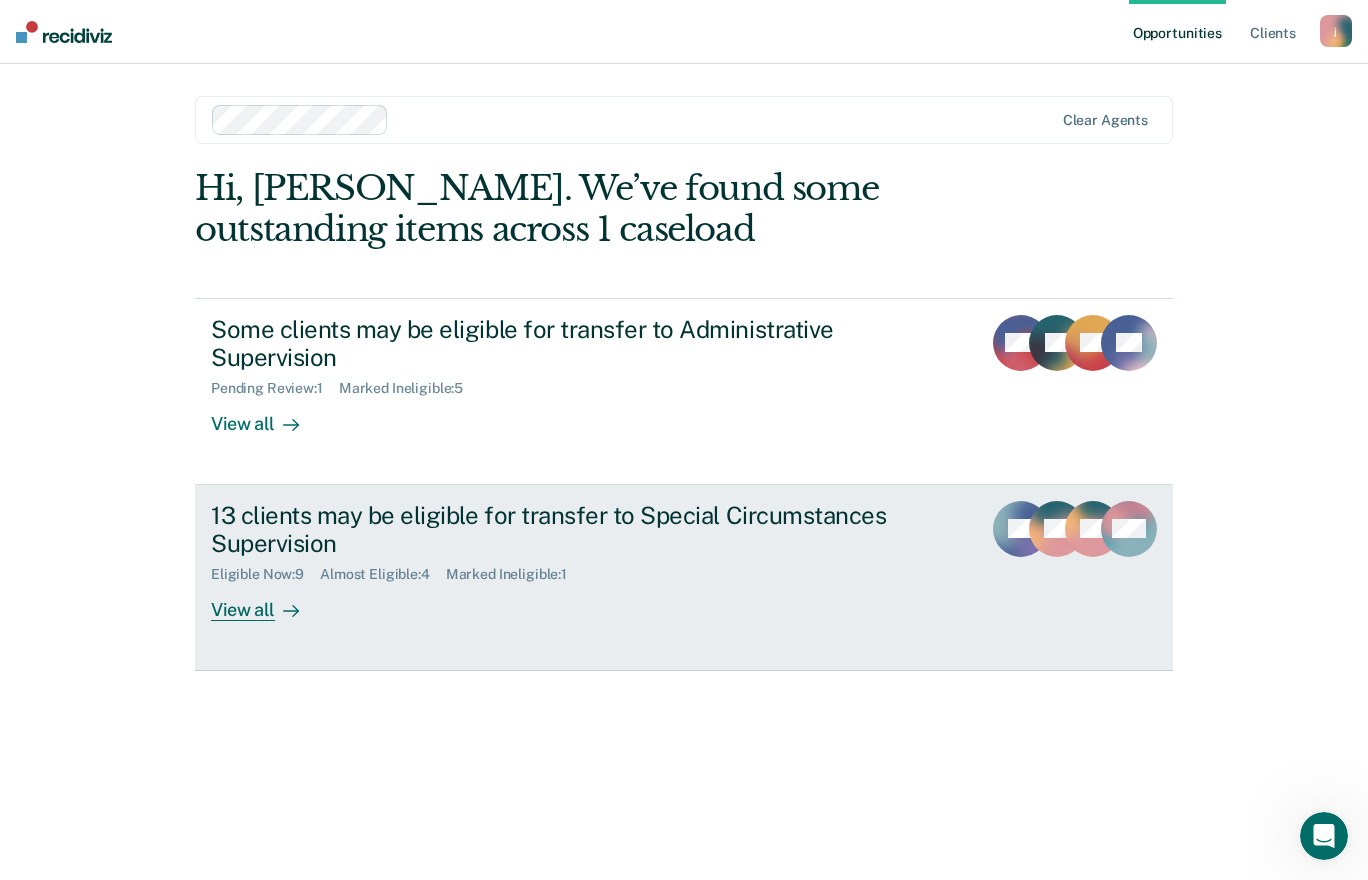 click on "13 clients may be eligible for transfer to Special Circumstances Supervision" at bounding box center [562, 530] 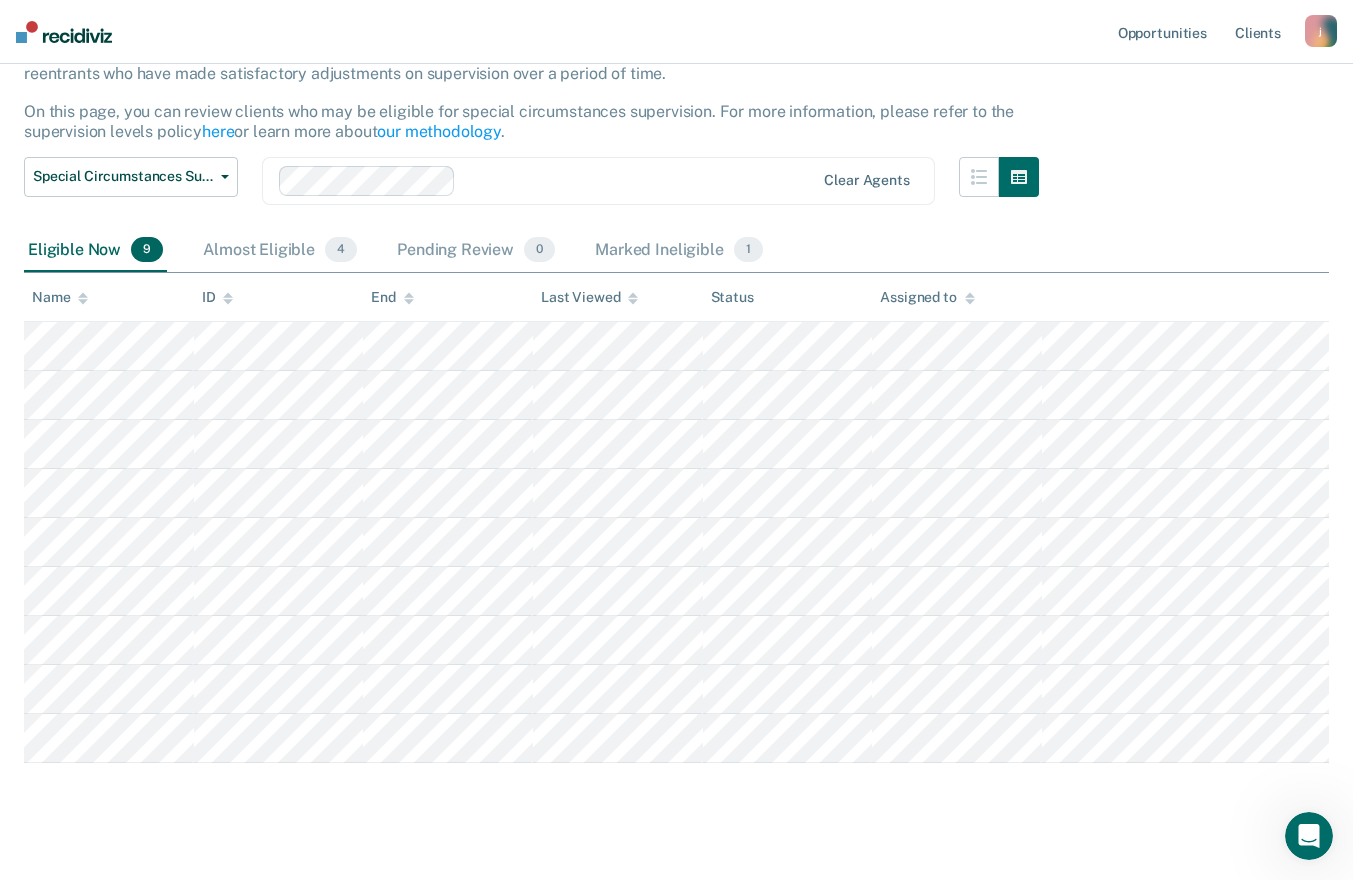 scroll, scrollTop: 196, scrollLeft: 0, axis: vertical 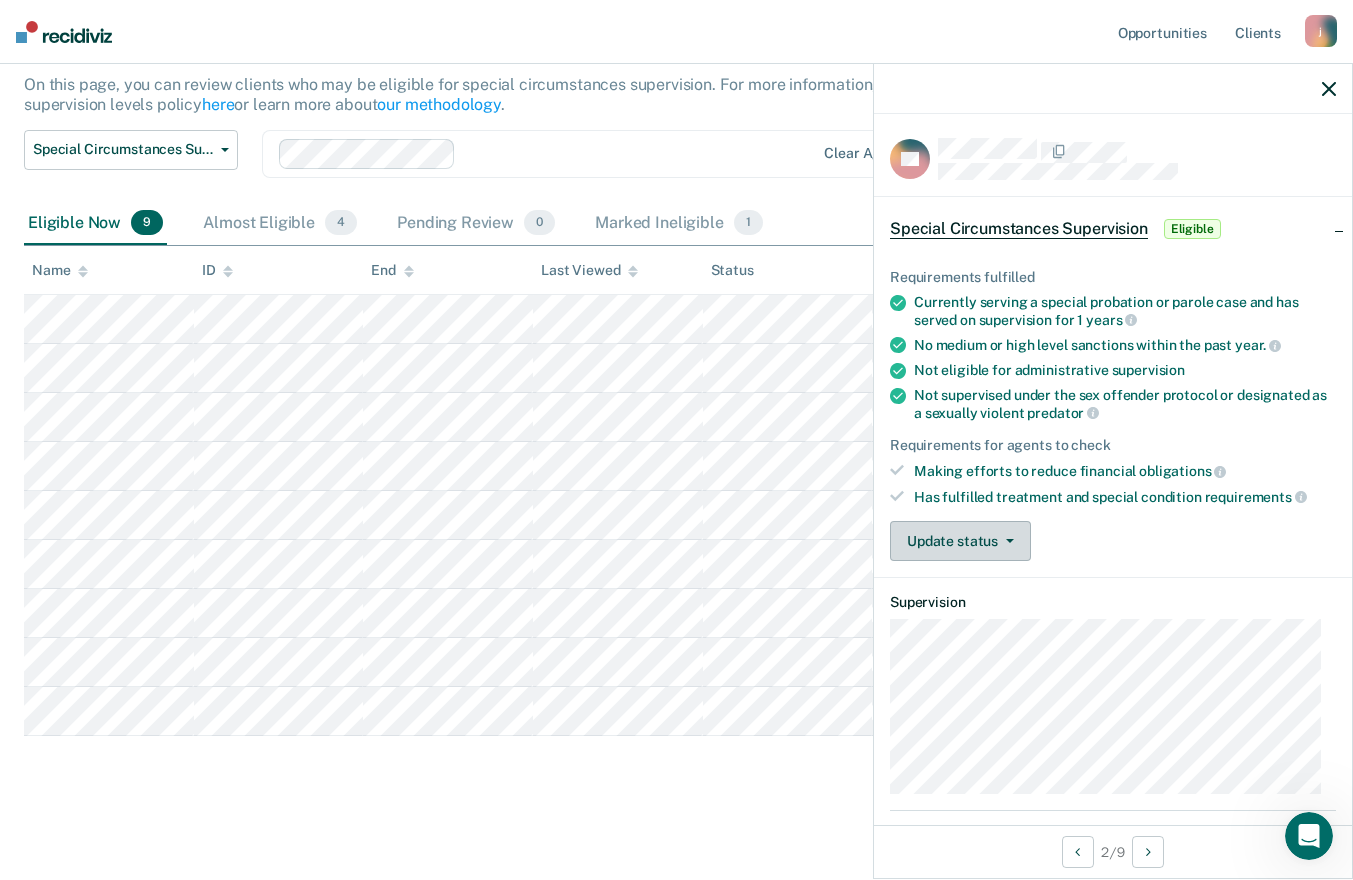 click on "Update status" at bounding box center (960, 541) 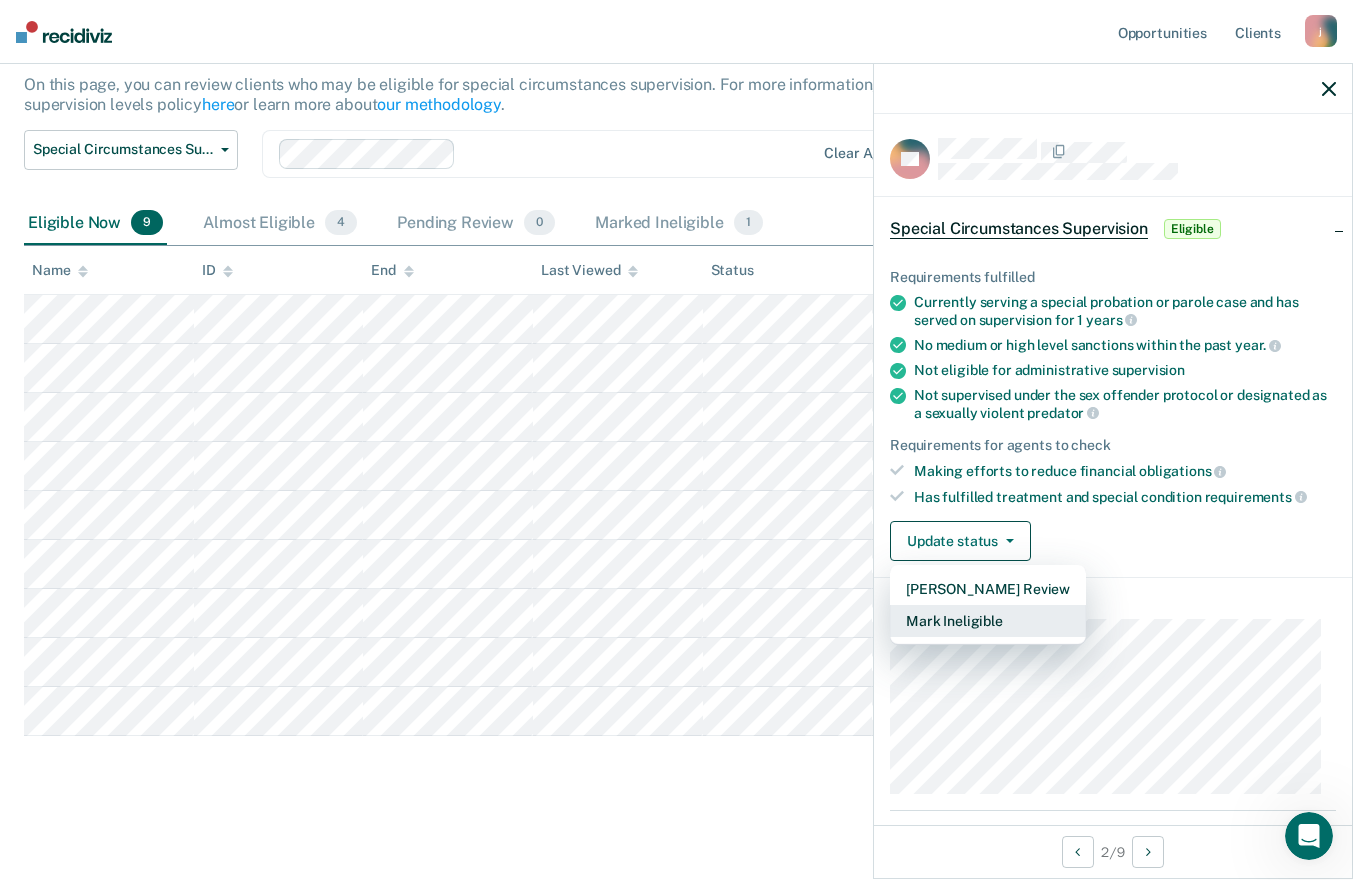click on "Mark Ineligible" at bounding box center [988, 621] 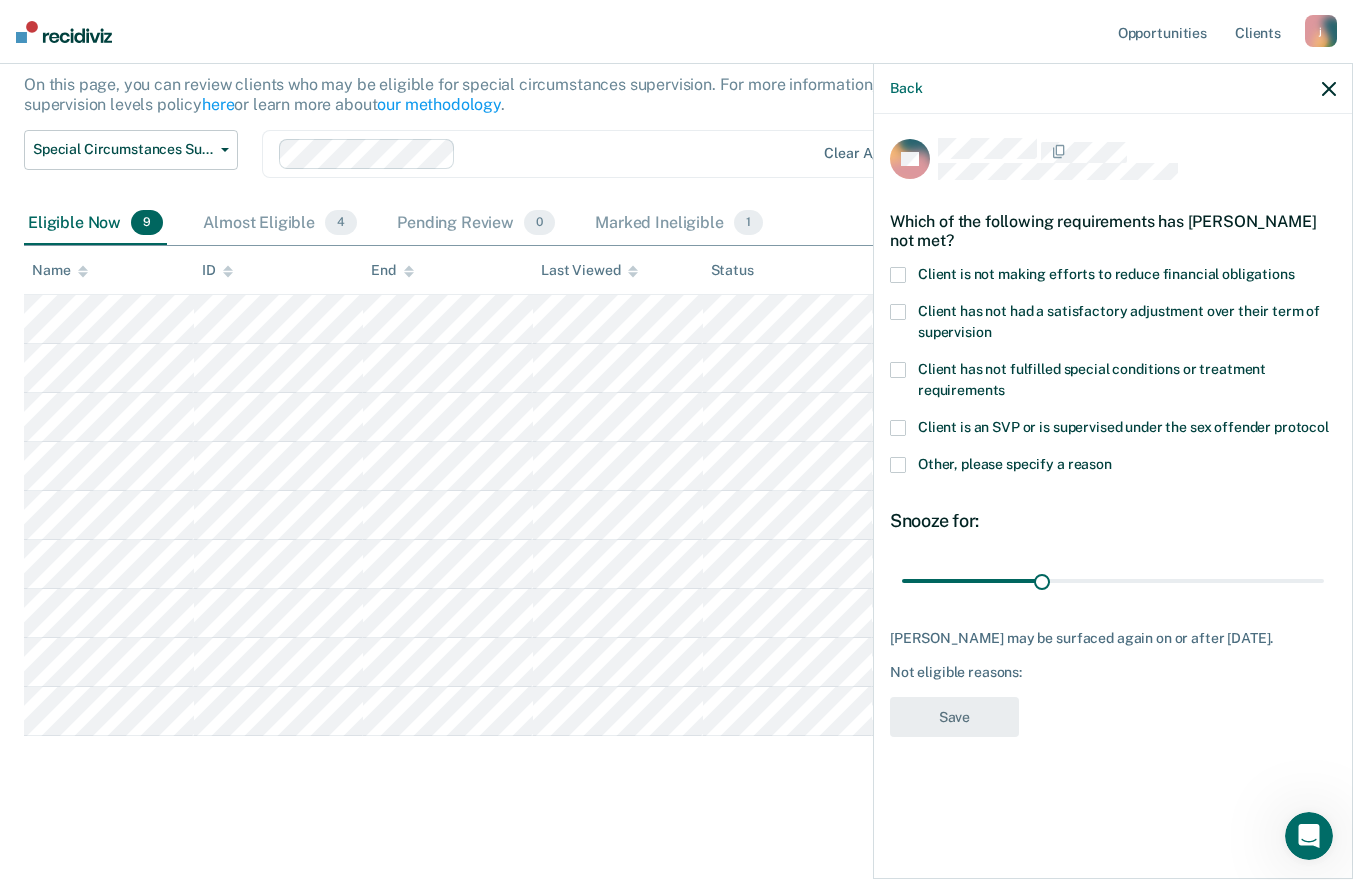 click at bounding box center (898, 275) 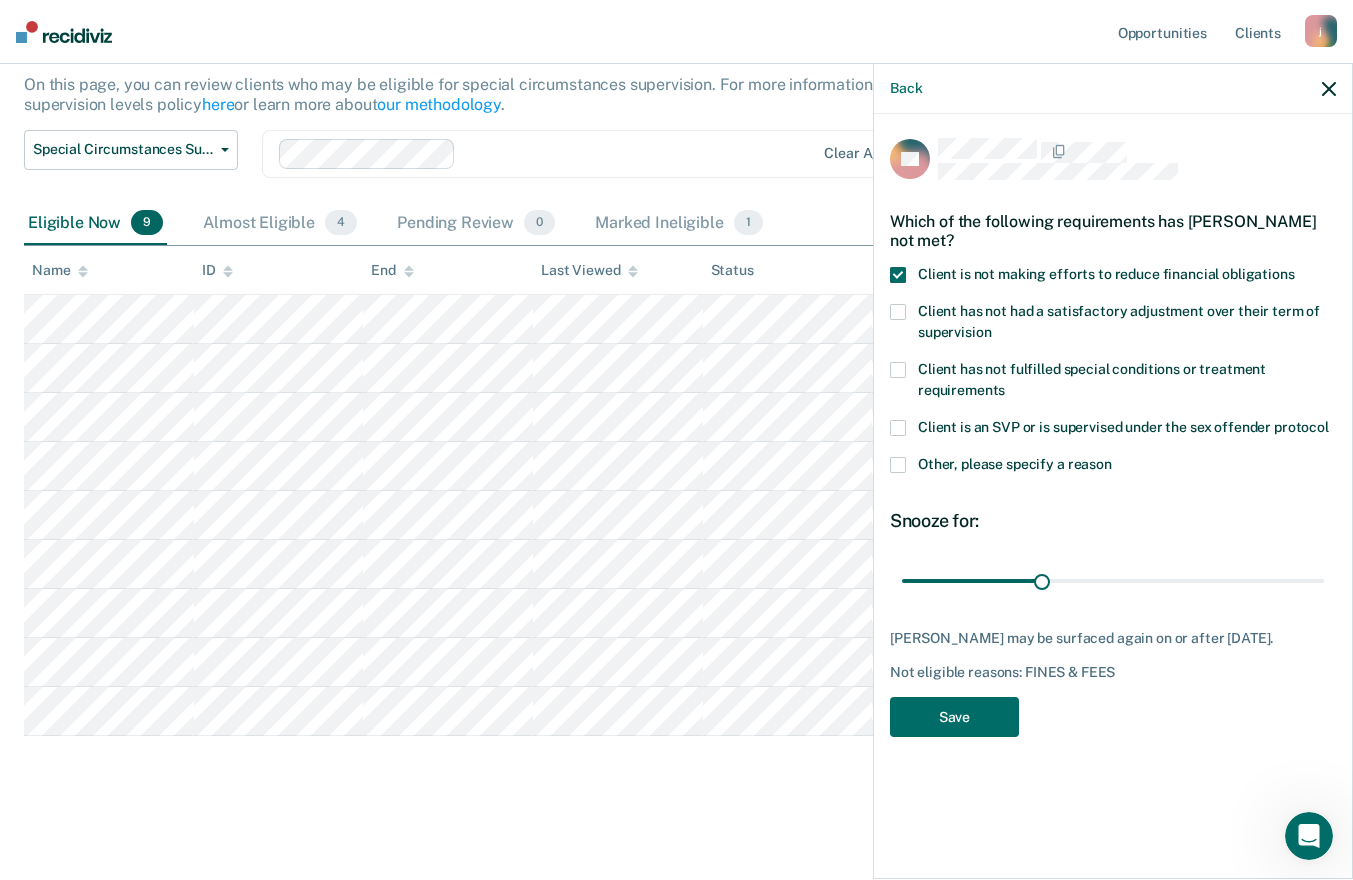 click at bounding box center [898, 312] 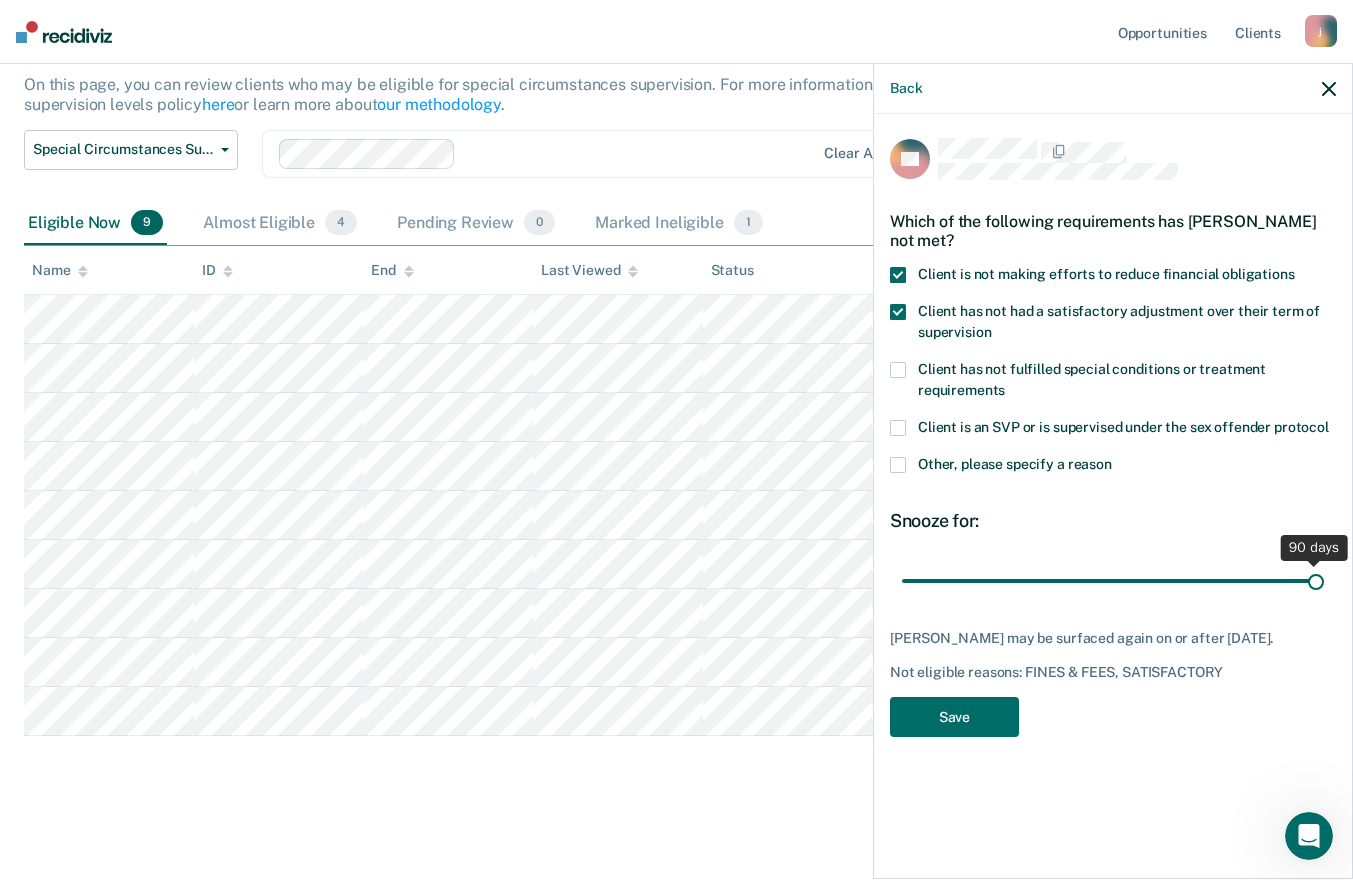 drag, startPoint x: 1040, startPoint y: 575, endPoint x: 1370, endPoint y: 605, distance: 331.36084 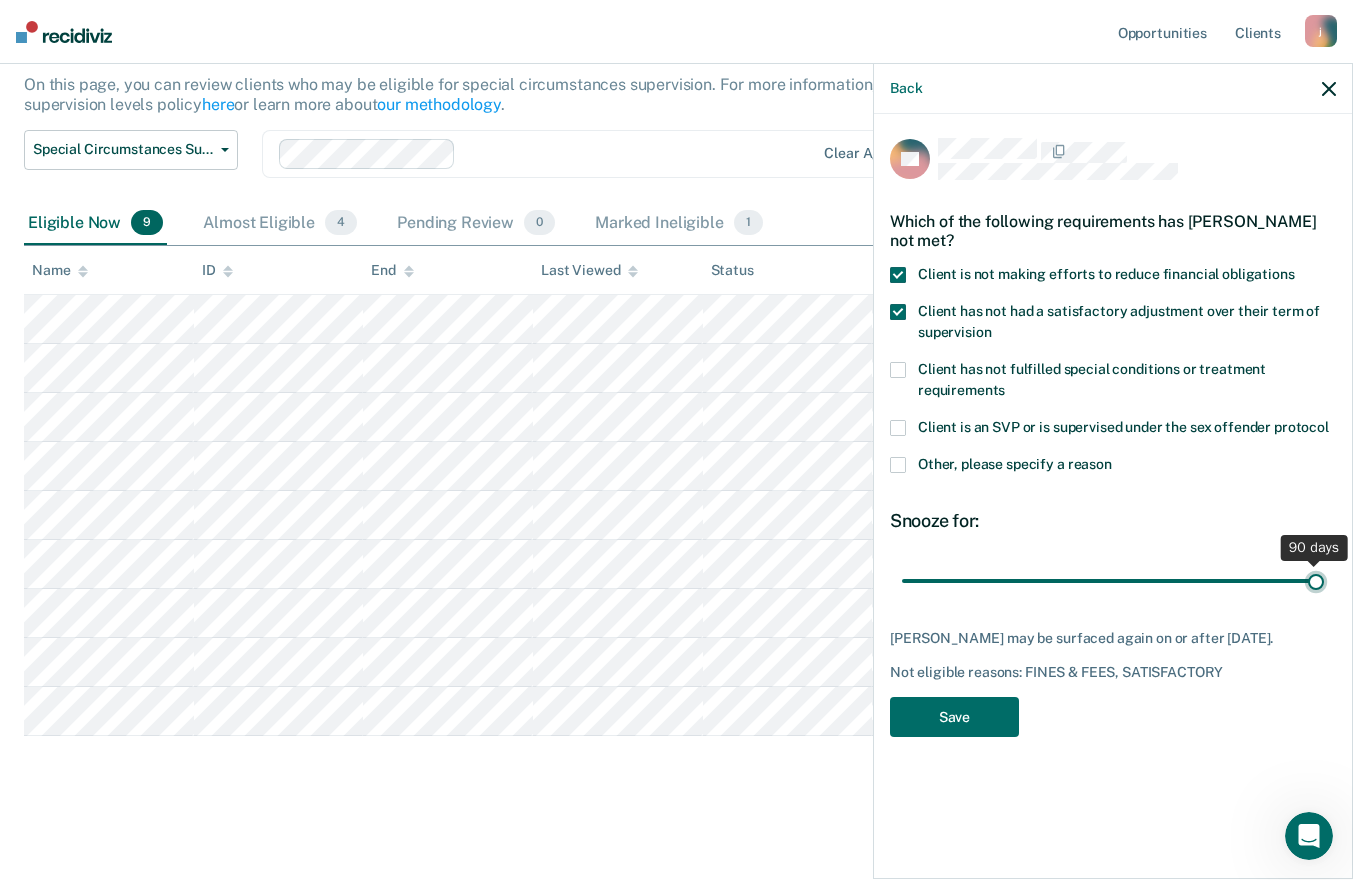 type on "90" 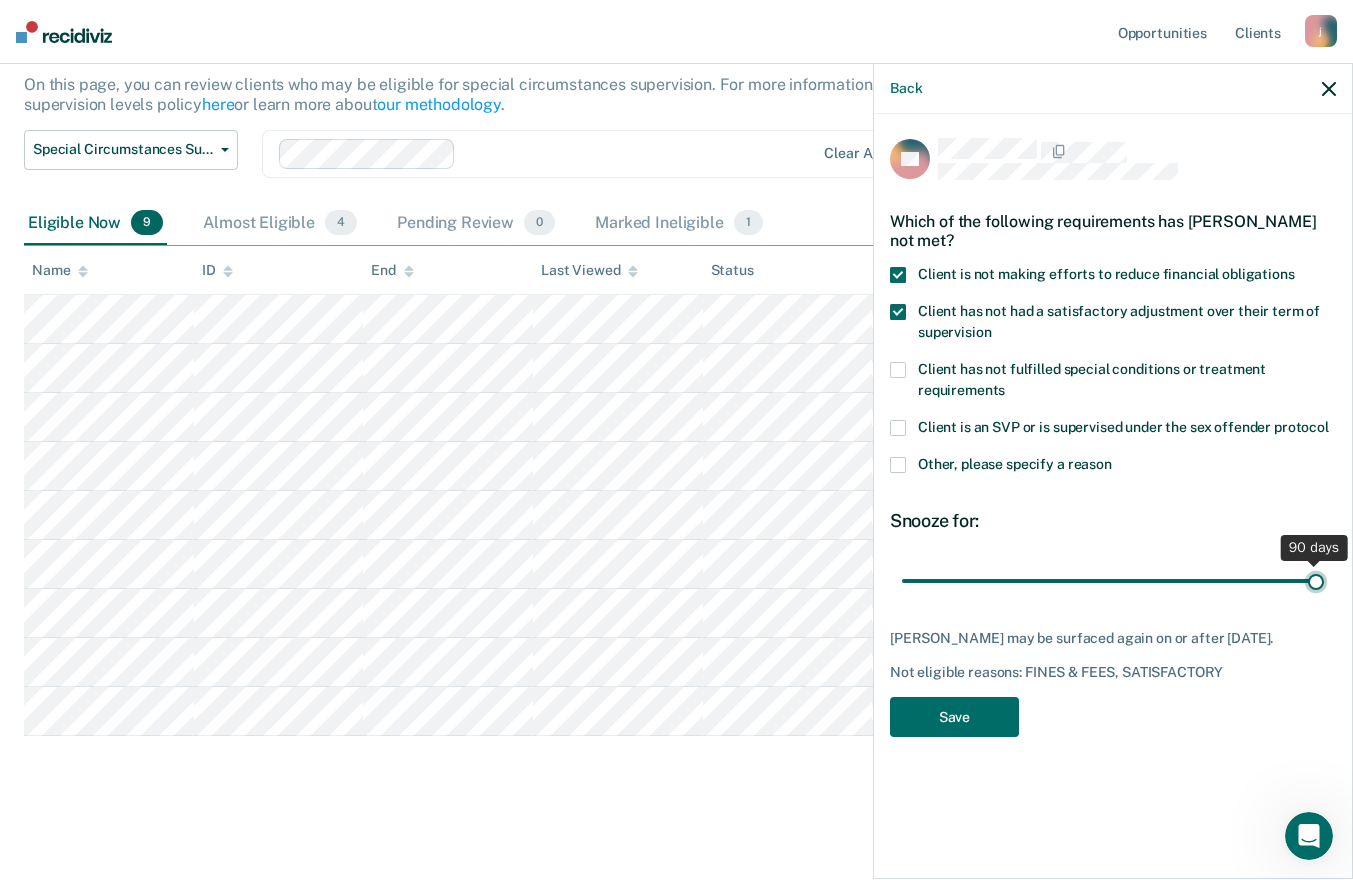 click at bounding box center (1113, 580) 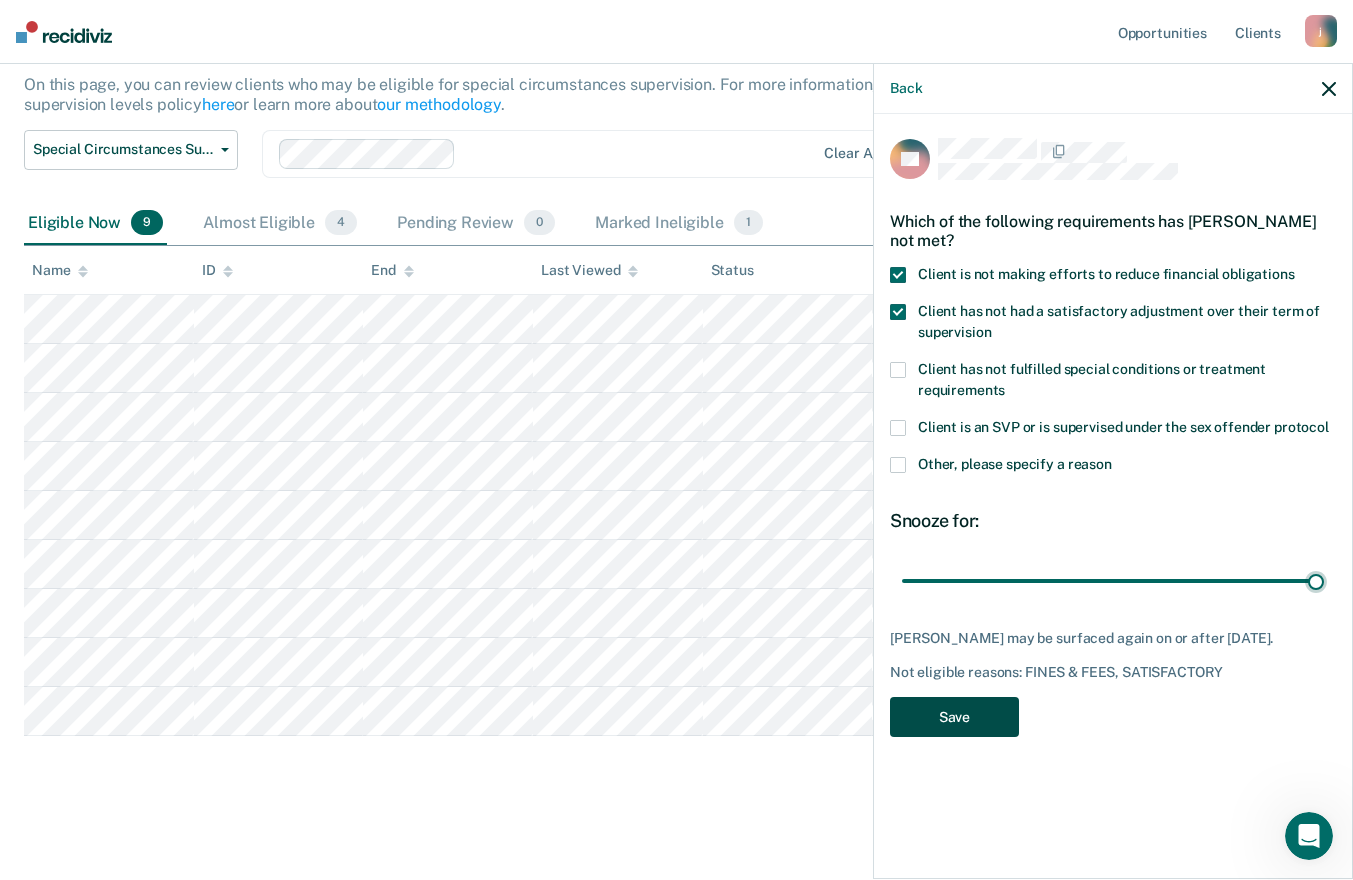 click on "Save" at bounding box center (954, 717) 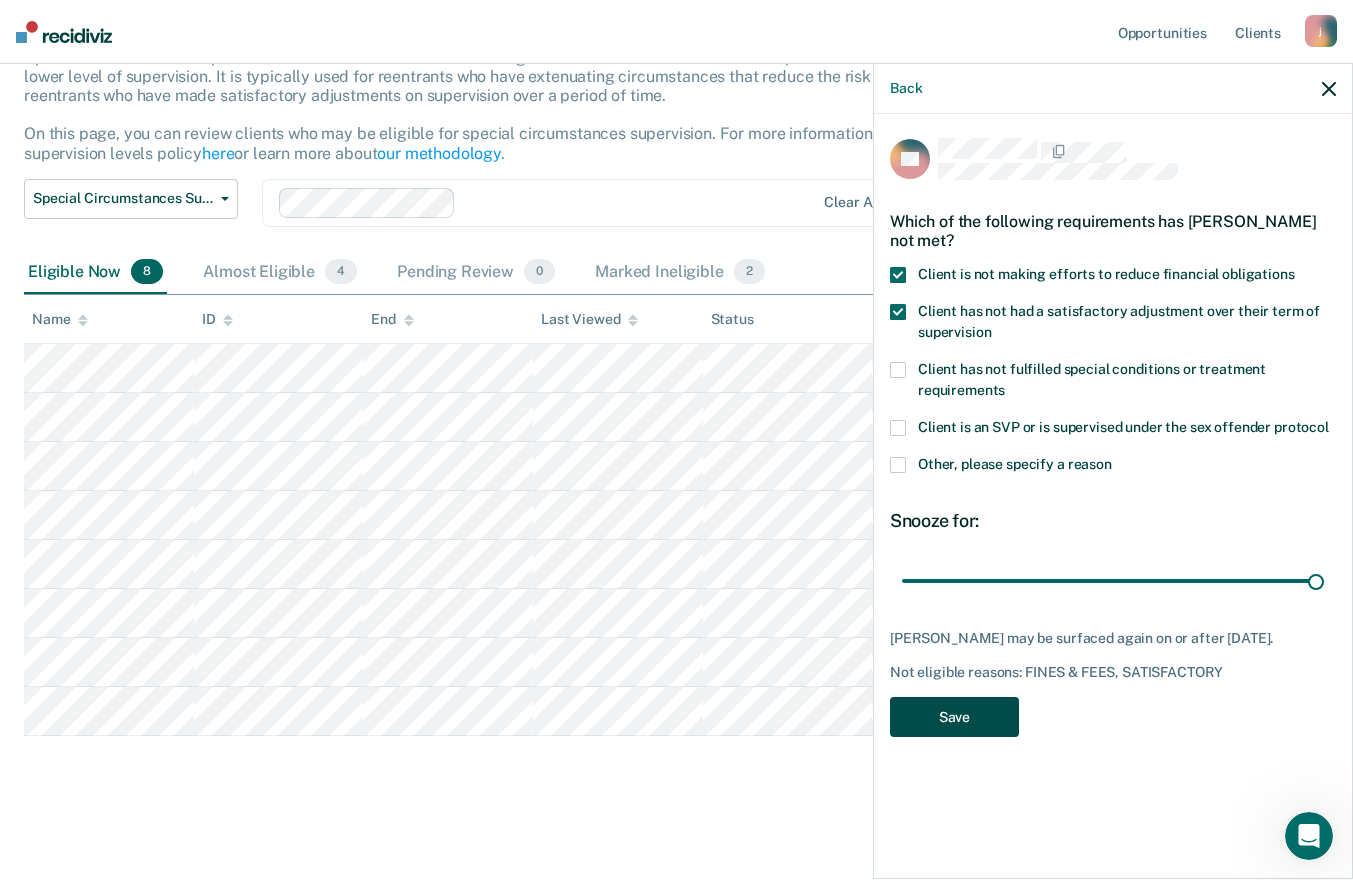 scroll, scrollTop: 147, scrollLeft: 0, axis: vertical 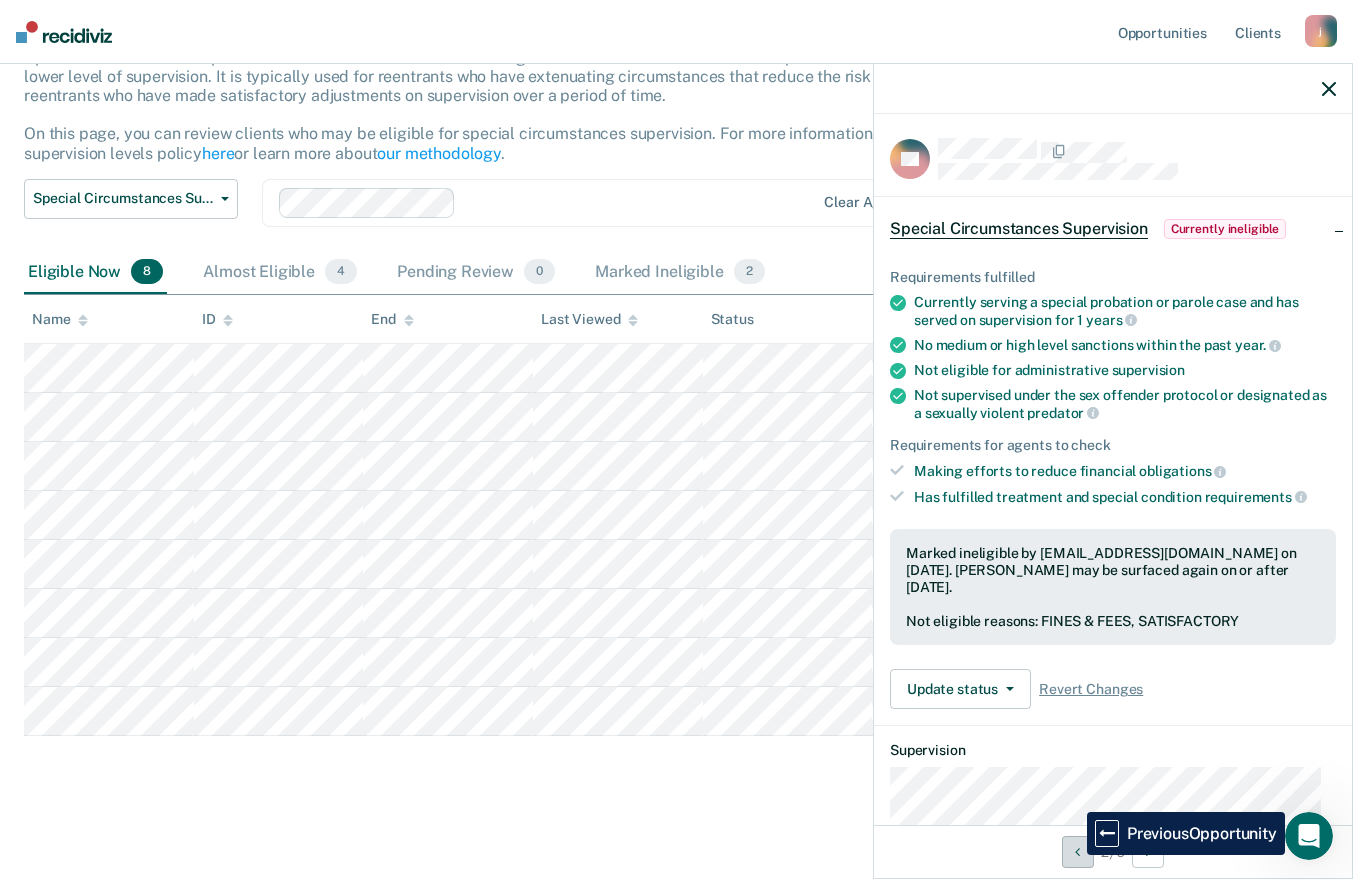 click at bounding box center [1077, 852] 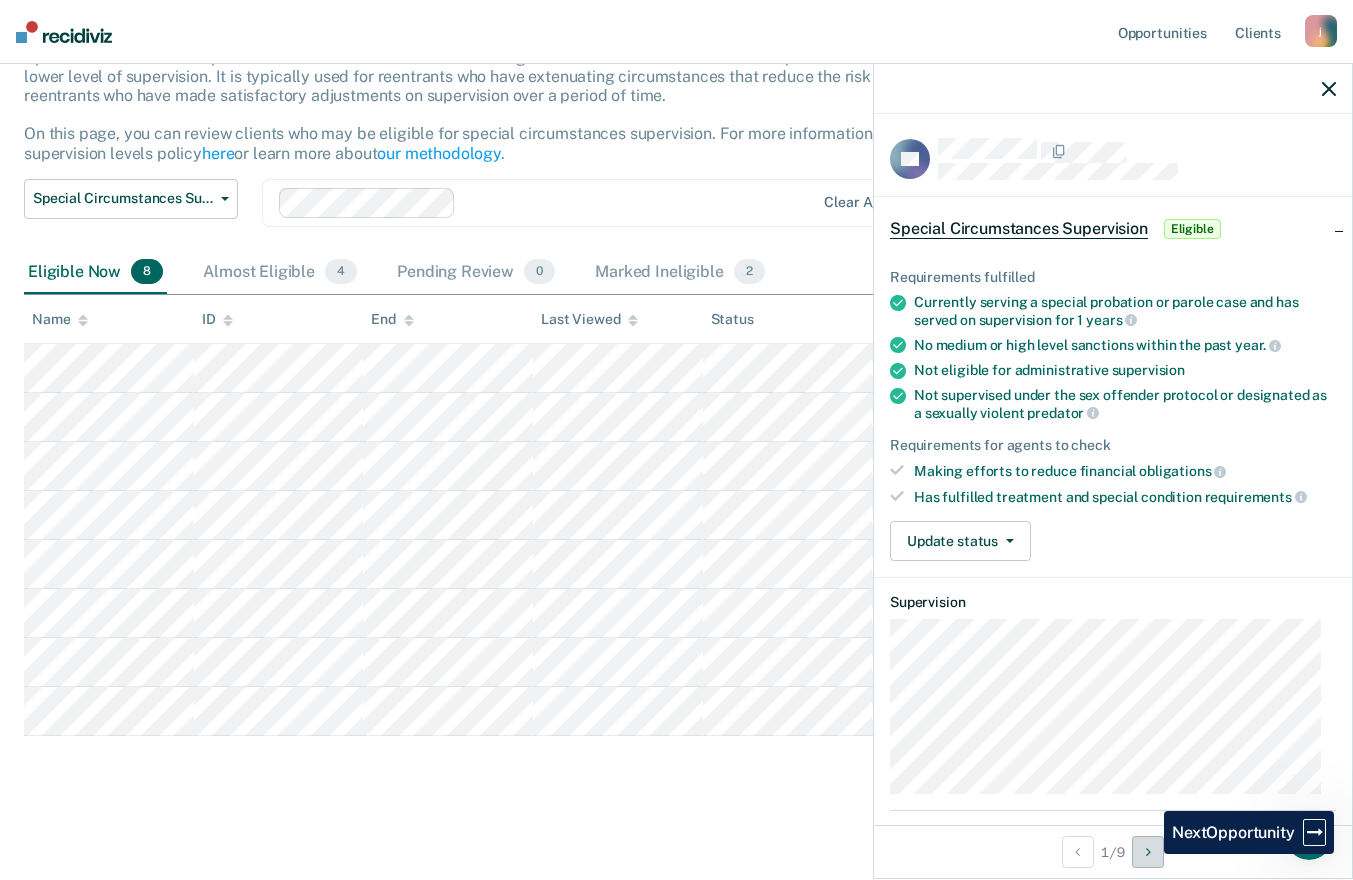 click at bounding box center (1148, 852) 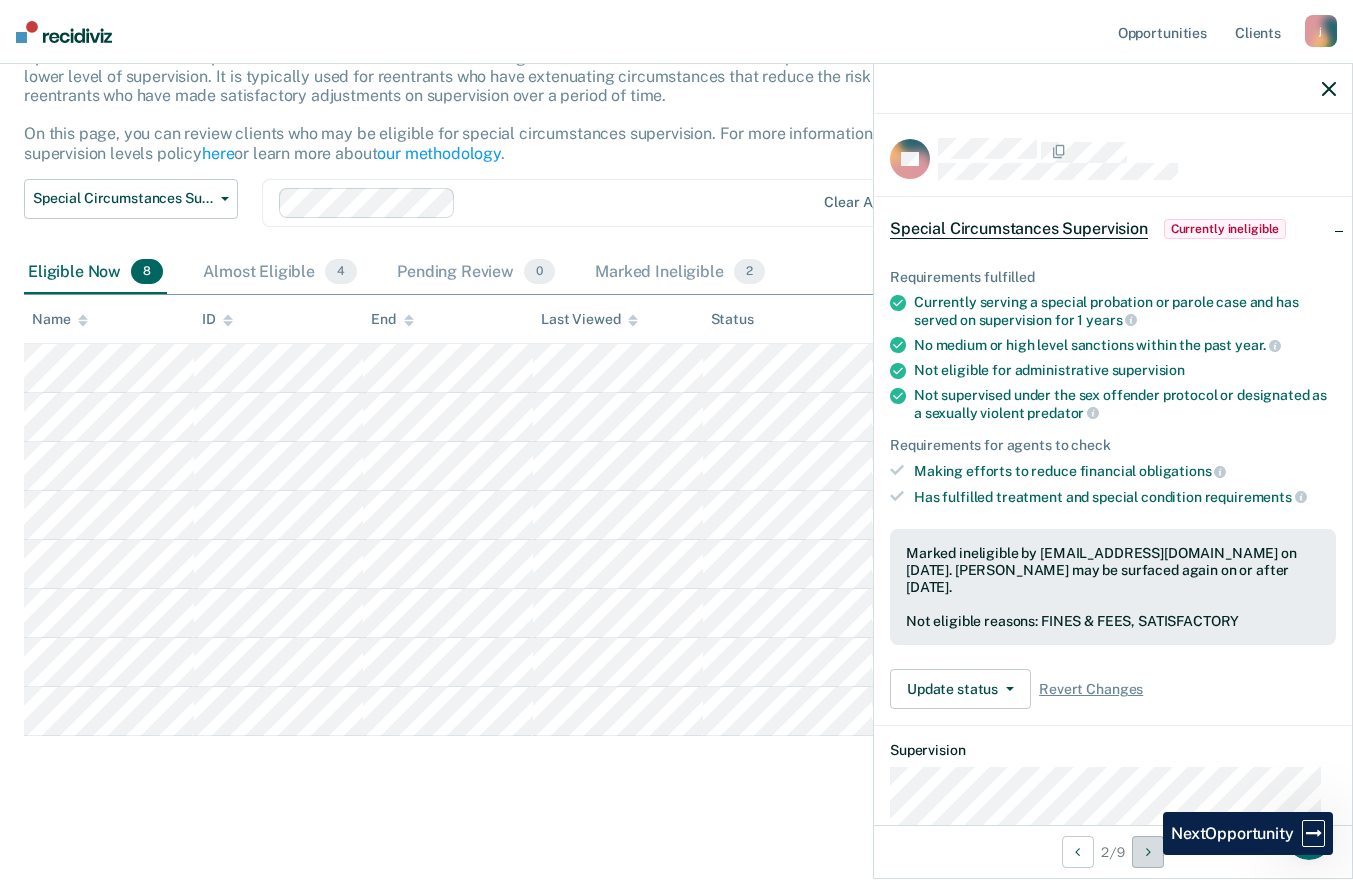 click at bounding box center [1148, 852] 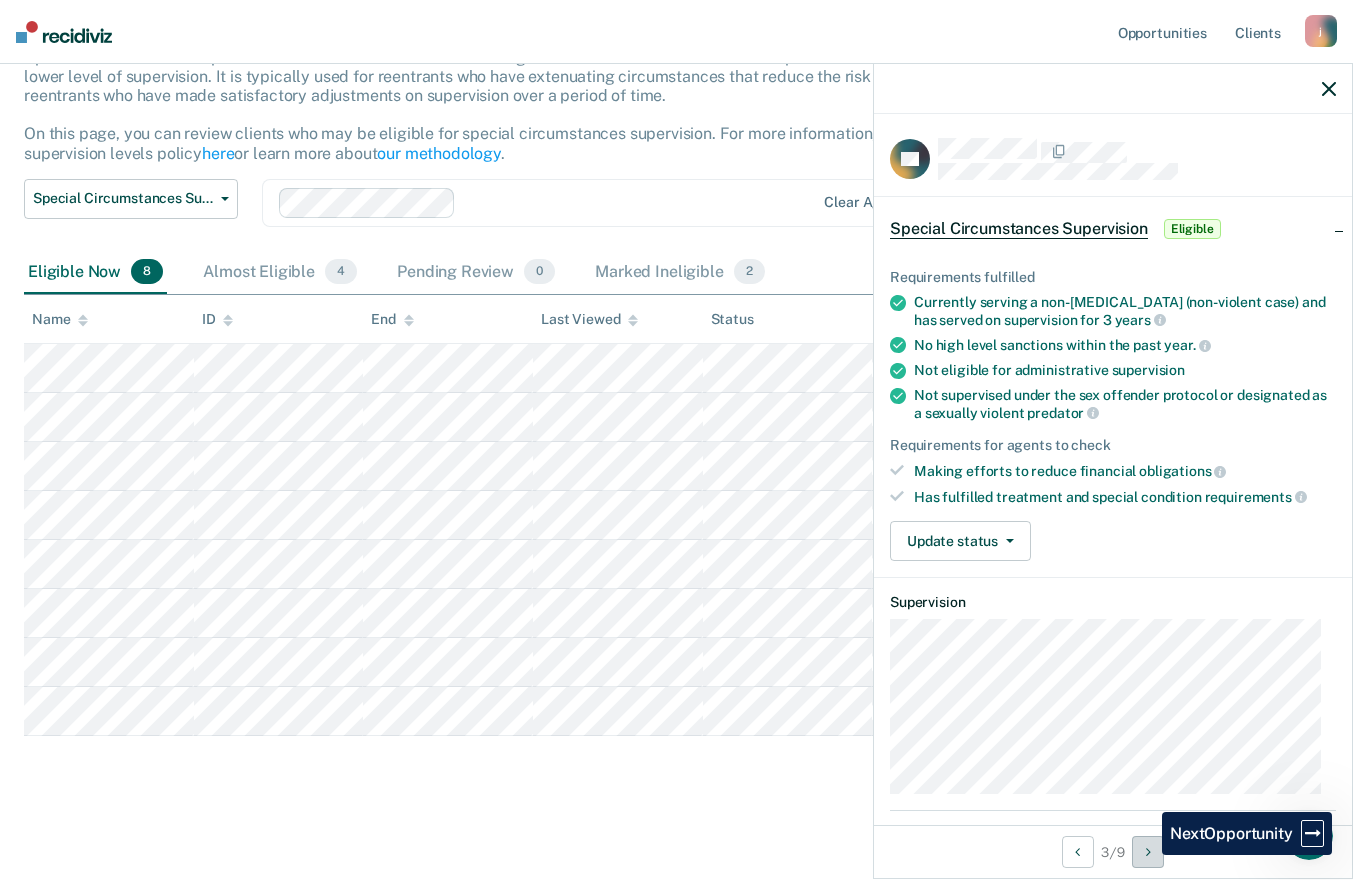 click at bounding box center [1148, 852] 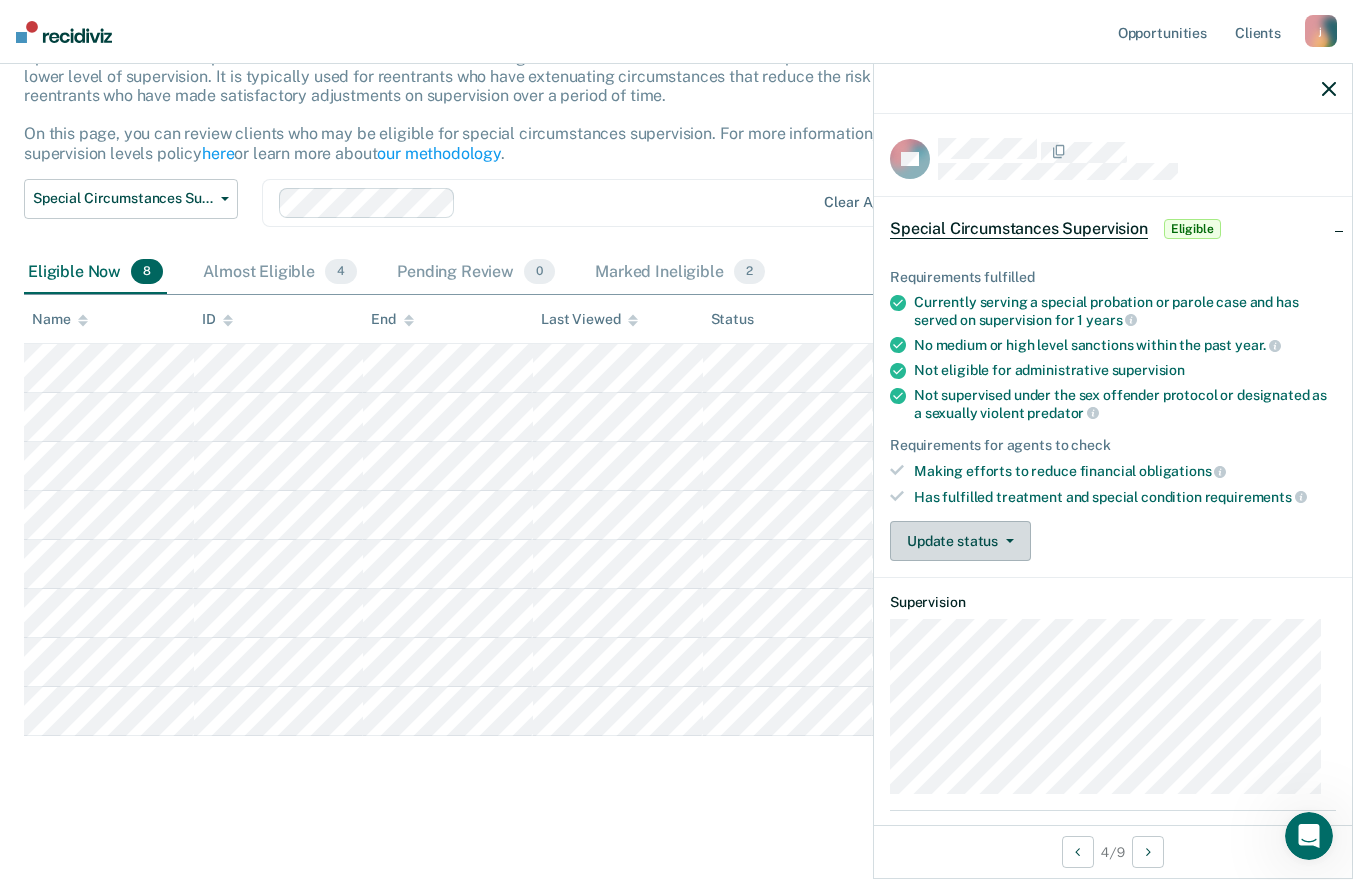 click on "Update status" at bounding box center [960, 541] 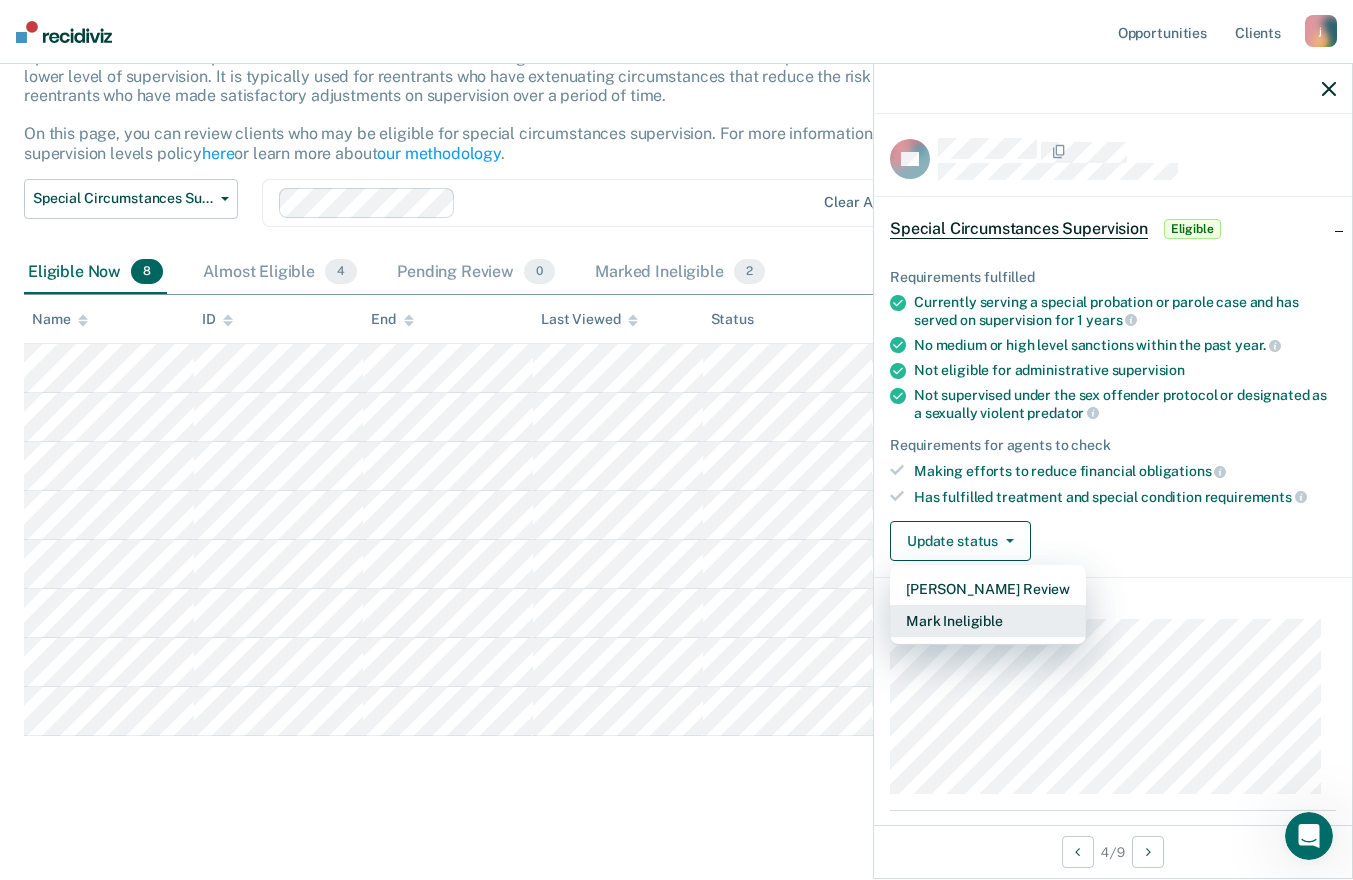 click on "Mark Ineligible" at bounding box center [988, 621] 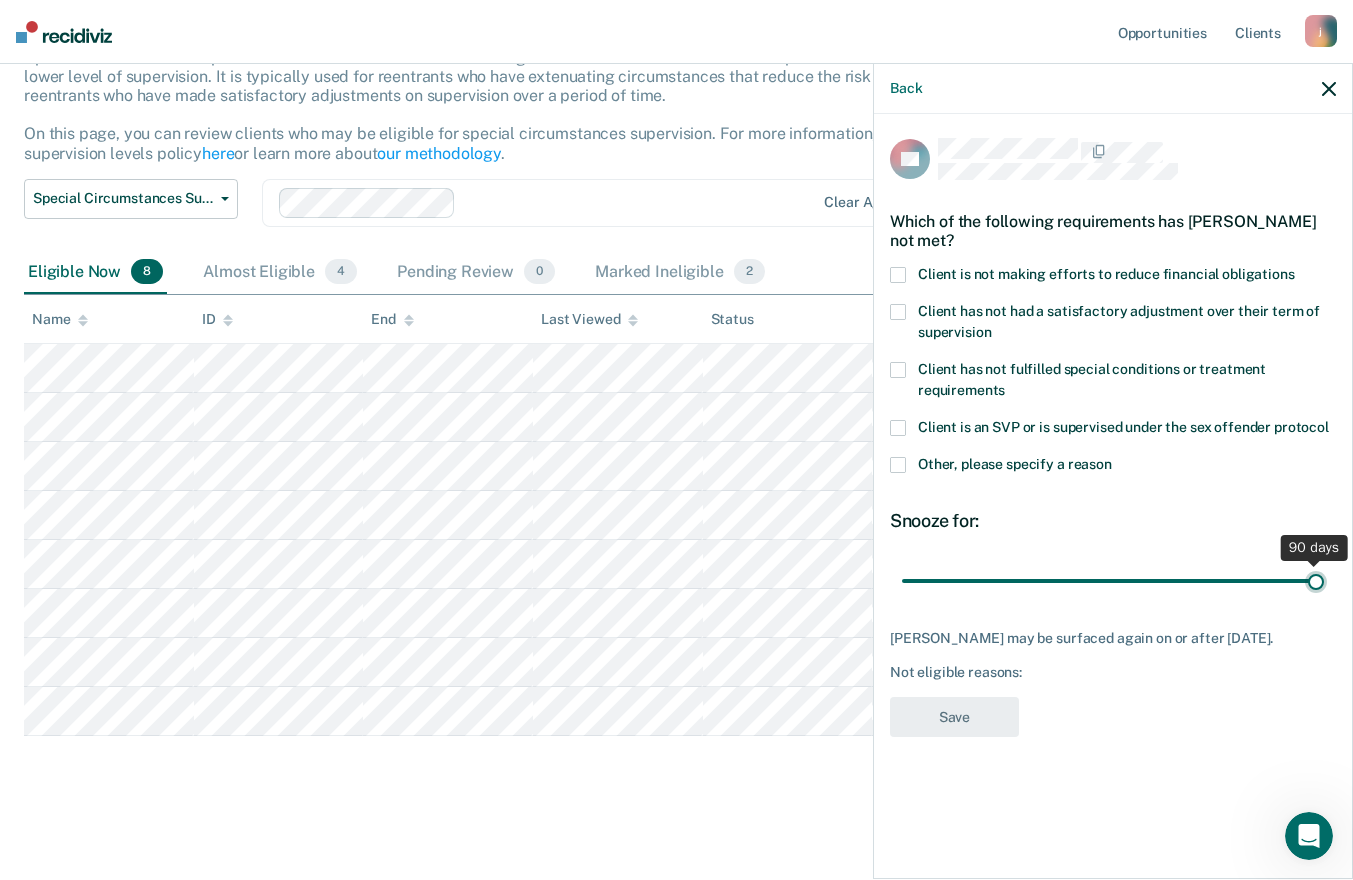 drag, startPoint x: 1038, startPoint y: 584, endPoint x: 1370, endPoint y: 562, distance: 332.72812 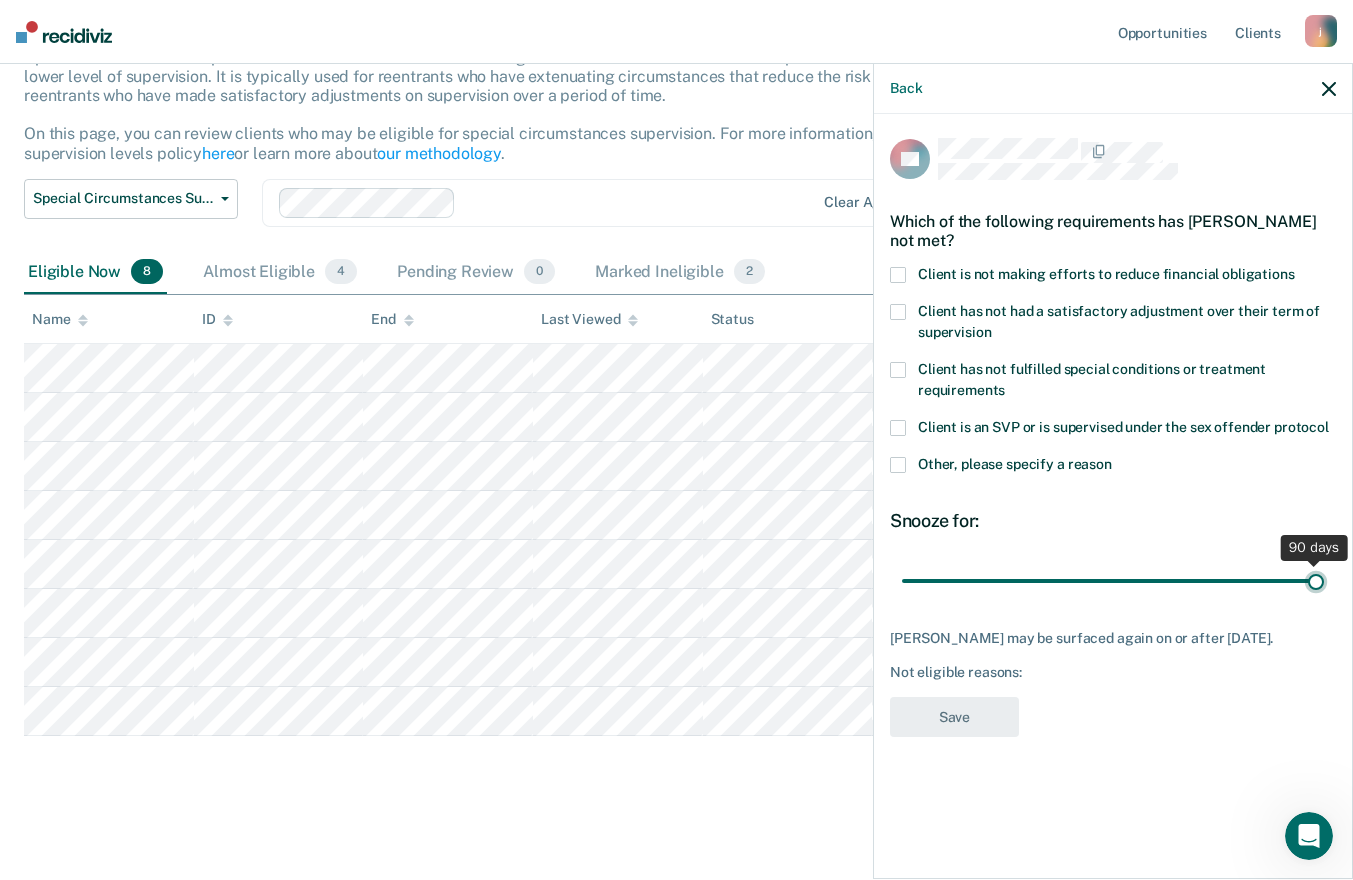 type on "90" 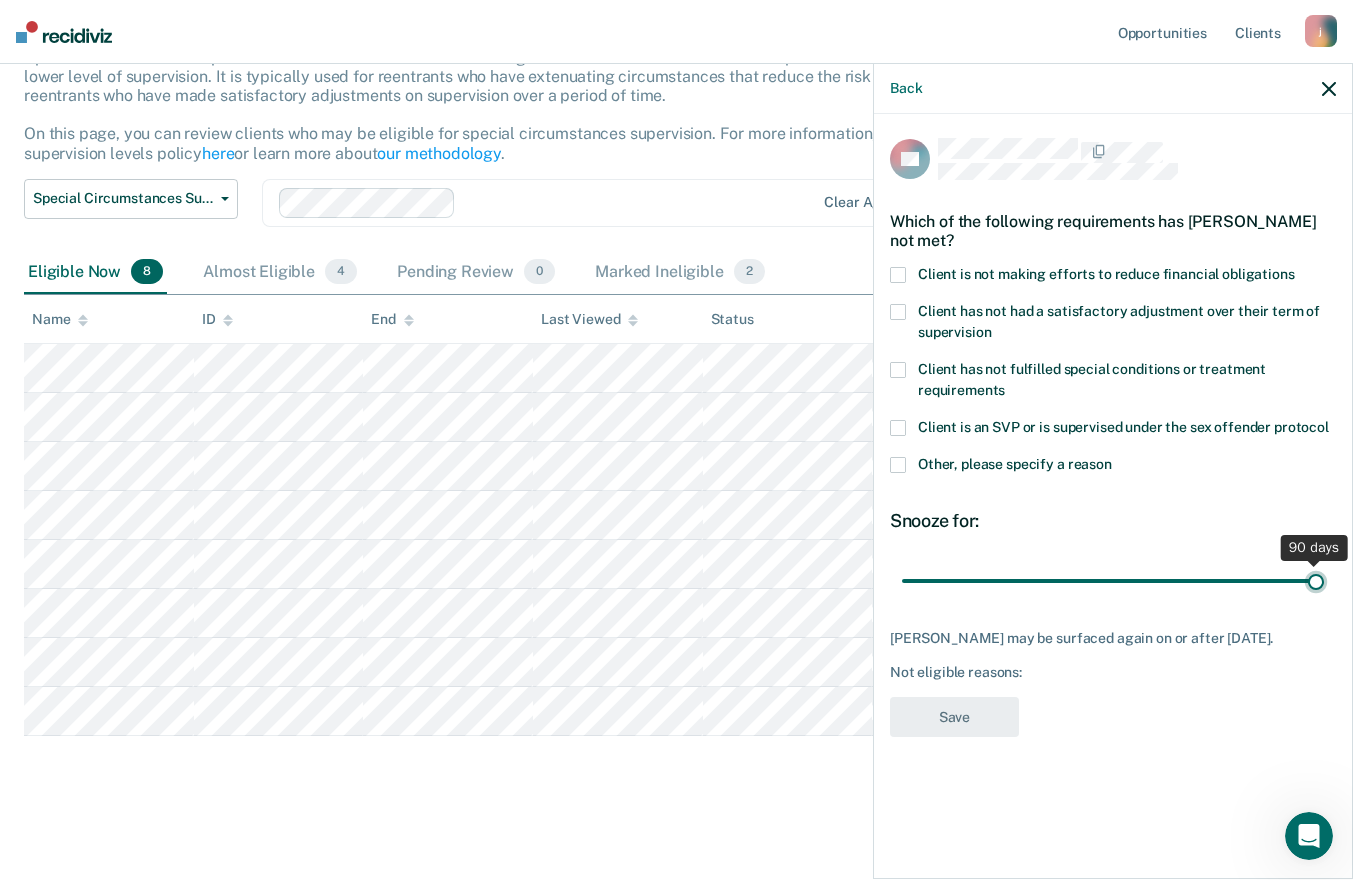 click at bounding box center (1113, 580) 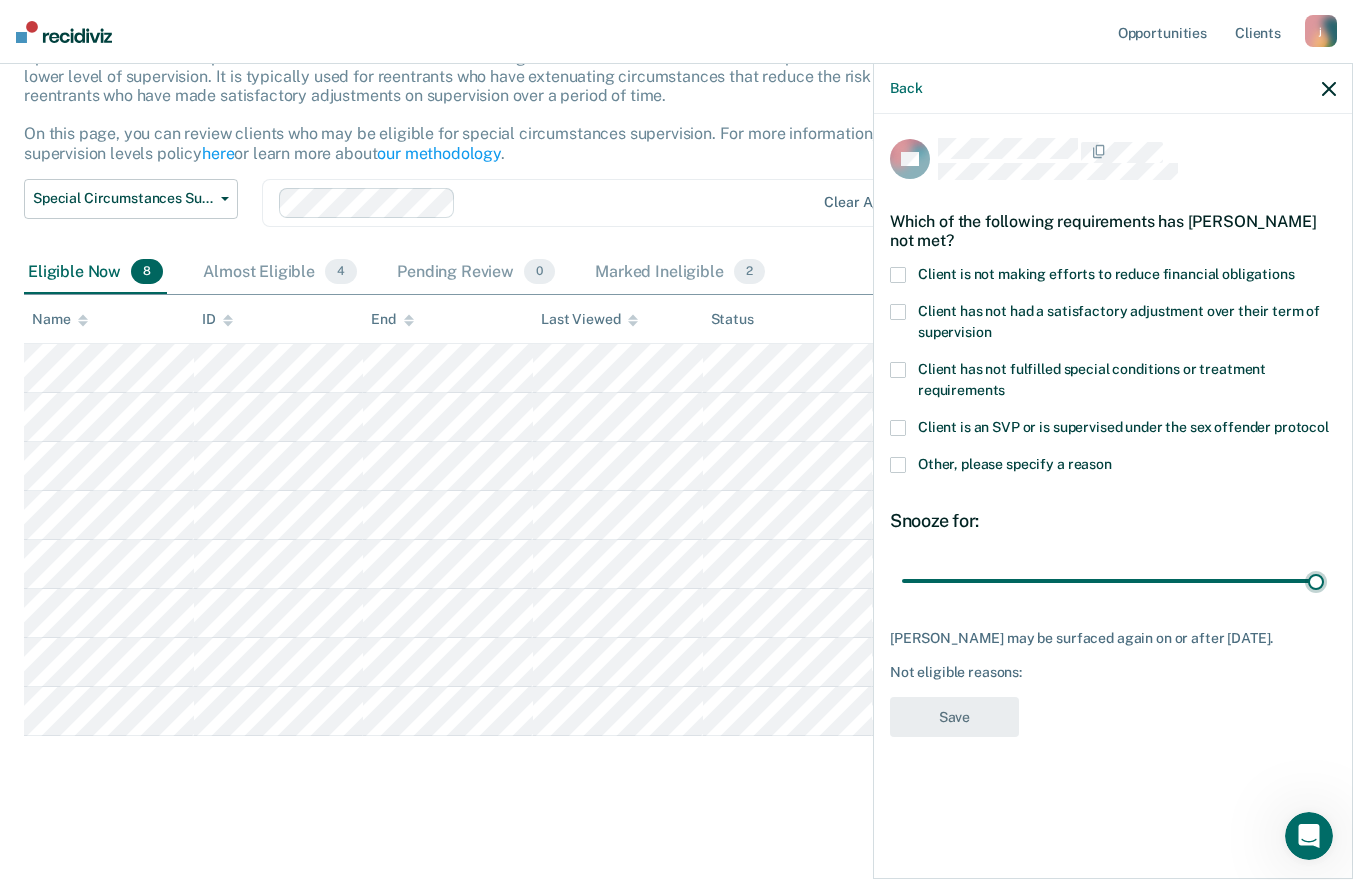 click at bounding box center (898, 465) 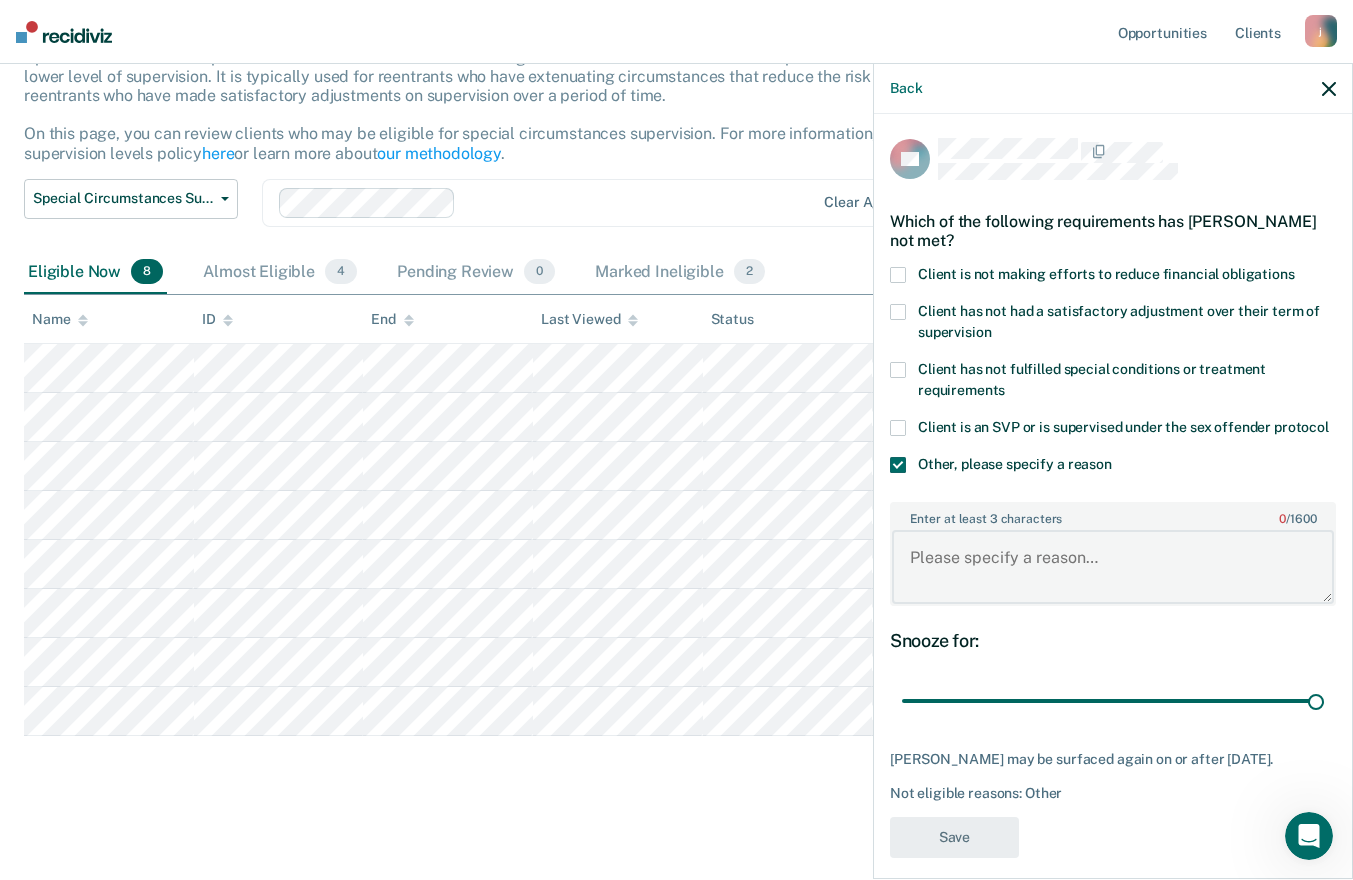 click on "Enter at least 3 characters 0  /  1600" at bounding box center [1113, 567] 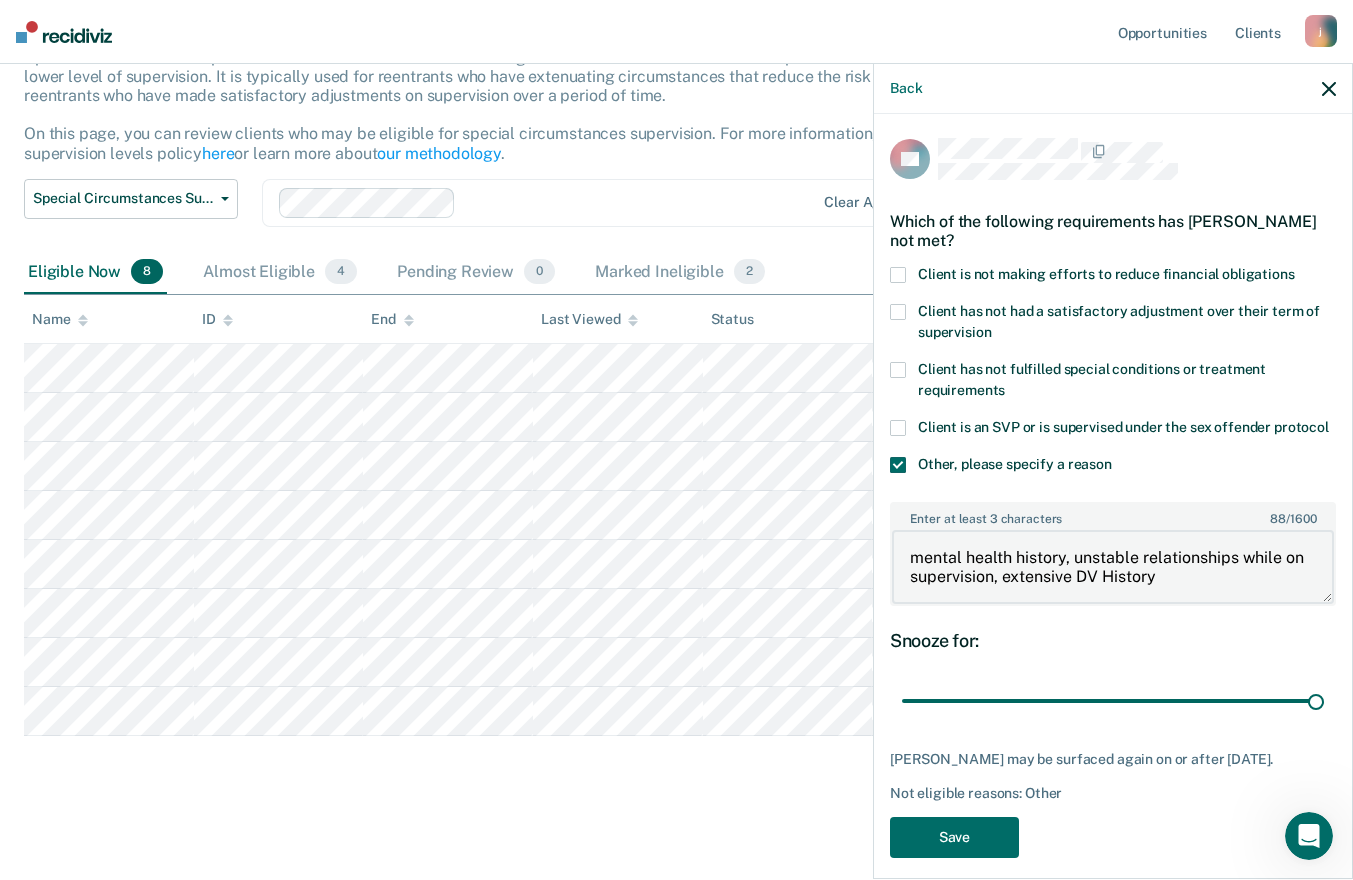 type on "mental health history, unstable relationships while on supervision, extensive DV History" 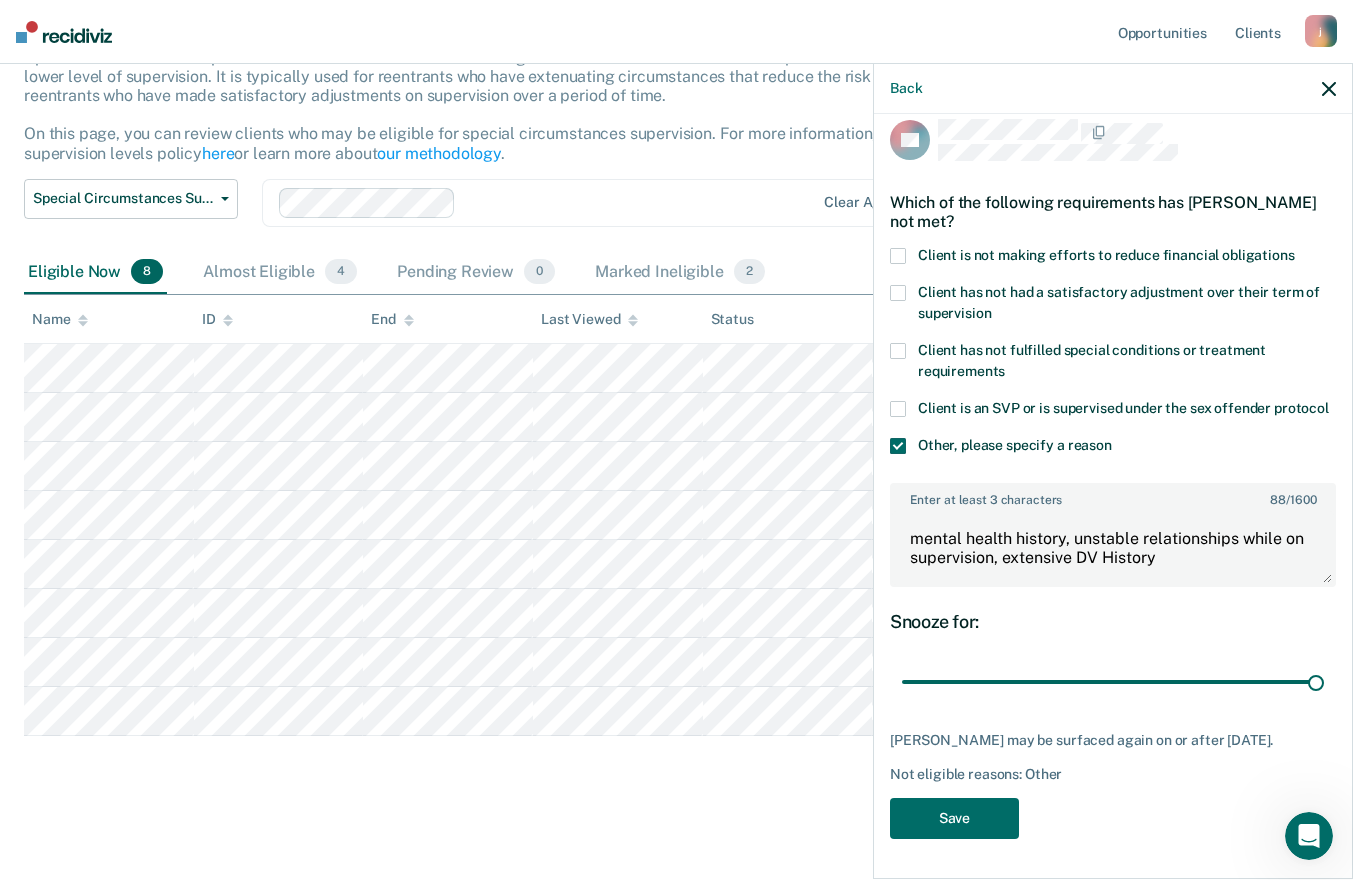 scroll, scrollTop: 55, scrollLeft: 0, axis: vertical 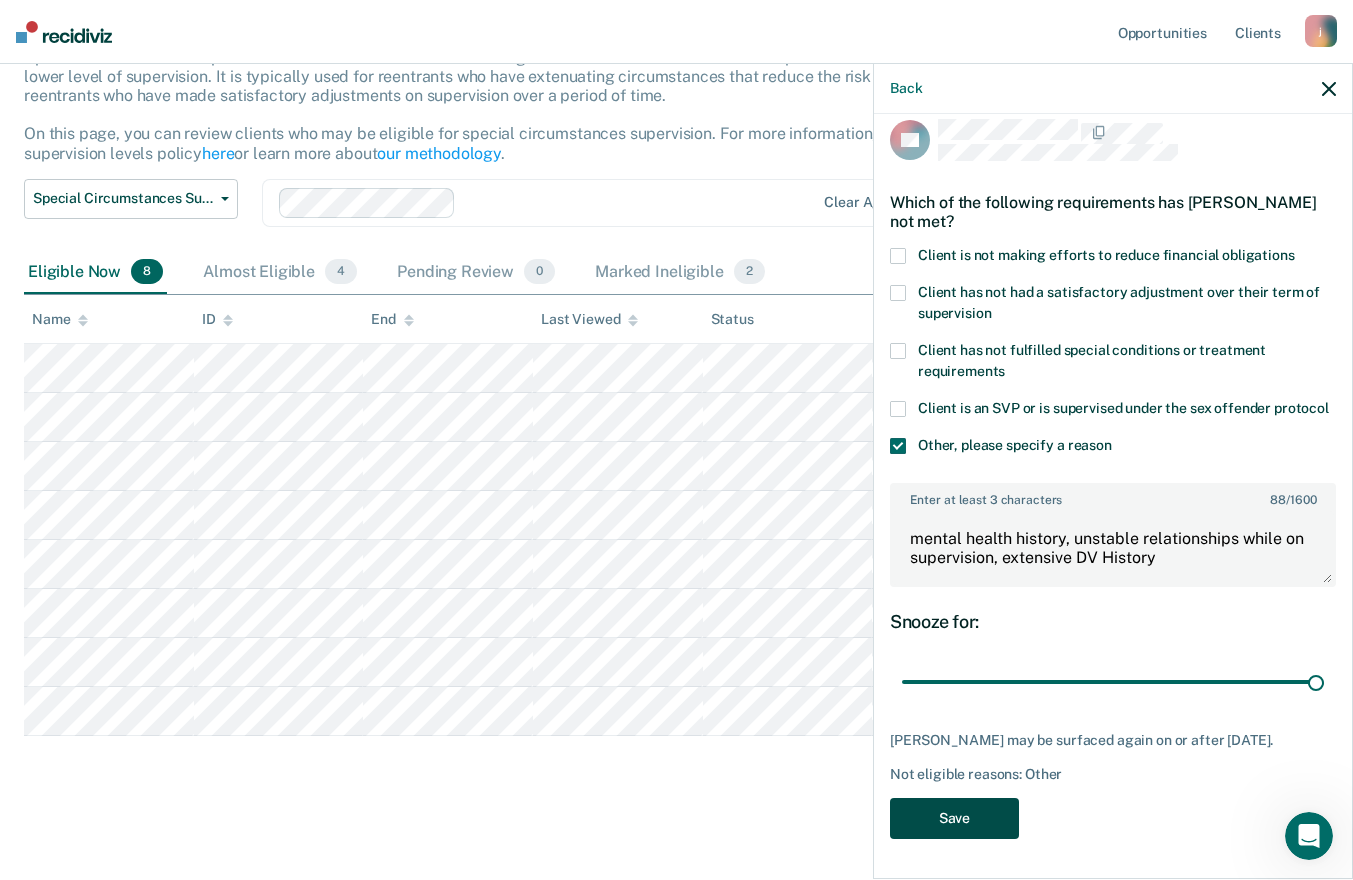 click on "Save" at bounding box center (954, 818) 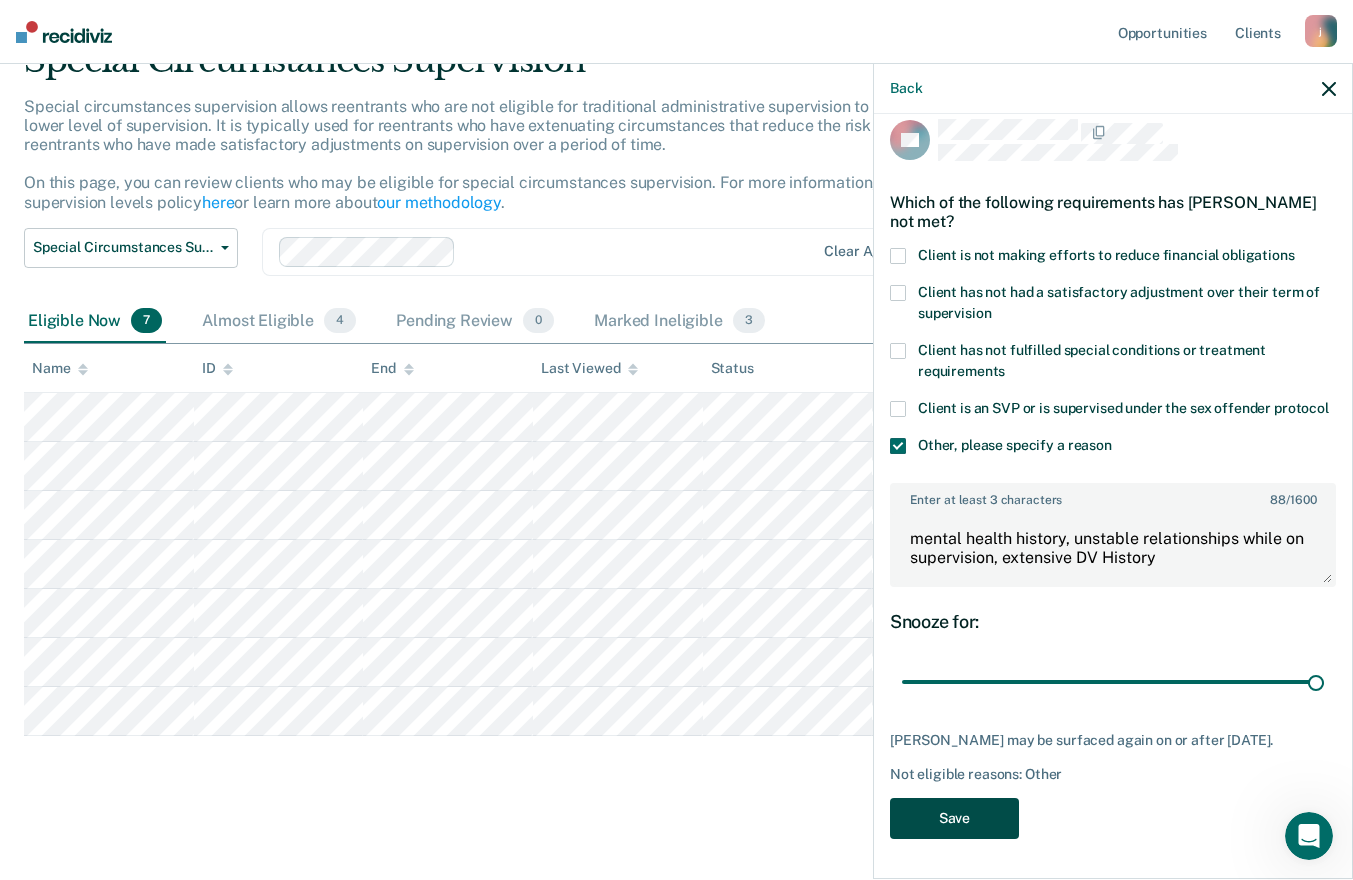 scroll, scrollTop: 98, scrollLeft: 0, axis: vertical 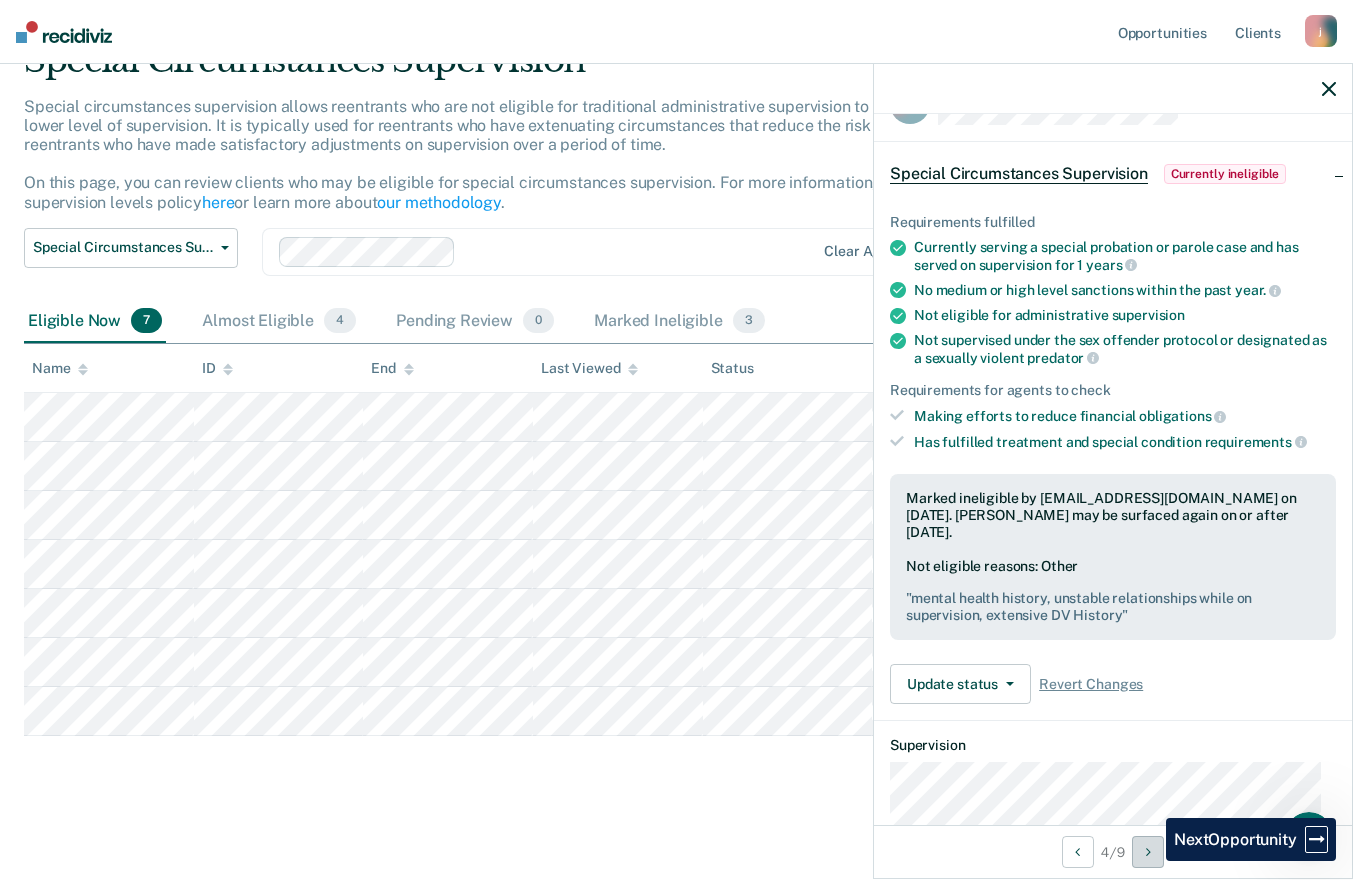 click at bounding box center [1148, 852] 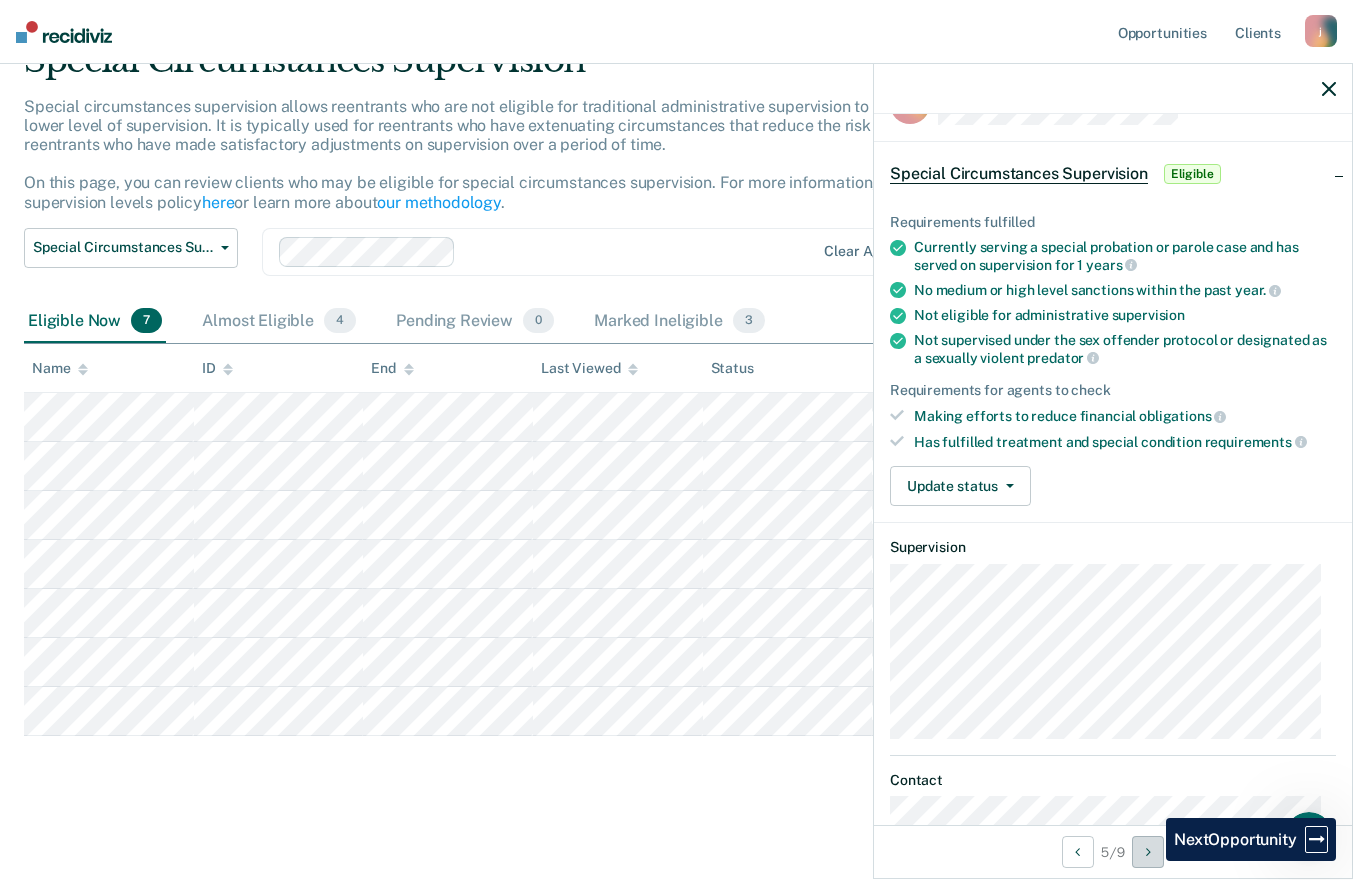 click at bounding box center [1148, 852] 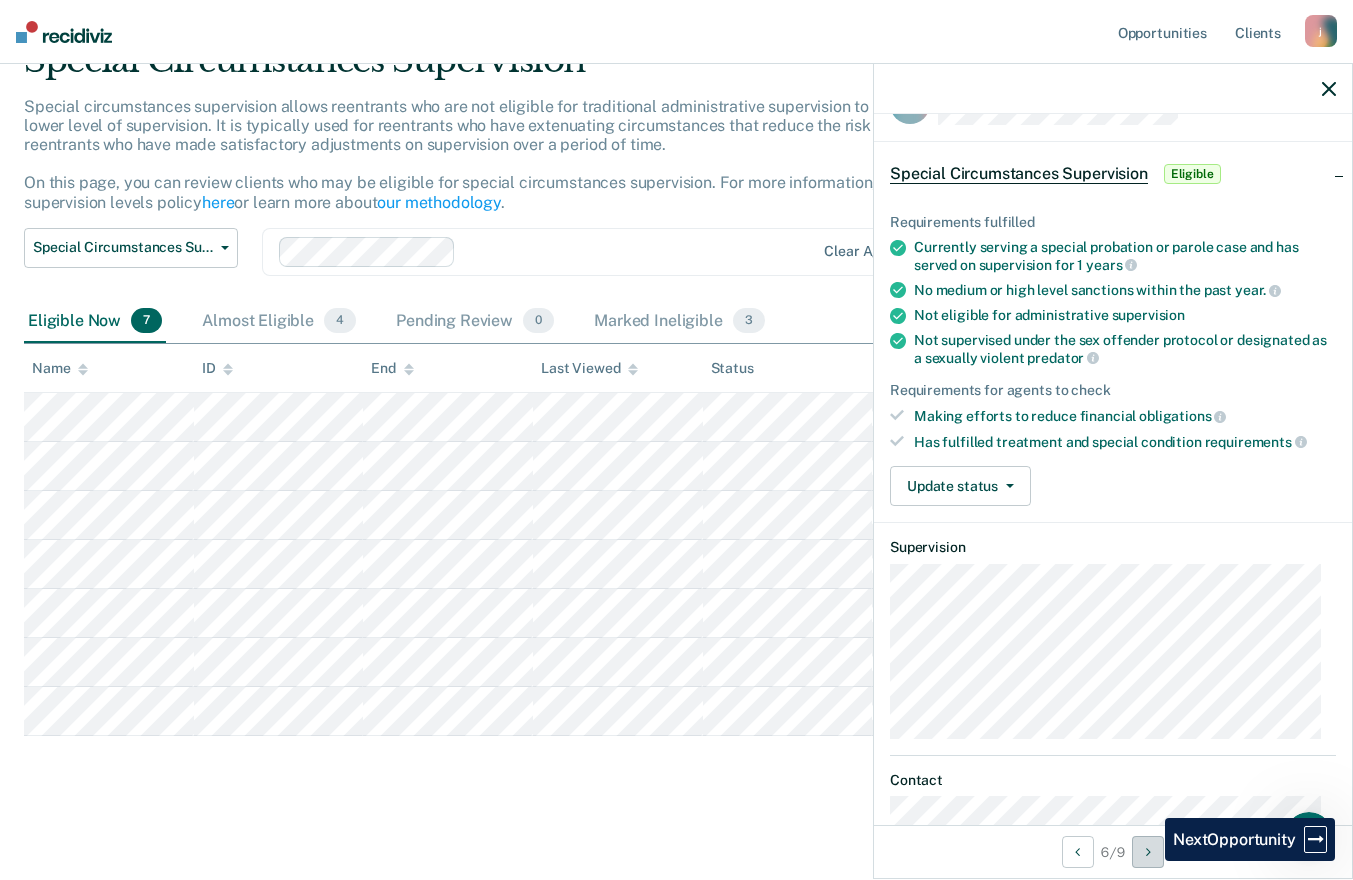 click at bounding box center (1148, 852) 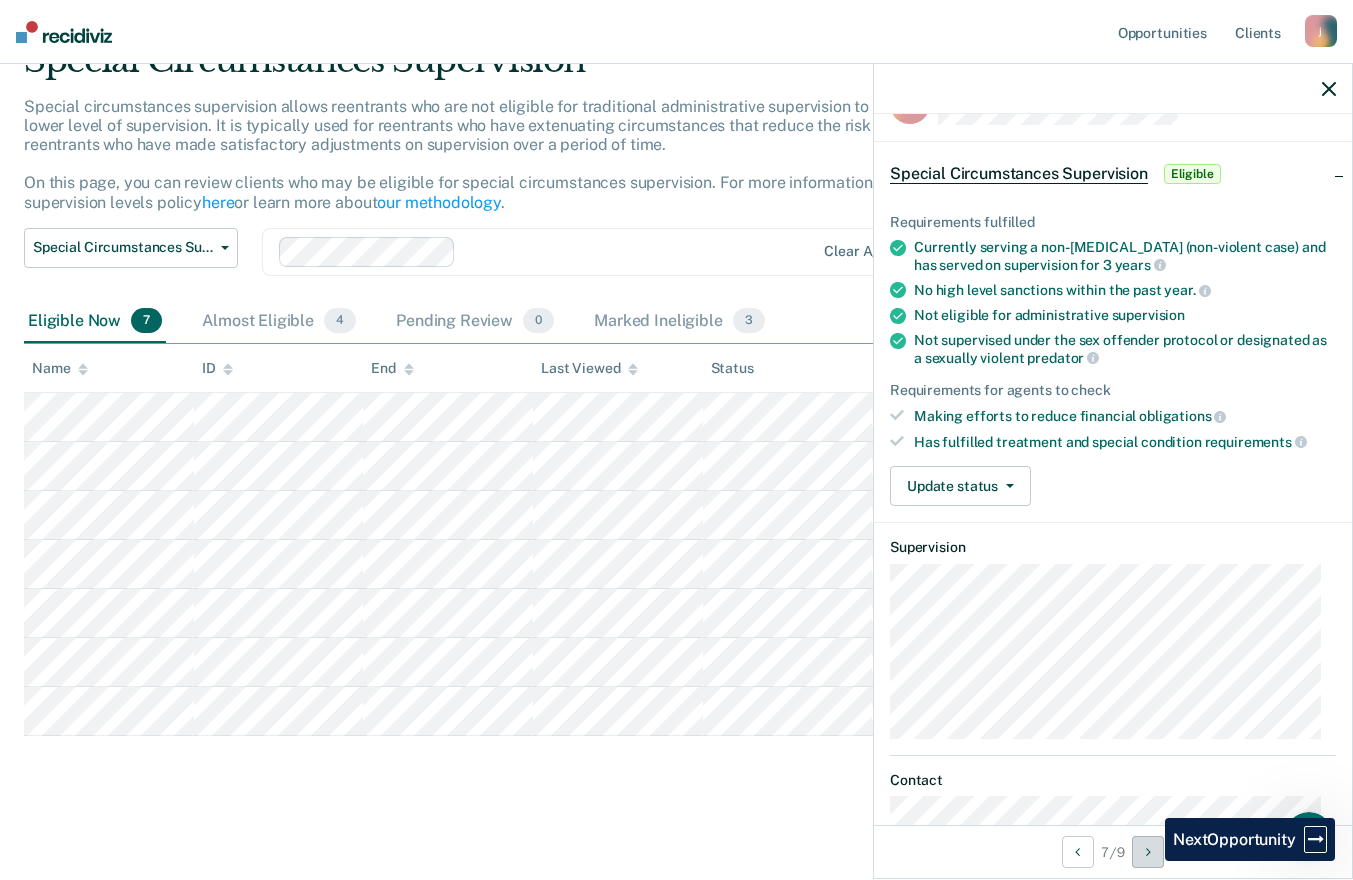 click at bounding box center (1148, 852) 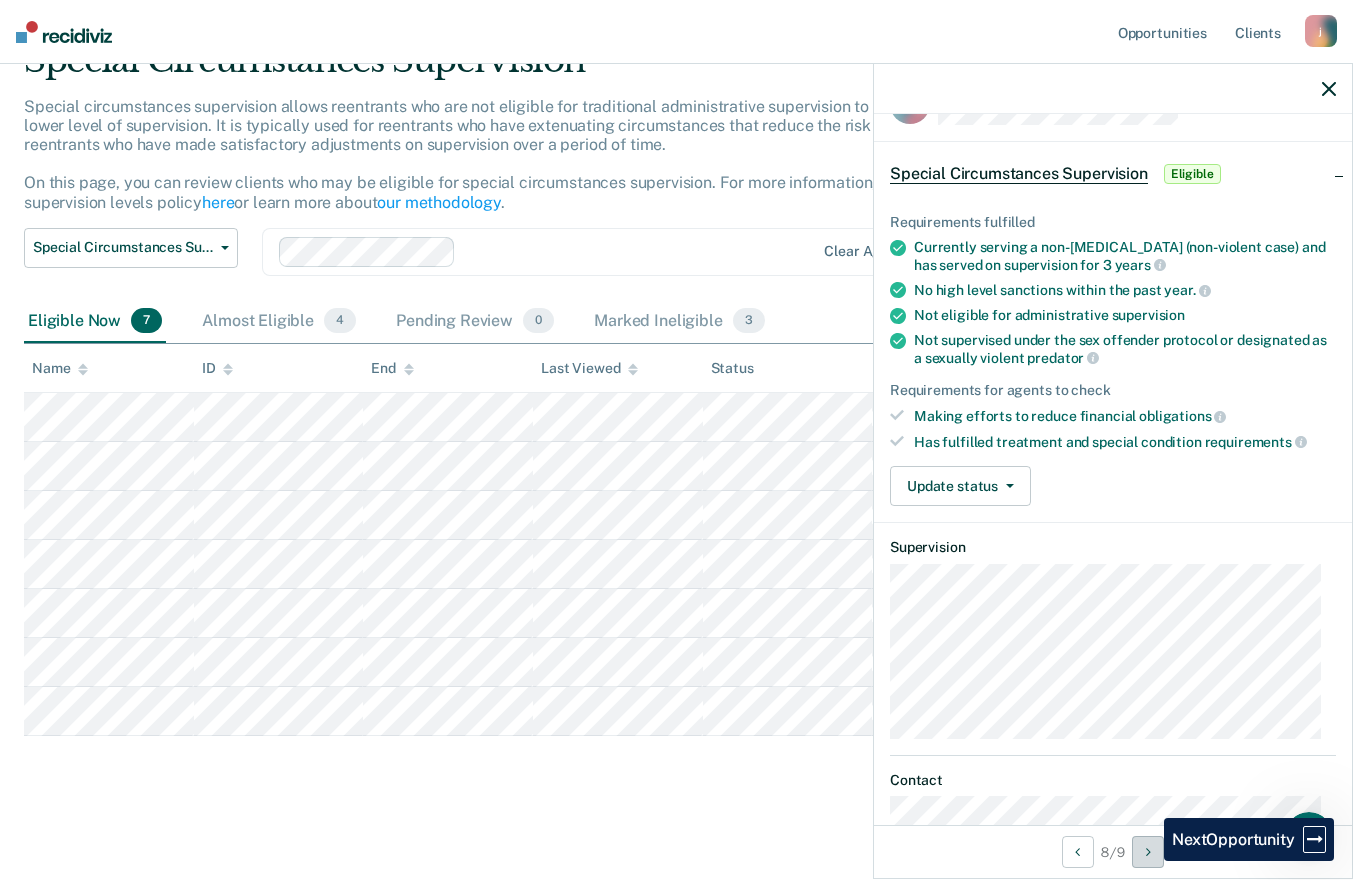 click at bounding box center [1148, 852] 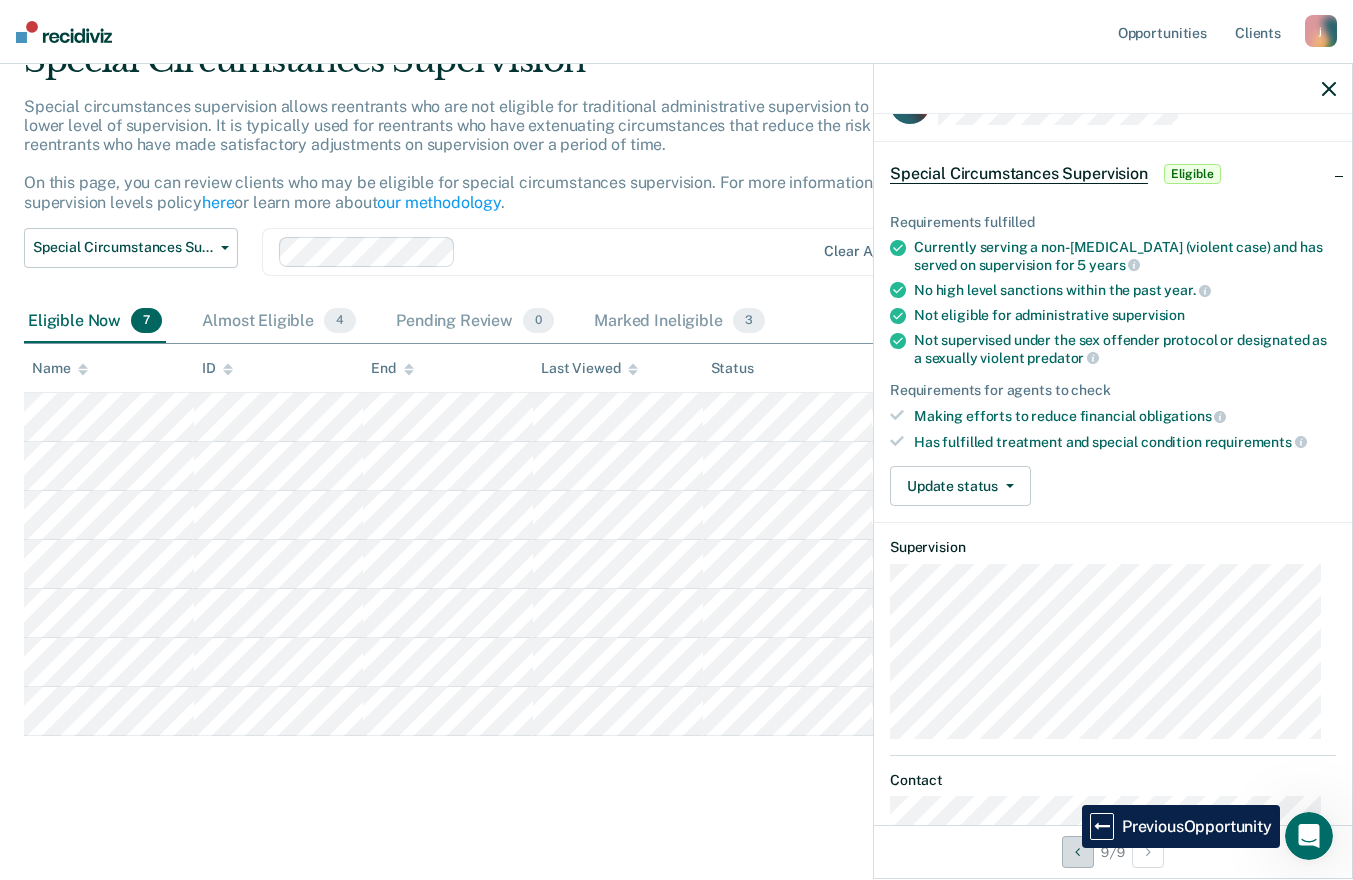 click at bounding box center (1078, 852) 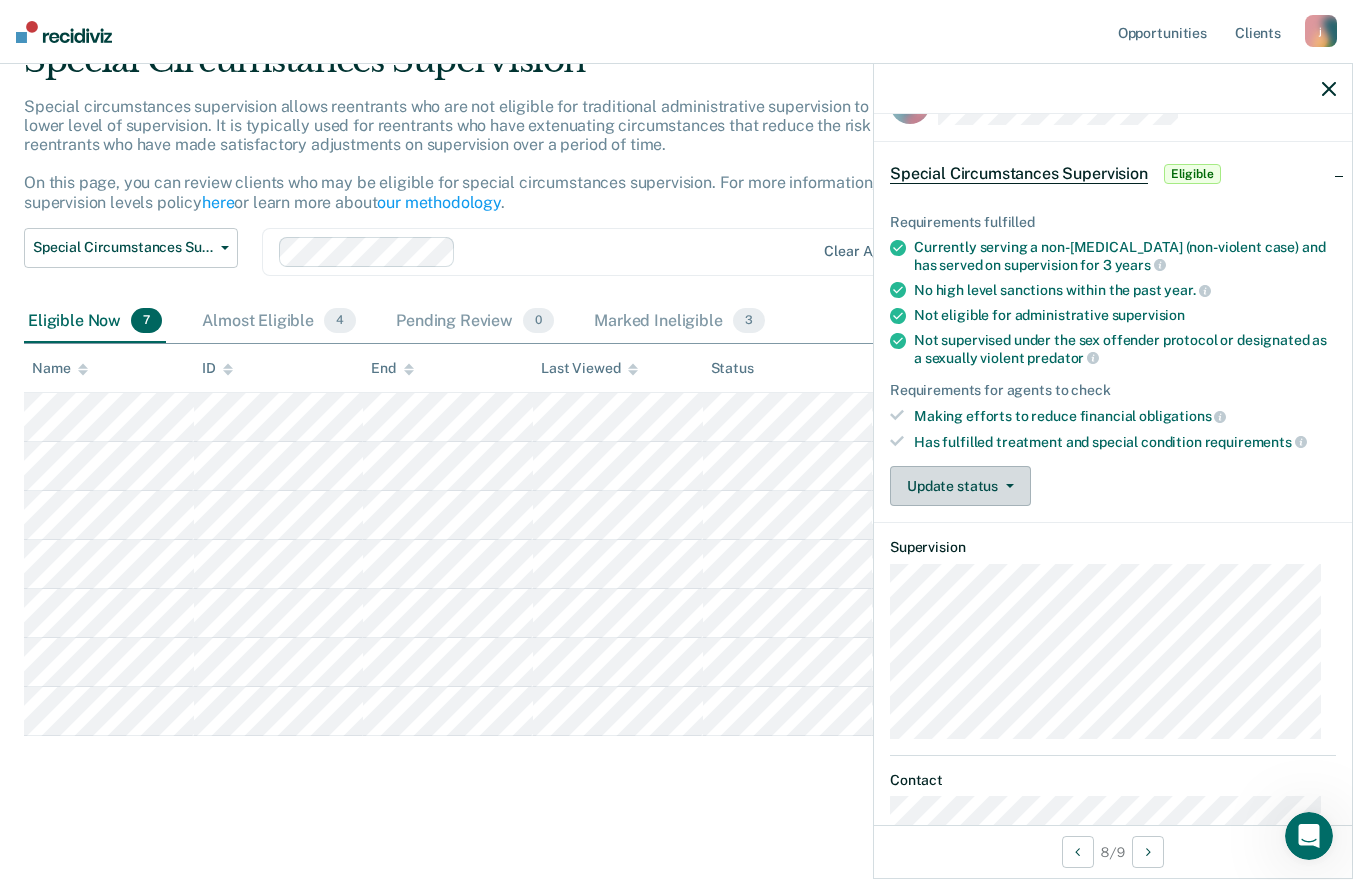 click on "Update status" at bounding box center [960, 486] 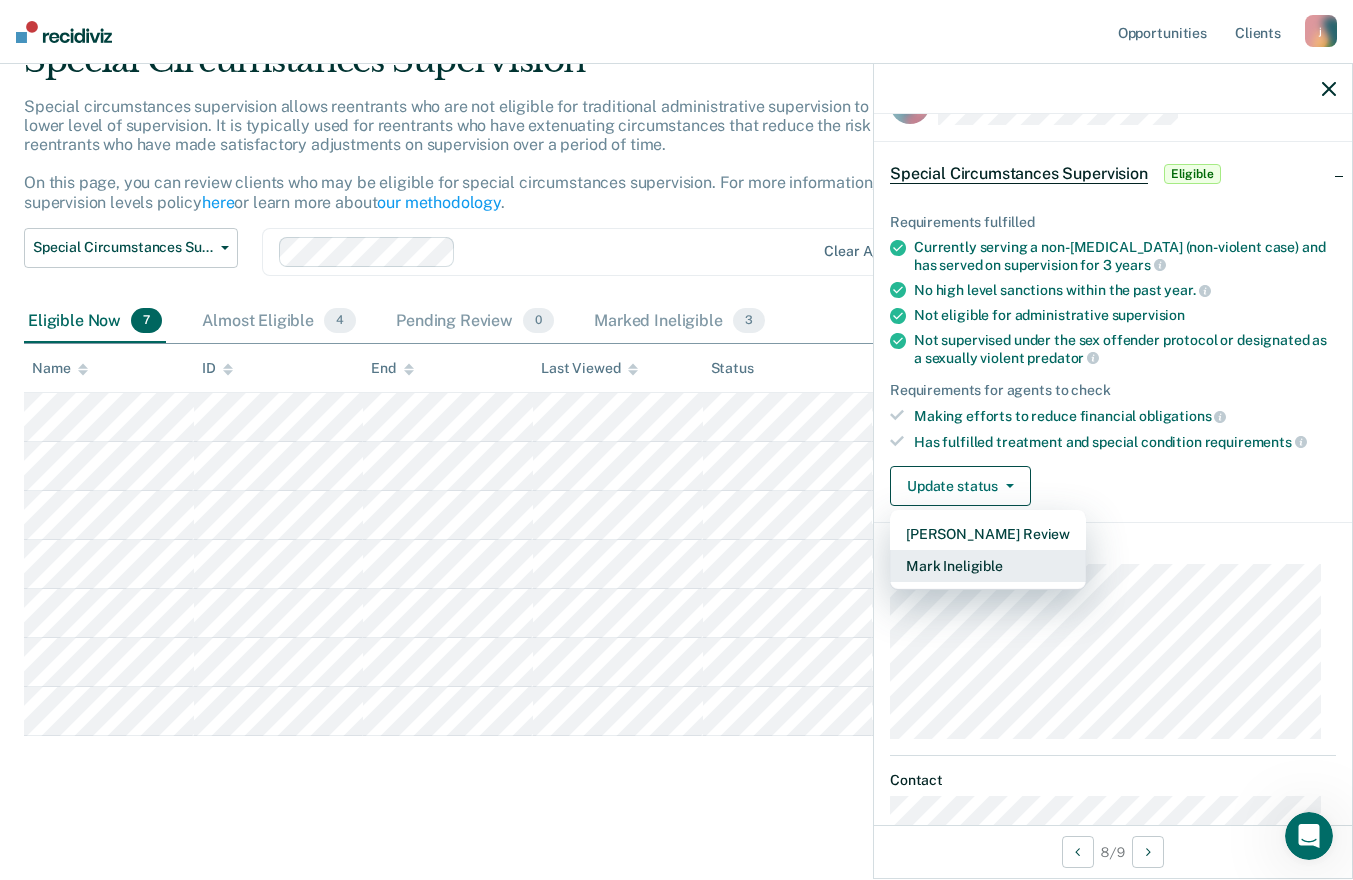 click on "Mark Ineligible" at bounding box center [988, 566] 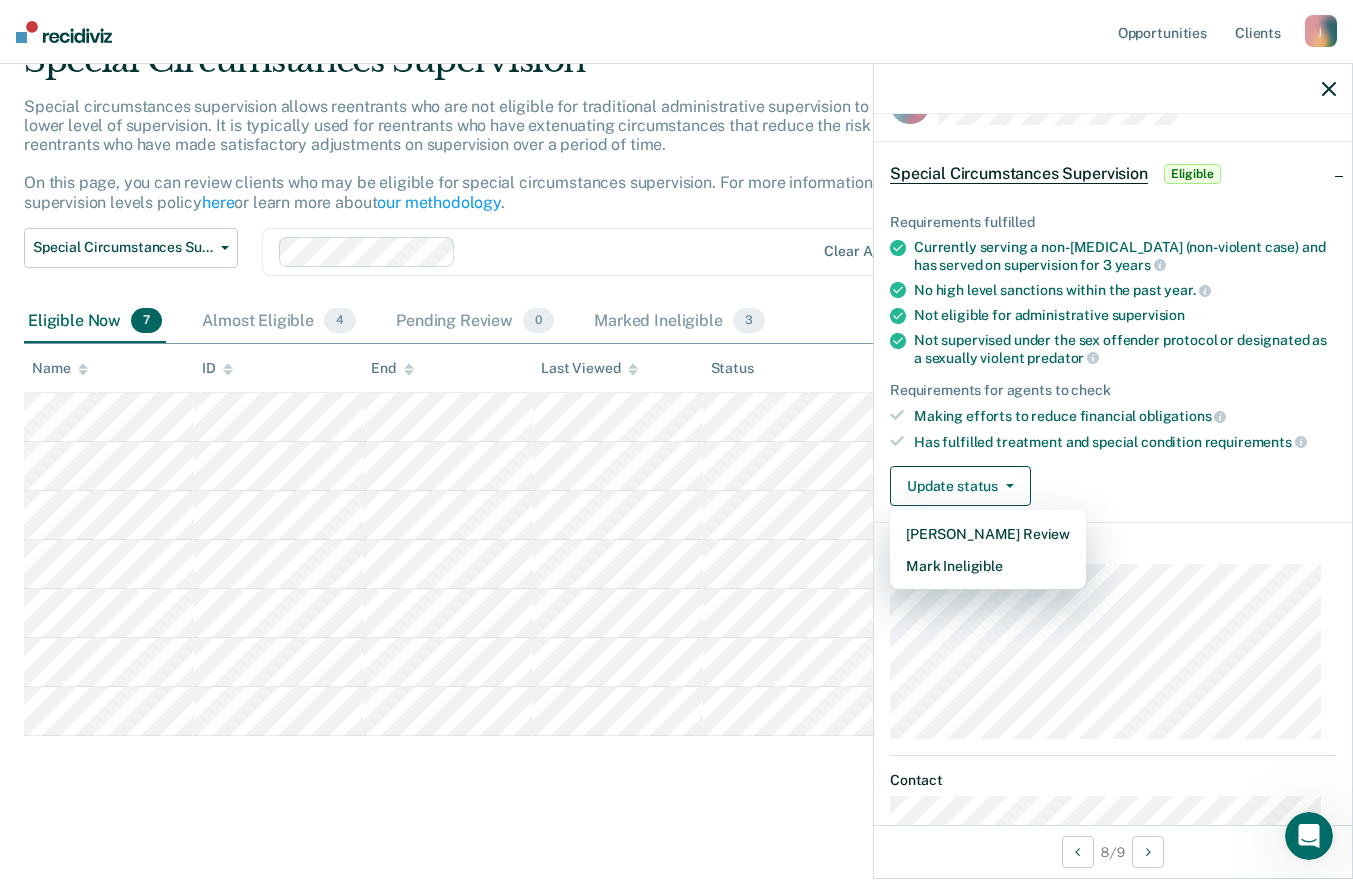 scroll, scrollTop: 0, scrollLeft: 0, axis: both 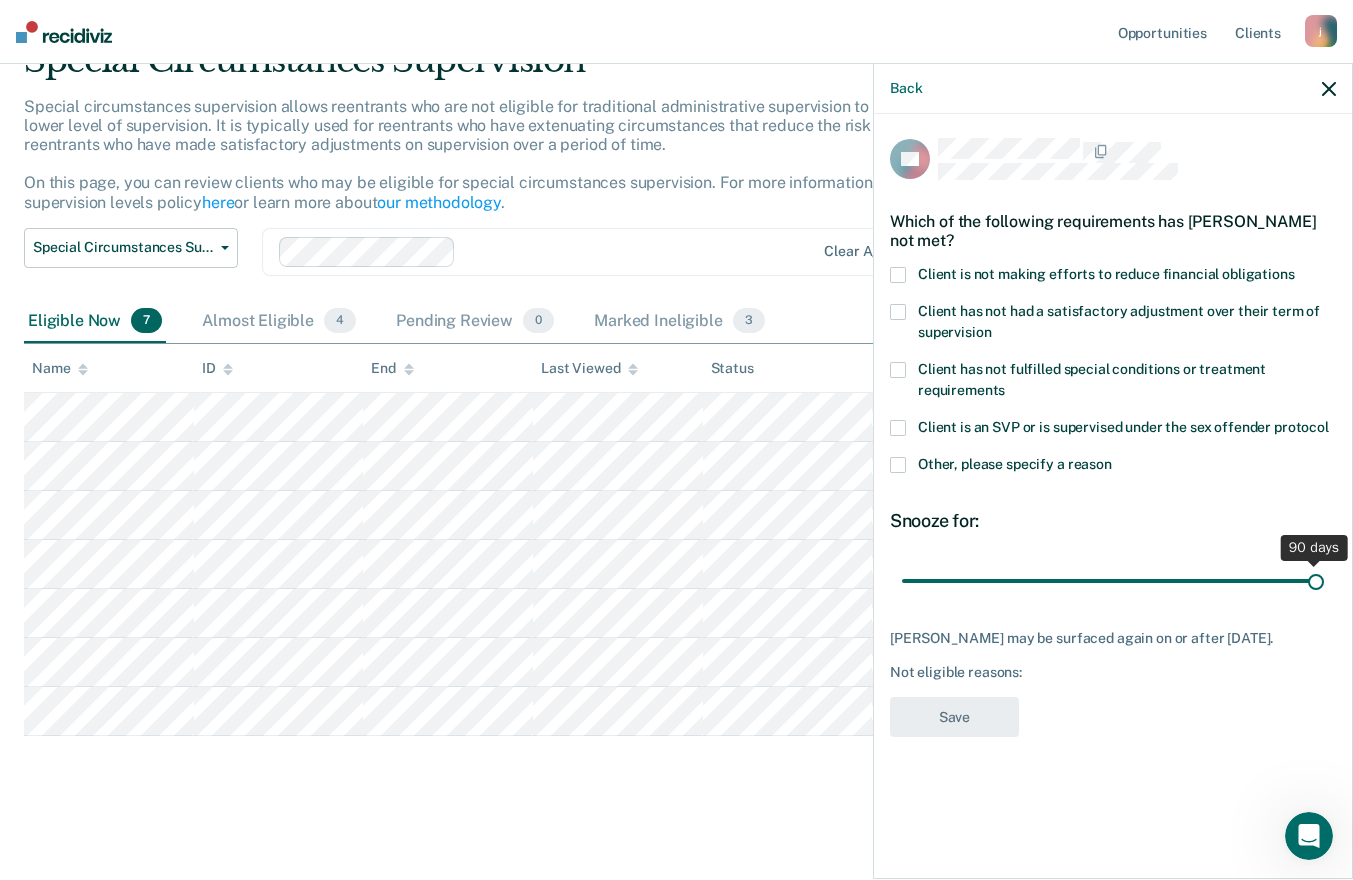 drag, startPoint x: 1042, startPoint y: 577, endPoint x: 1370, endPoint y: 573, distance: 328.02438 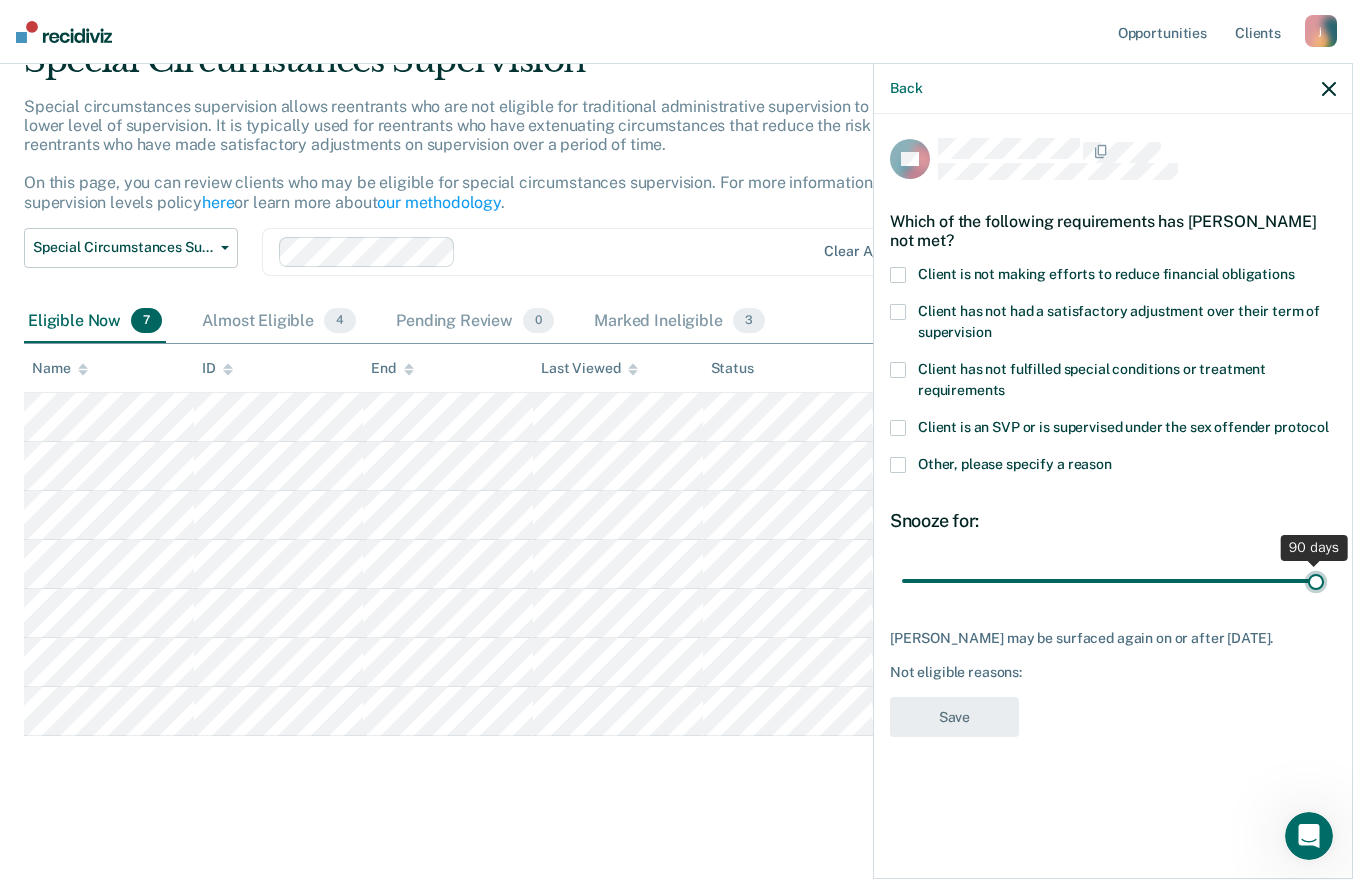 type on "90" 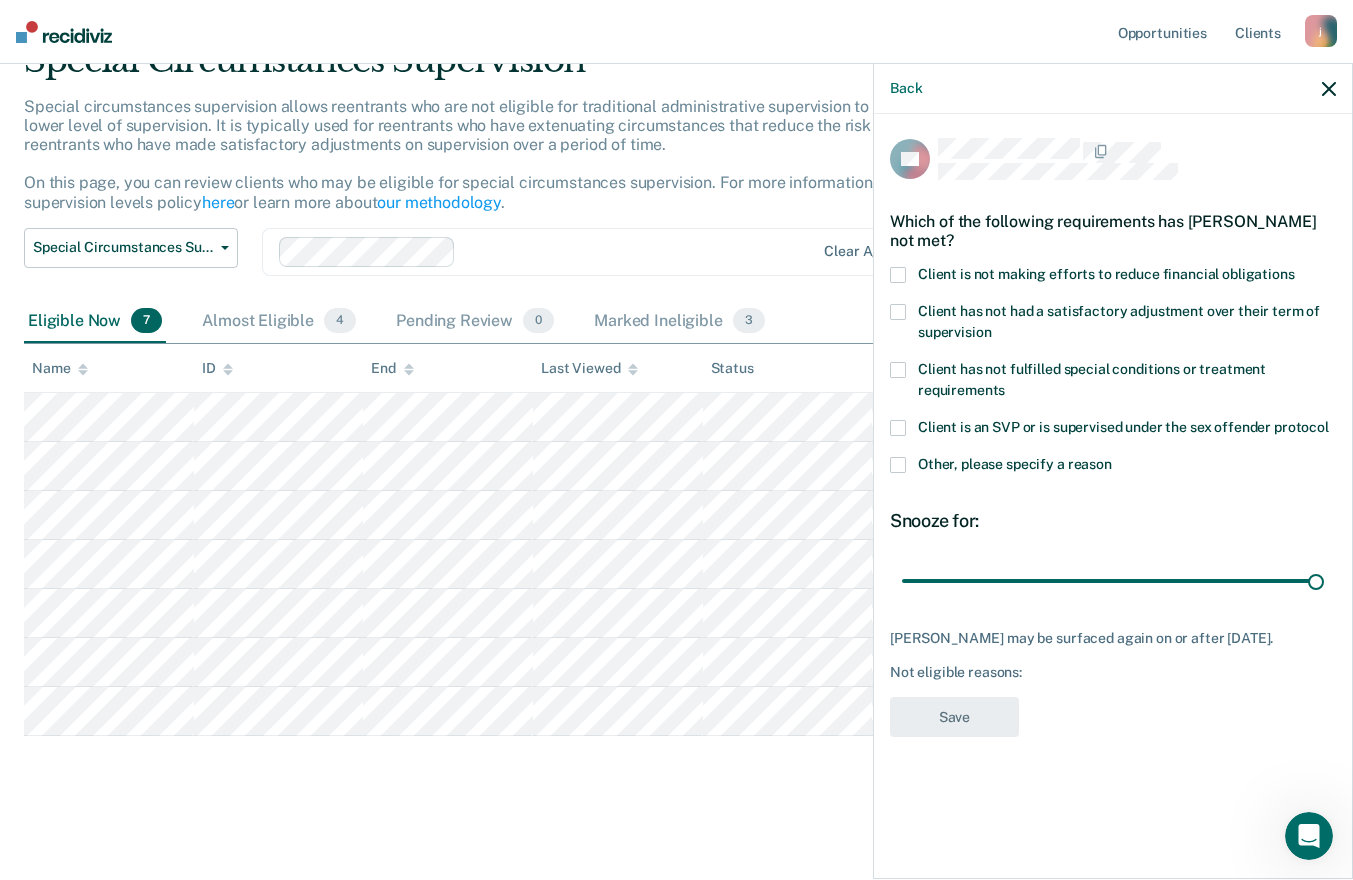 click at bounding box center [898, 465] 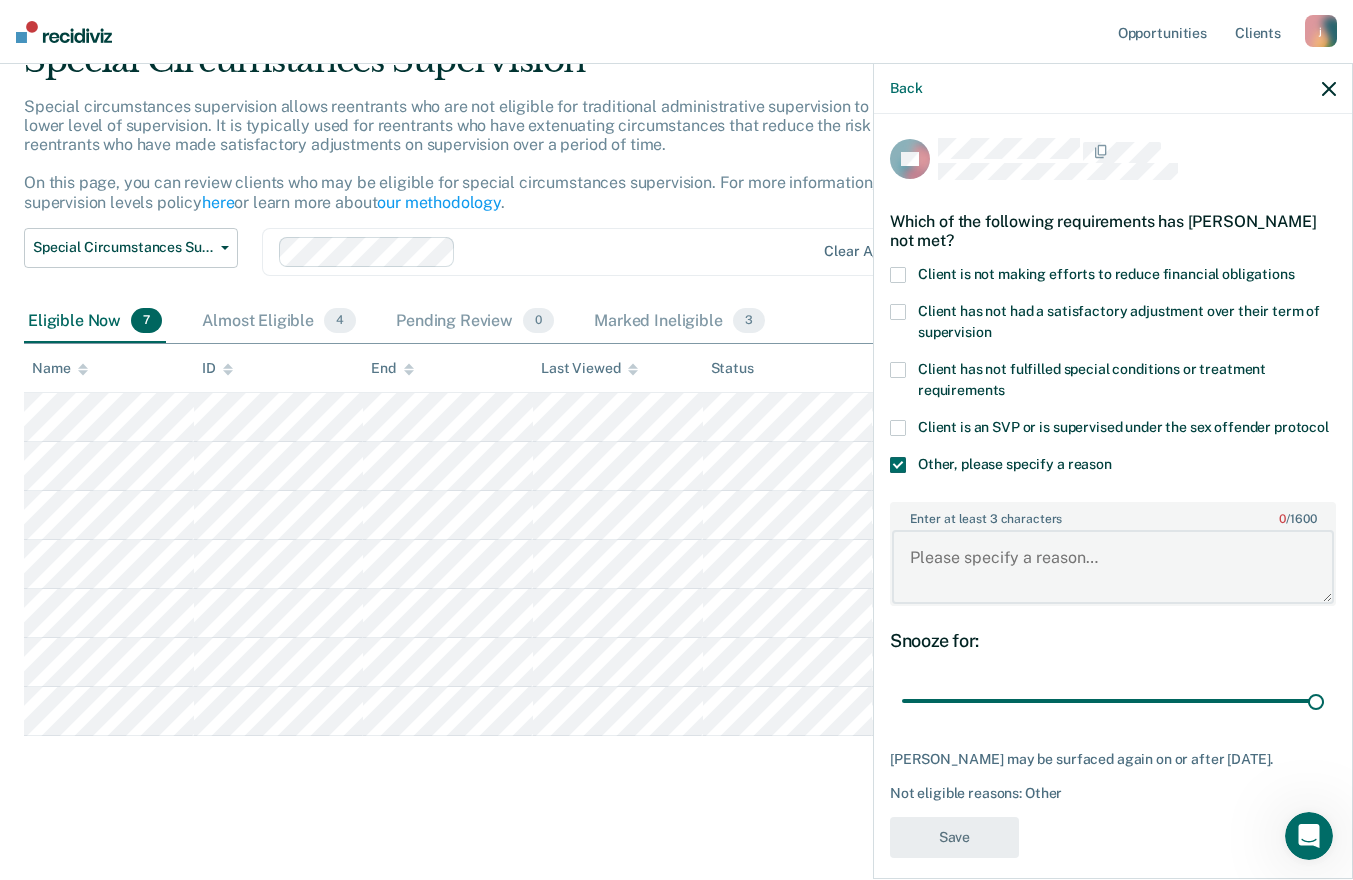 click on "Enter at least 3 characters 0  /  1600" at bounding box center (1113, 567) 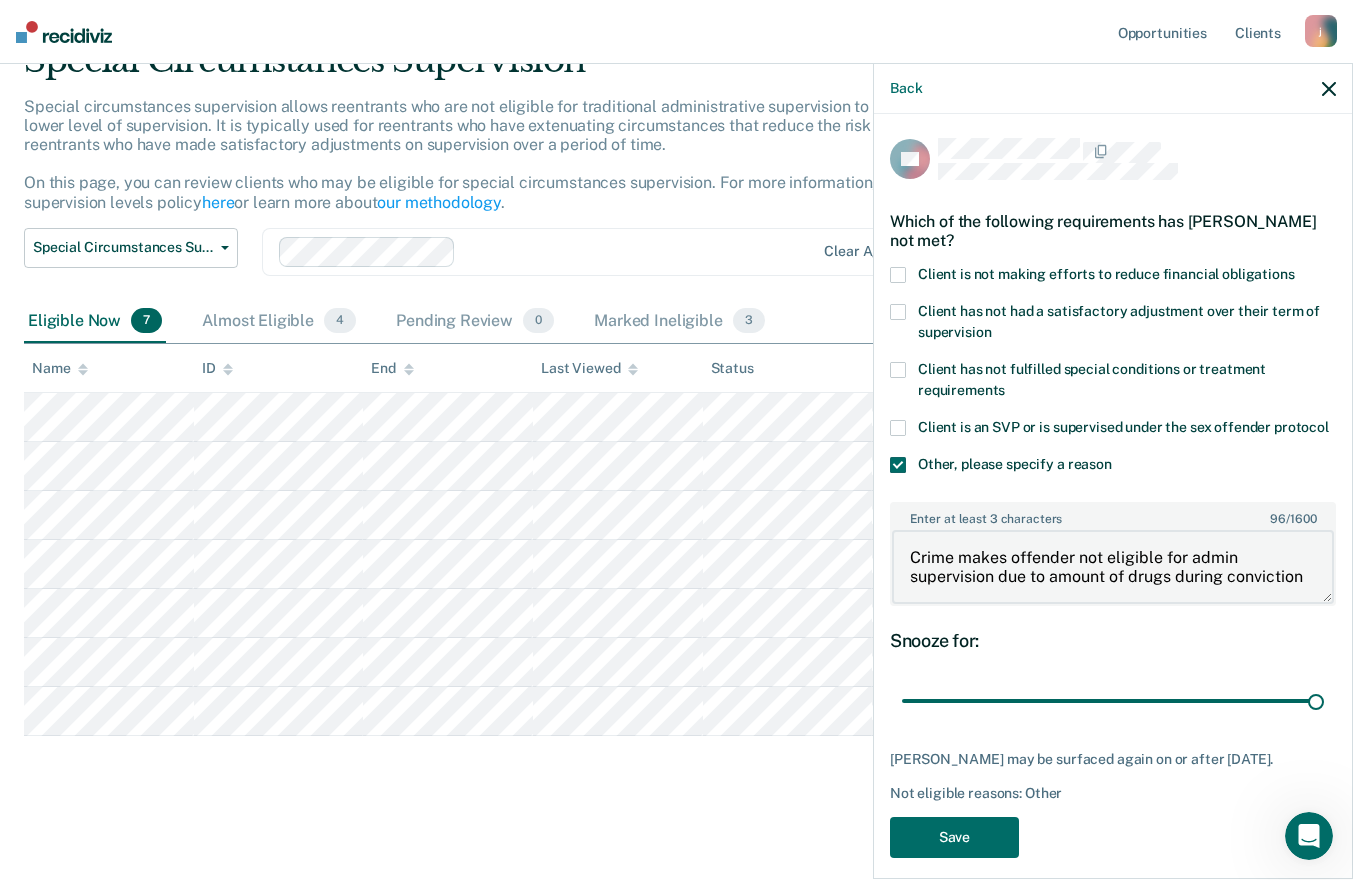 scroll, scrollTop: 3, scrollLeft: 0, axis: vertical 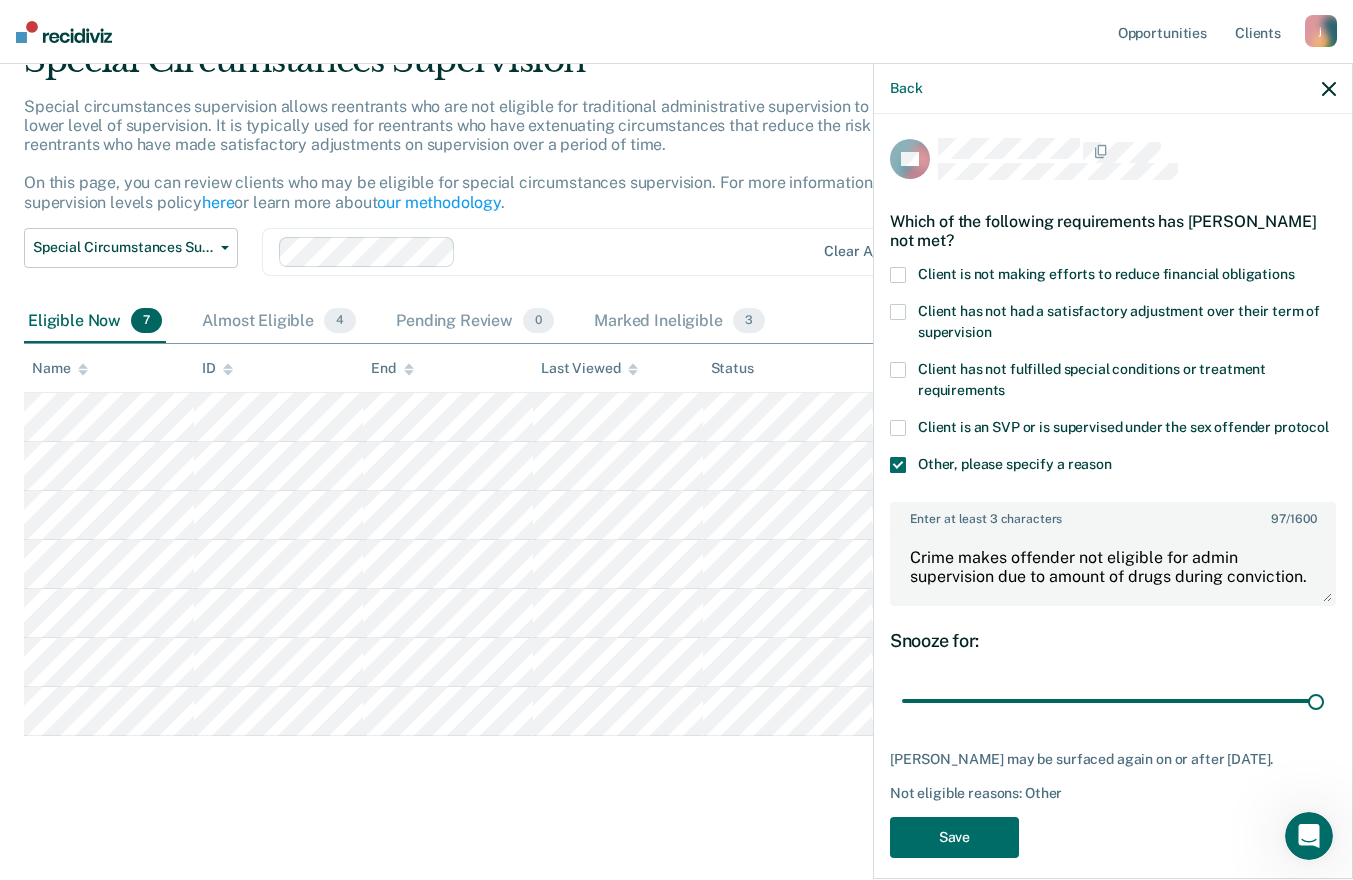 click on "DD   Which of the following requirements has [PERSON_NAME] not met? Client is not making efforts to reduce financial obligations Client has not had a satisfactory adjustment over their term of supervision Client has not fulfilled special conditions or treatment requirements Client is an SVP or is supervised under the sex offender protocol Other, please specify a reason Enter at least 3 characters 97  /  1600 Crime makes offender not eligible for admin supervision due to amount of drugs during conviction. Snooze for: 90 days [PERSON_NAME] may be surfaced again on or after [DATE]. Not eligible reasons: Other Save" at bounding box center [1113, 504] 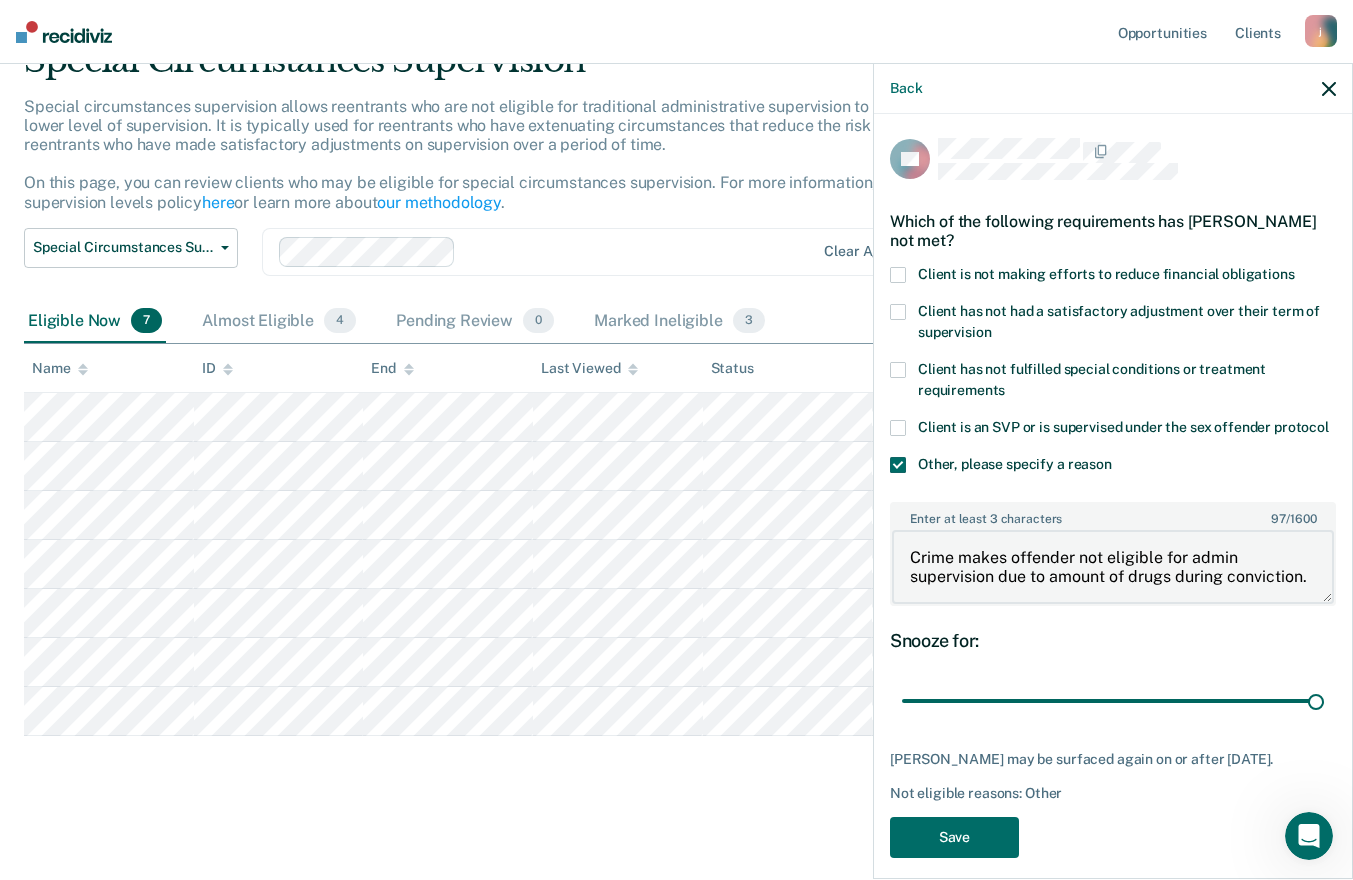 click on "Crime makes offender not eligible for admin supervision due to amount of drugs during conviction." at bounding box center [1113, 567] 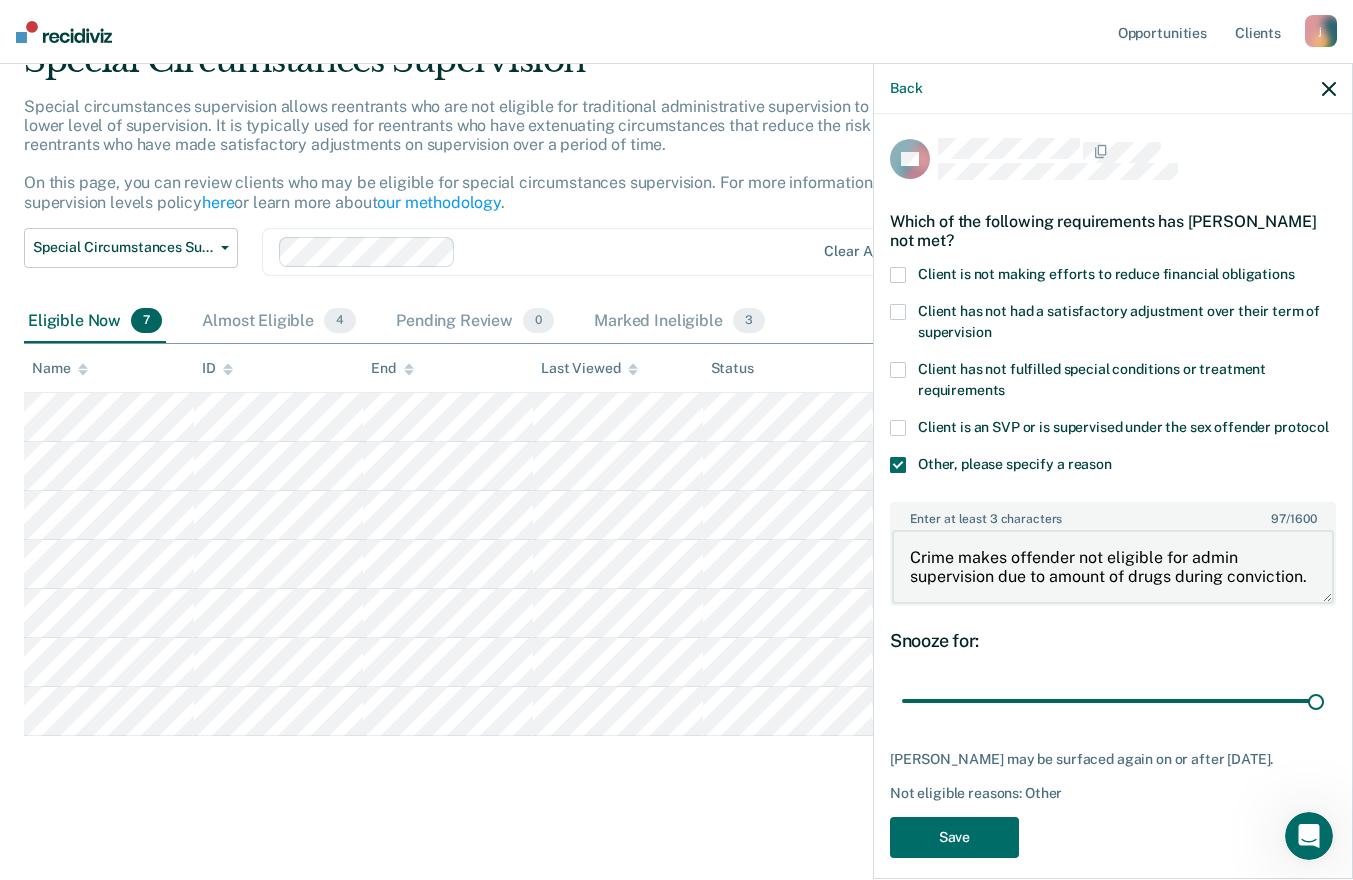 click on "Crime makes offender not eligible for admin supervision due to amount of drugs during conviction." at bounding box center (1113, 567) 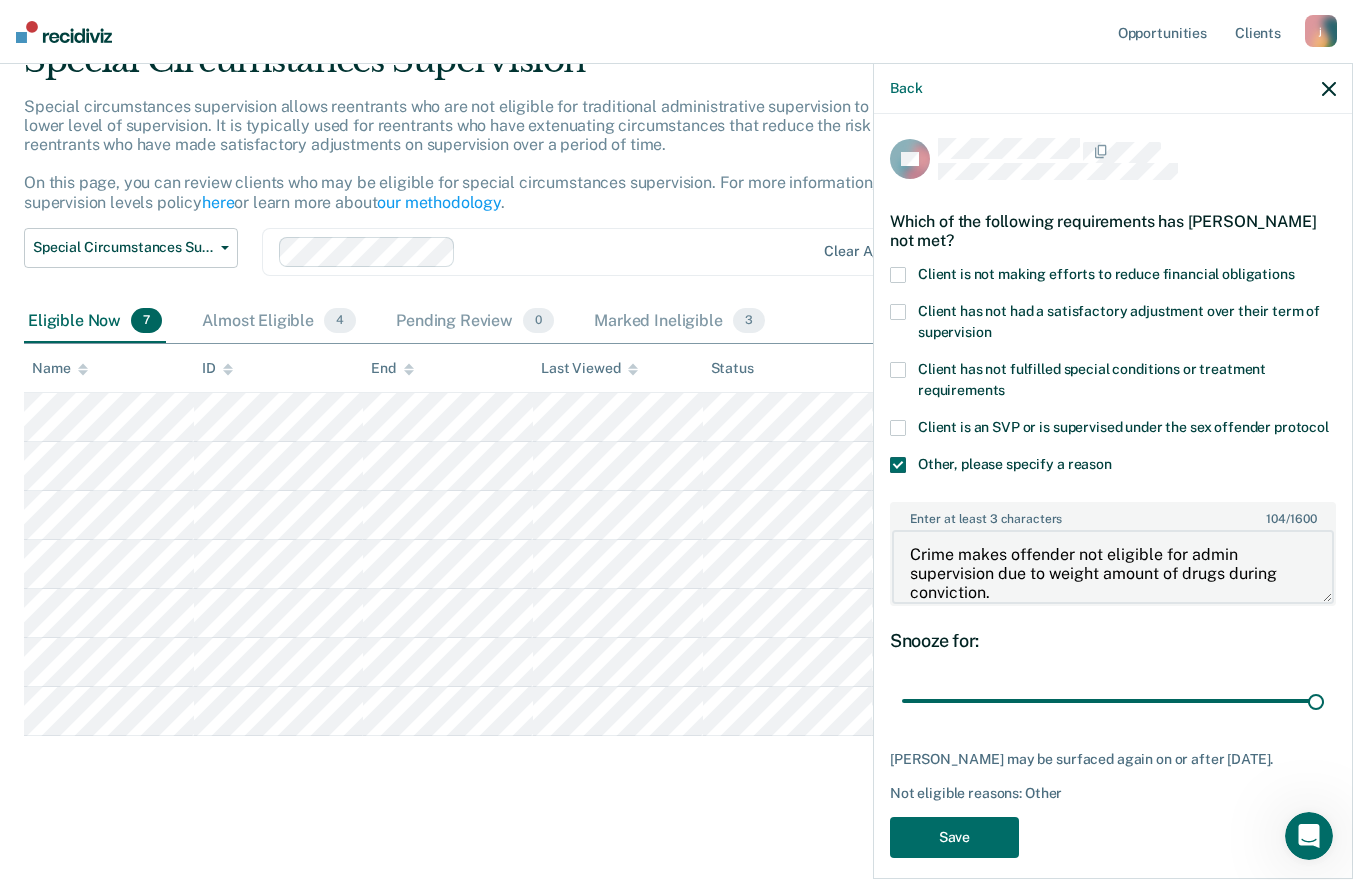 type on "Crime makes offender not eligible for admin supervision due to weight amount of drugs during conviction." 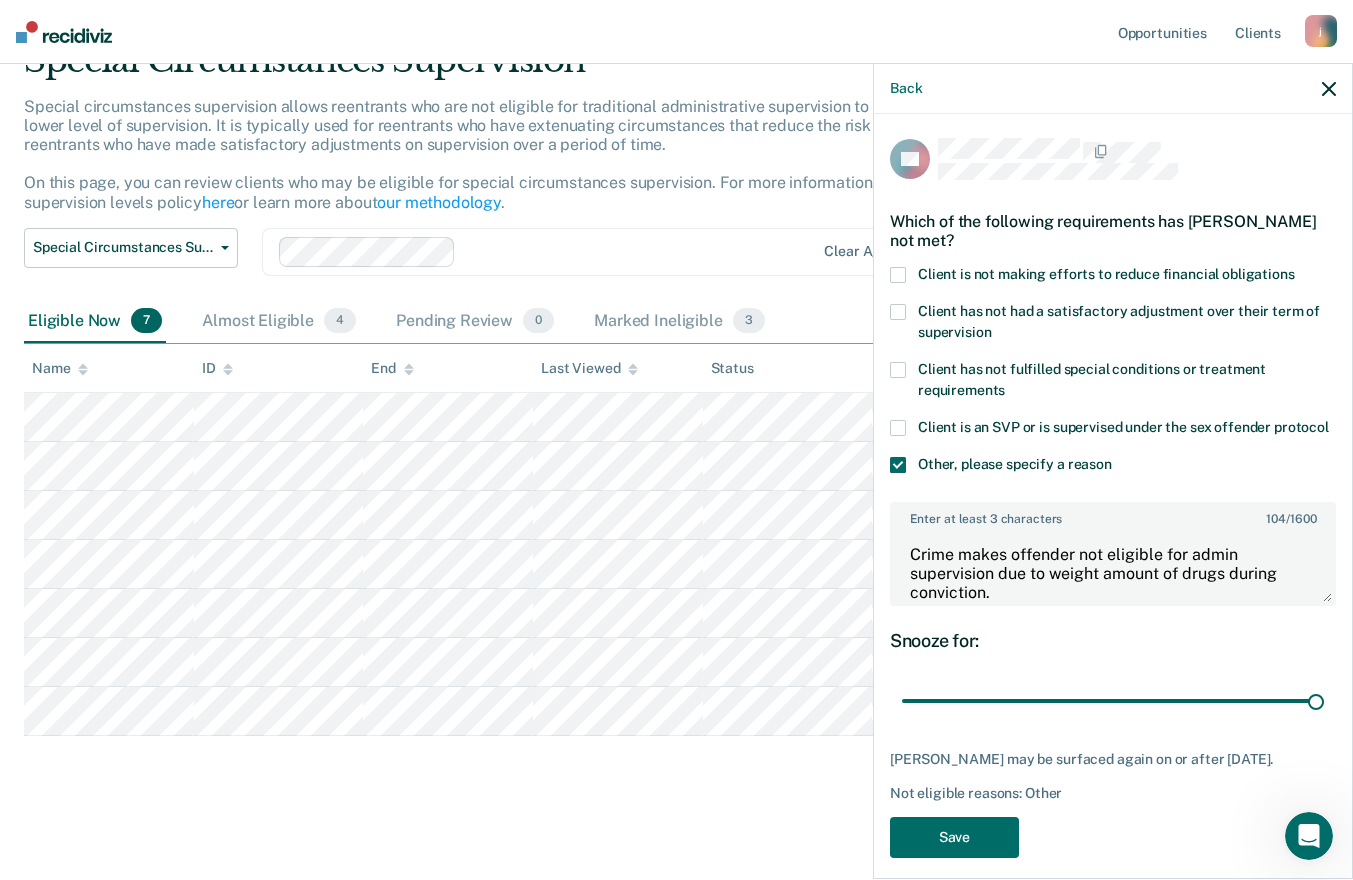 scroll, scrollTop: 55, scrollLeft: 0, axis: vertical 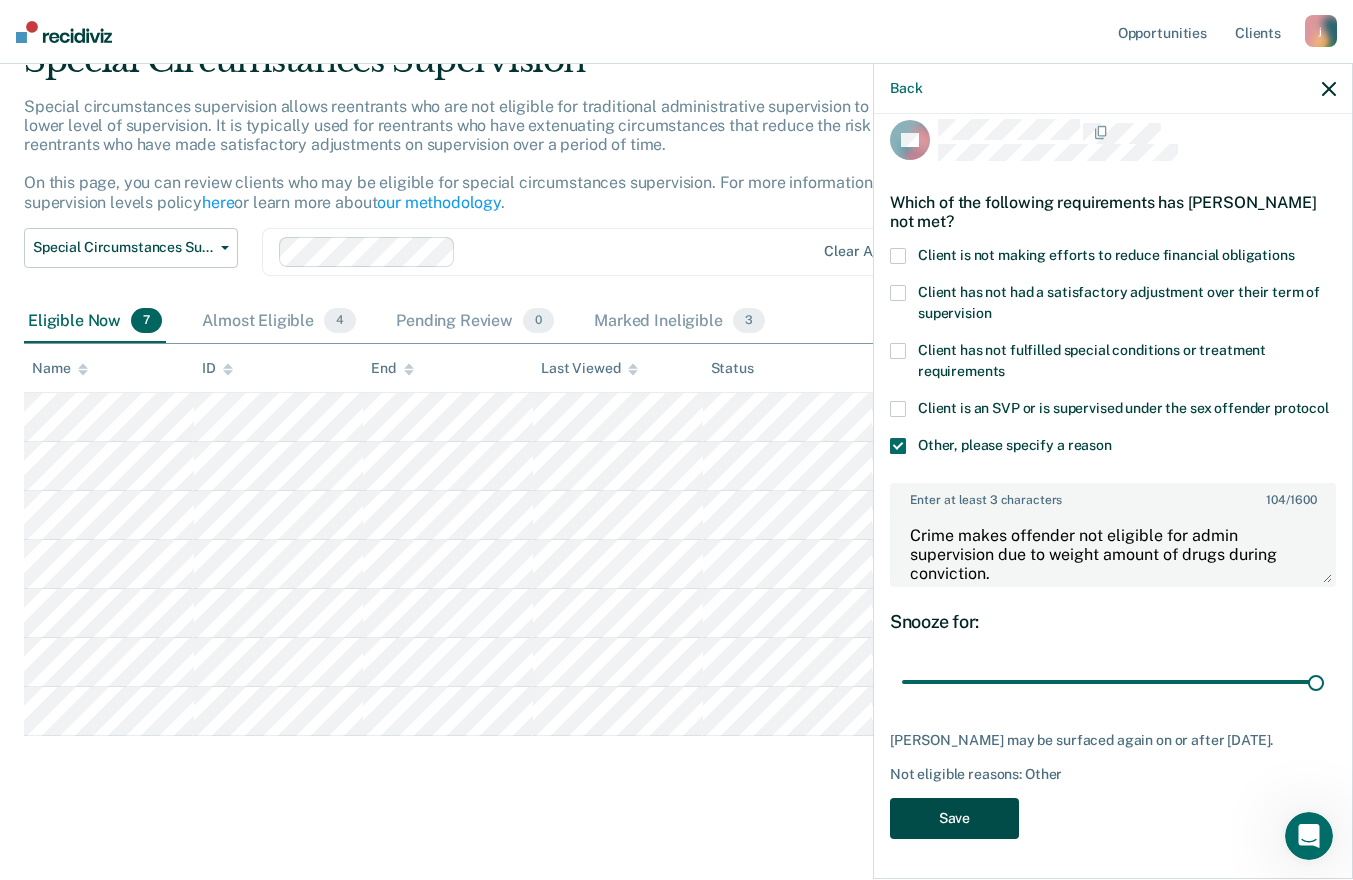 click on "Save" at bounding box center [954, 818] 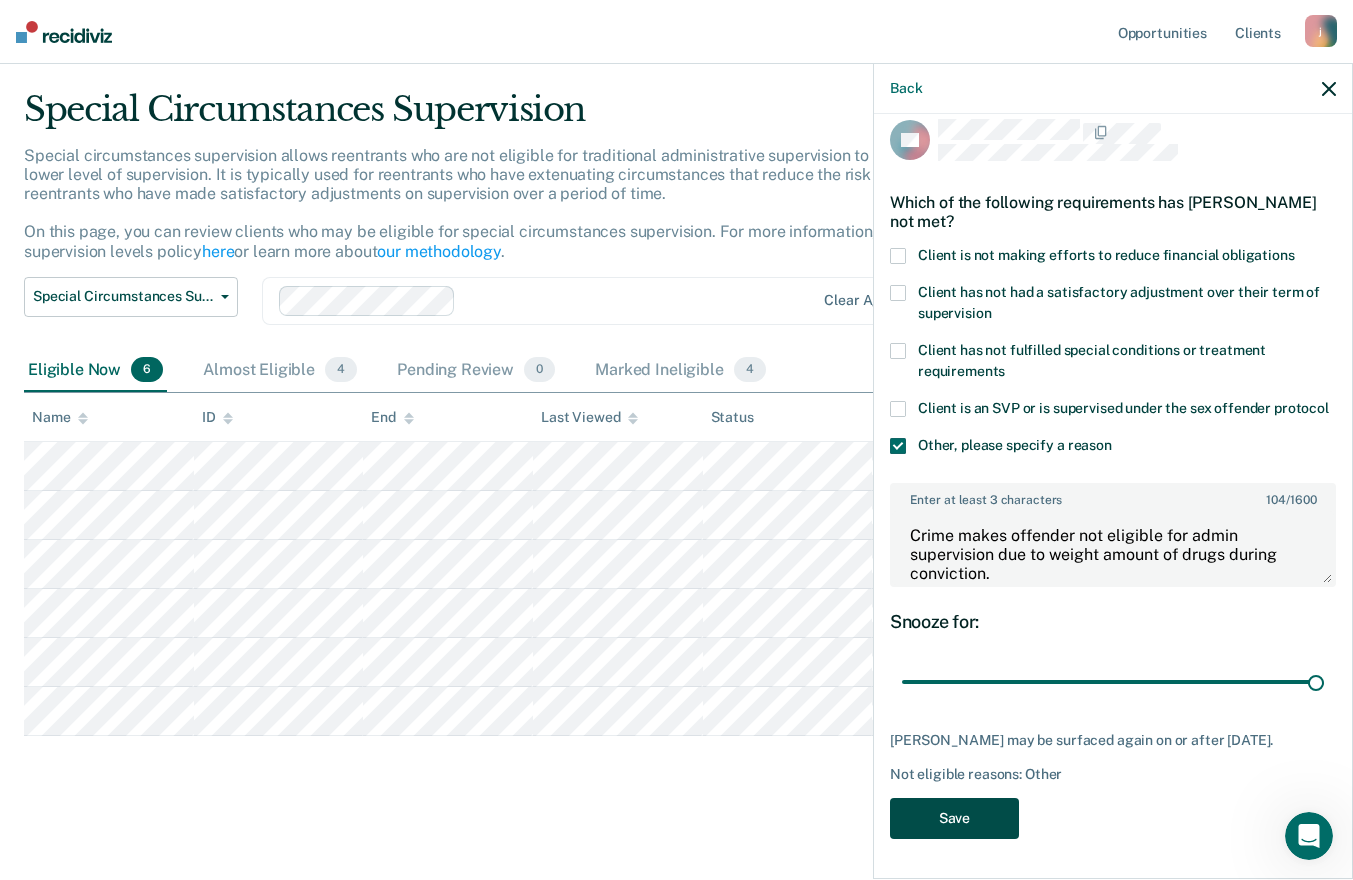 scroll, scrollTop: 49, scrollLeft: 0, axis: vertical 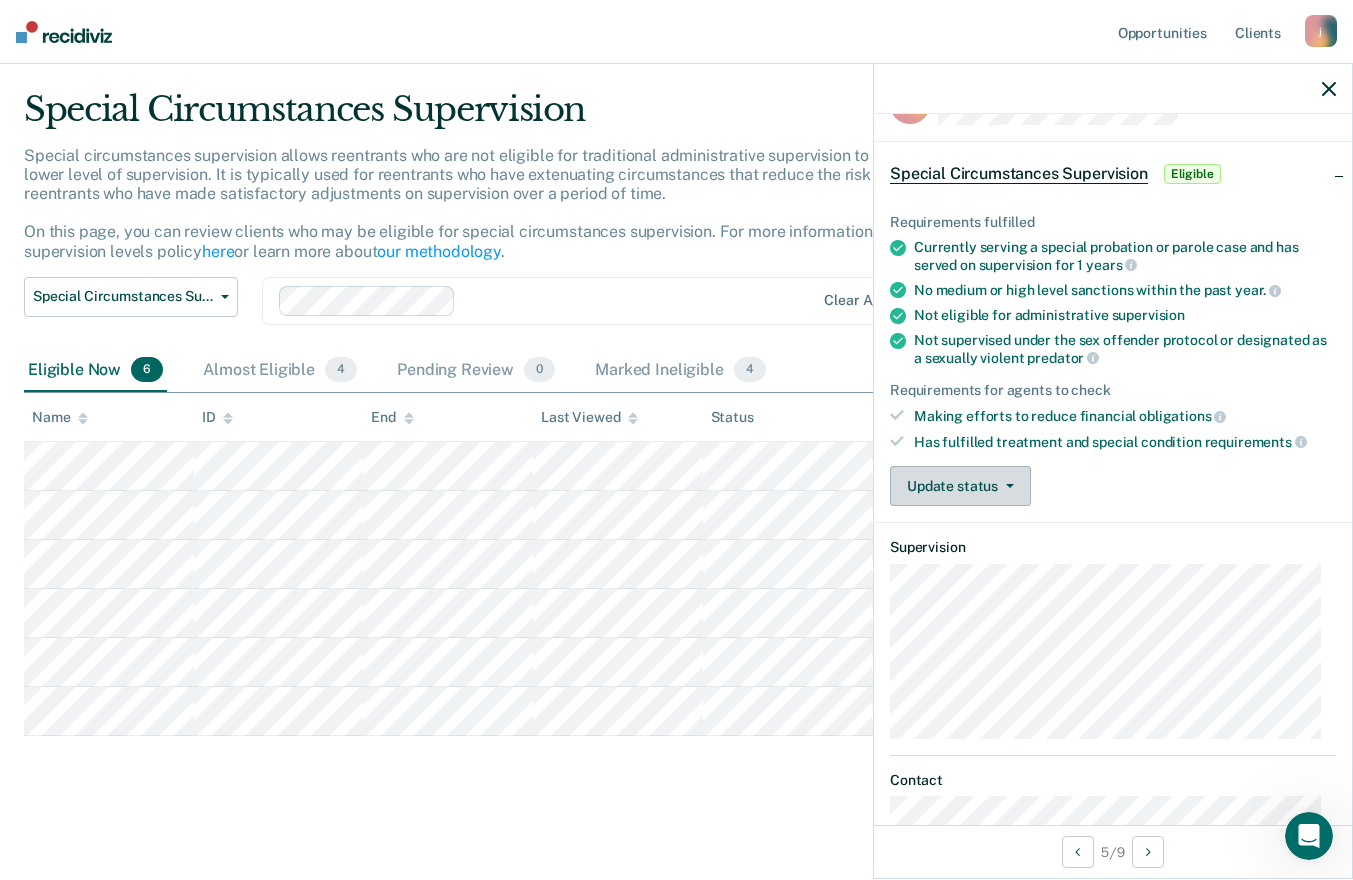 click on "Update status" at bounding box center (960, 486) 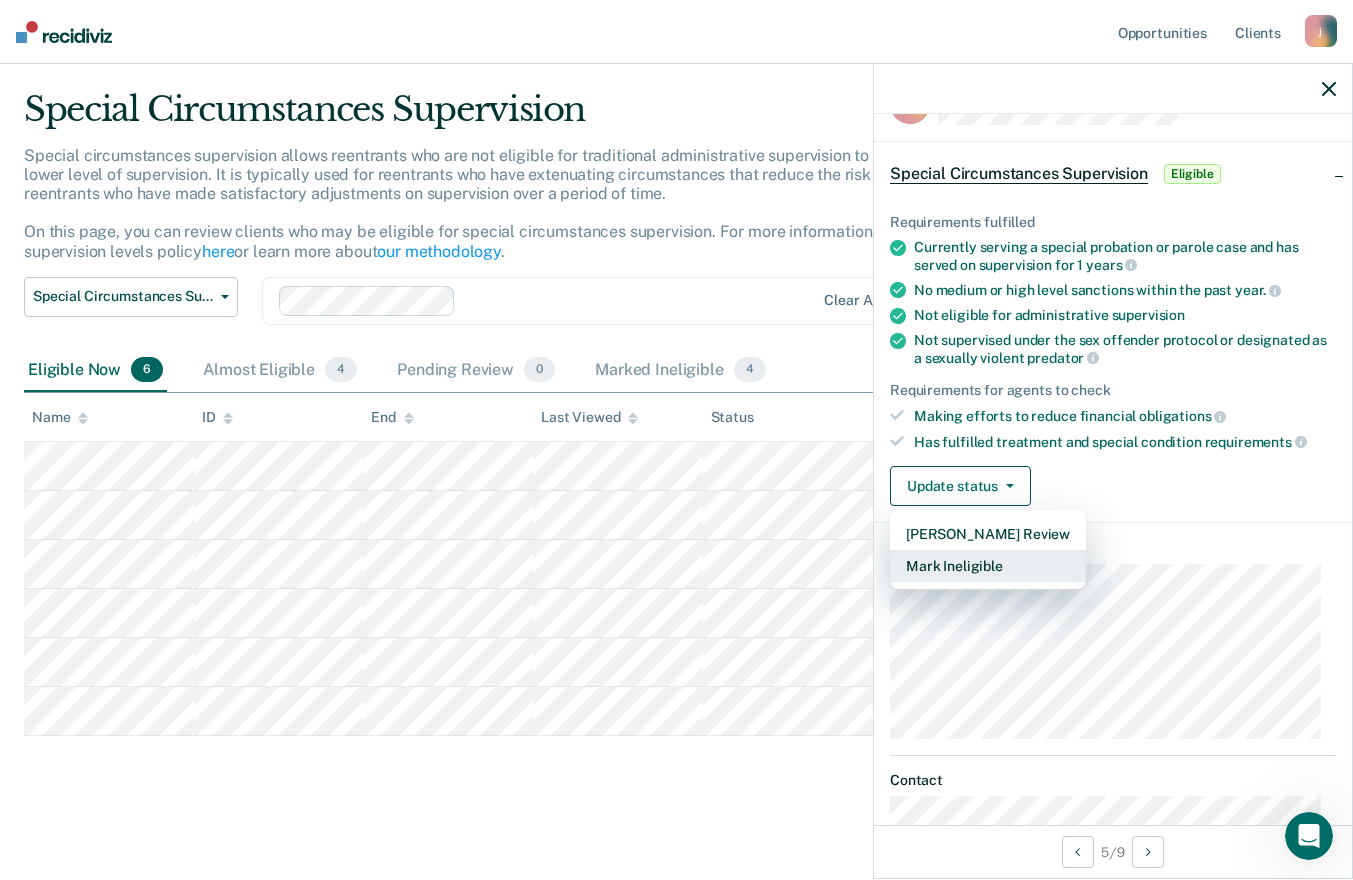 click on "Mark Ineligible" at bounding box center [988, 566] 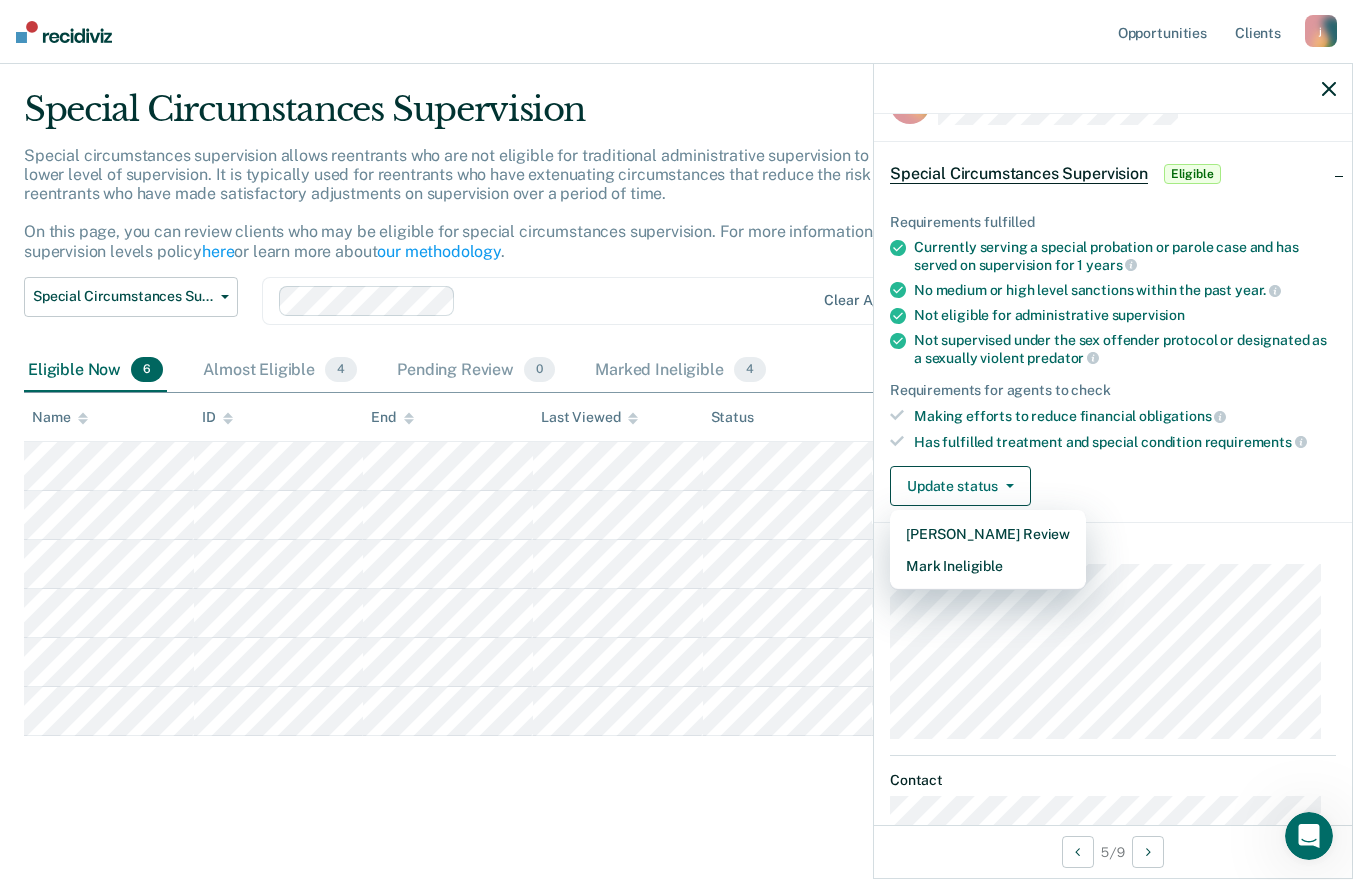 scroll, scrollTop: 0, scrollLeft: 0, axis: both 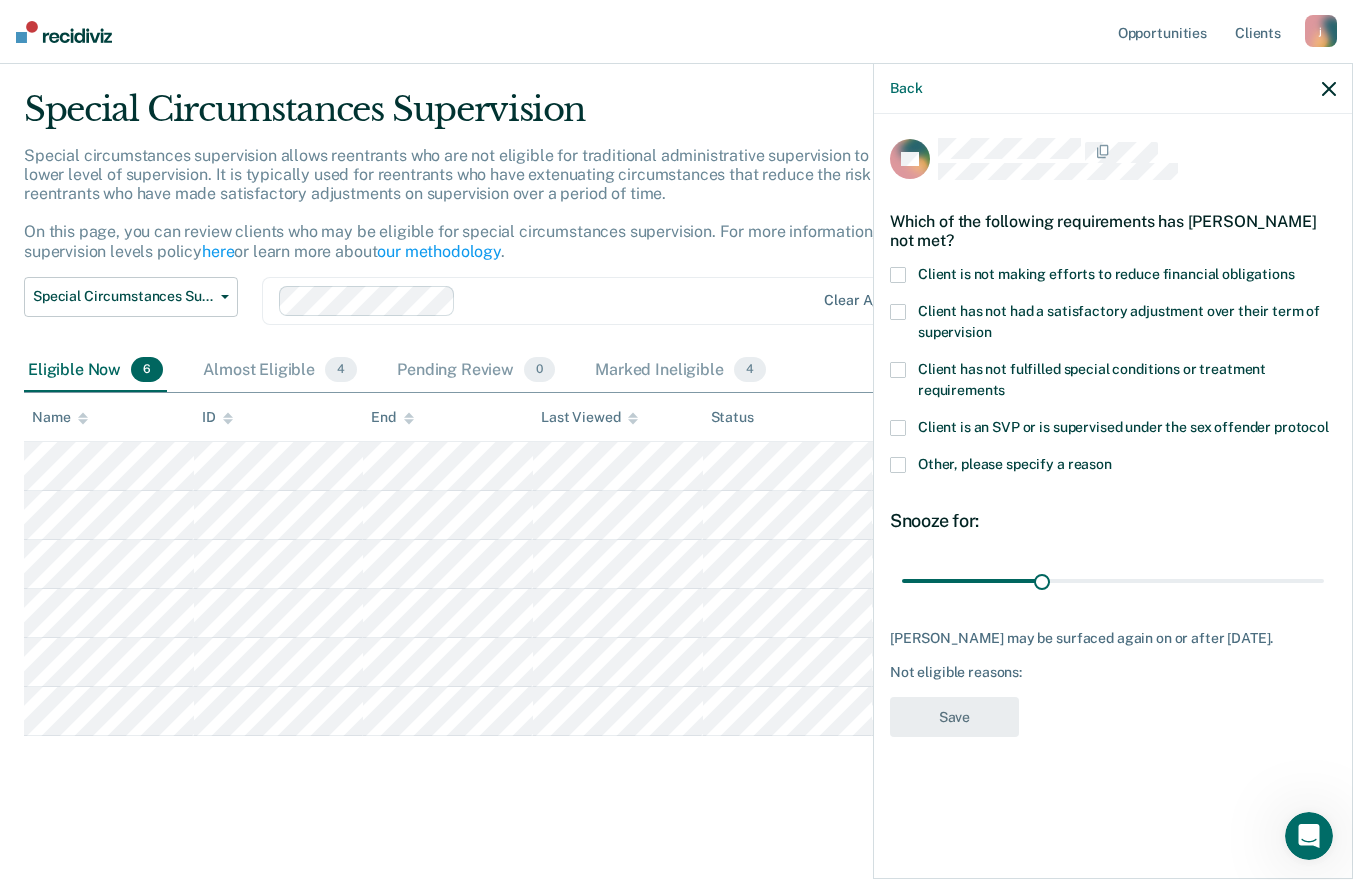 click at bounding box center (898, 275) 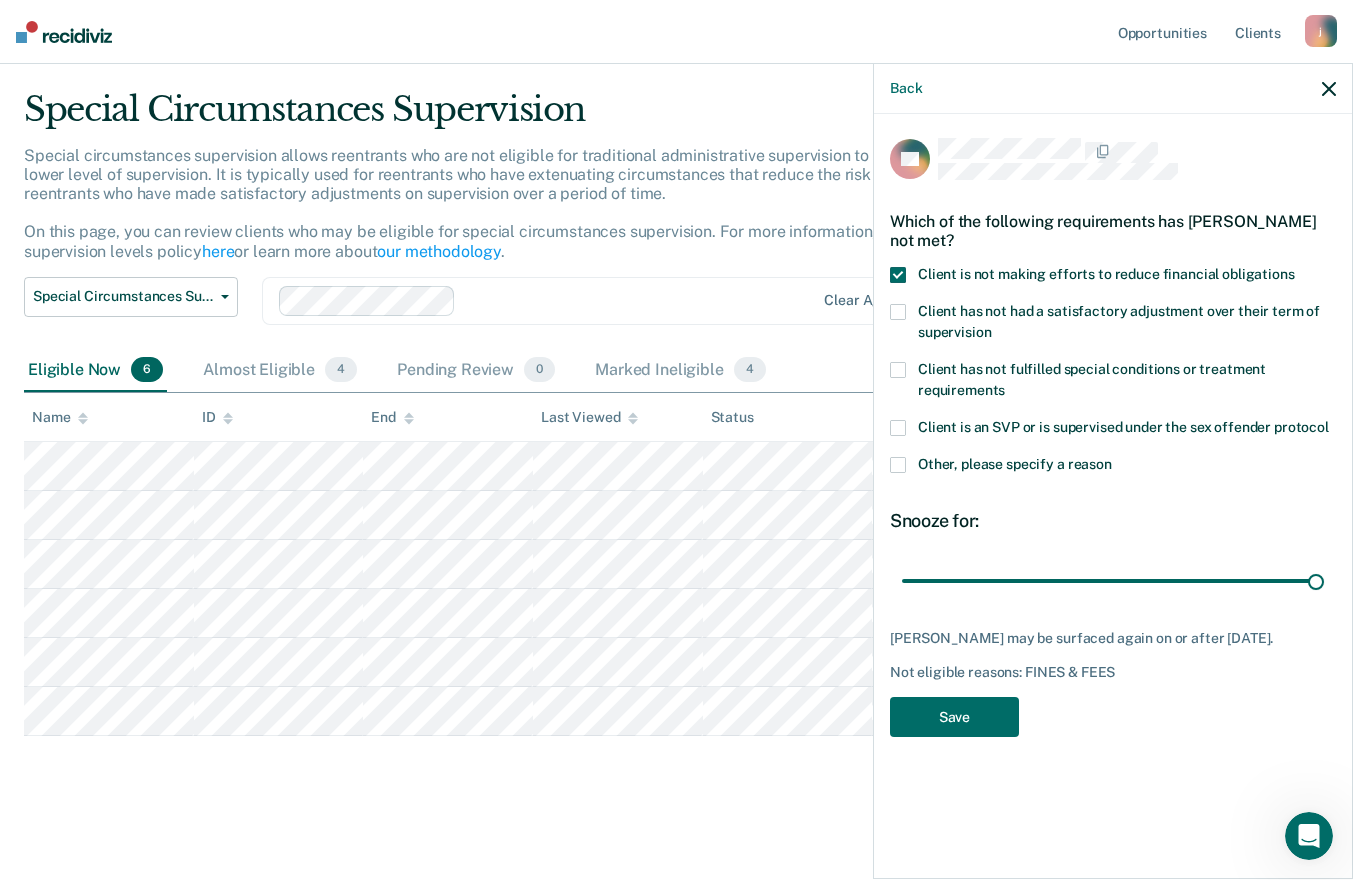 drag, startPoint x: 1040, startPoint y: 573, endPoint x: 1367, endPoint y: 662, distance: 338.89526 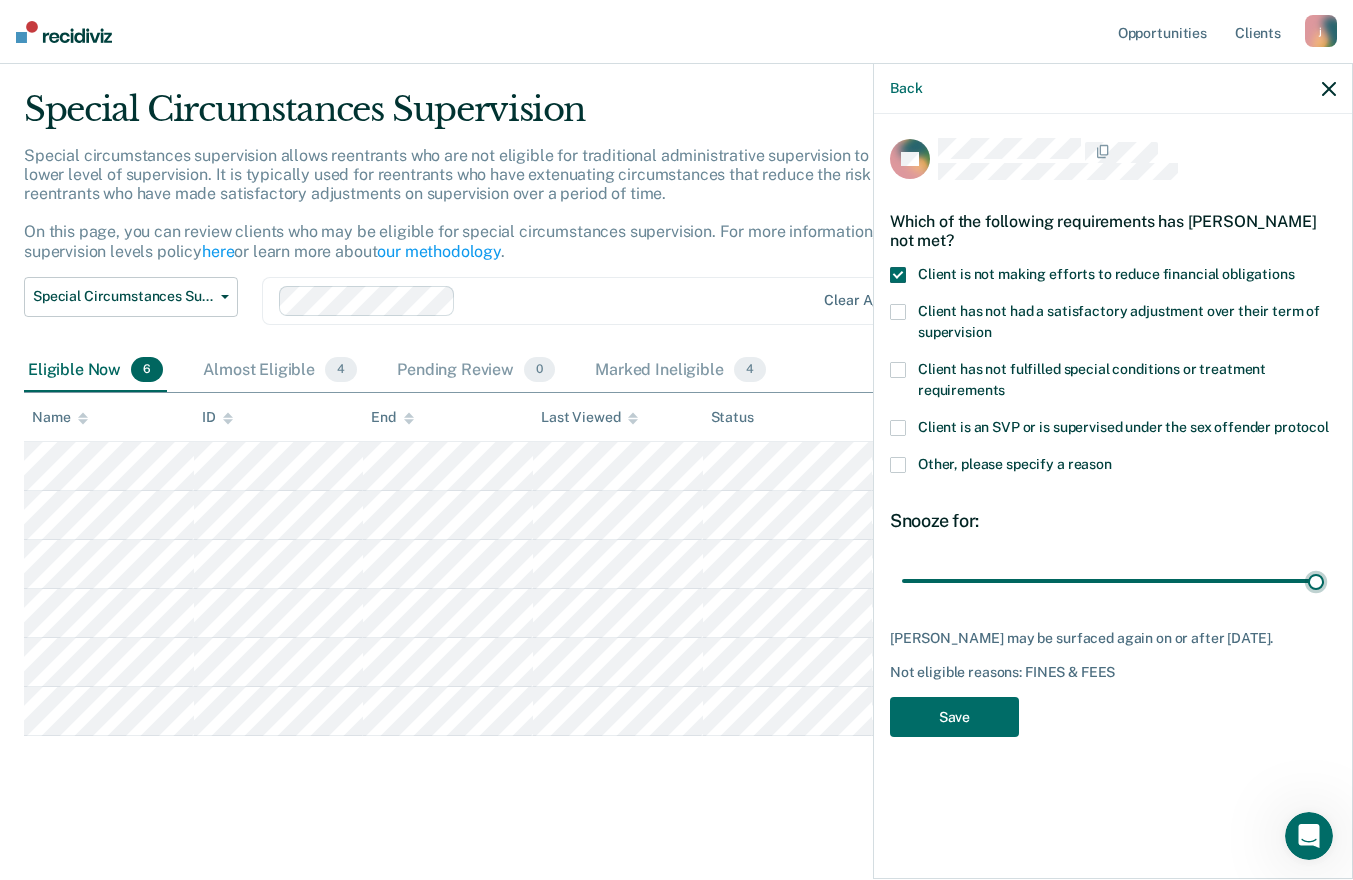 type on "90" 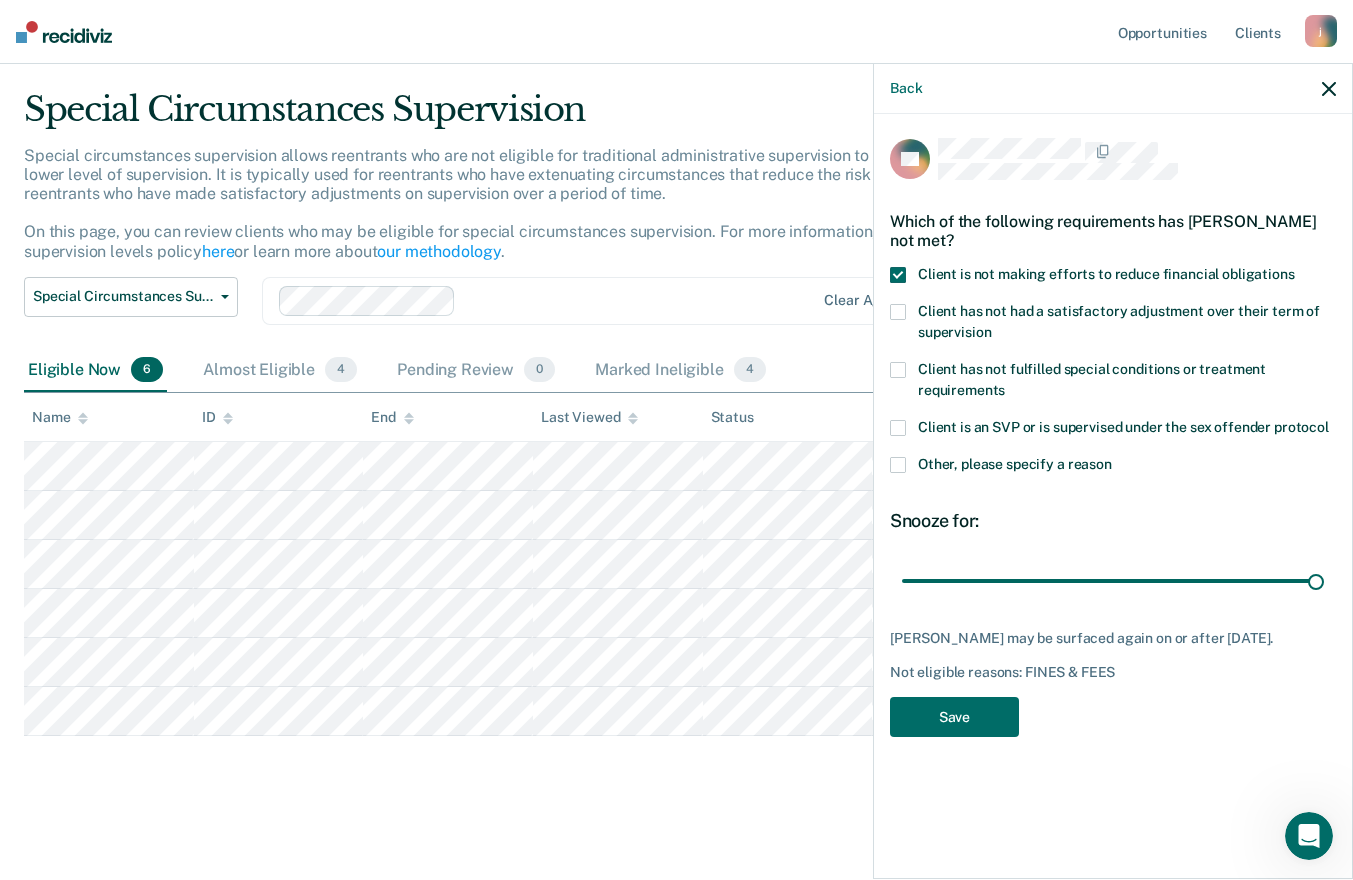 click at bounding box center (898, 465) 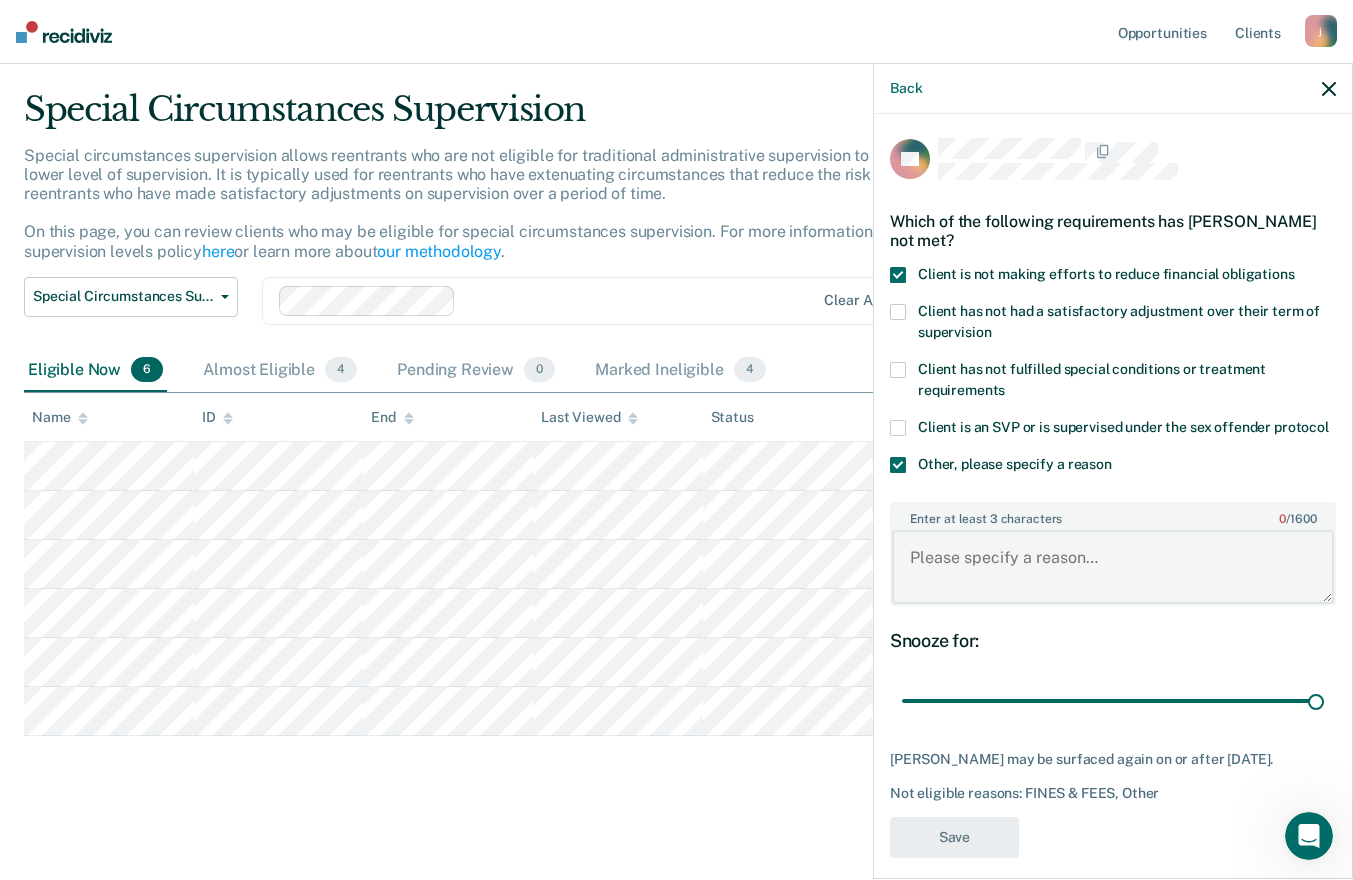 click on "Enter at least 3 characters 0  /  1600" at bounding box center [1113, 567] 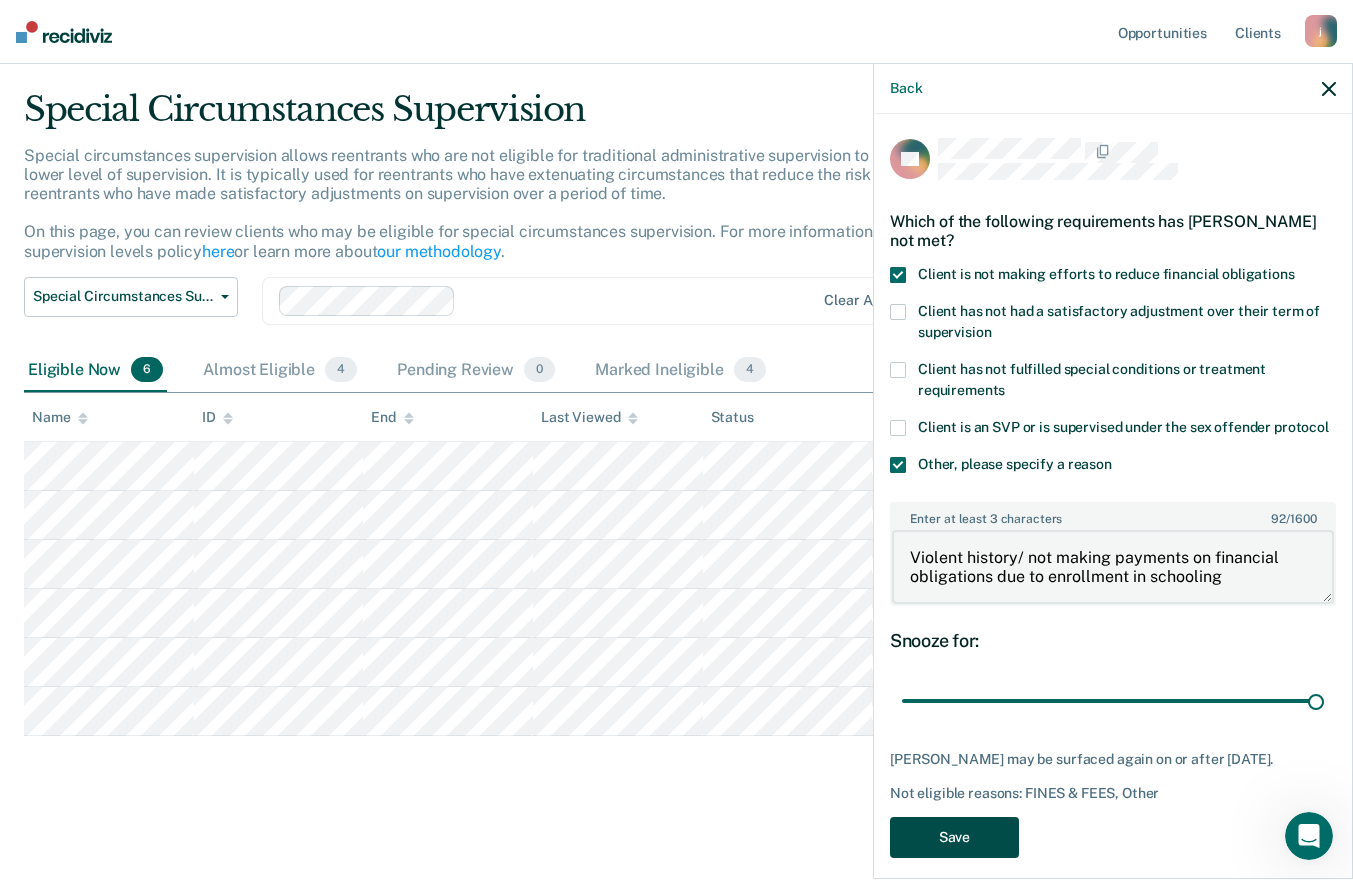 type on "Violent history/ not making payments on financial obligations due to enrollment in schooling" 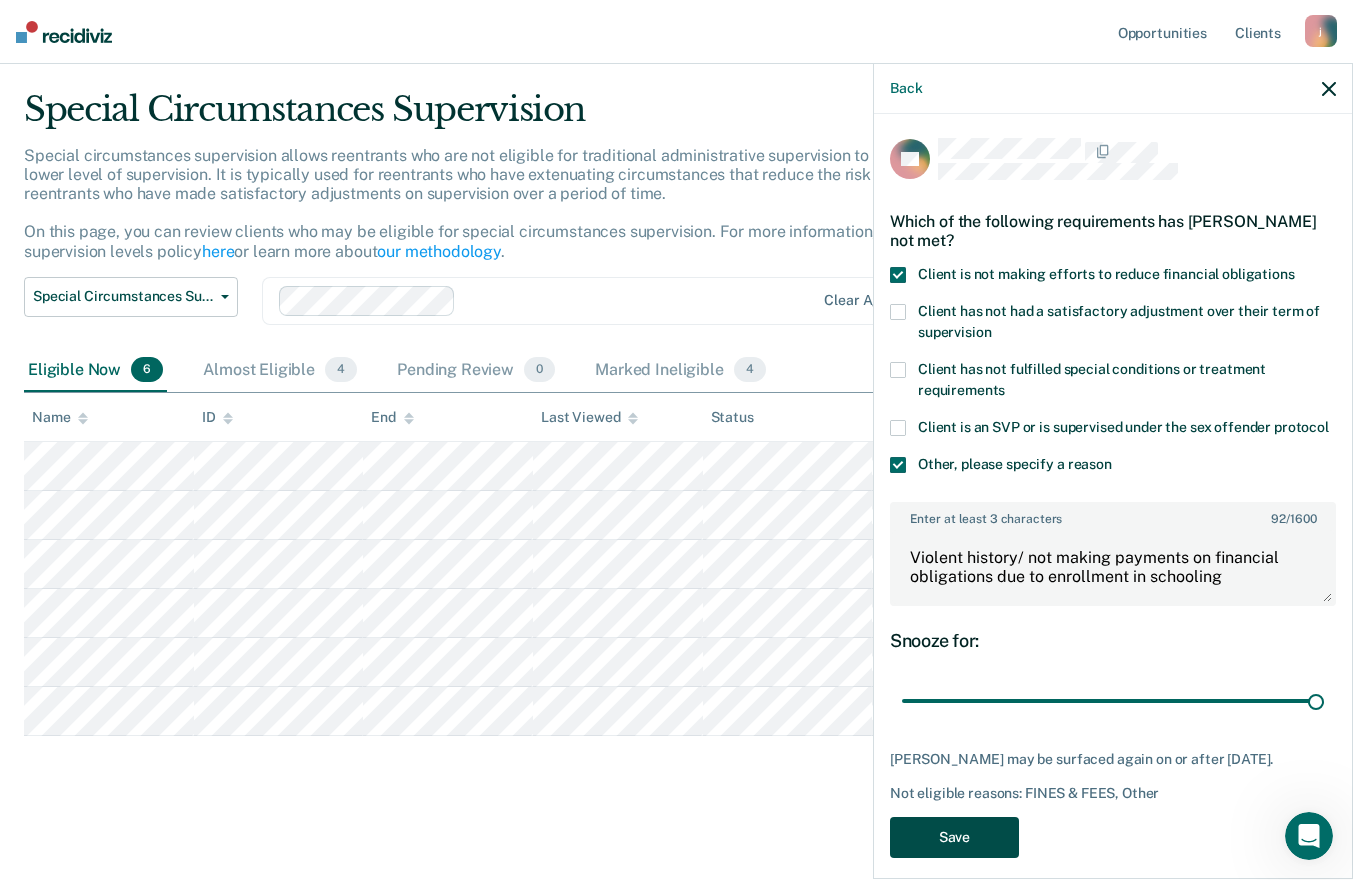 click on "Save" at bounding box center (954, 837) 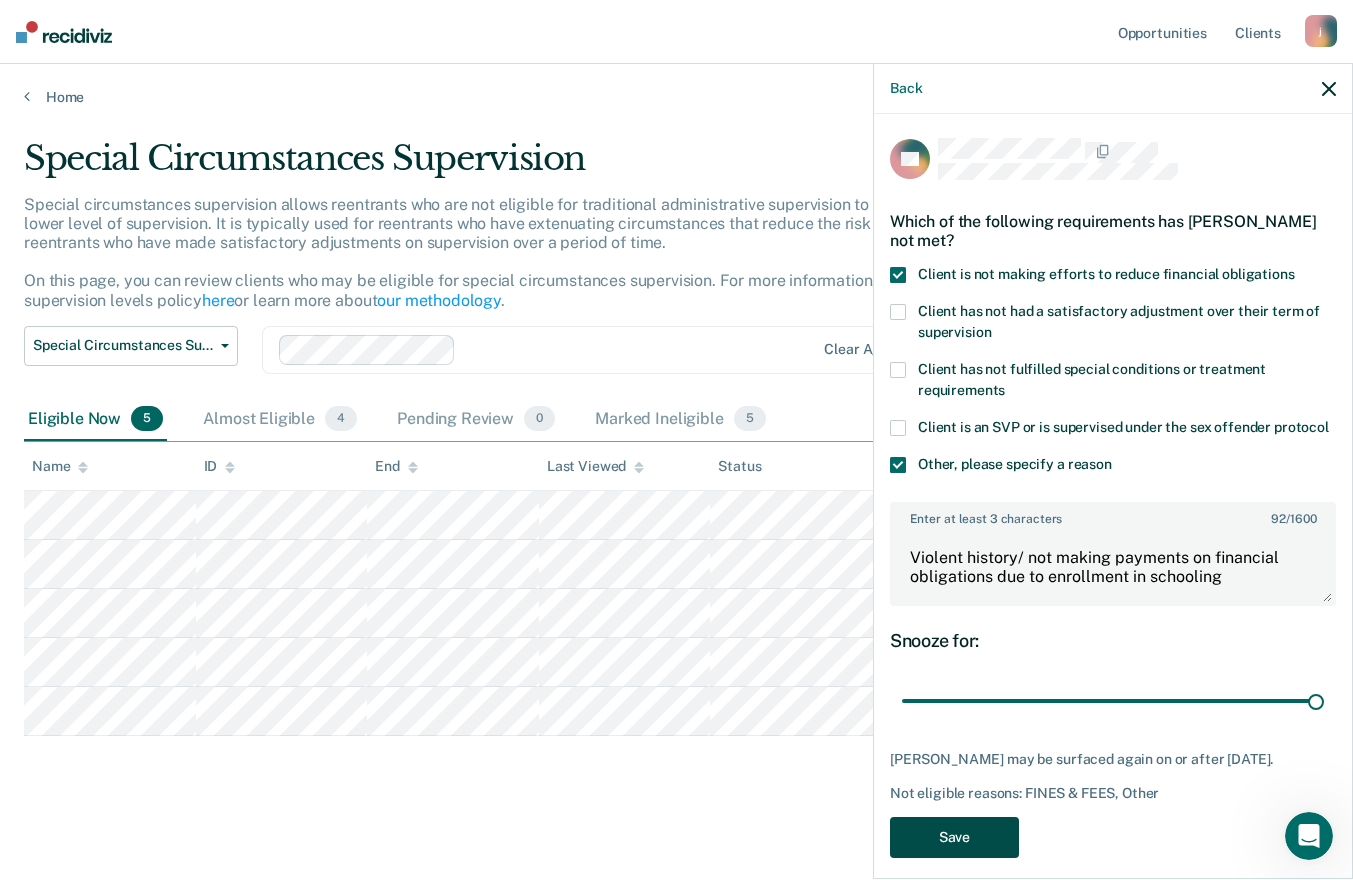 scroll, scrollTop: 0, scrollLeft: 0, axis: both 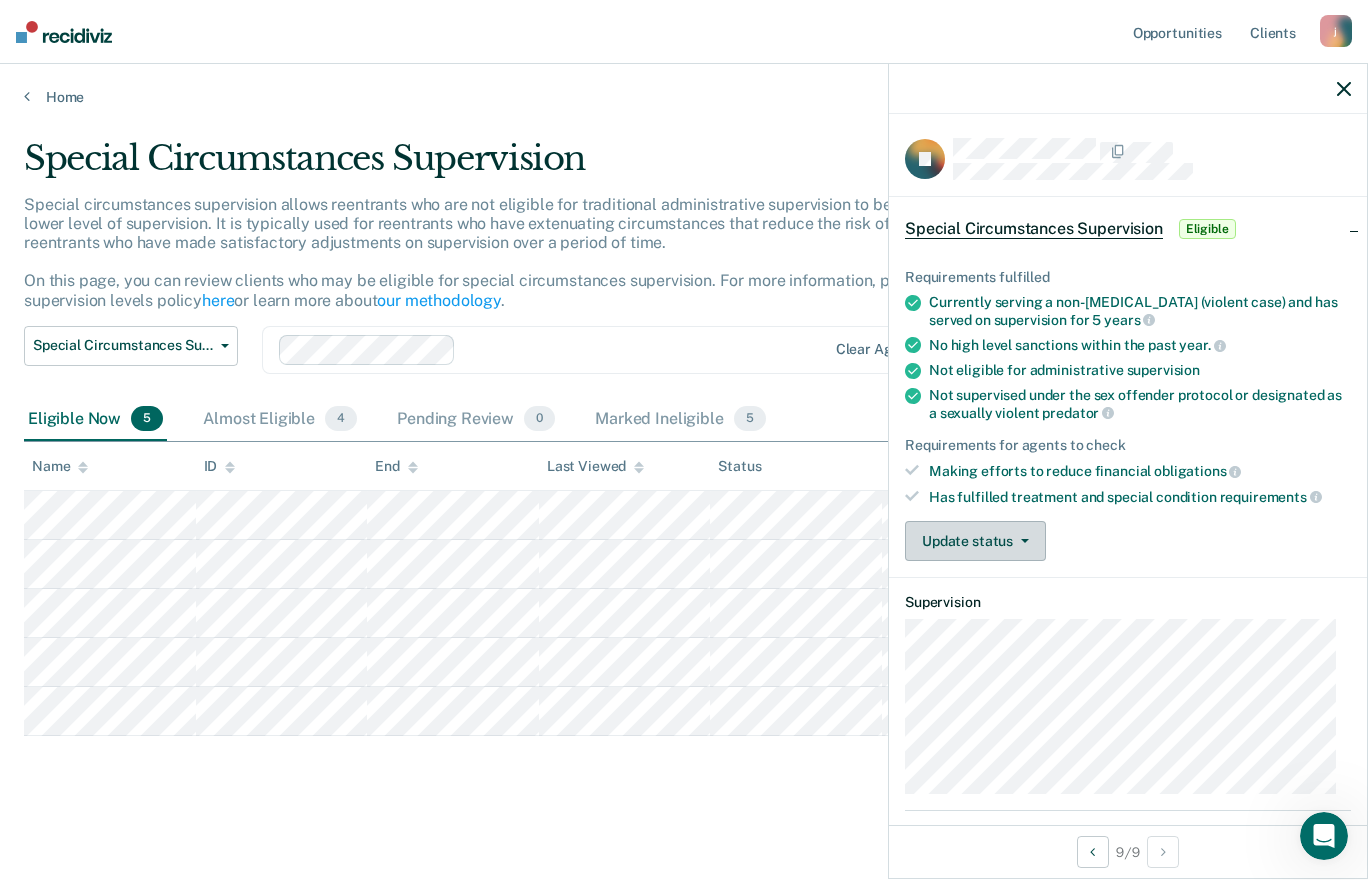 click on "Update status" at bounding box center (975, 541) 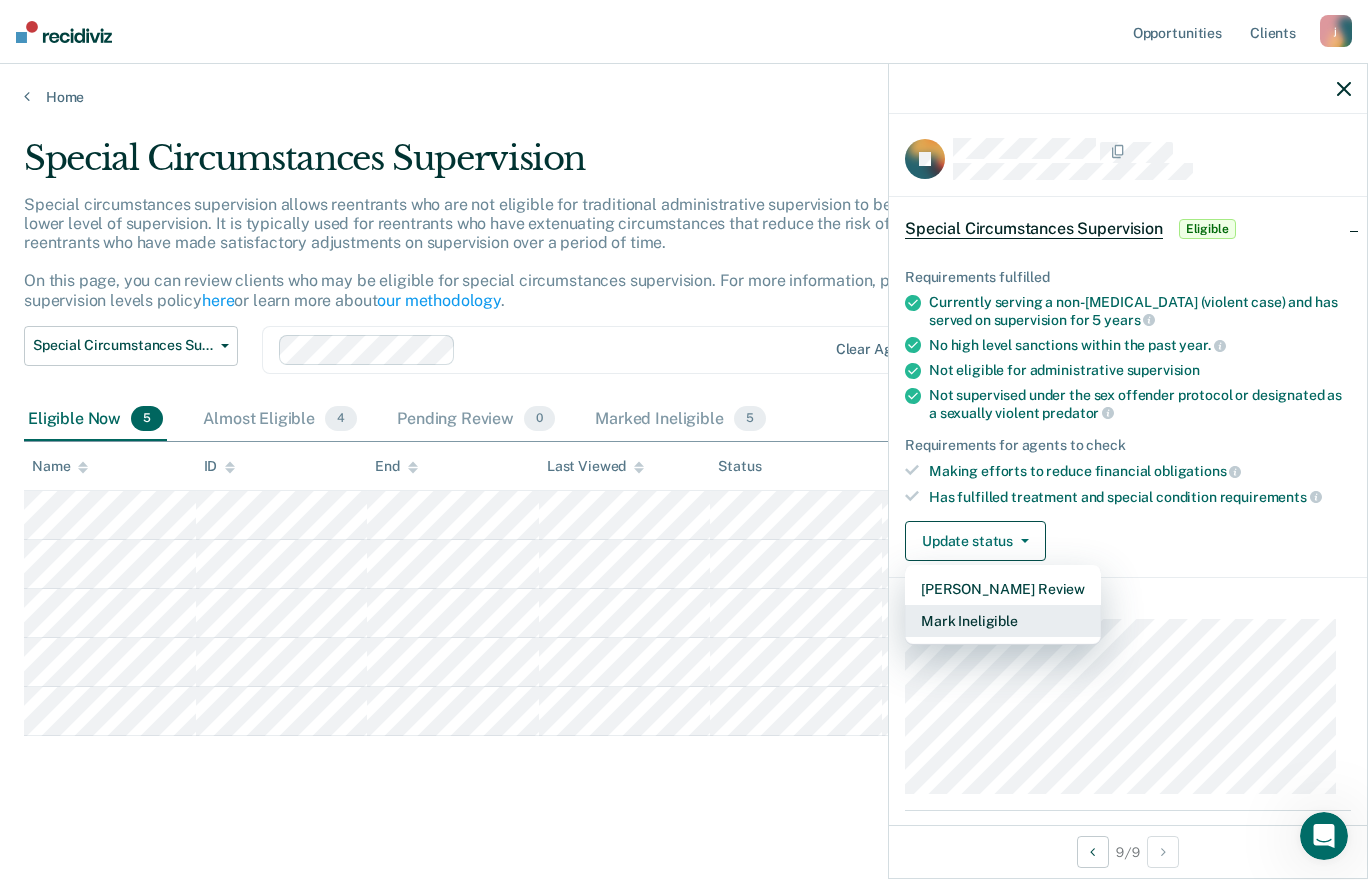 click on "Mark Ineligible" at bounding box center (1003, 621) 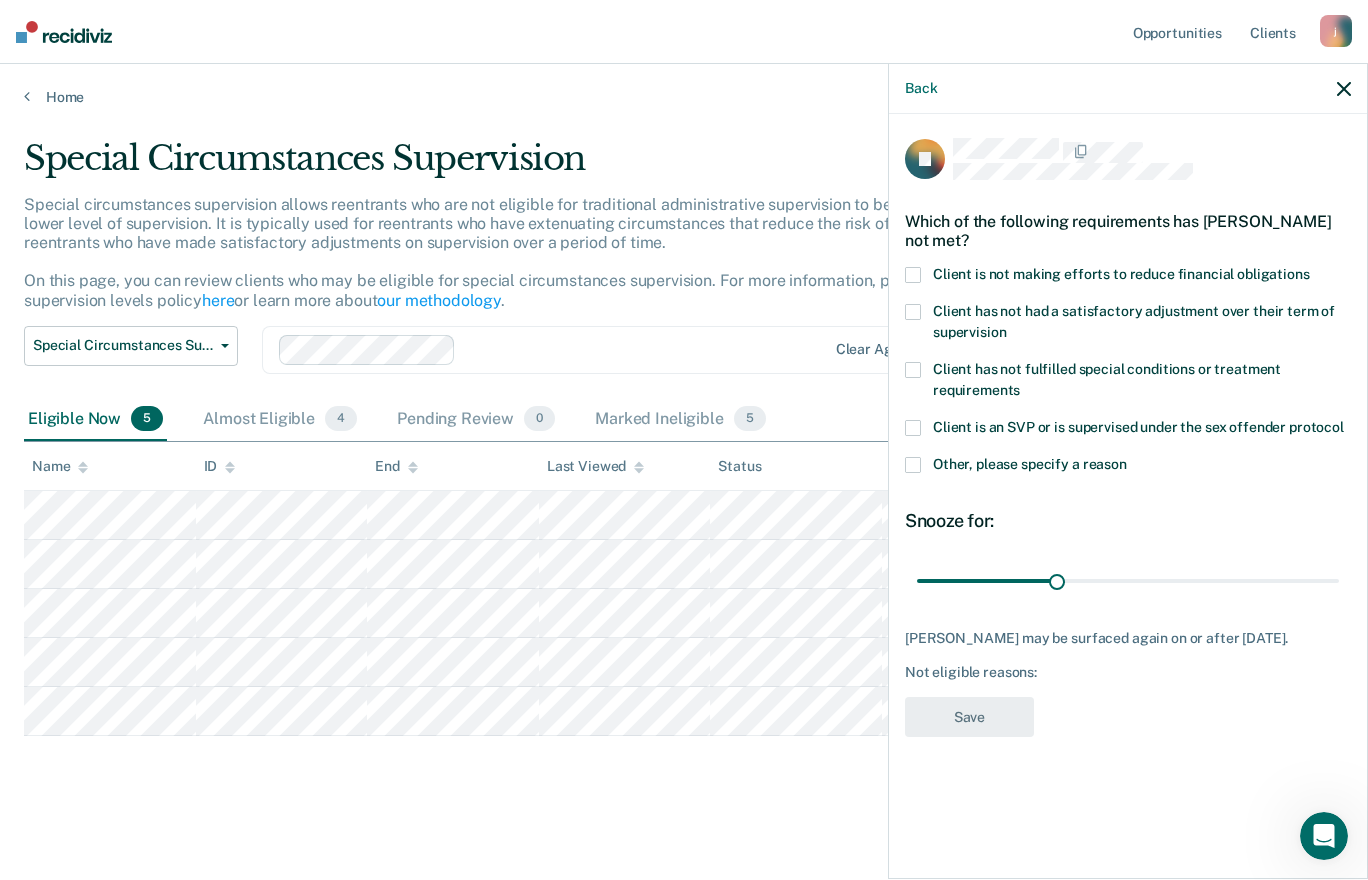 click at bounding box center (913, 275) 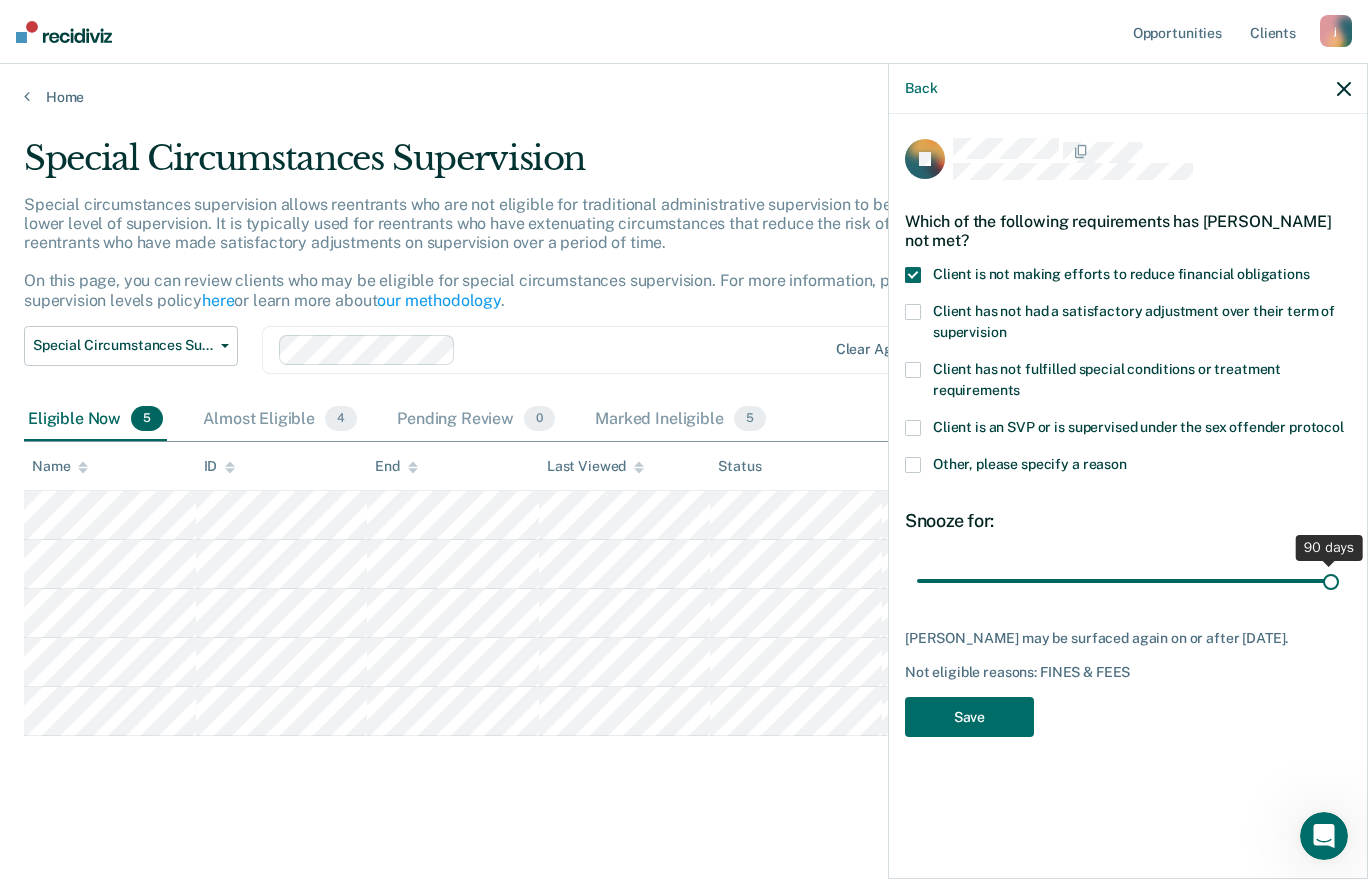 drag, startPoint x: 1056, startPoint y: 577, endPoint x: 1370, endPoint y: 574, distance: 314.01434 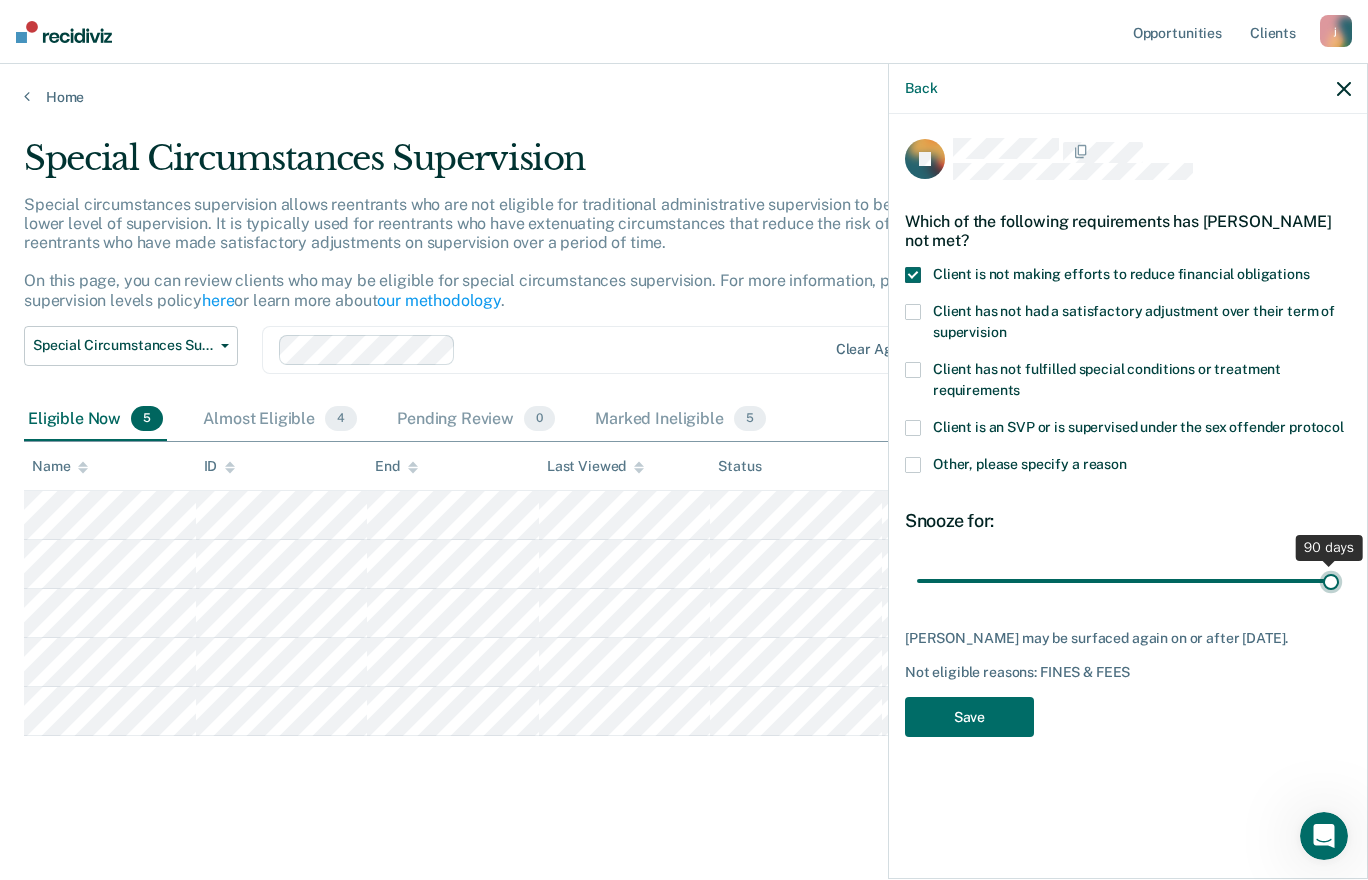 type on "90" 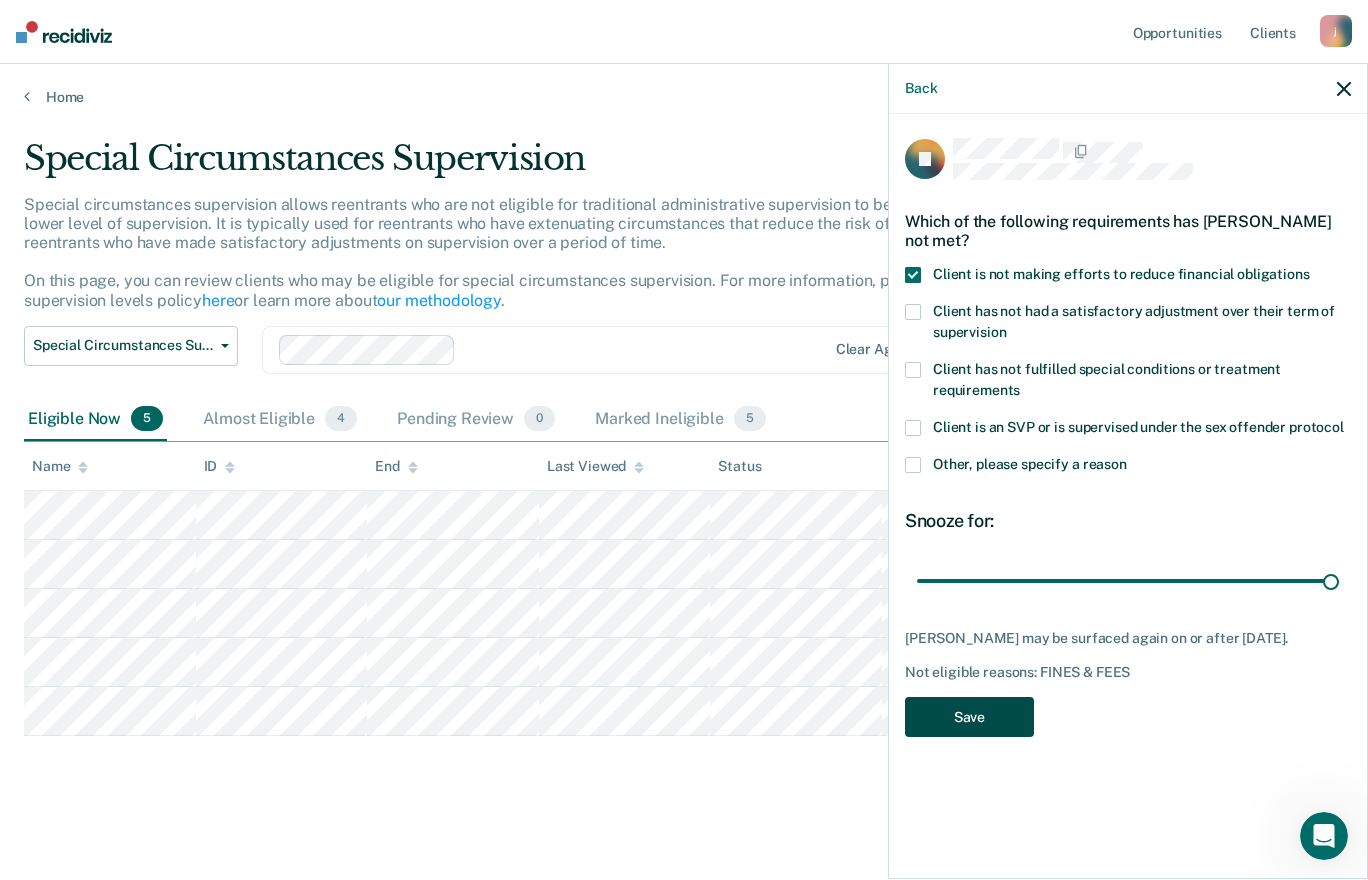 click on "Save" at bounding box center (969, 717) 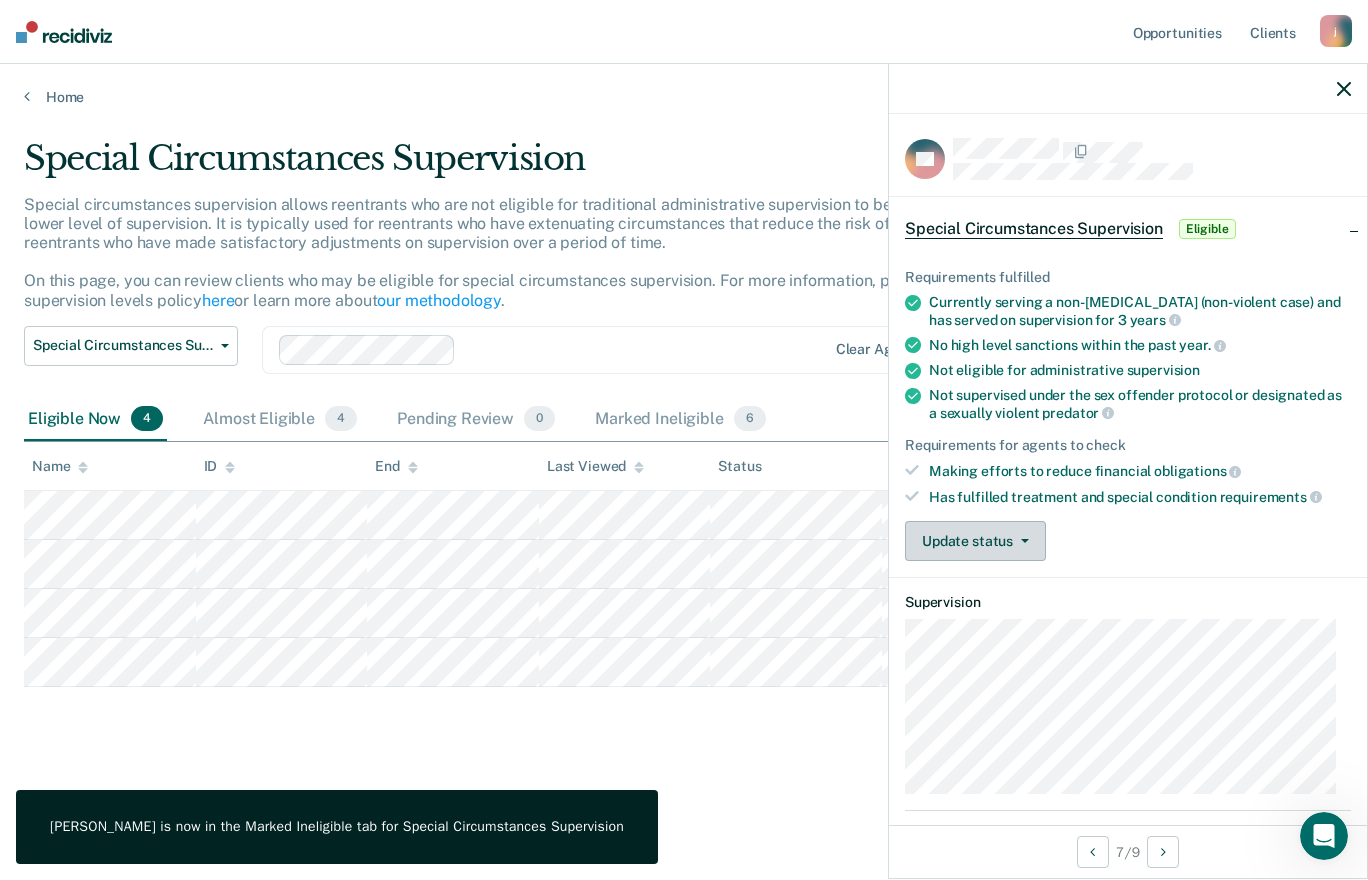 click on "Update status" at bounding box center (975, 541) 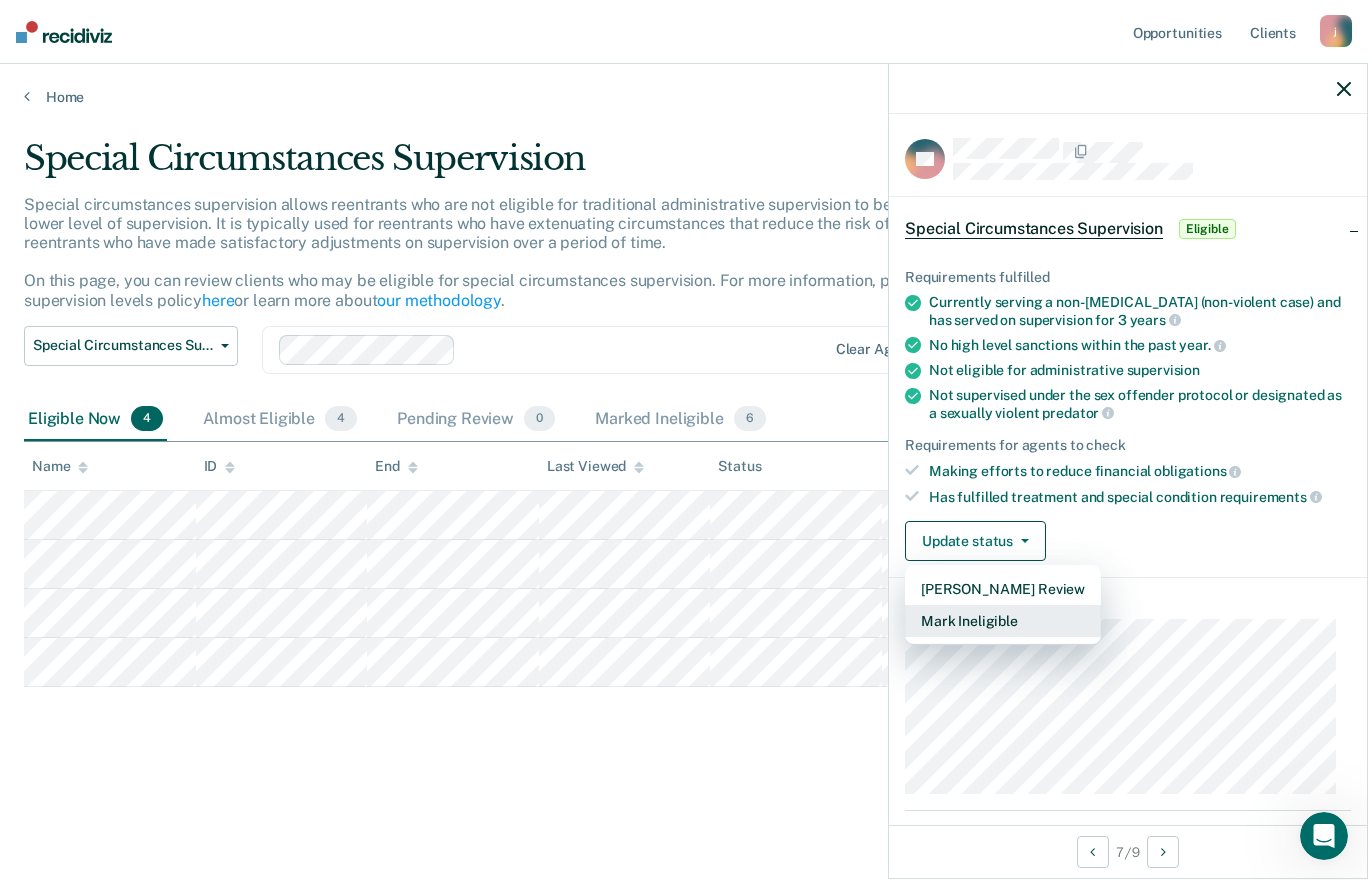 click on "Mark Ineligible" at bounding box center (1003, 621) 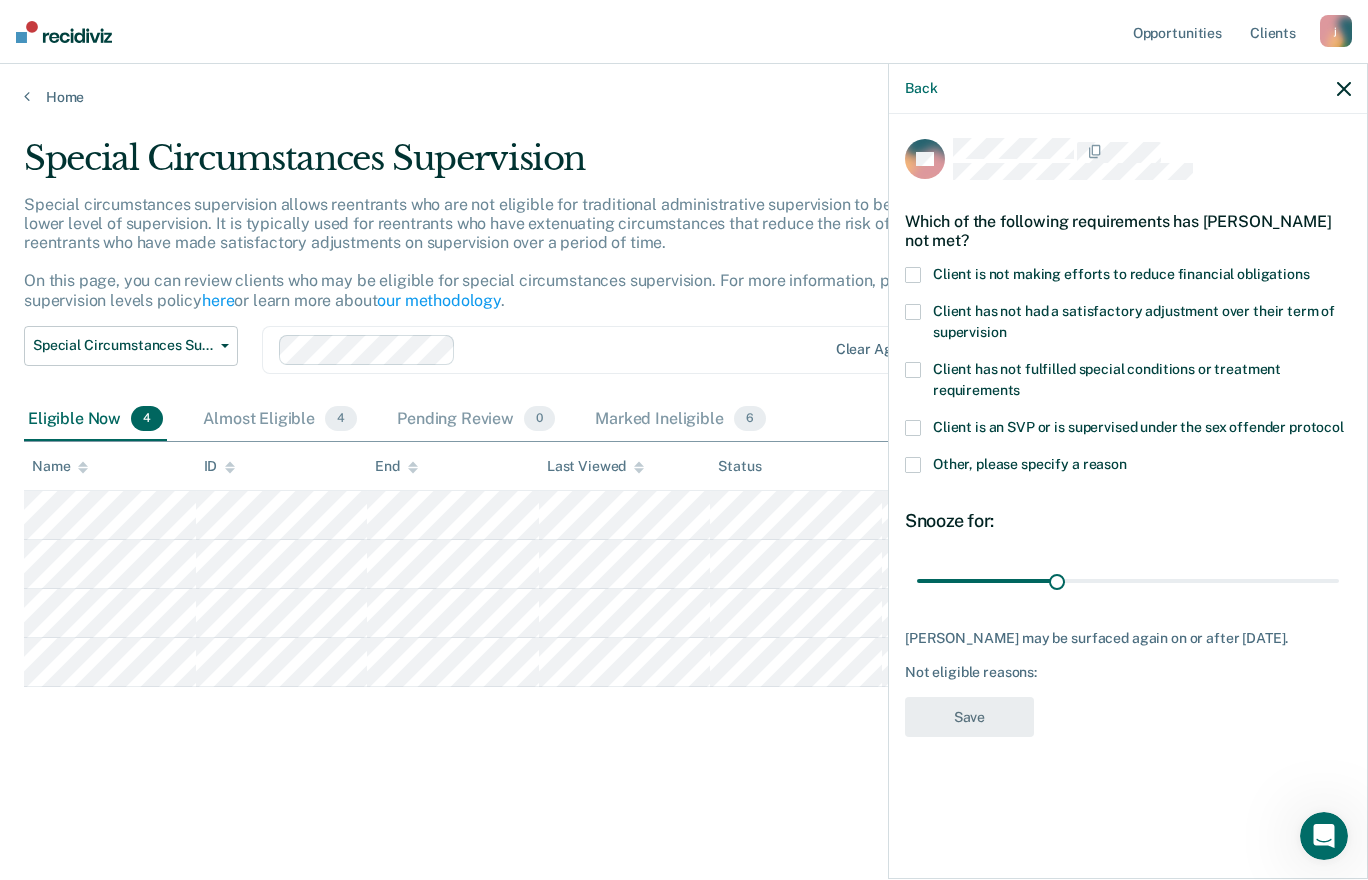 click on "Client is not making efforts to reduce financial obligations" at bounding box center (1121, 274) 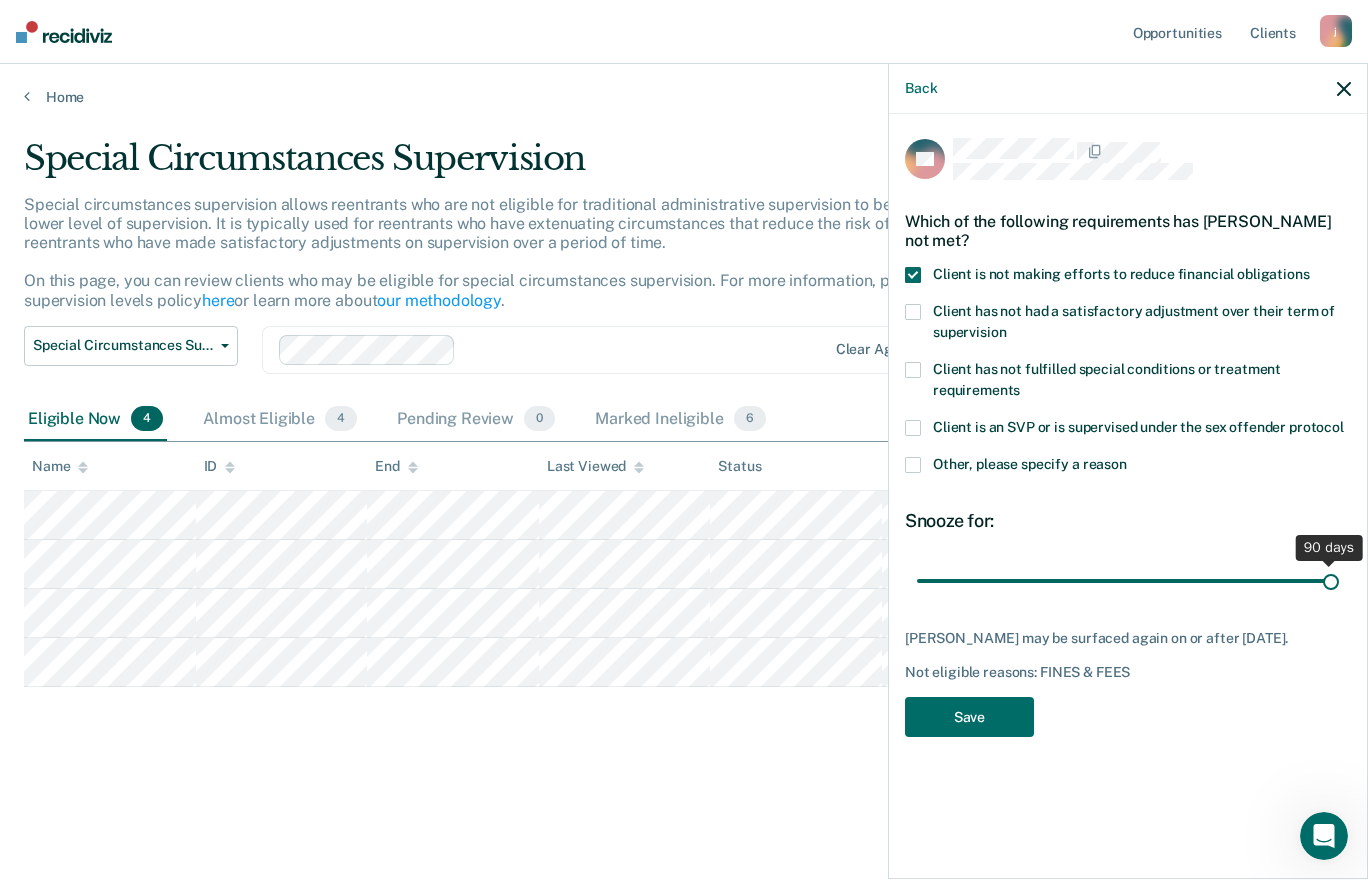 drag, startPoint x: 1055, startPoint y: 577, endPoint x: 1370, endPoint y: 595, distance: 315.51385 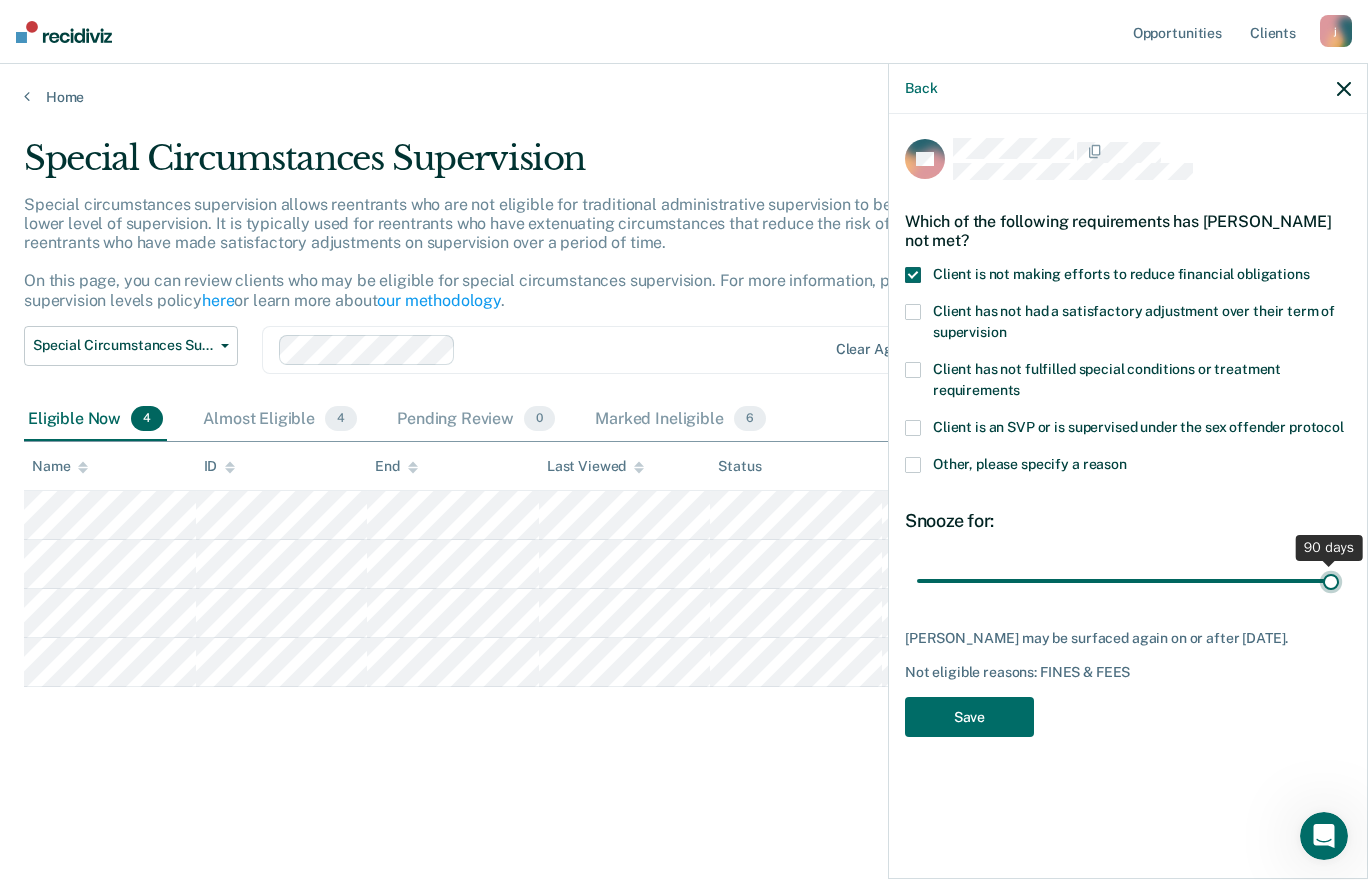 type on "90" 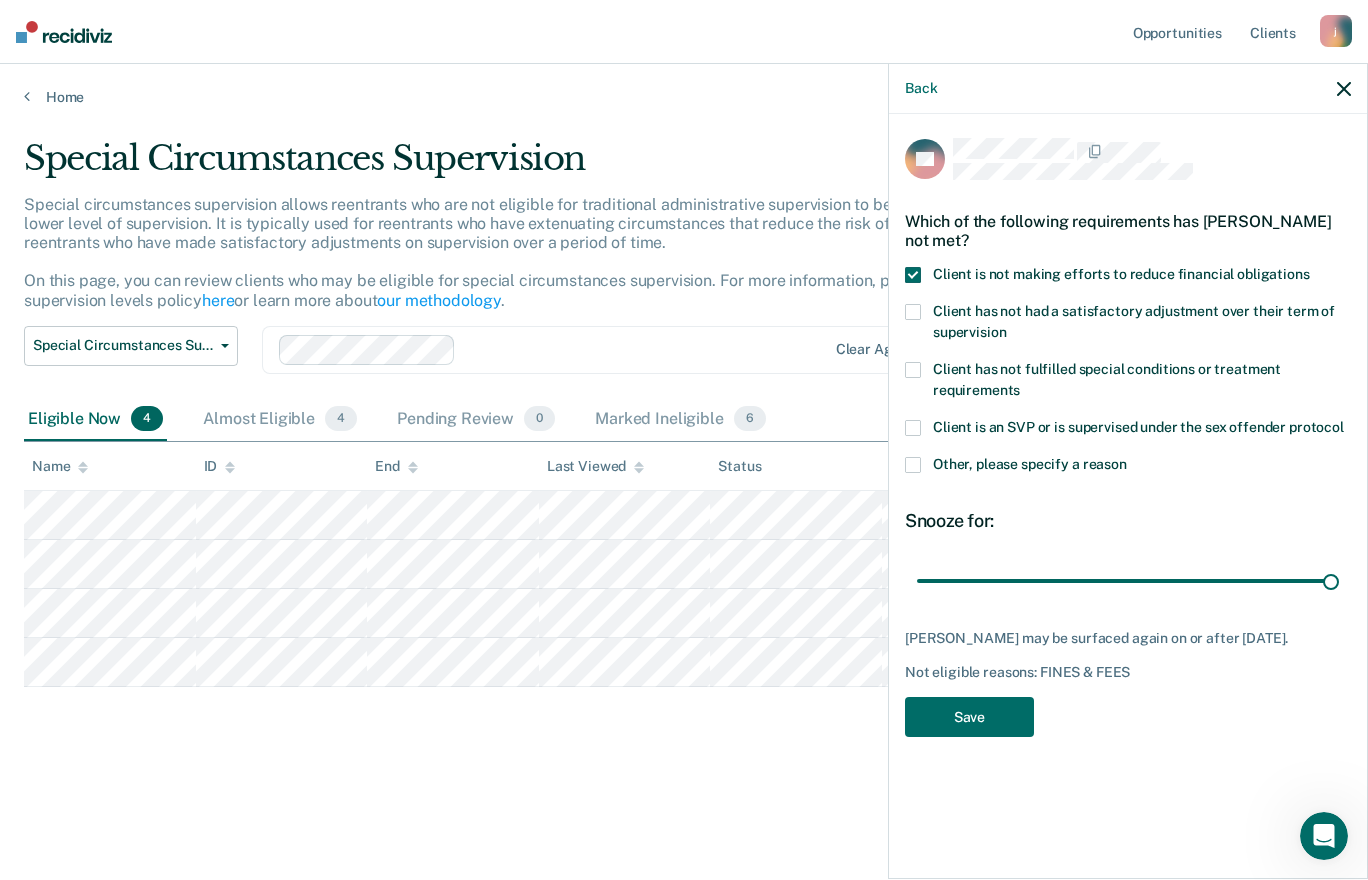 click on "Client has not had a satisfactory adjustment over their term of supervision" at bounding box center [1134, 321] 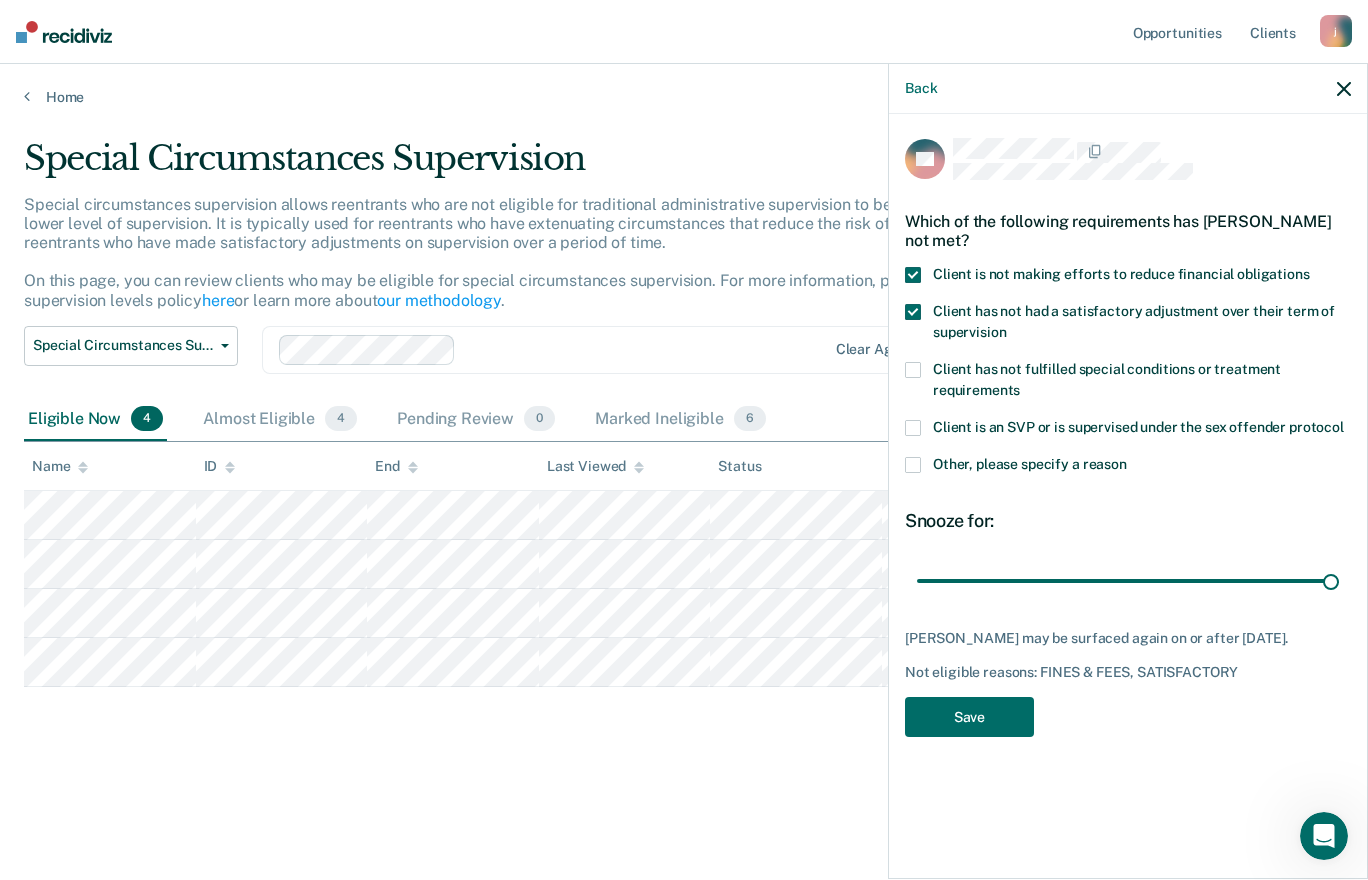 click on "Client has not had a satisfactory adjustment over their term of supervision" at bounding box center (1128, 325) 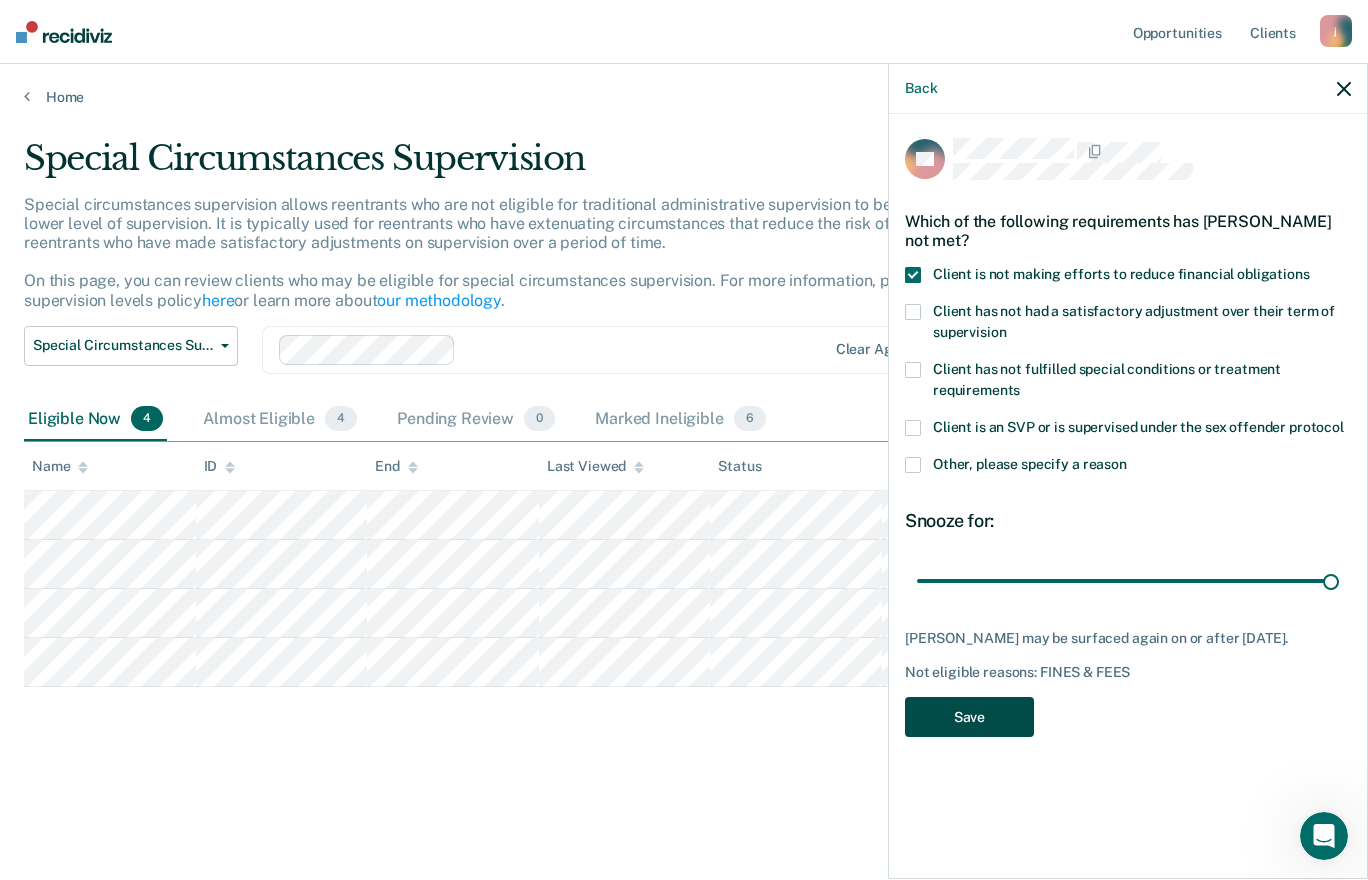 click on "Save" at bounding box center [969, 717] 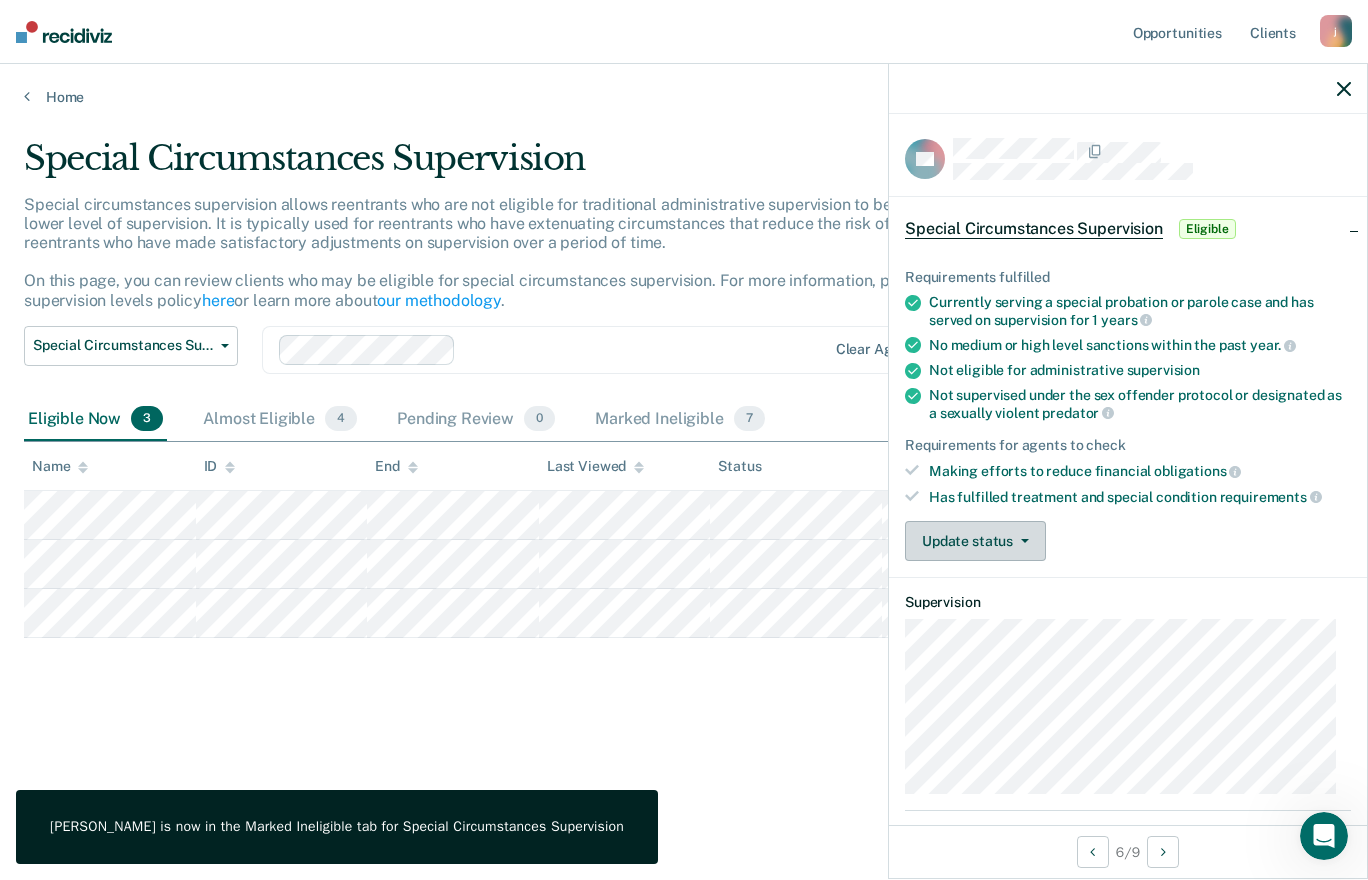 click on "Update status" at bounding box center (975, 541) 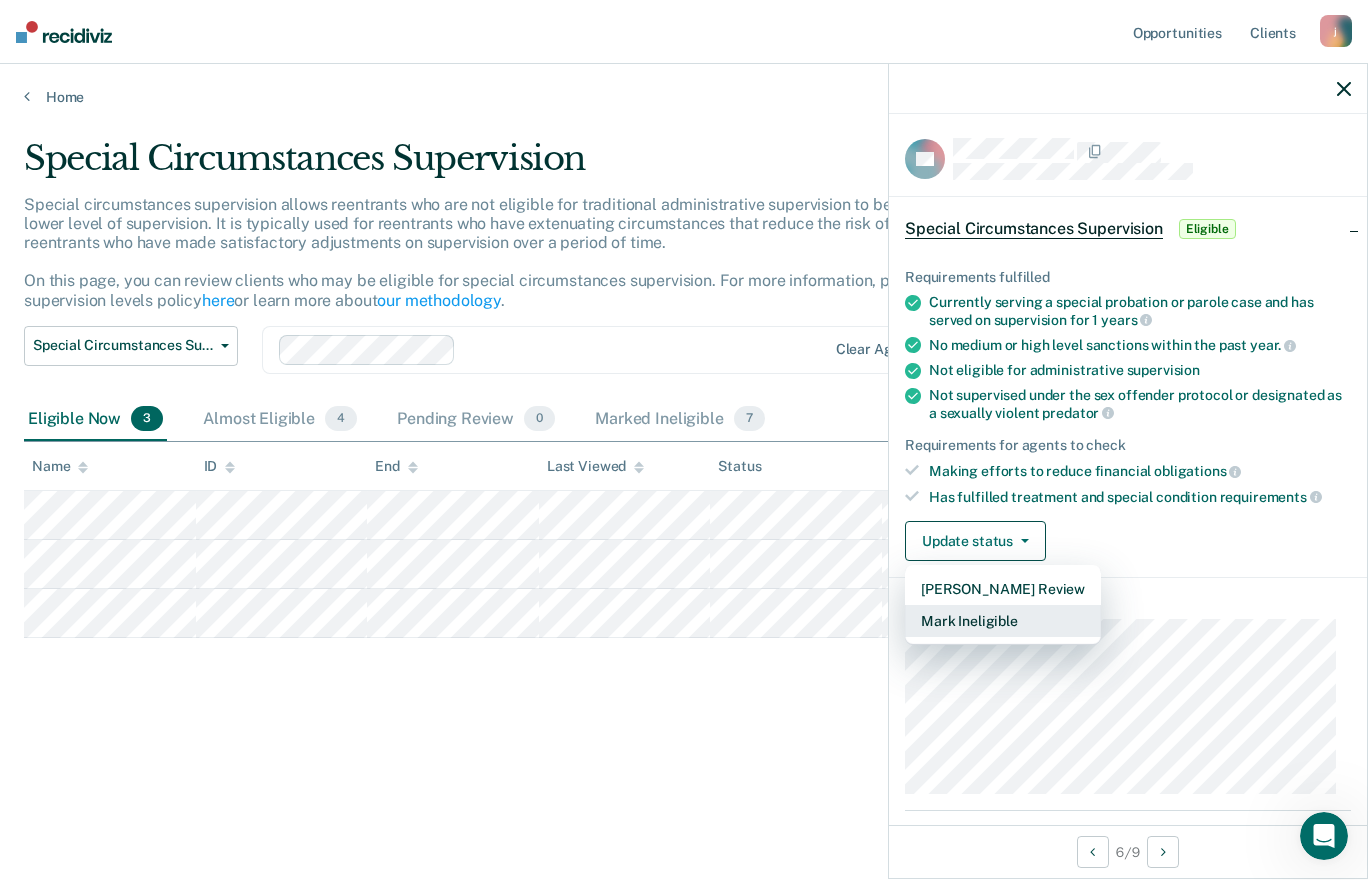 click on "Mark Ineligible" at bounding box center (1003, 621) 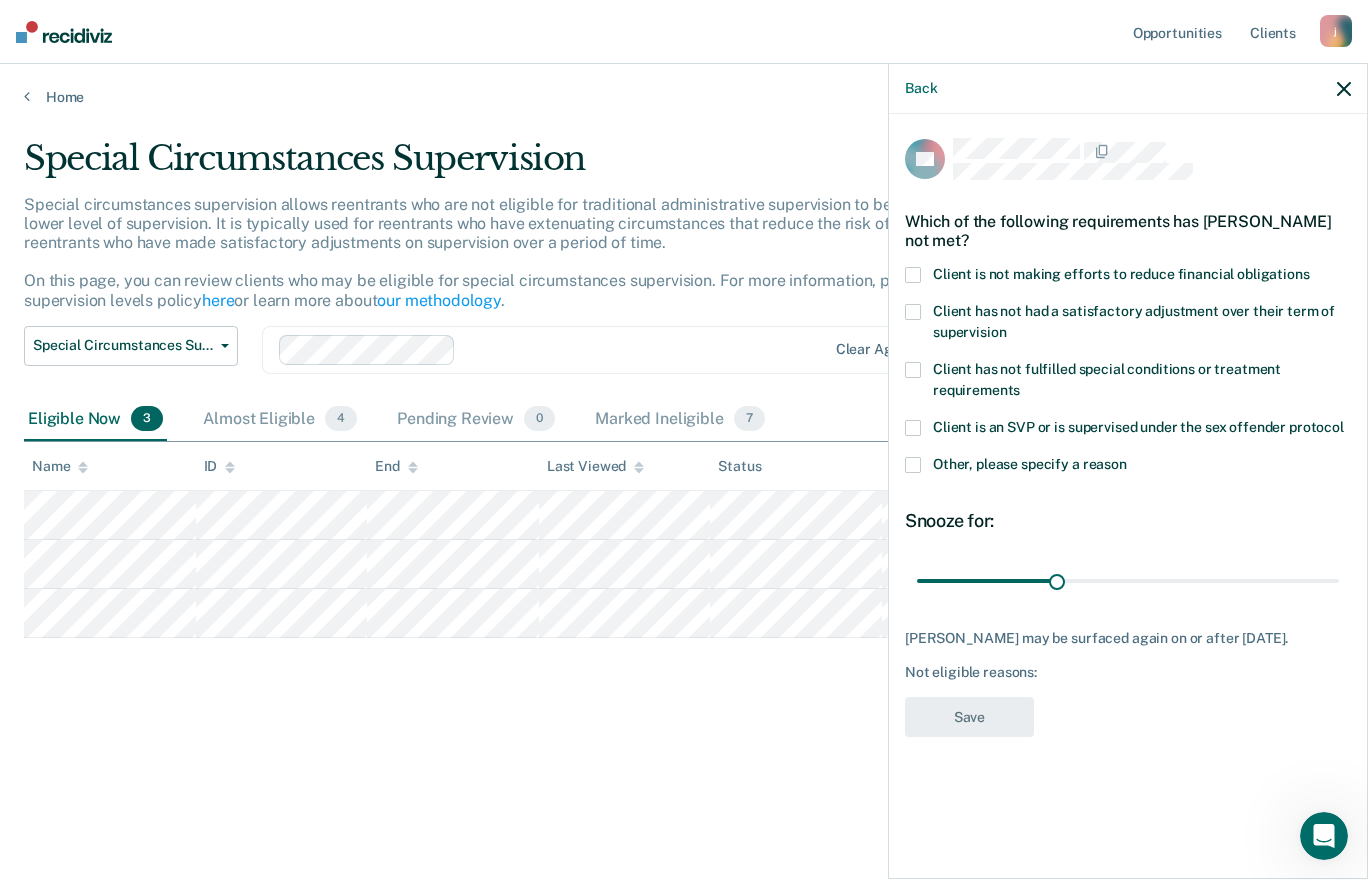 click on "Client is not making efforts to reduce financial obligations" at bounding box center (1121, 274) 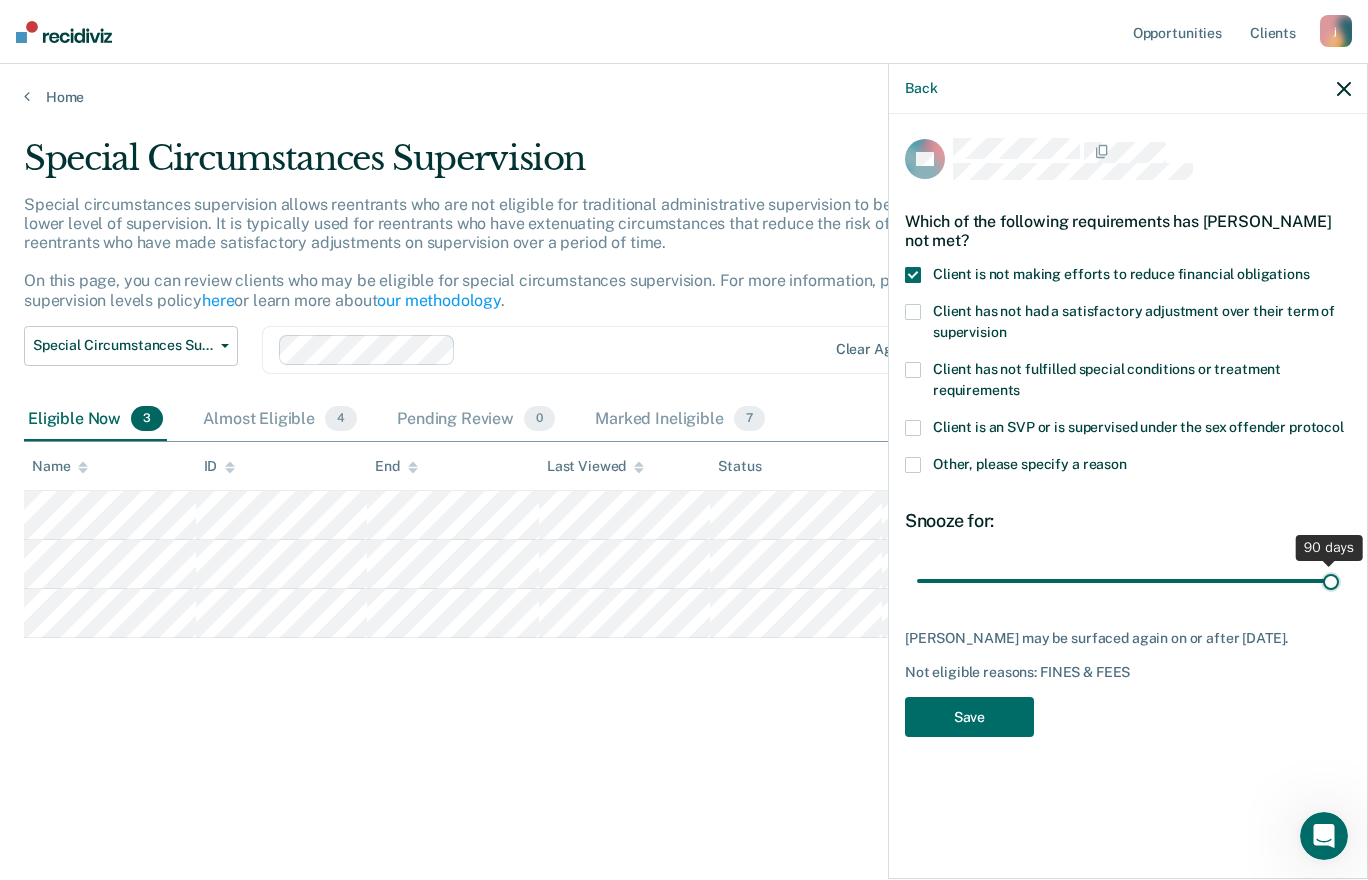 drag, startPoint x: 1058, startPoint y: 579, endPoint x: 1370, endPoint y: 523, distance: 316.9858 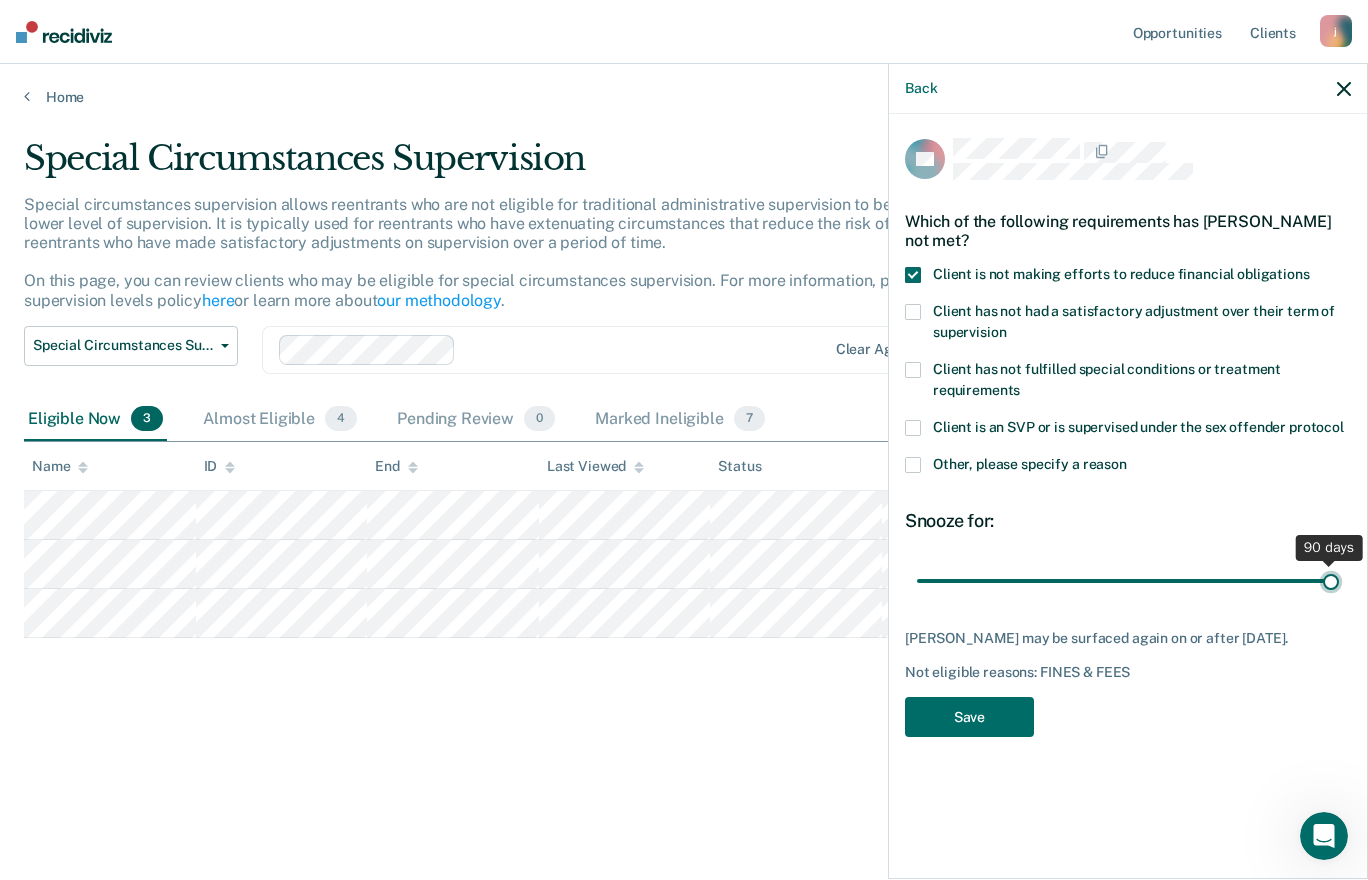 type on "90" 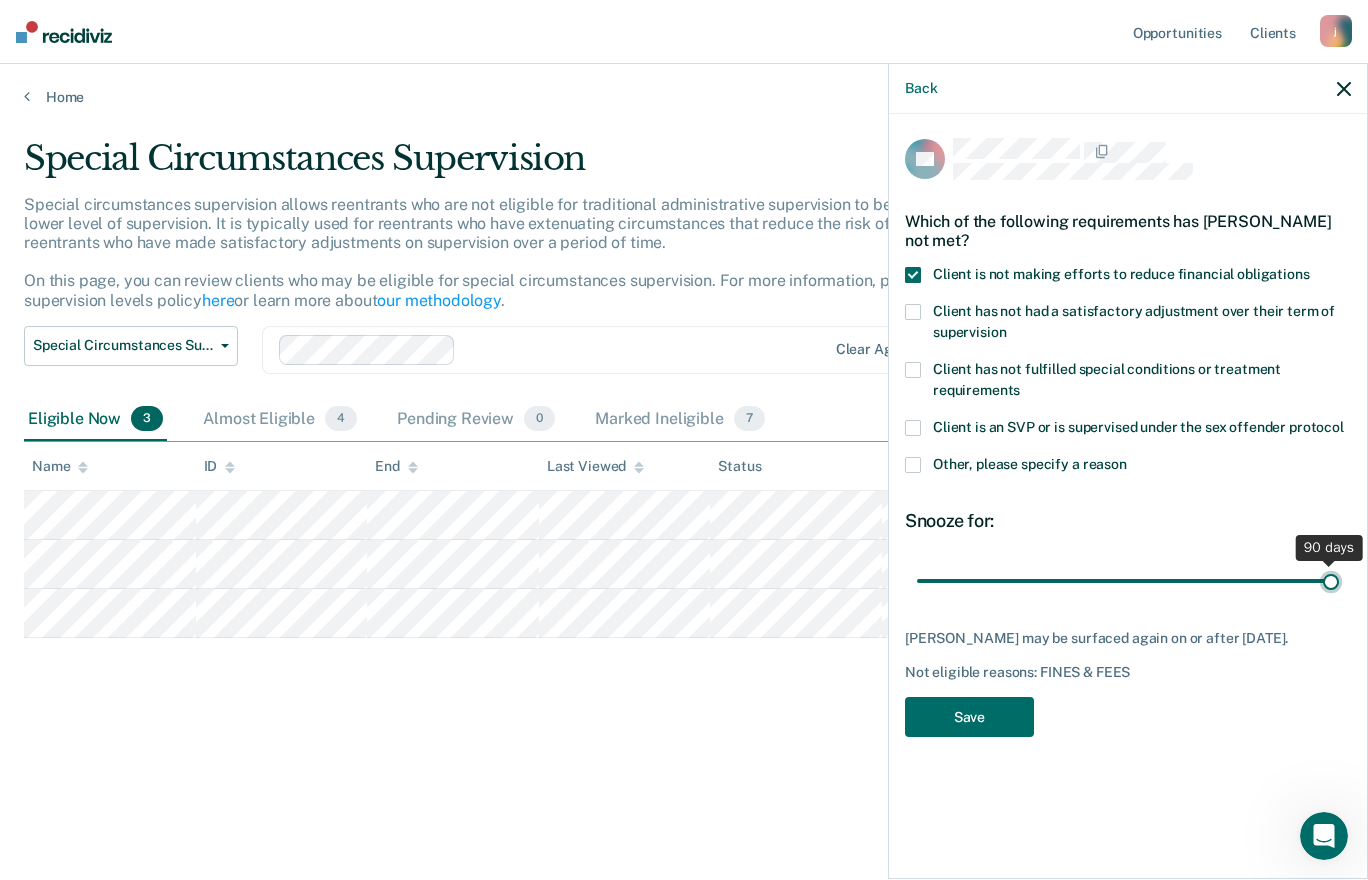 click at bounding box center [1128, 580] 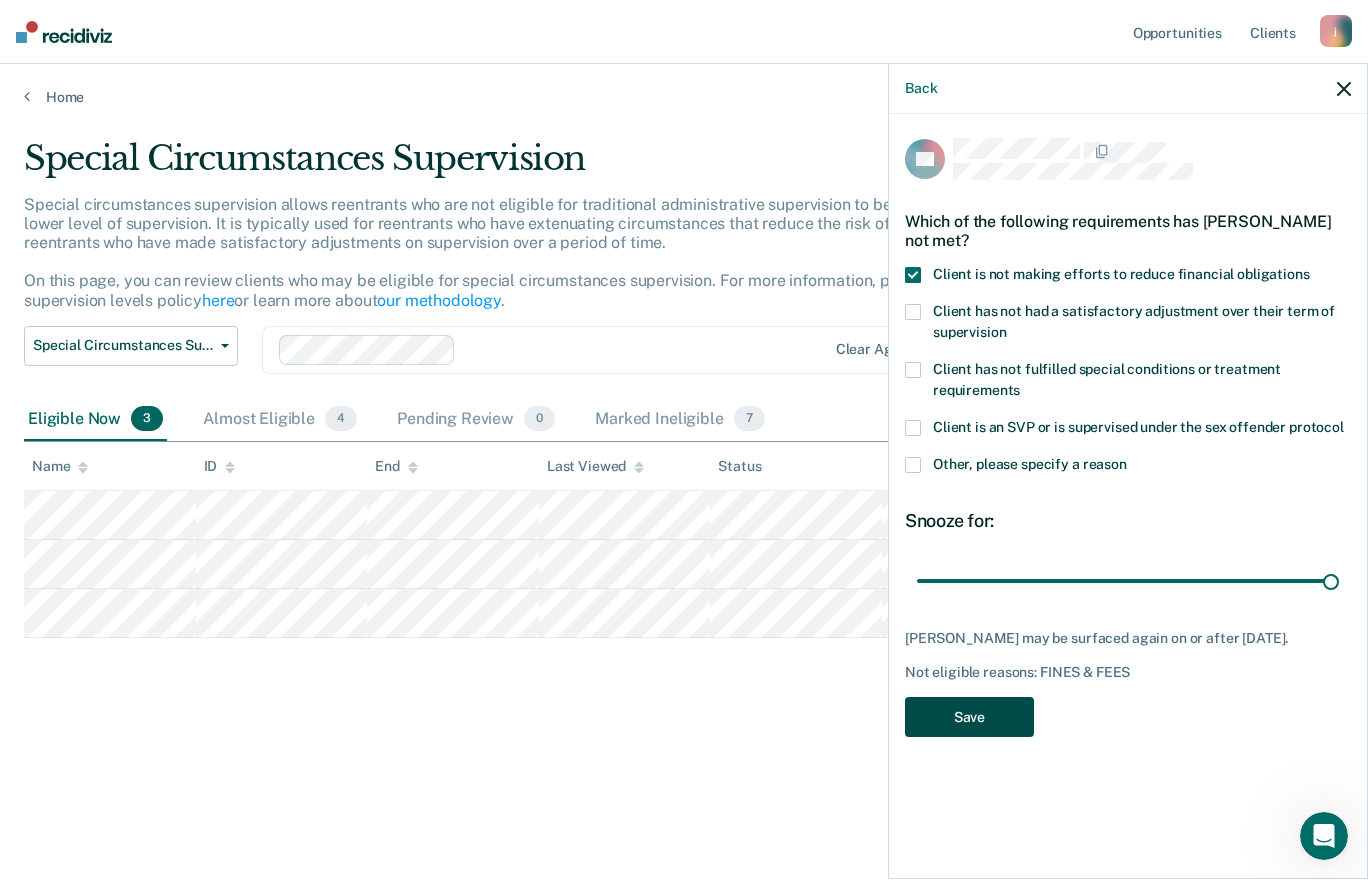 click on "Save" at bounding box center (969, 717) 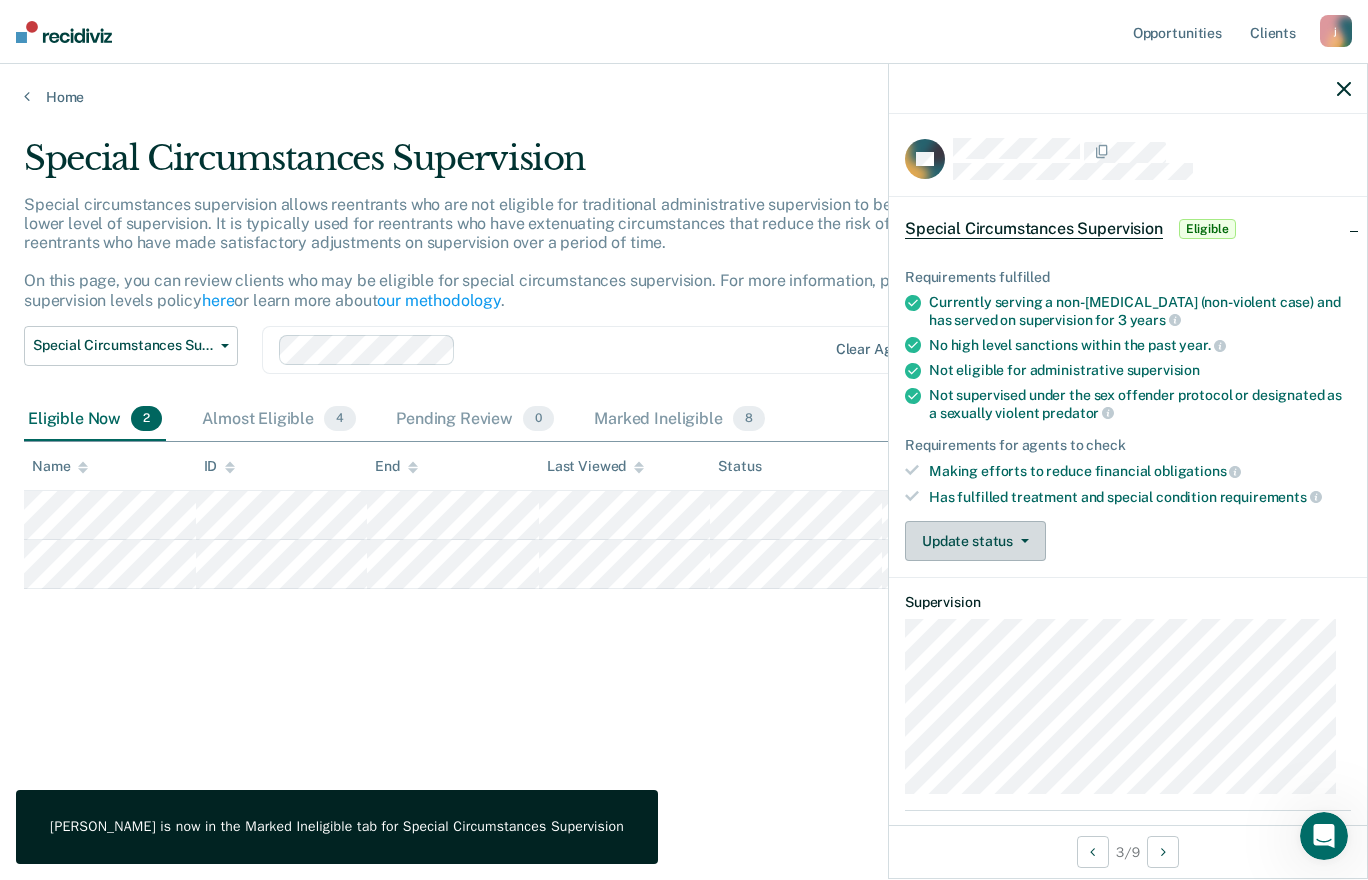 click on "Update status" at bounding box center (975, 541) 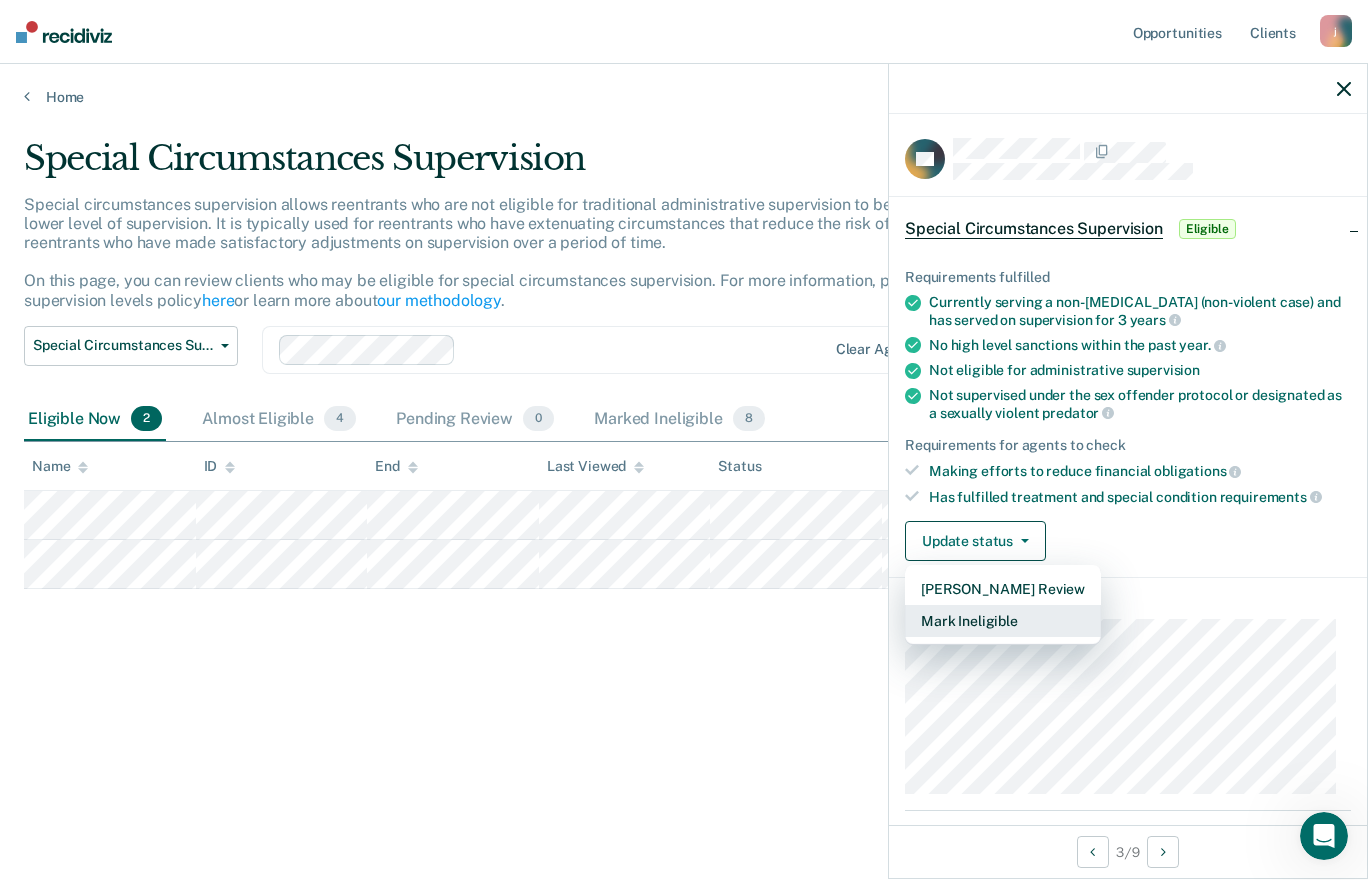 click on "Mark Ineligible" at bounding box center (1003, 621) 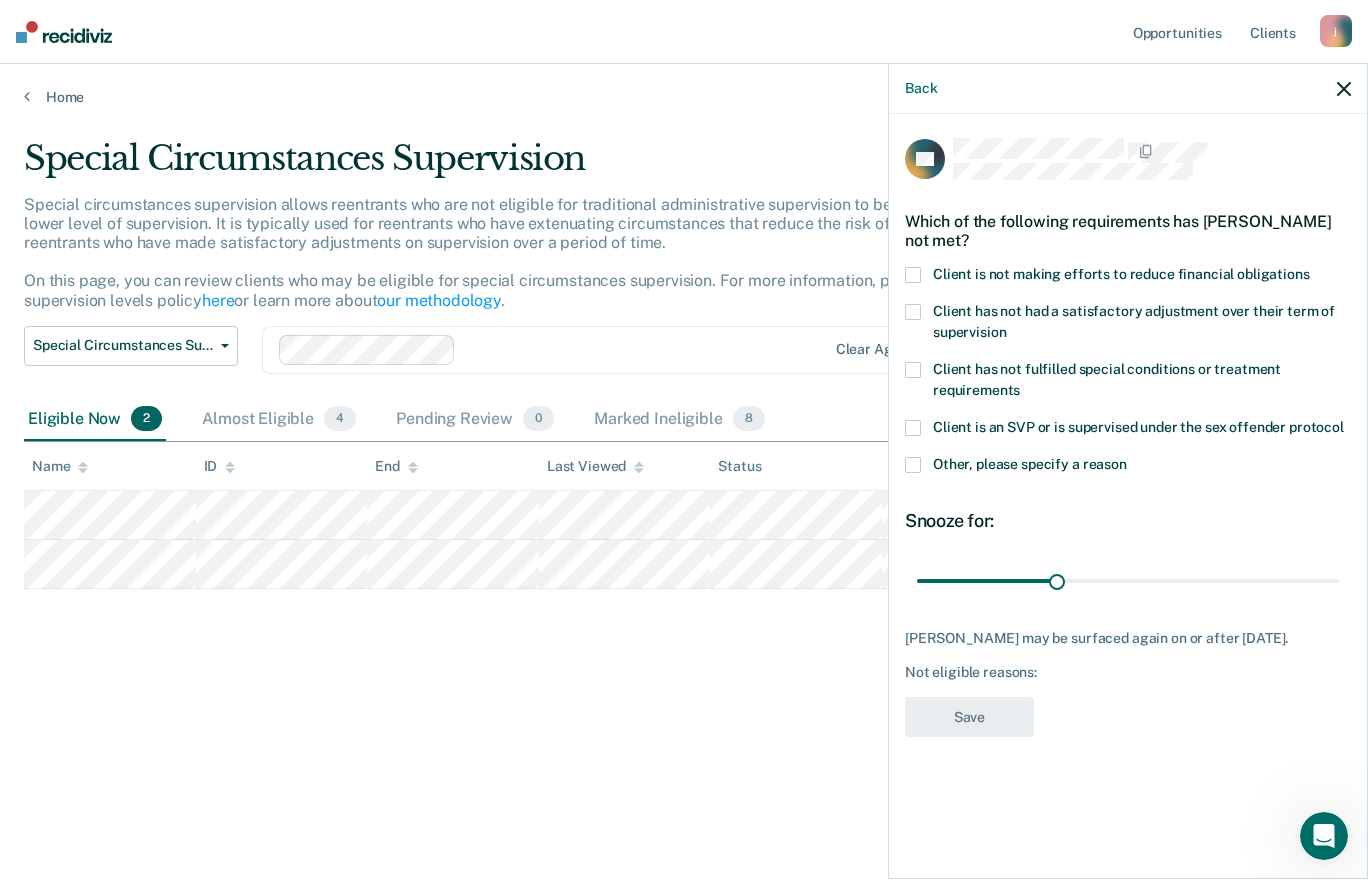 click on "Client is not making efforts to reduce financial obligations" at bounding box center [1121, 274] 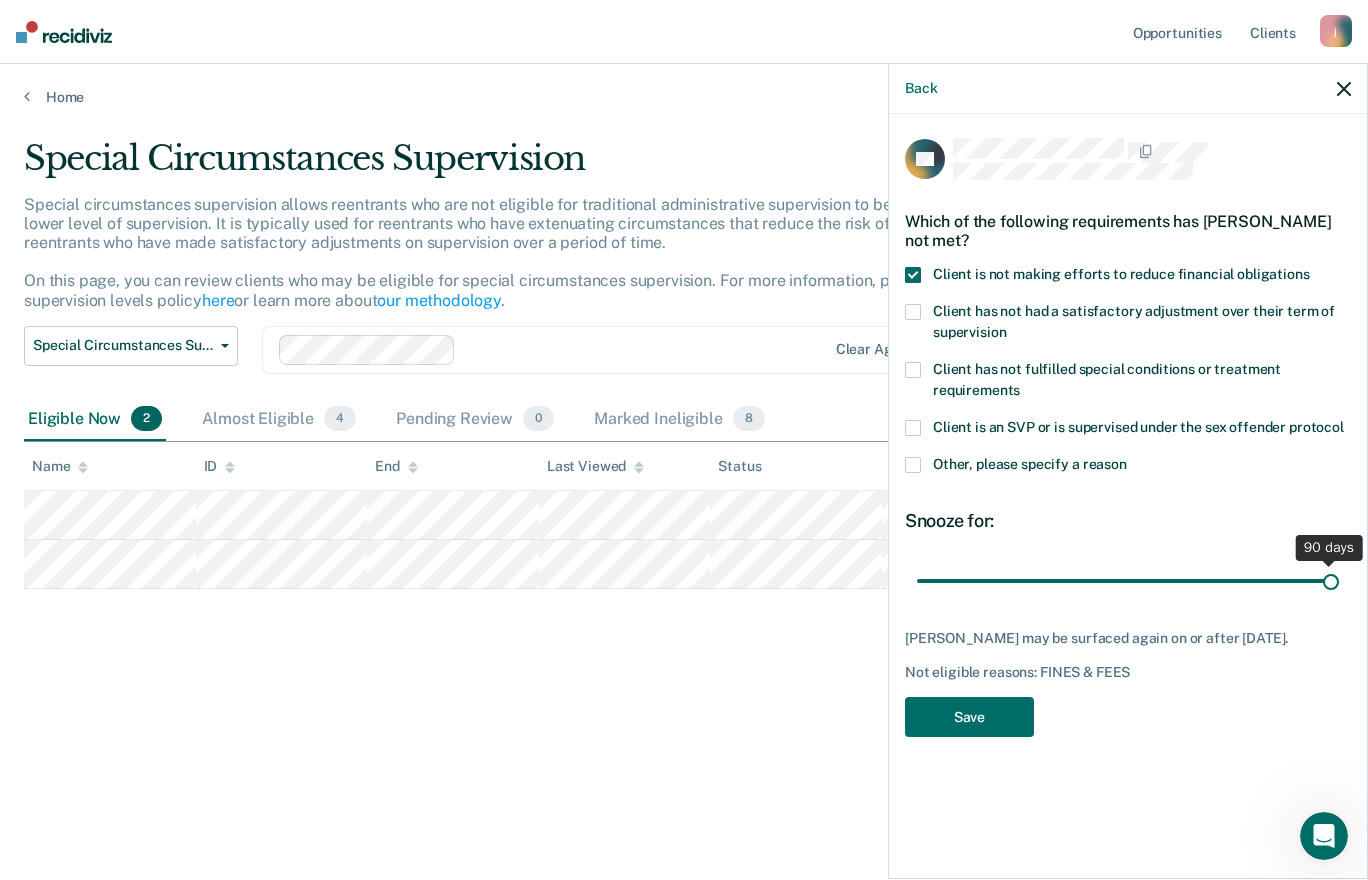drag, startPoint x: 1057, startPoint y: 580, endPoint x: 1370, endPoint y: 630, distance: 316.96844 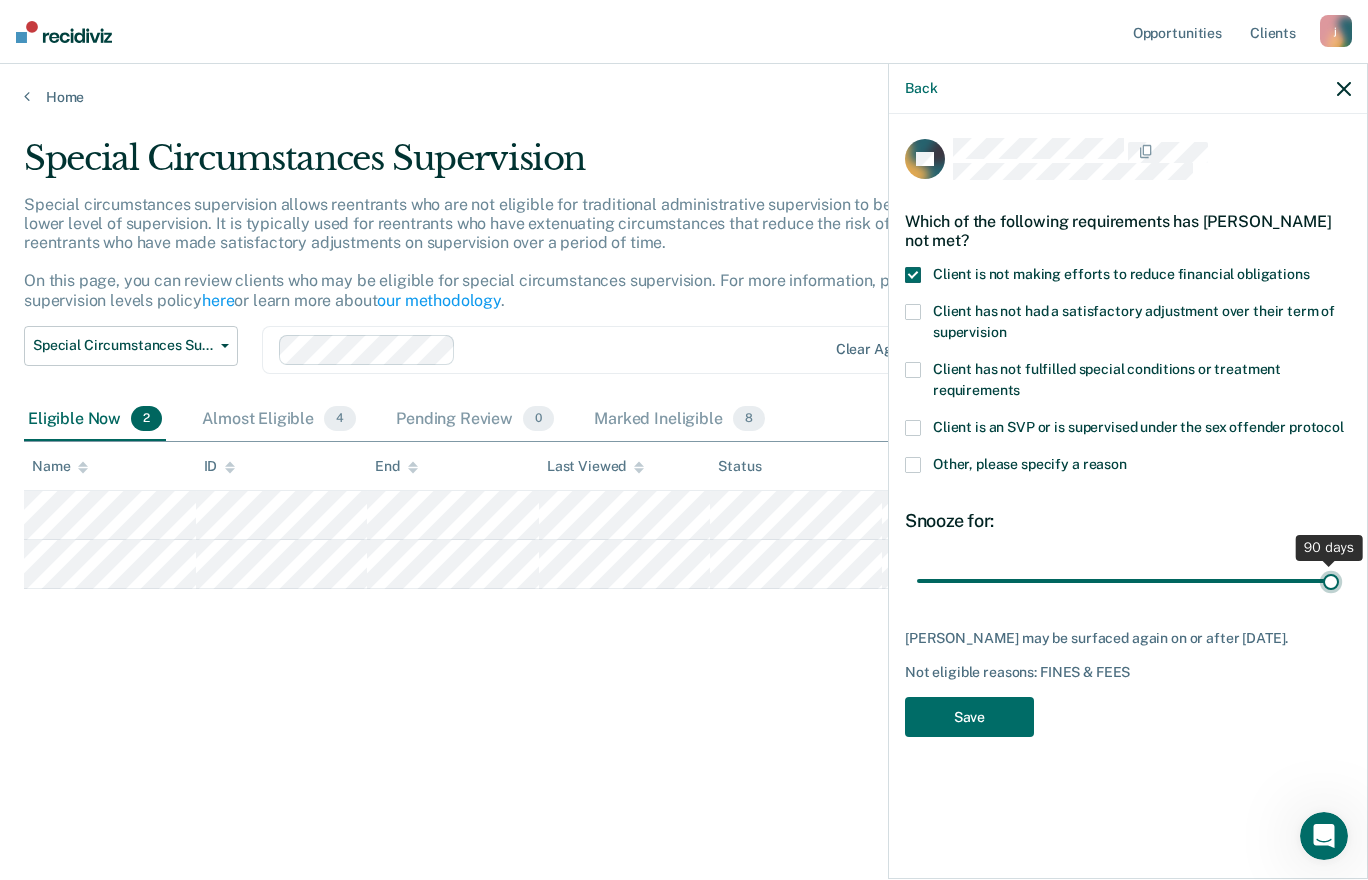 type on "90" 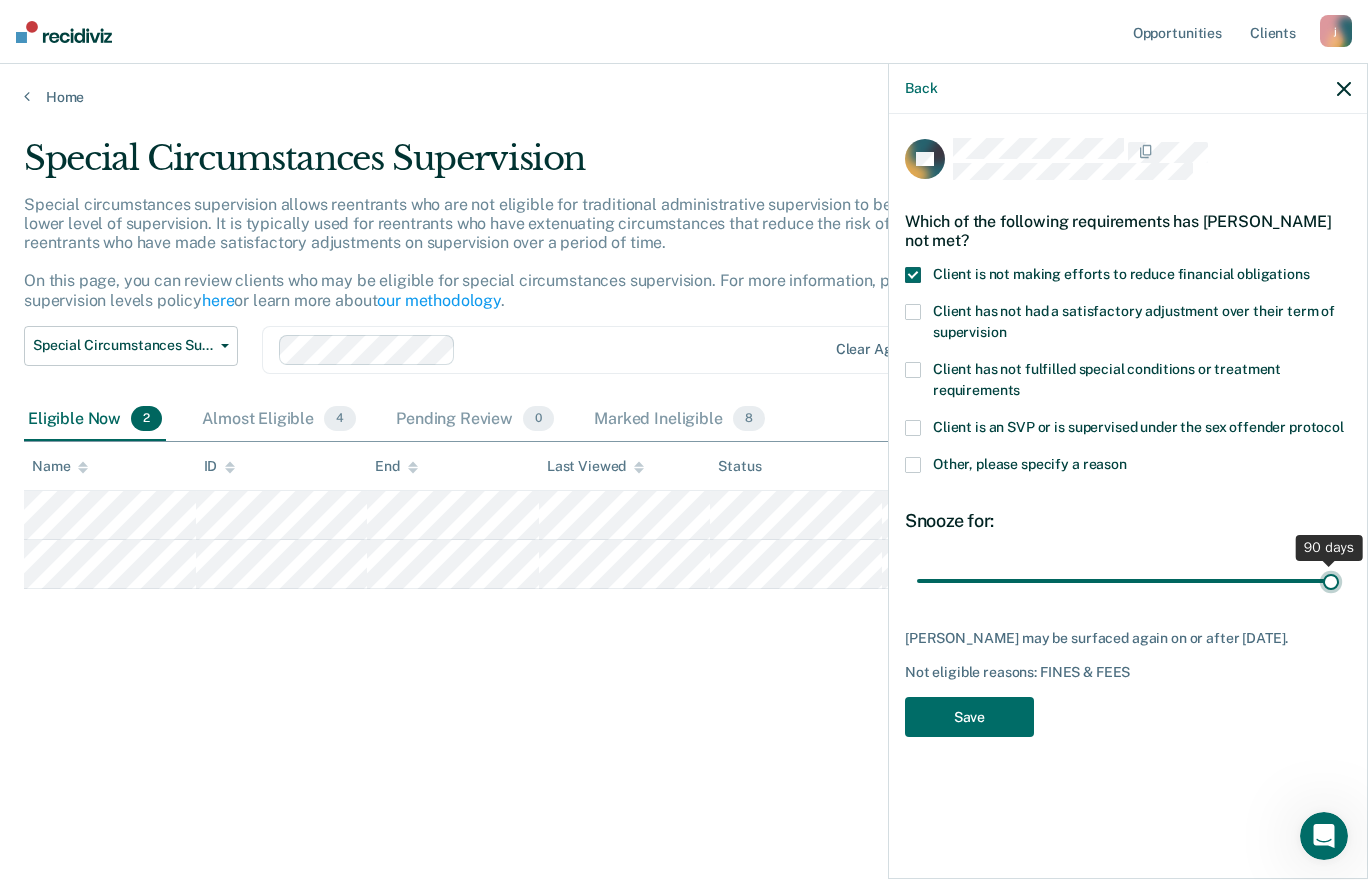 click at bounding box center [1128, 580] 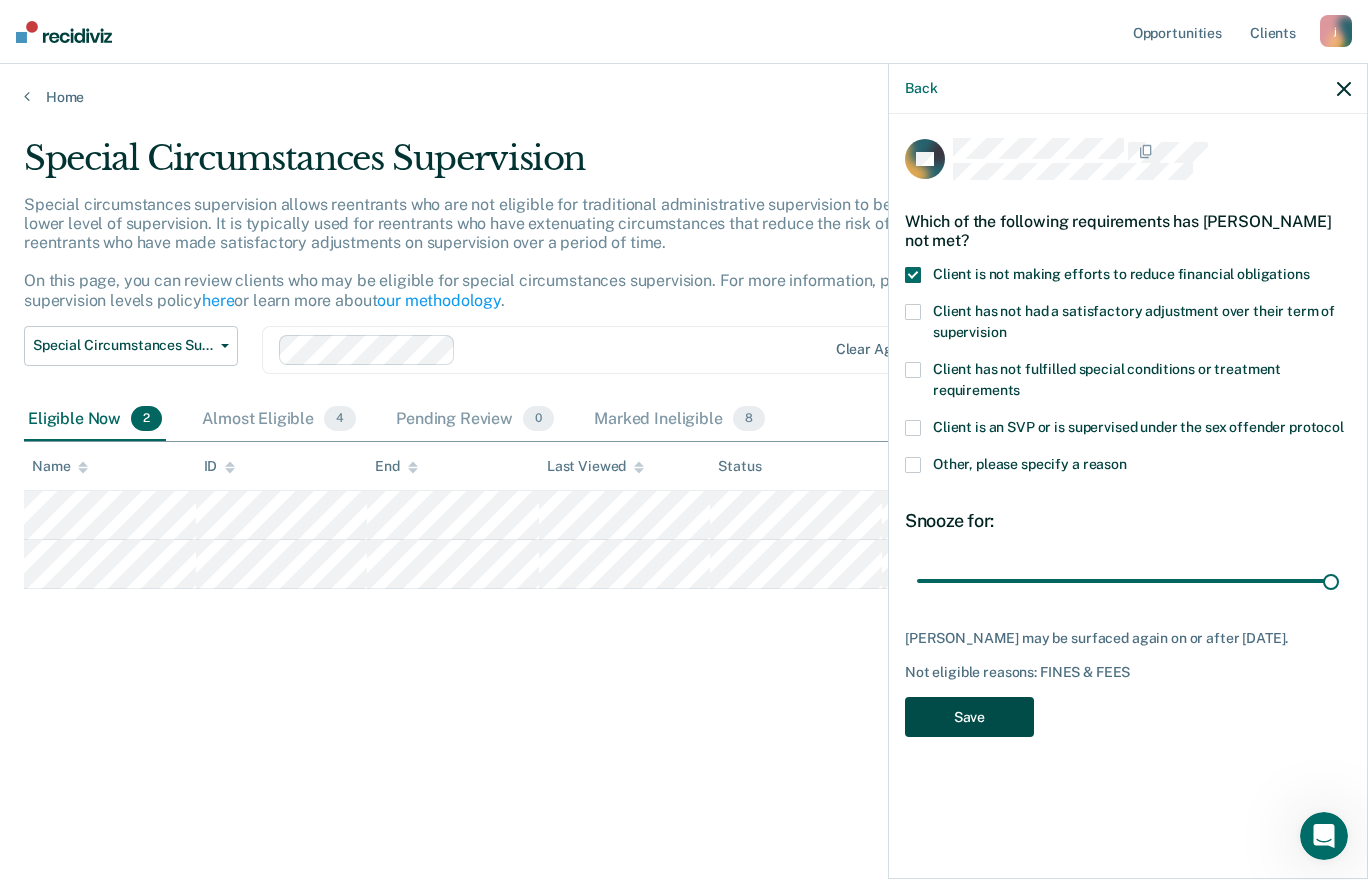click on "Save" at bounding box center (969, 717) 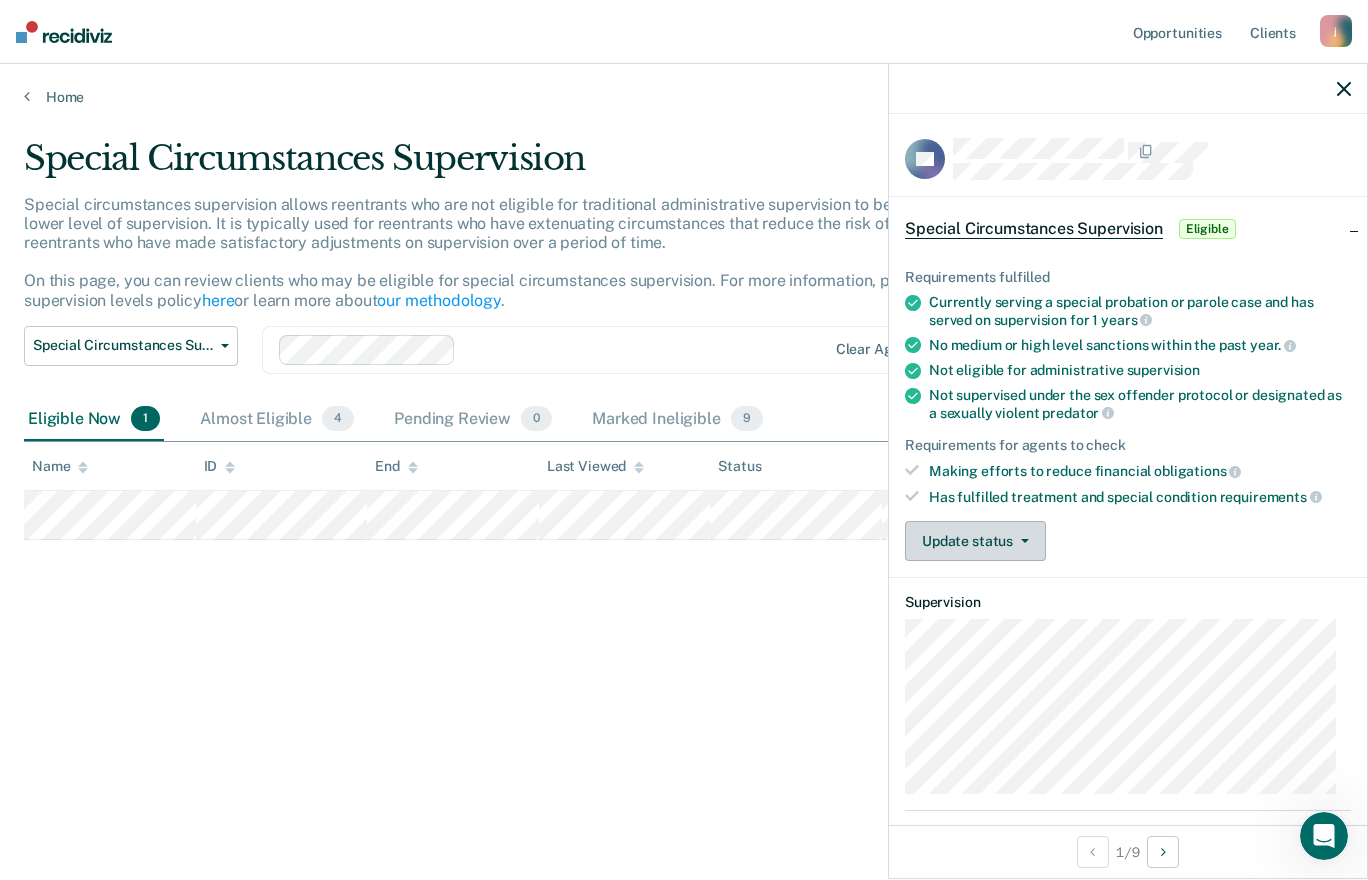 click on "Update status" at bounding box center (975, 541) 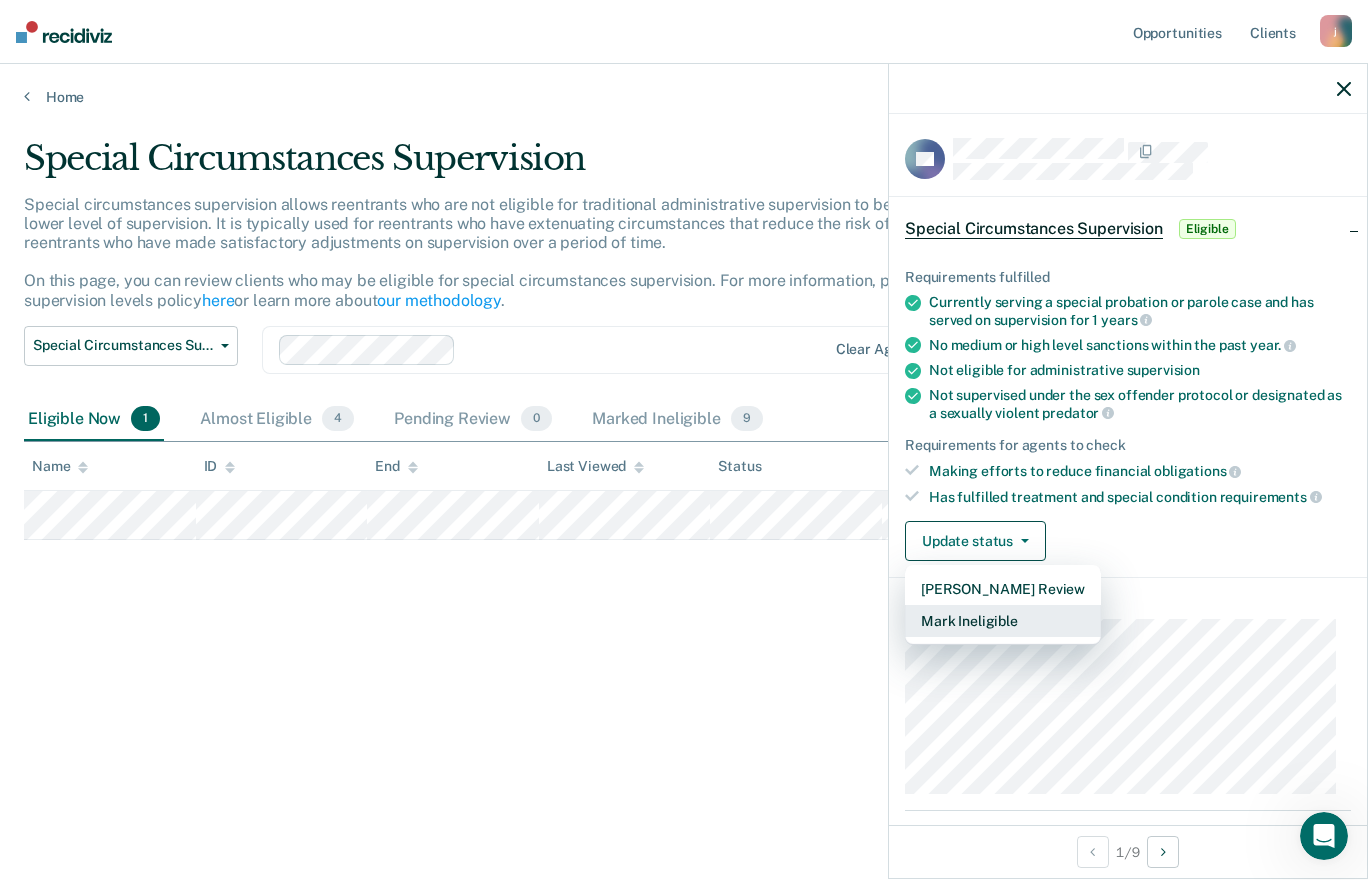 click on "Mark Ineligible" at bounding box center (1003, 621) 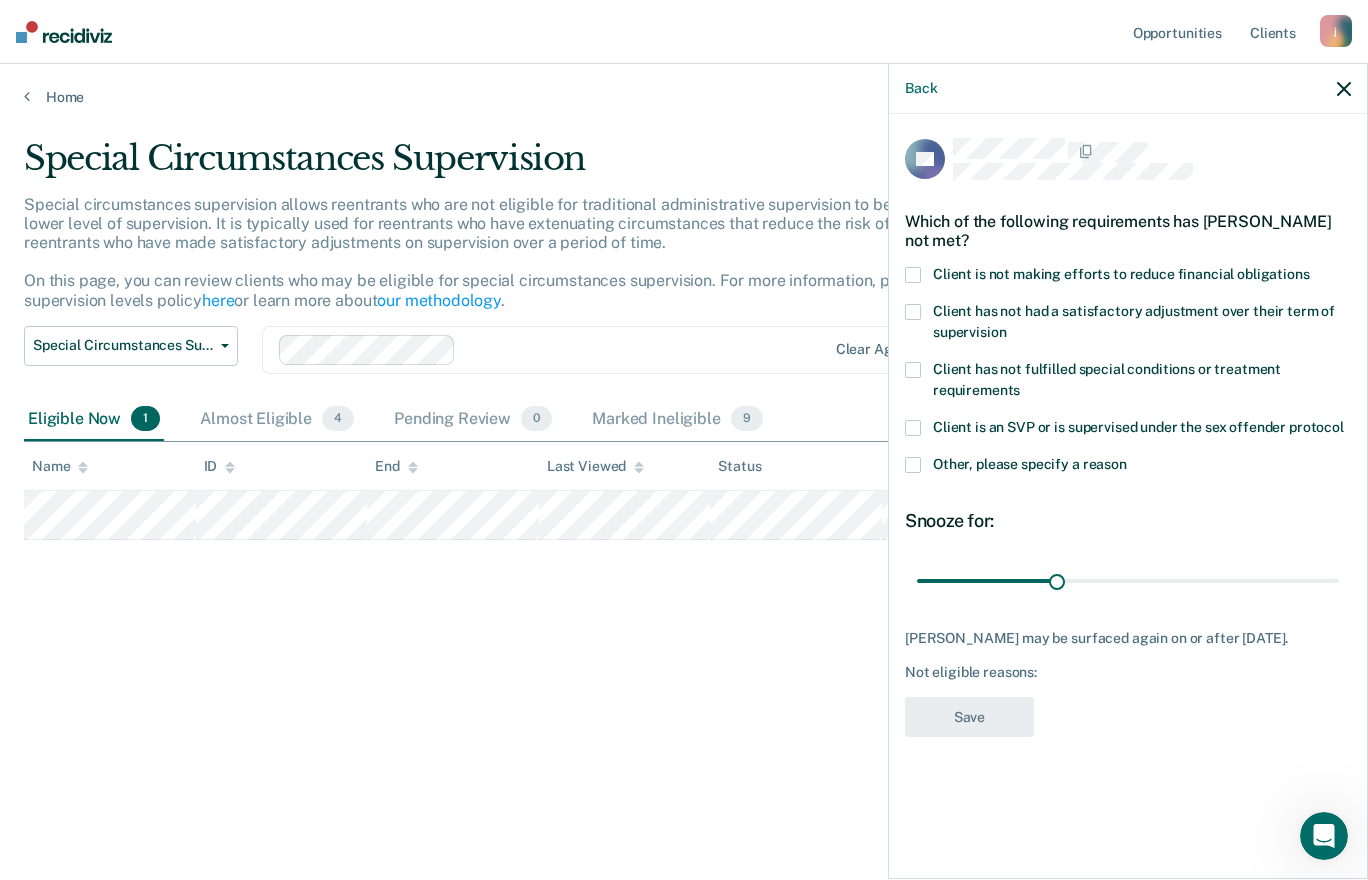 click at bounding box center (913, 275) 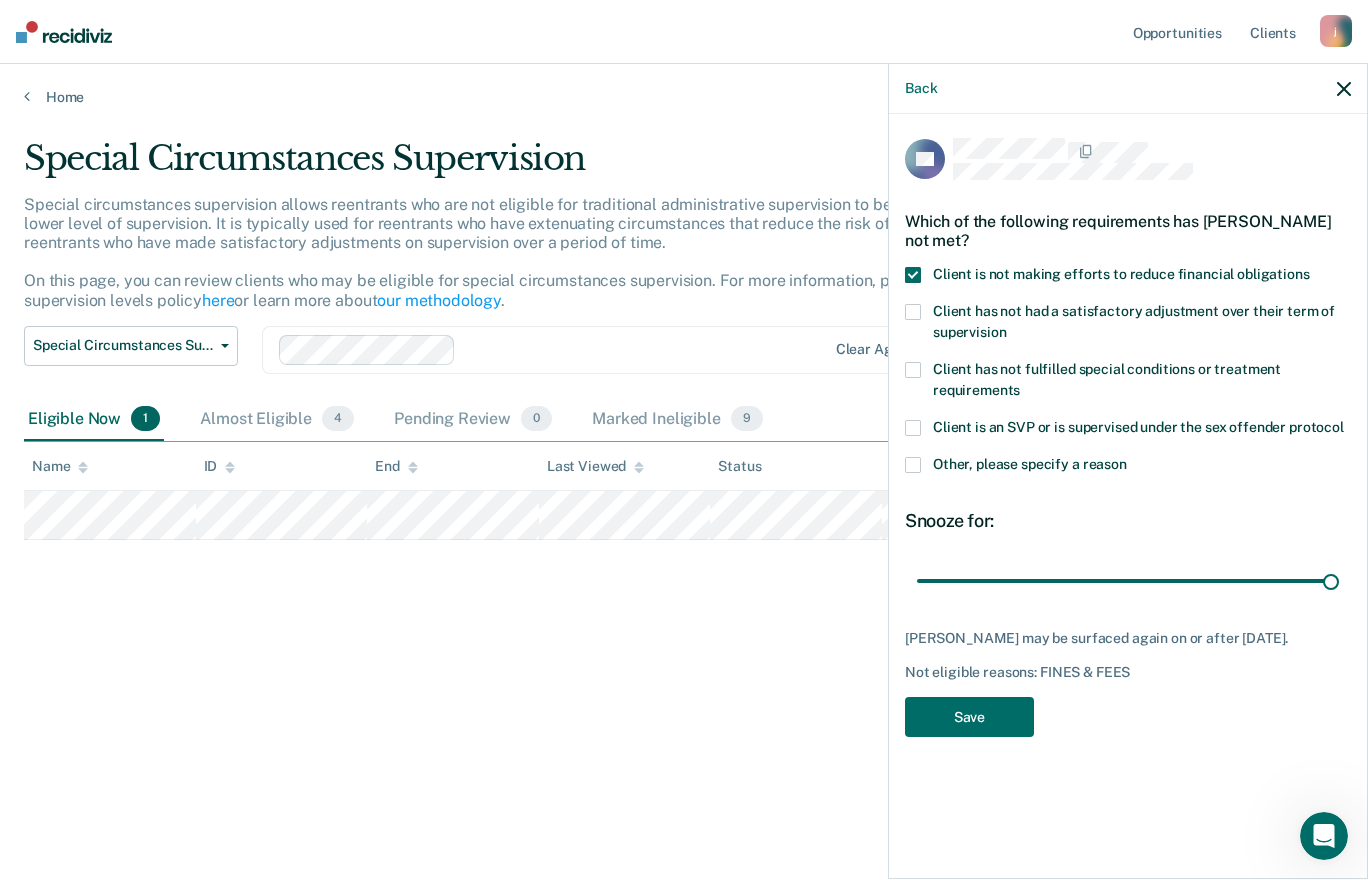 drag, startPoint x: 1053, startPoint y: 579, endPoint x: 1367, endPoint y: 602, distance: 314.84122 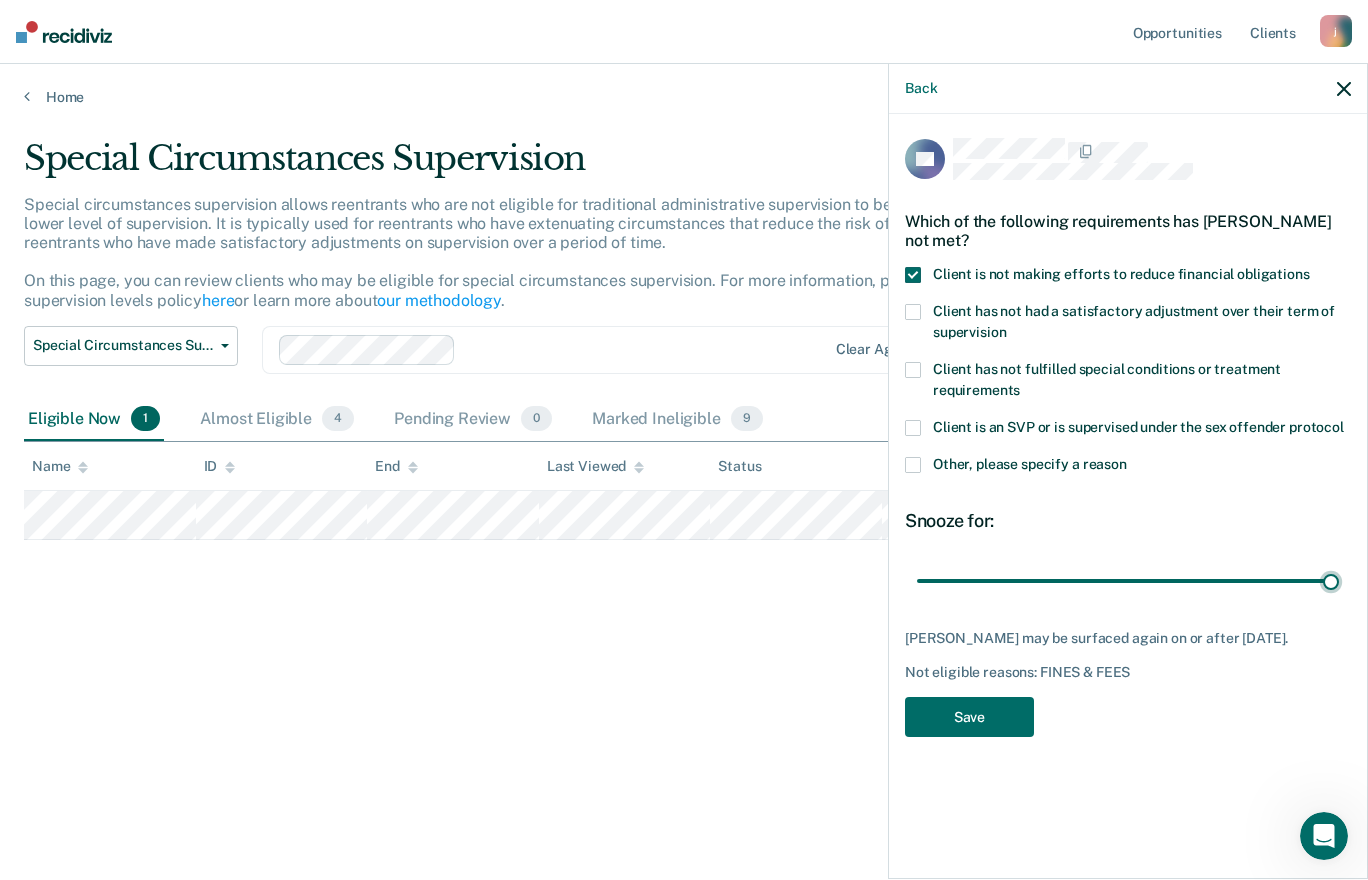 type on "90" 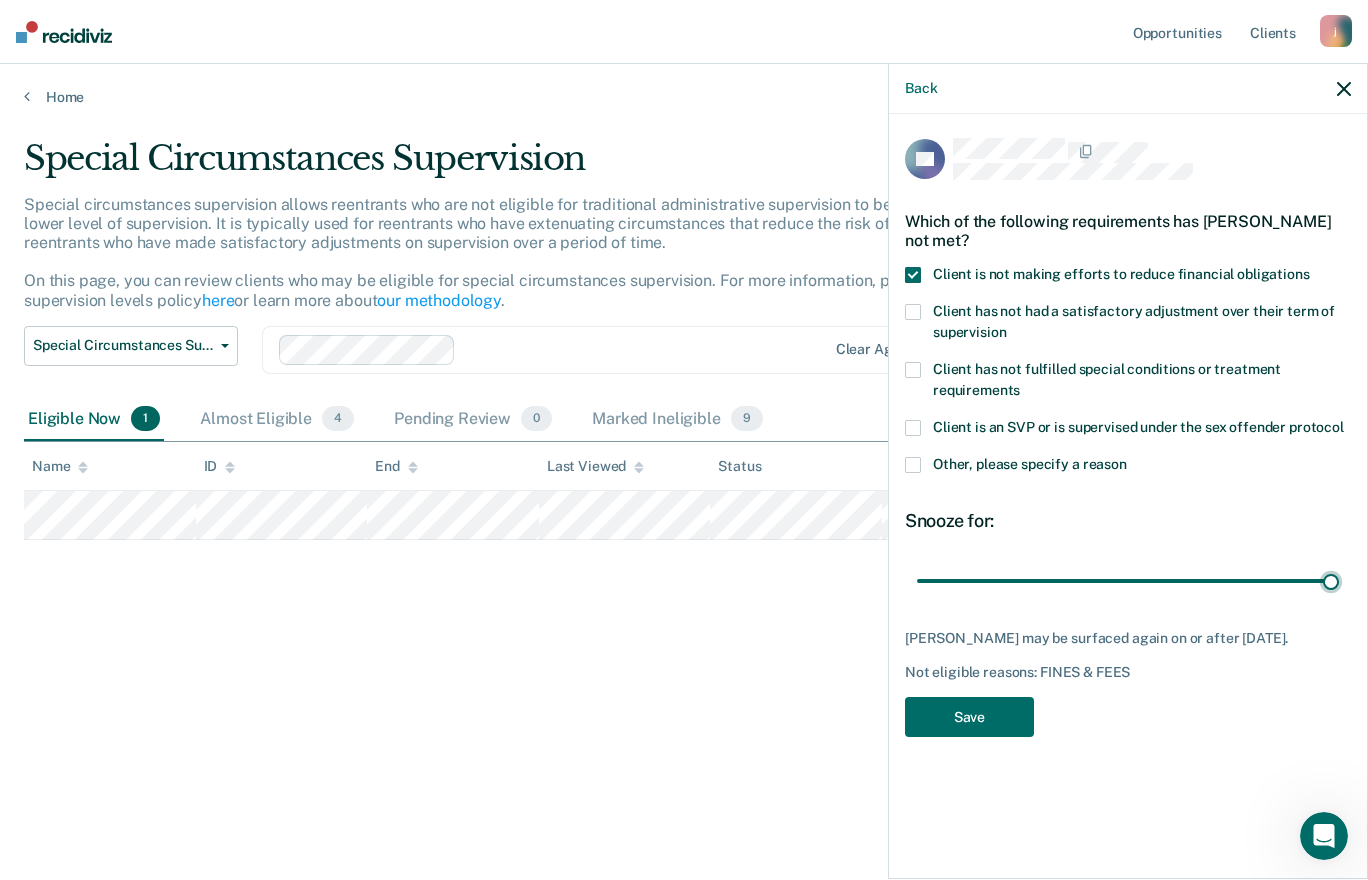 click at bounding box center [1128, 580] 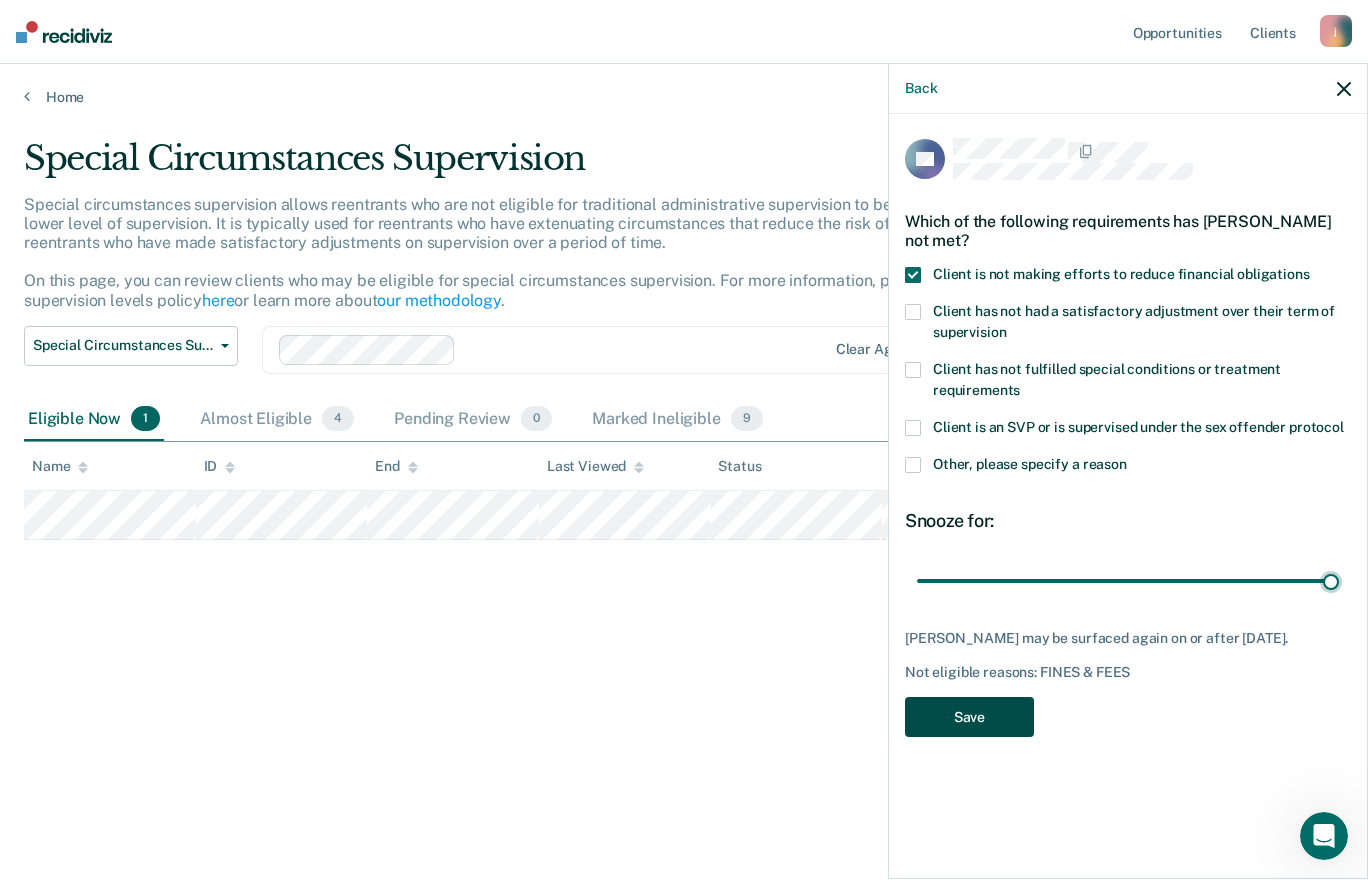 click on "Save" at bounding box center [969, 717] 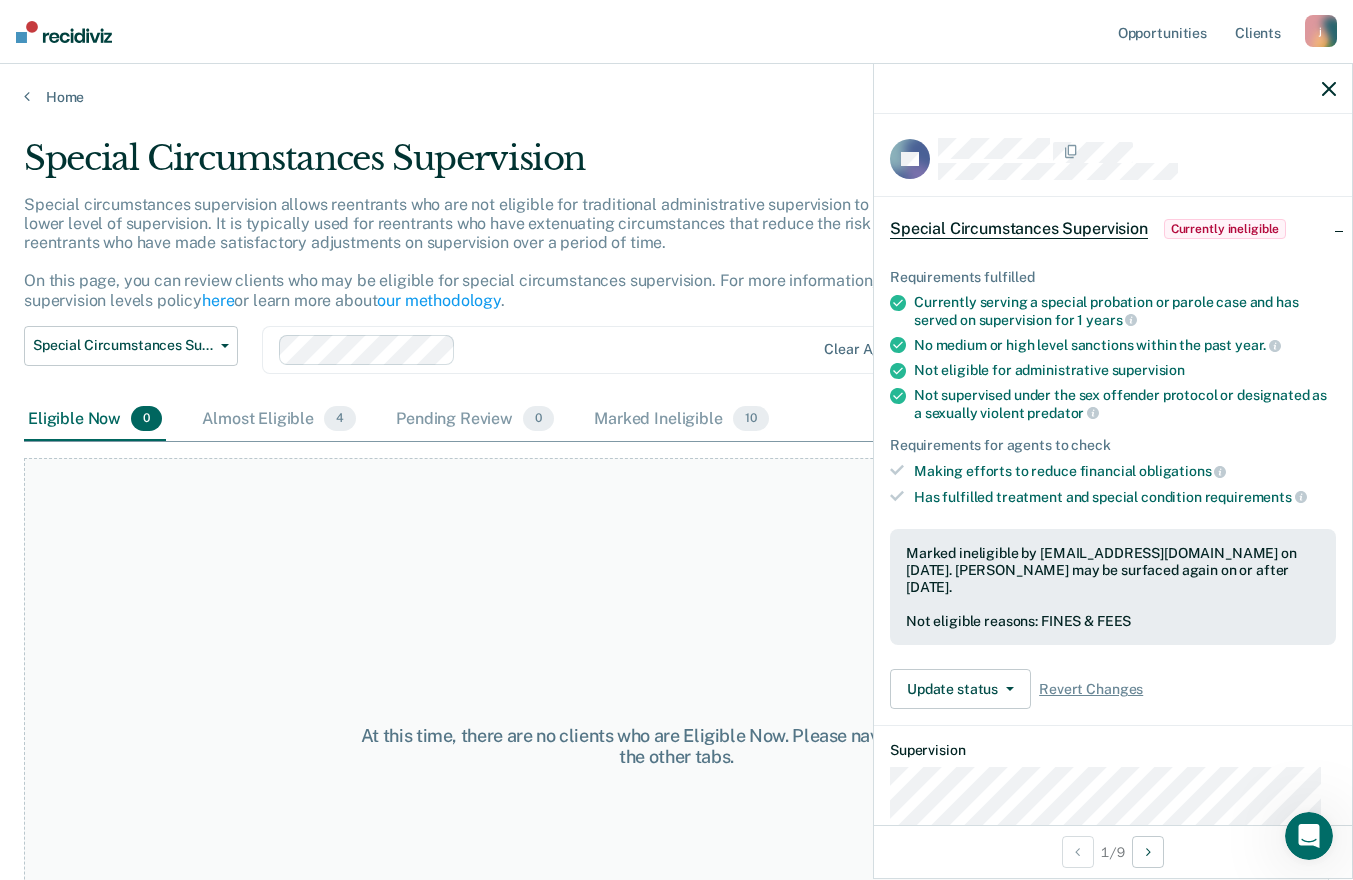 click on "At this time, there are no clients who are Eligible Now. Please navigate to one of the other tabs." at bounding box center [676, 746] 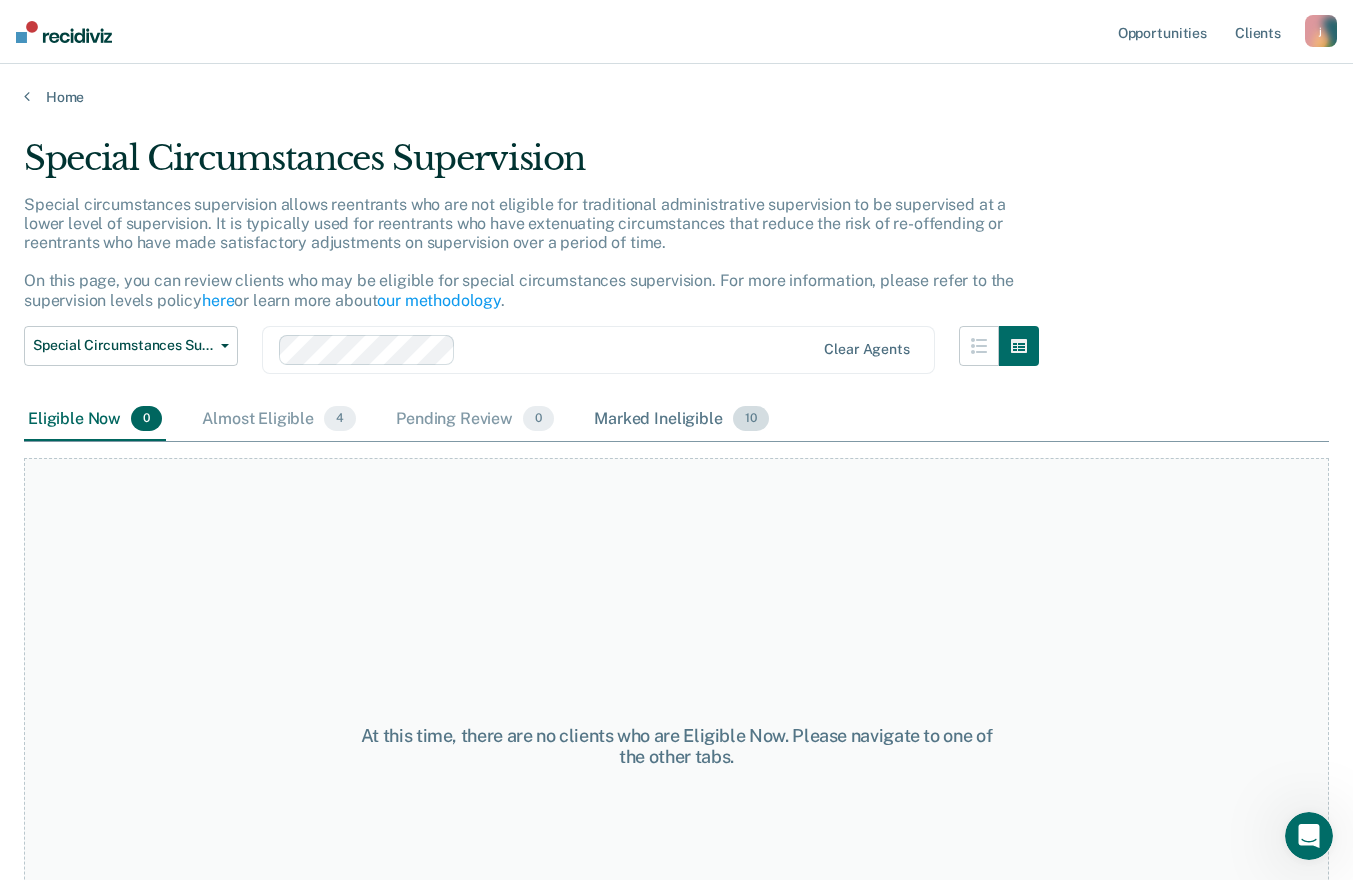 click on "Marked Ineligible 10" at bounding box center (681, 420) 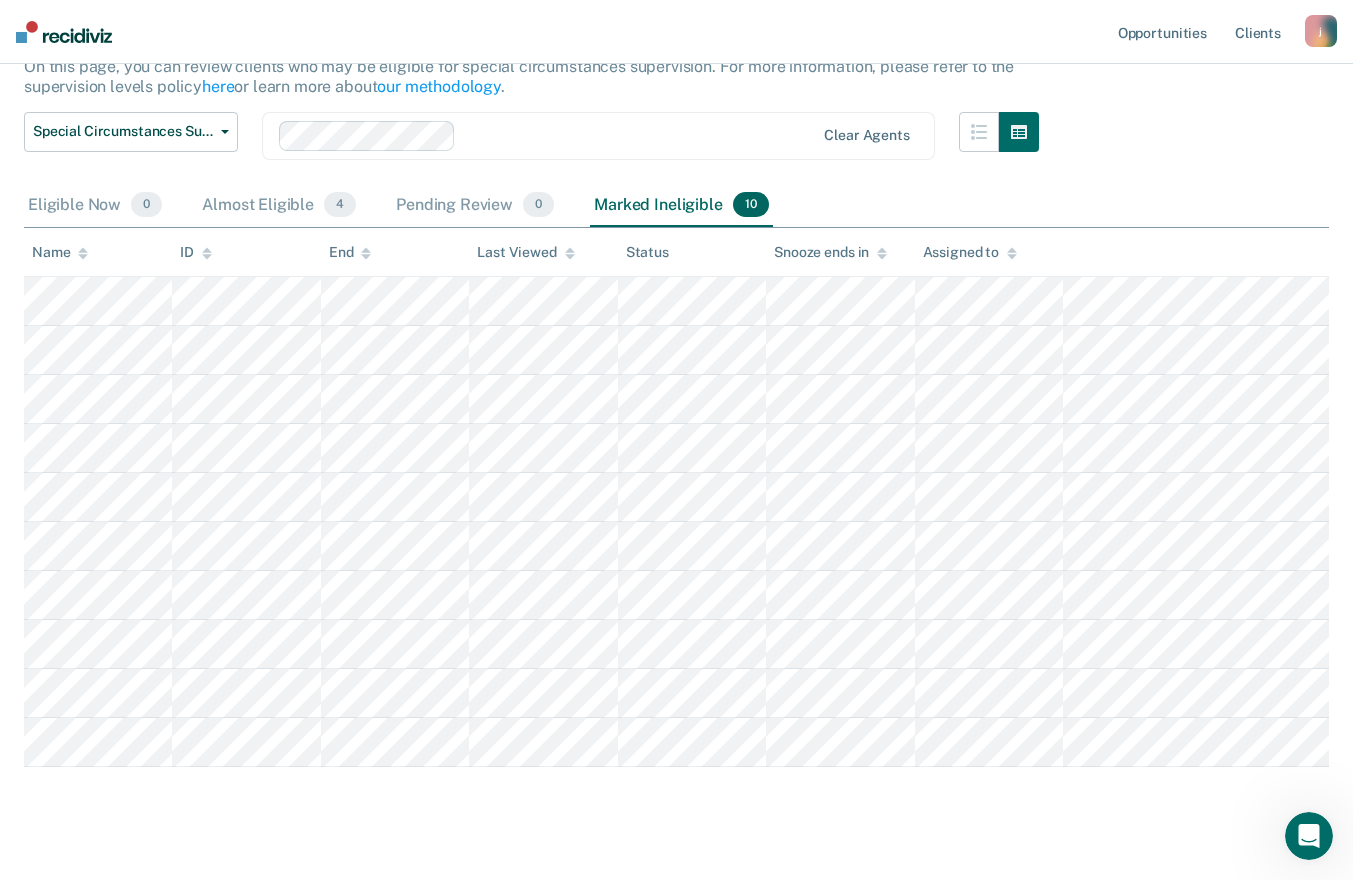 scroll, scrollTop: 245, scrollLeft: 0, axis: vertical 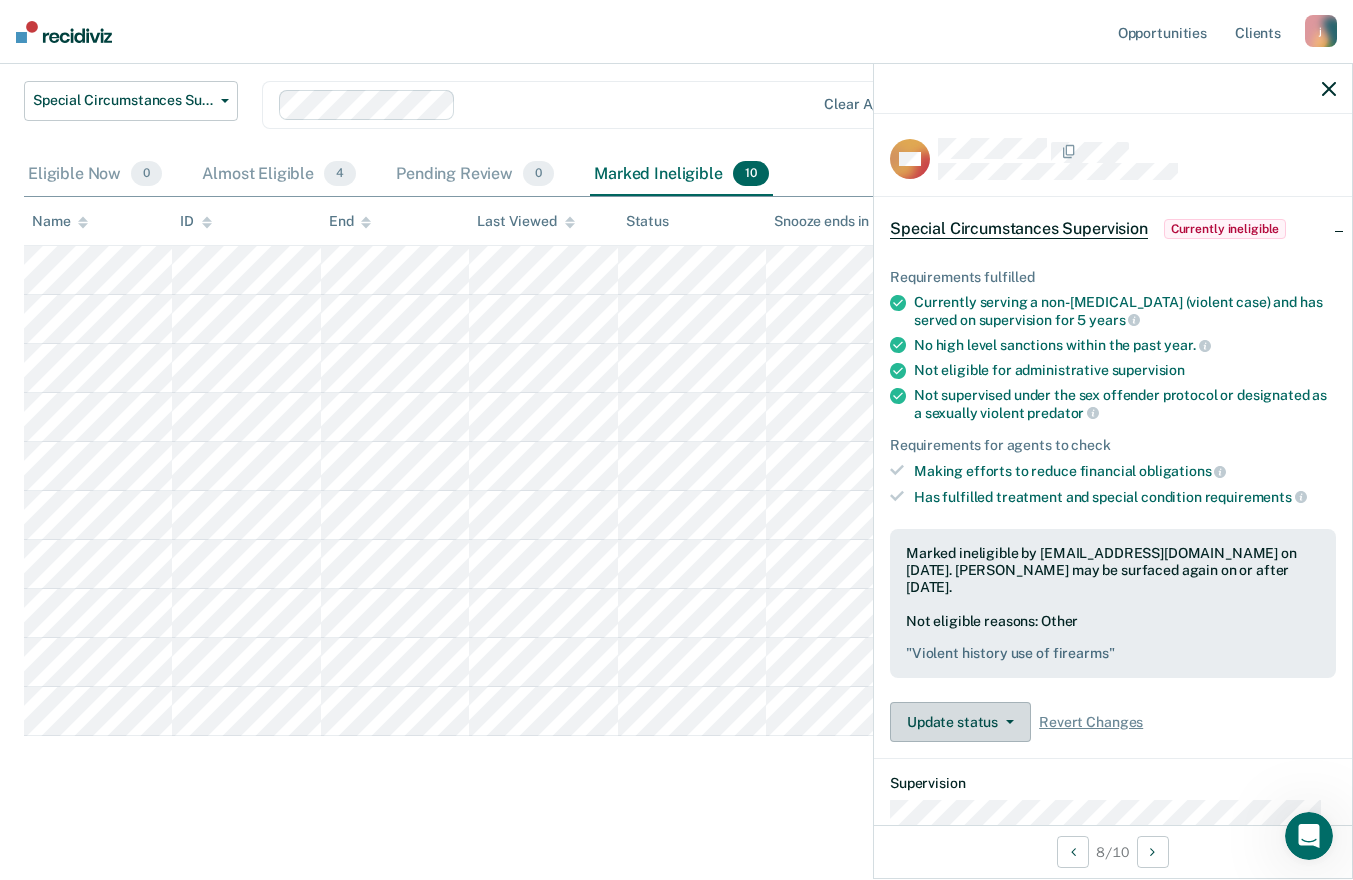 click 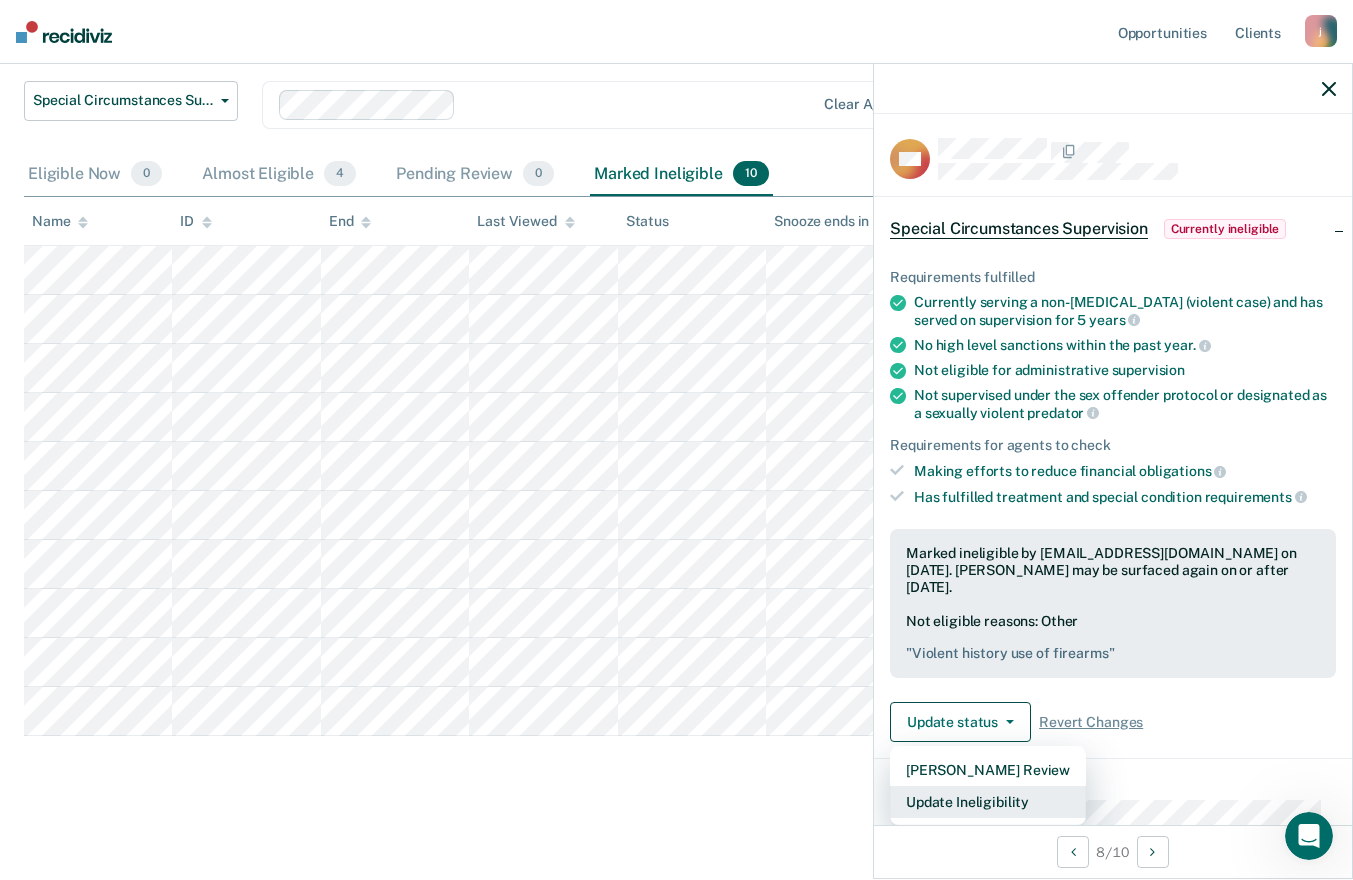 click on "Update Ineligibility" at bounding box center (988, 802) 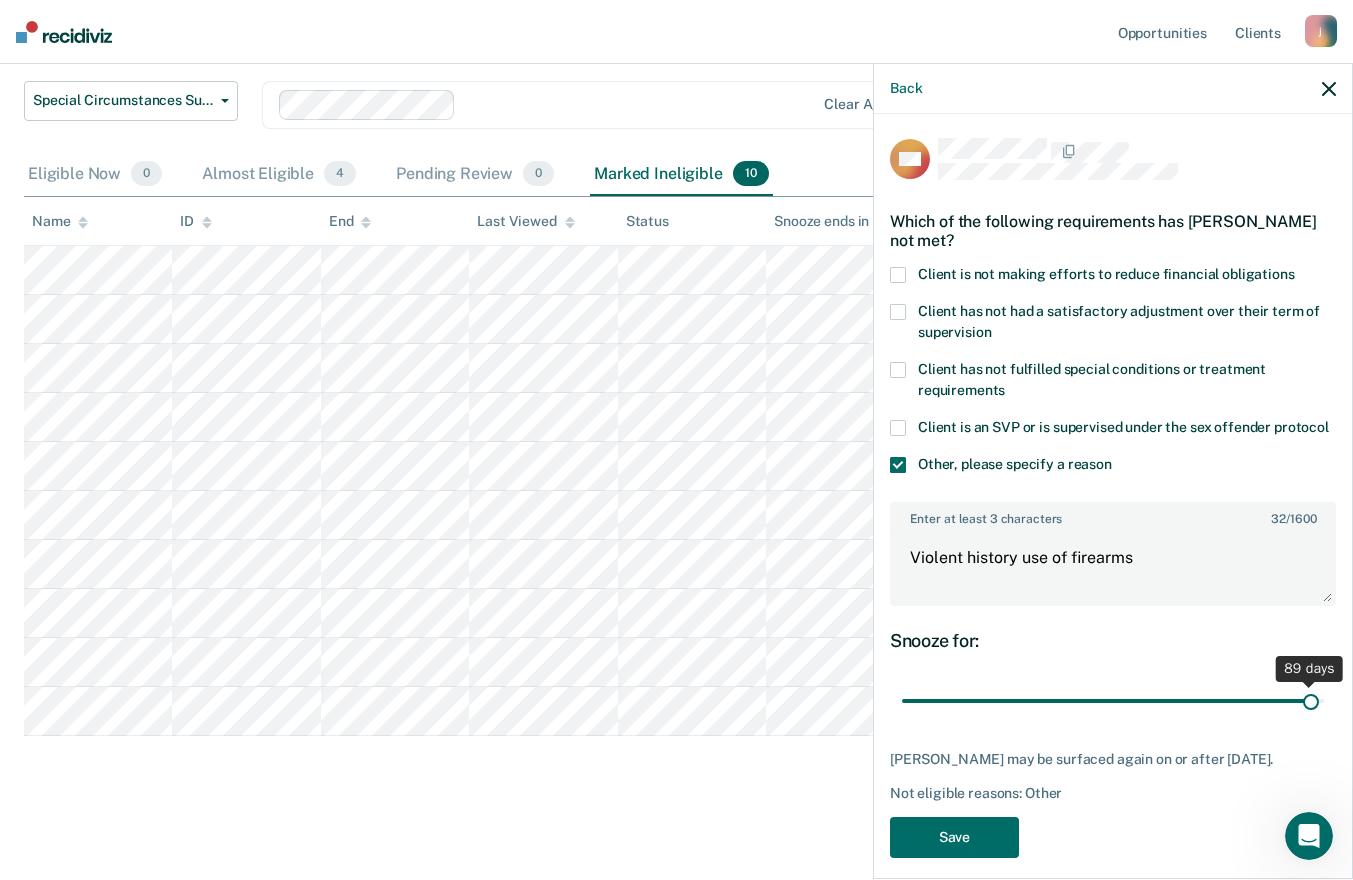 type on "90" 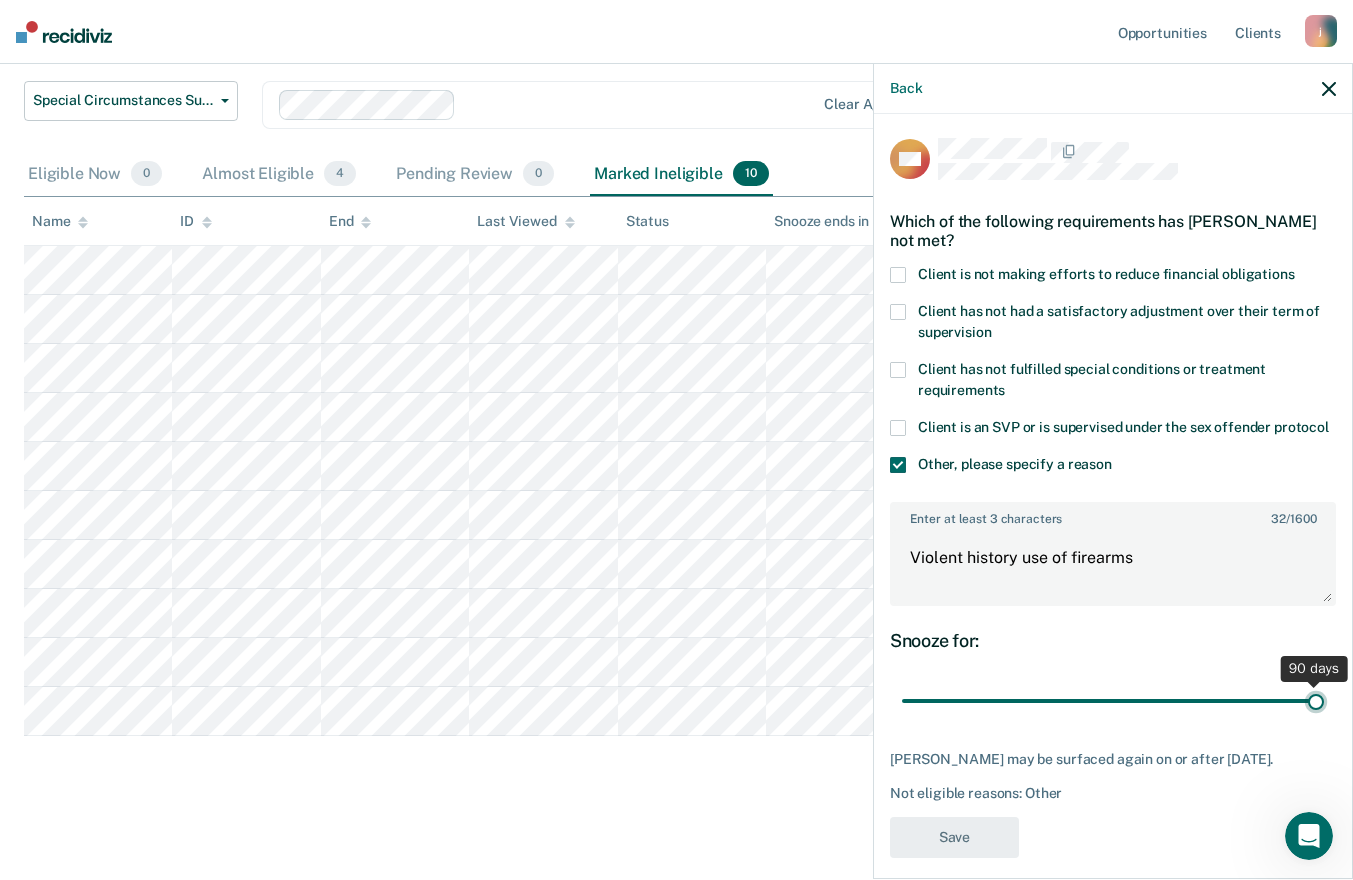 drag, startPoint x: 1297, startPoint y: 731, endPoint x: 1342, endPoint y: 723, distance: 45.705578 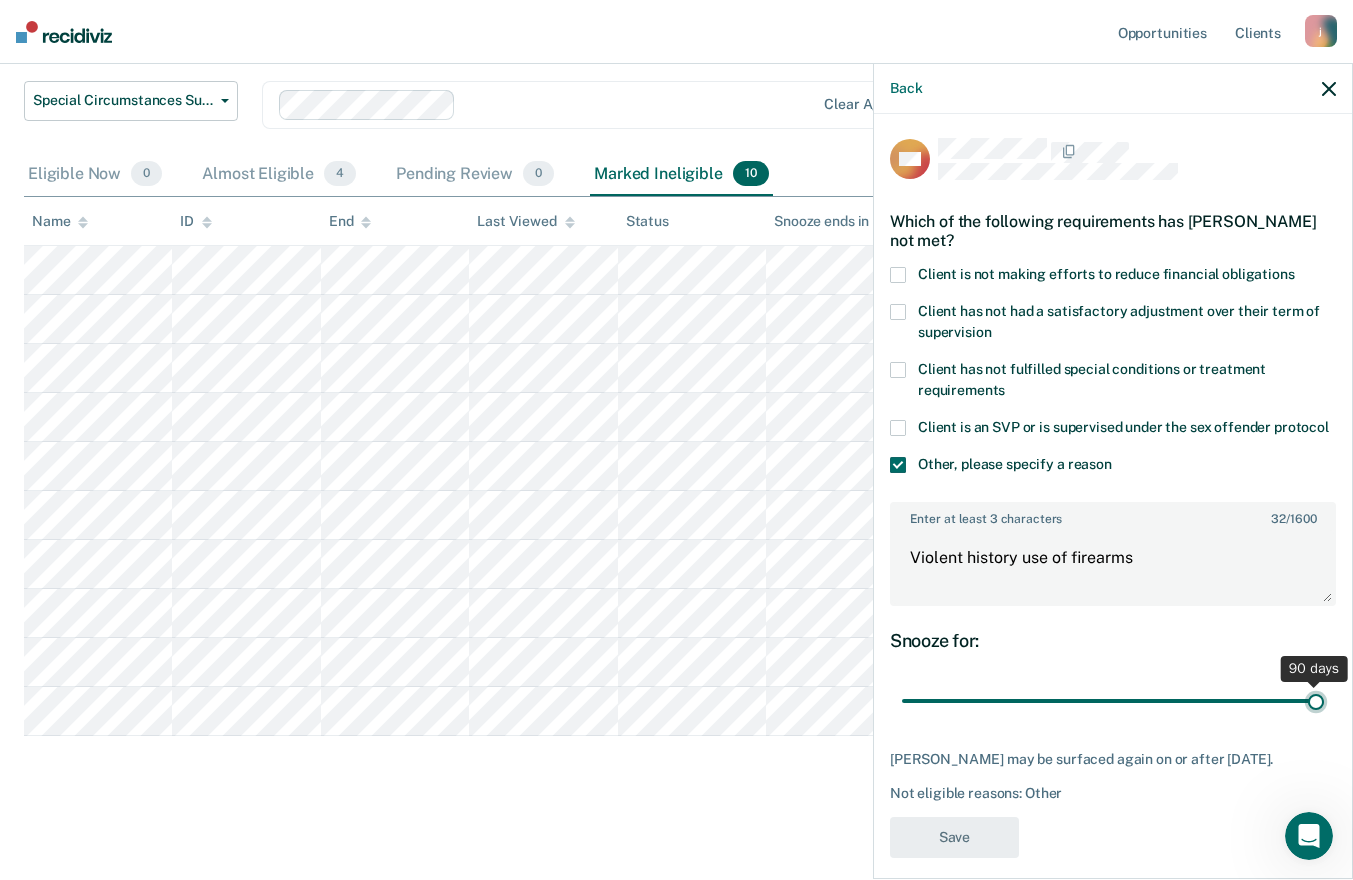 click at bounding box center (1113, 701) 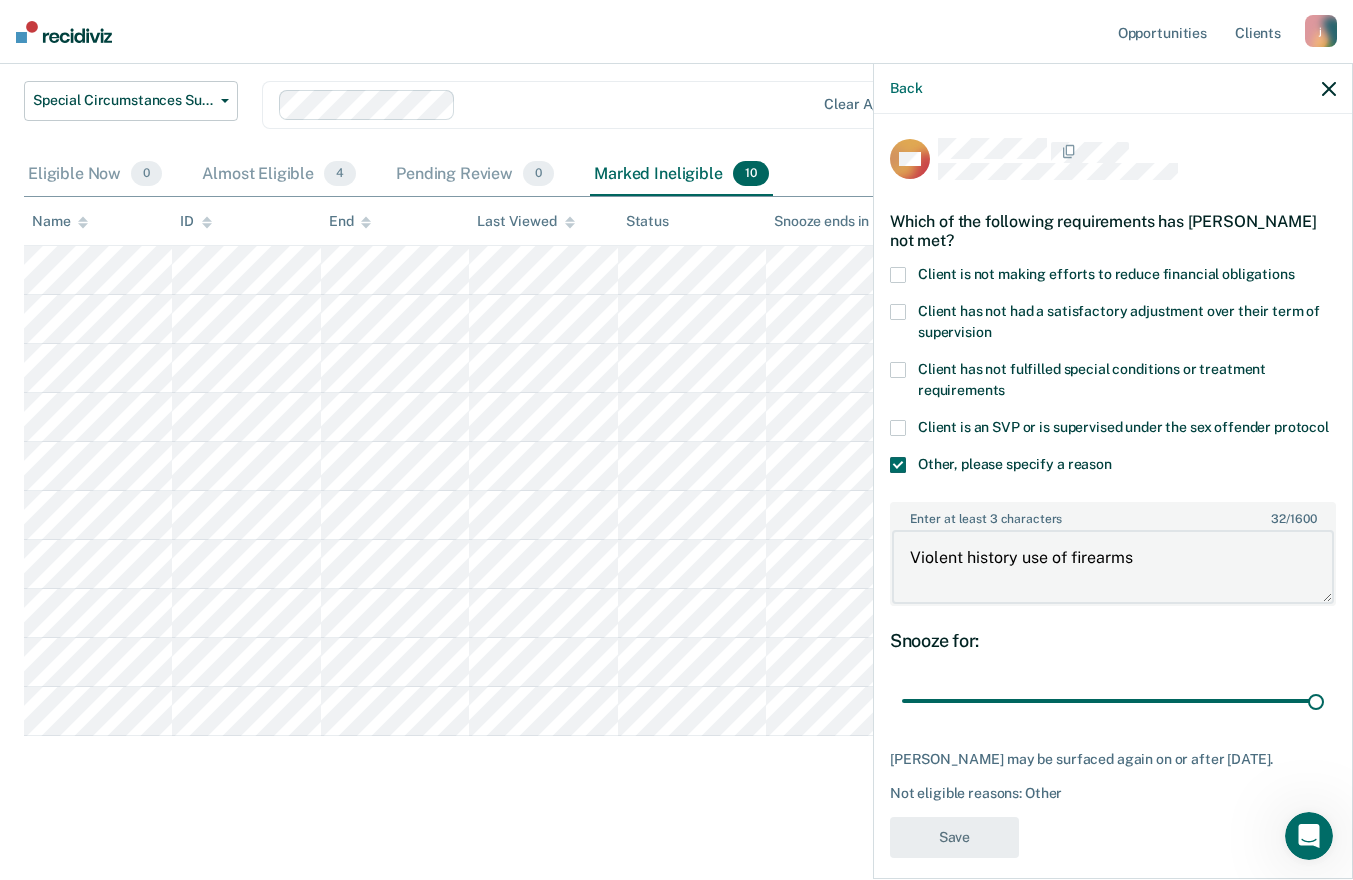 click on "Violent history use of firearms" at bounding box center [1113, 567] 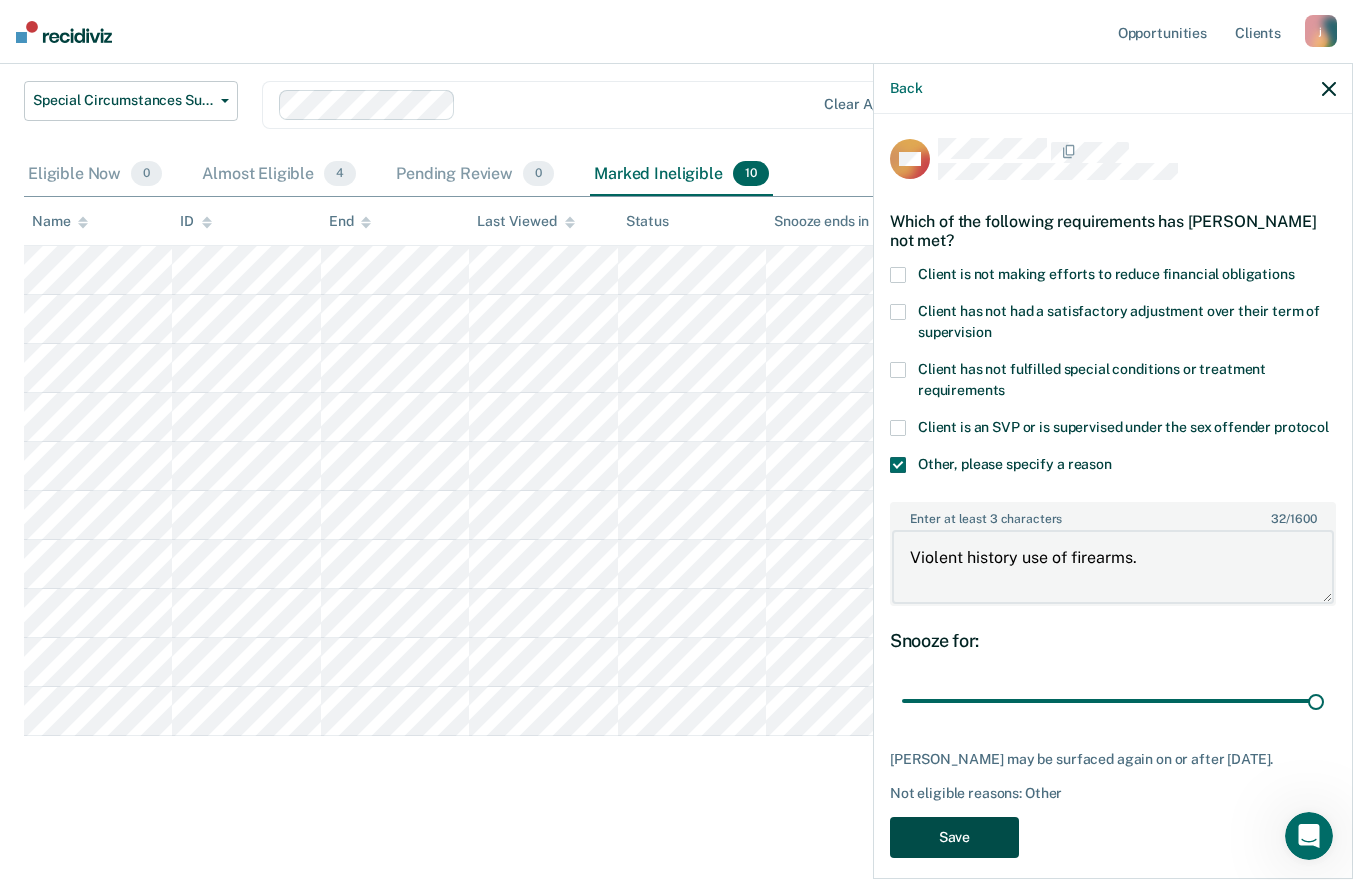 type on "Violent history use of firearms." 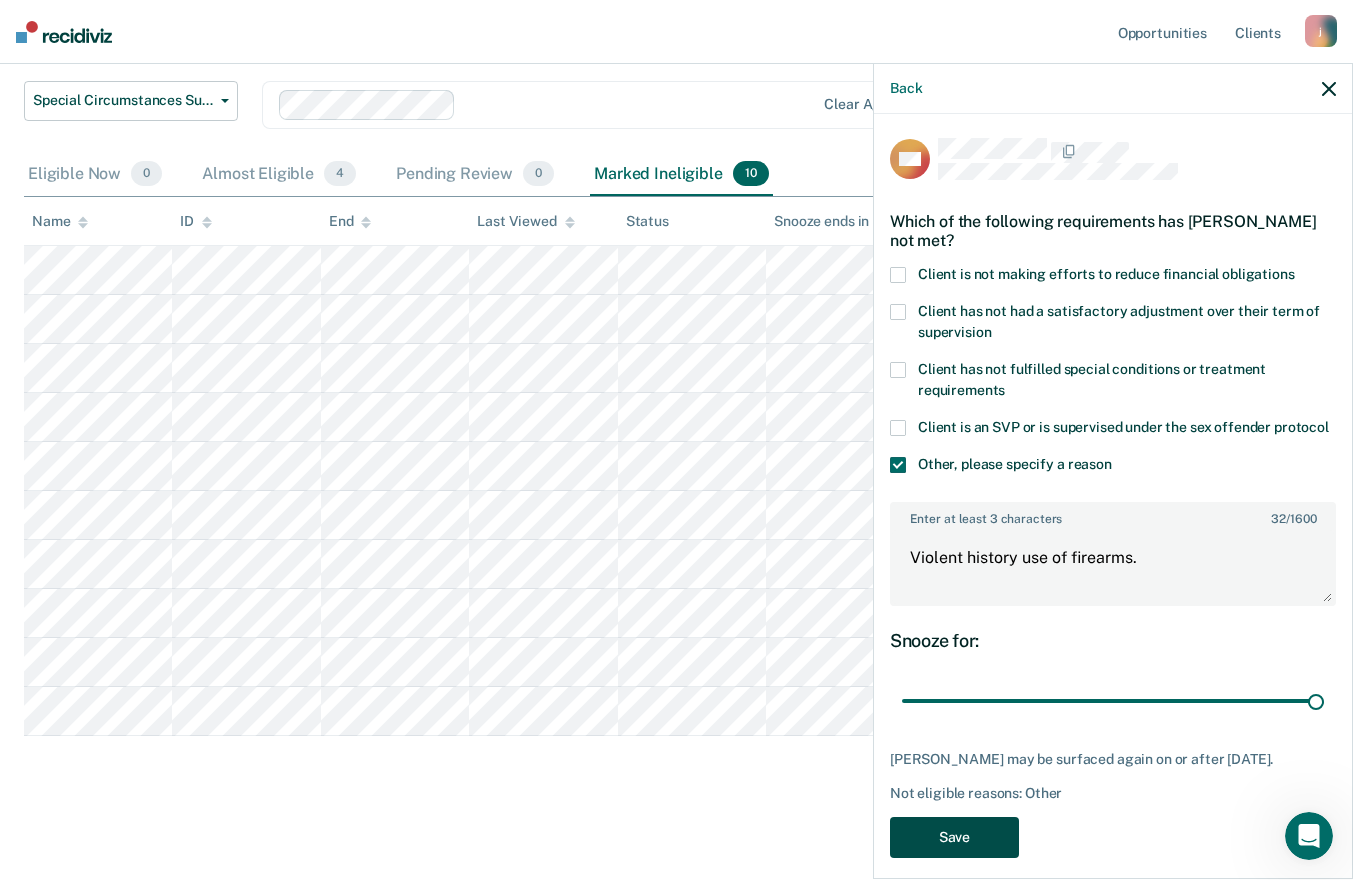 click on "Save" at bounding box center [954, 837] 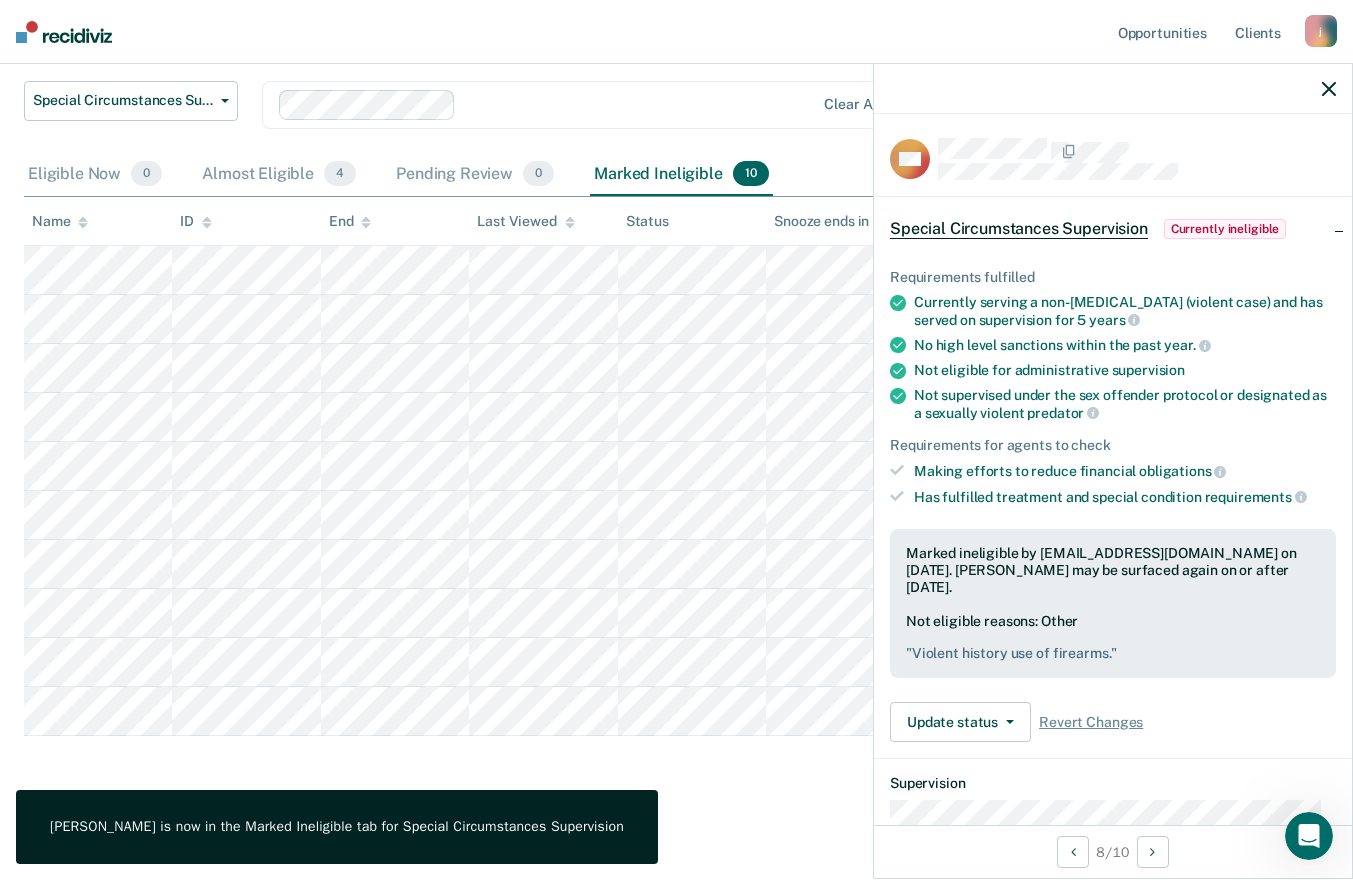 click 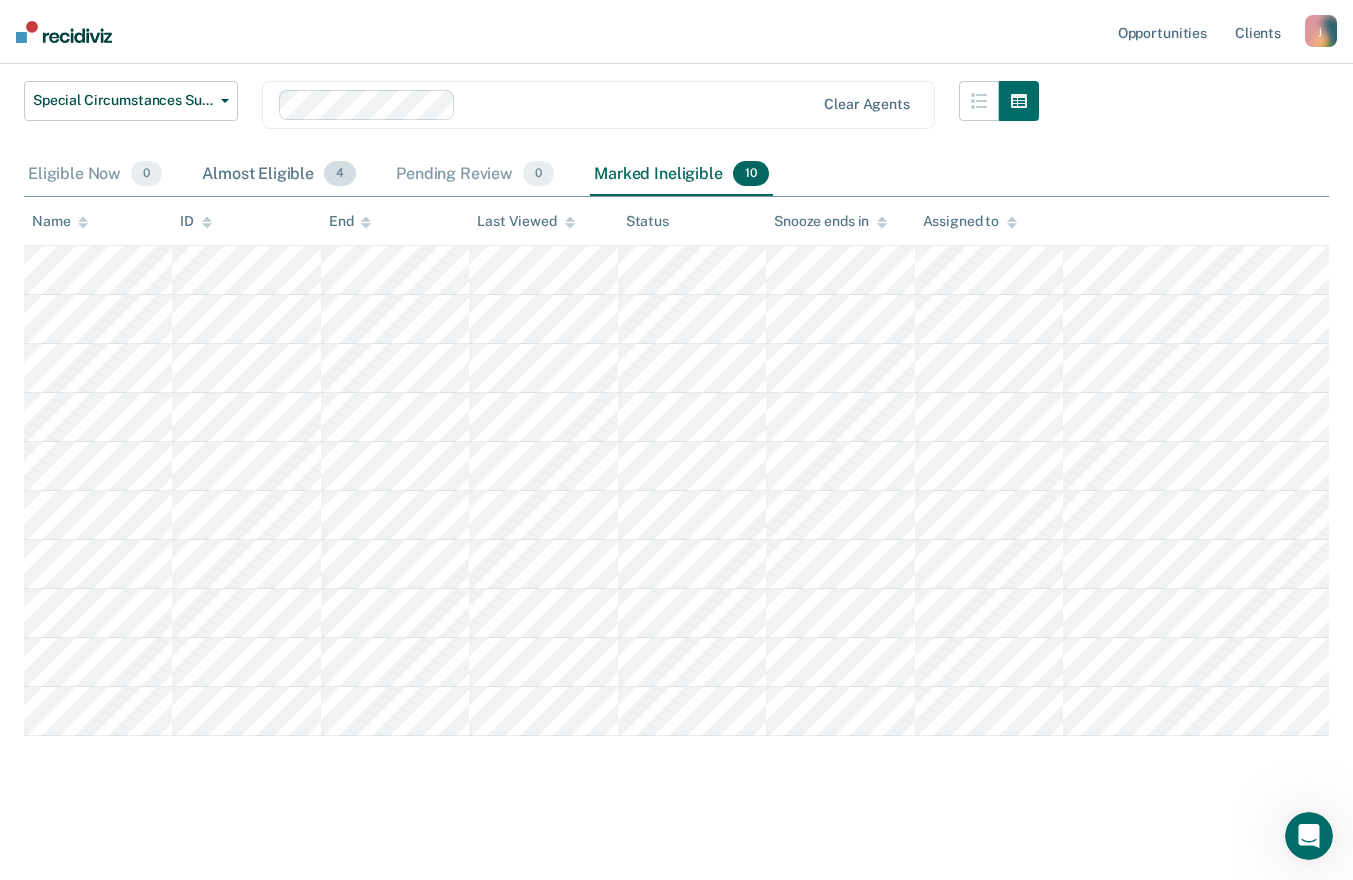 click on "Almost Eligible 4" at bounding box center [279, 175] 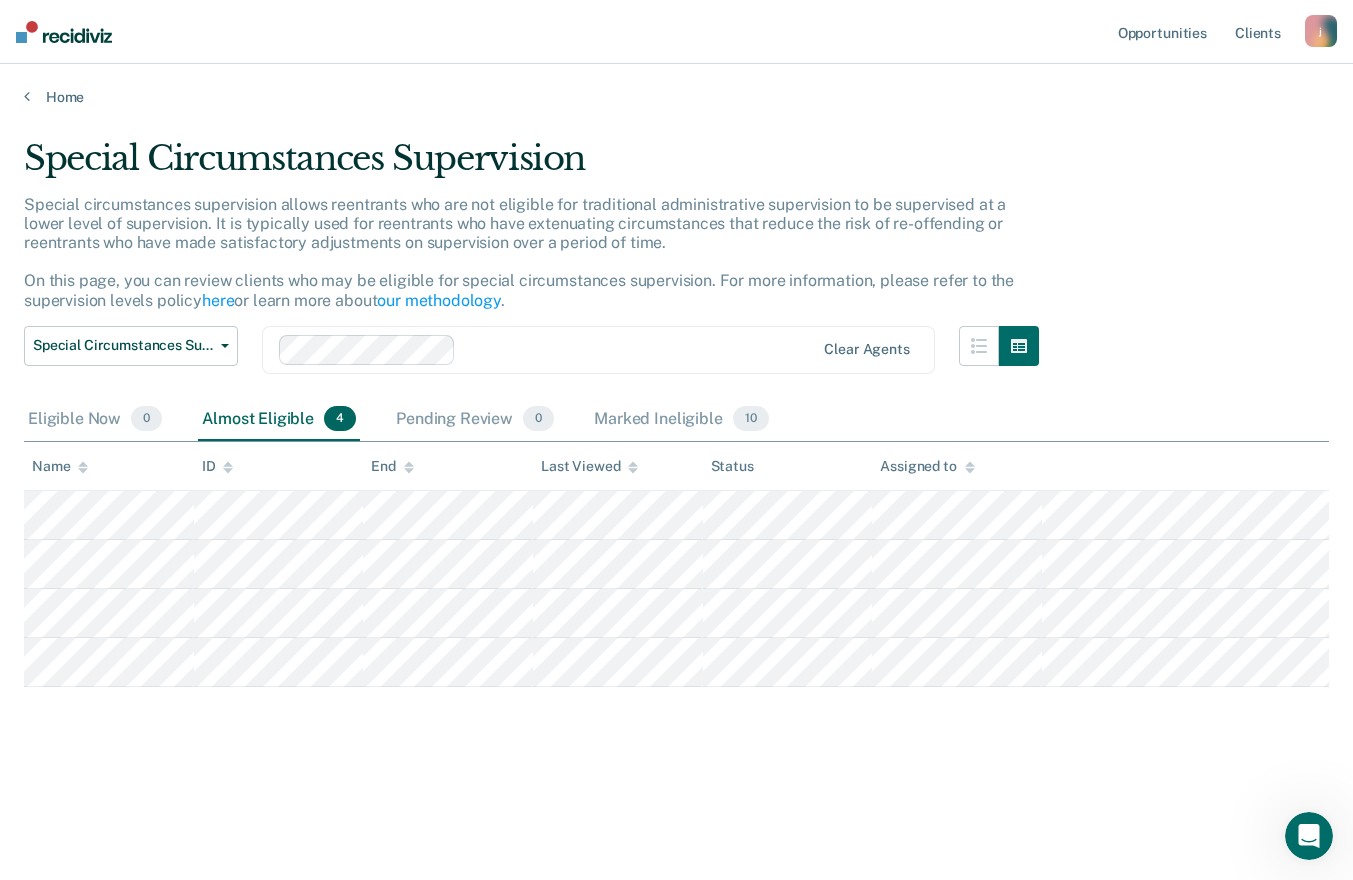 scroll, scrollTop: 0, scrollLeft: 0, axis: both 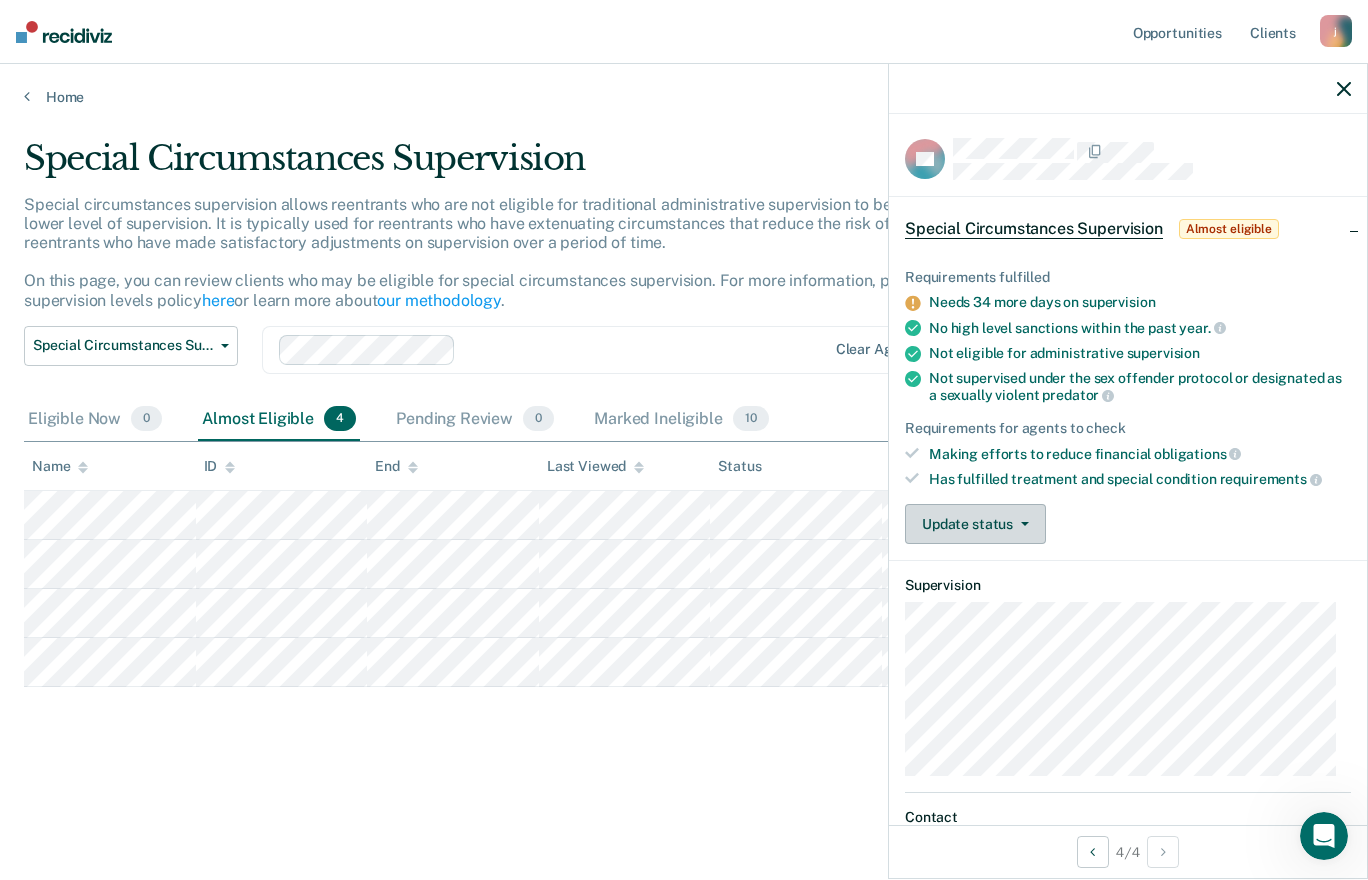 click on "Update status" at bounding box center (975, 524) 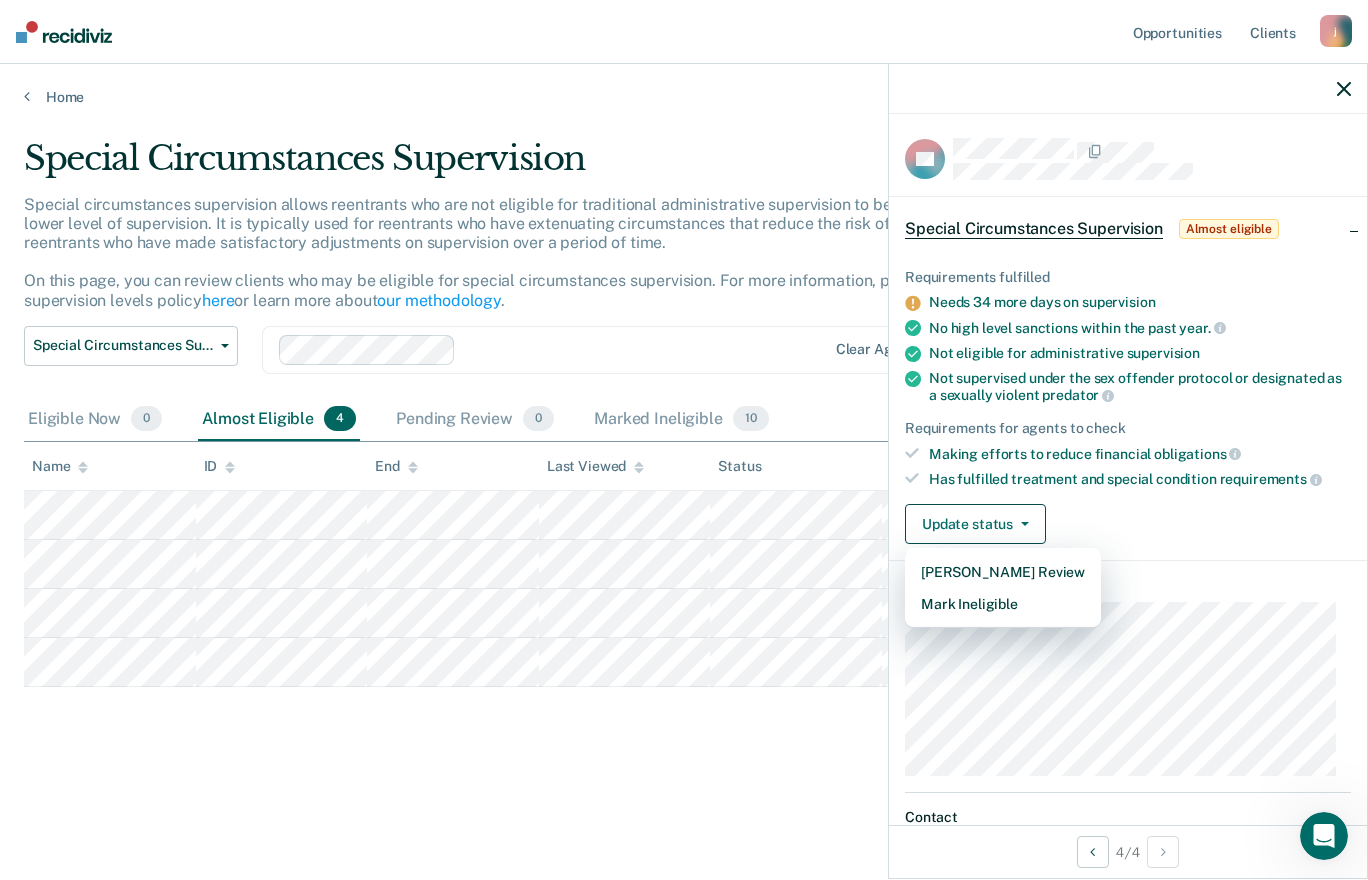 click on "Special Circumstances Supervision   Special circumstances supervision allows reentrants who are not eligible for traditional administrative supervision to be supervised at a lower level of supervision. It is typically used for reentrants who have extenuating circumstances that reduce the risk of re-offending or reentrants who have made satisfactory adjustments on supervision over a period of time. On this page, you can review clients who may be eligible for special circumstances supervision. For more information, please refer to the supervision levels policy  here  or learn more about  our methodology .  Special Circumstances Supervision Administrative Supervision Special Circumstances Supervision Clear   agents Eligible Now 0 Almost Eligible 4 Pending Review 0 Marked Ineligible 10
To pick up a draggable item, press the space bar.
While dragging, use the arrow keys to move the item.
Press space again to drop the item in its new position, or press escape to cancel.
Name ID End Last Viewed" at bounding box center [684, 434] 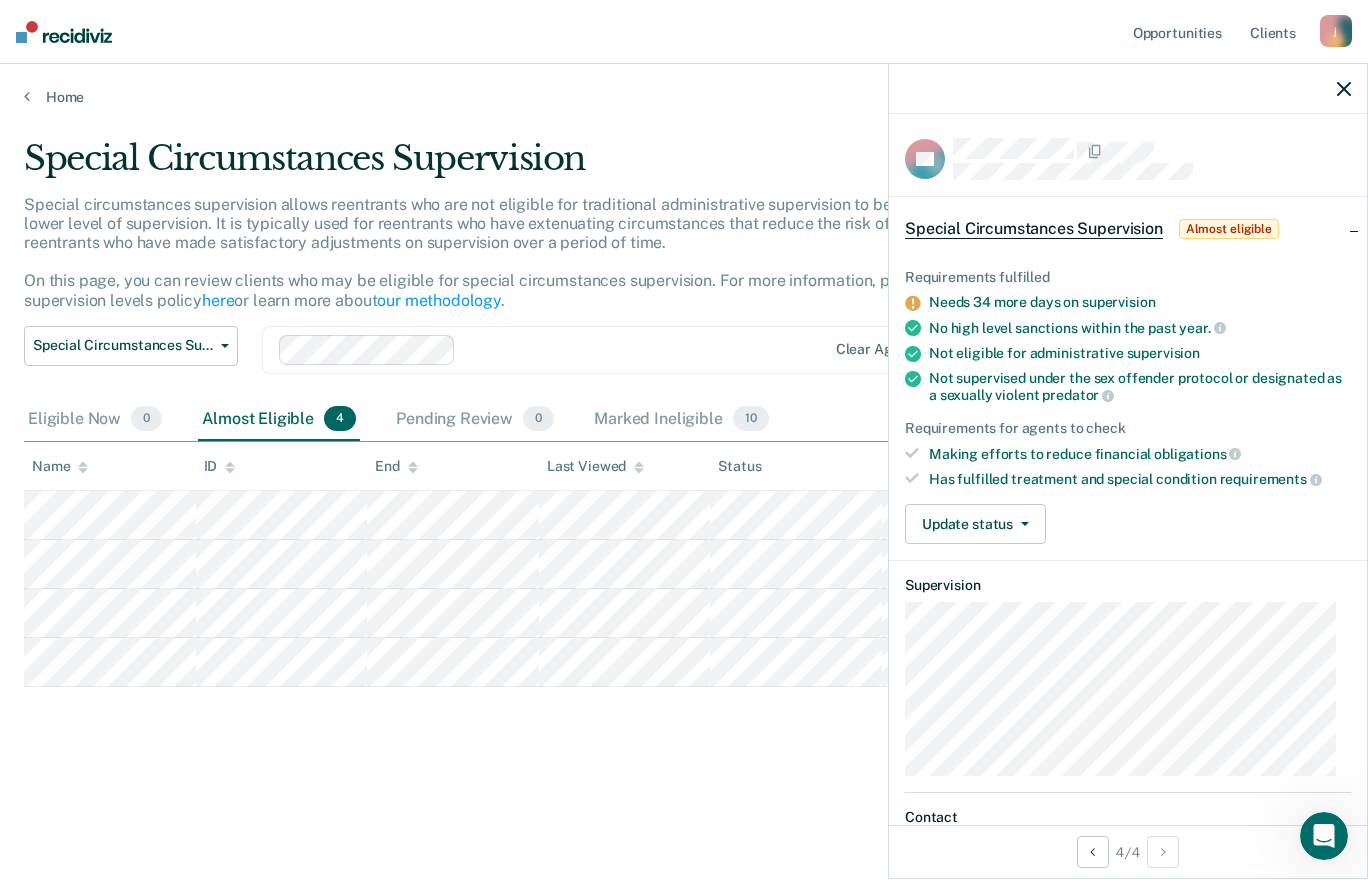 click on "Special Circumstances Supervision   Special circumstances supervision allows reentrants who are not eligible for traditional administrative supervision to be supervised at a lower level of supervision. It is typically used for reentrants who have extenuating circumstances that reduce the risk of re-offending or reentrants who have made satisfactory adjustments on supervision over a period of time. On this page, you can review clients who may be eligible for special circumstances supervision. For more information, please refer to the supervision levels policy  here  or learn more about  our methodology .  Special Circumstances Supervision Administrative Supervision Special Circumstances Supervision Clear   agents Eligible Now 0 Almost Eligible 4 Pending Review 0 Marked Ineligible 10
To pick up a draggable item, press the space bar.
While dragging, use the arrow keys to move the item.
Press space again to drop the item in its new position, or press escape to cancel.
Name ID End Last Viewed" at bounding box center [684, 434] 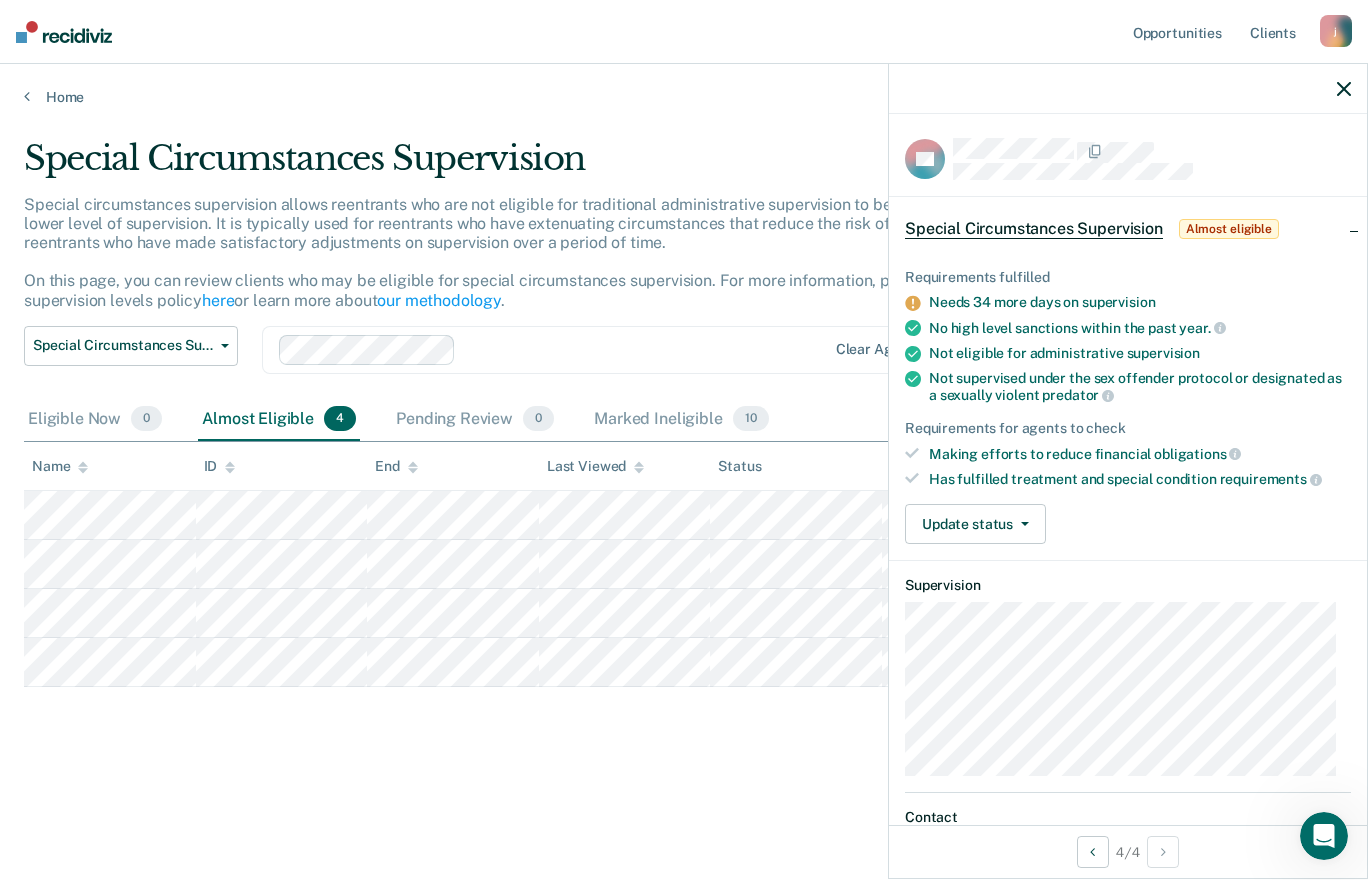 click 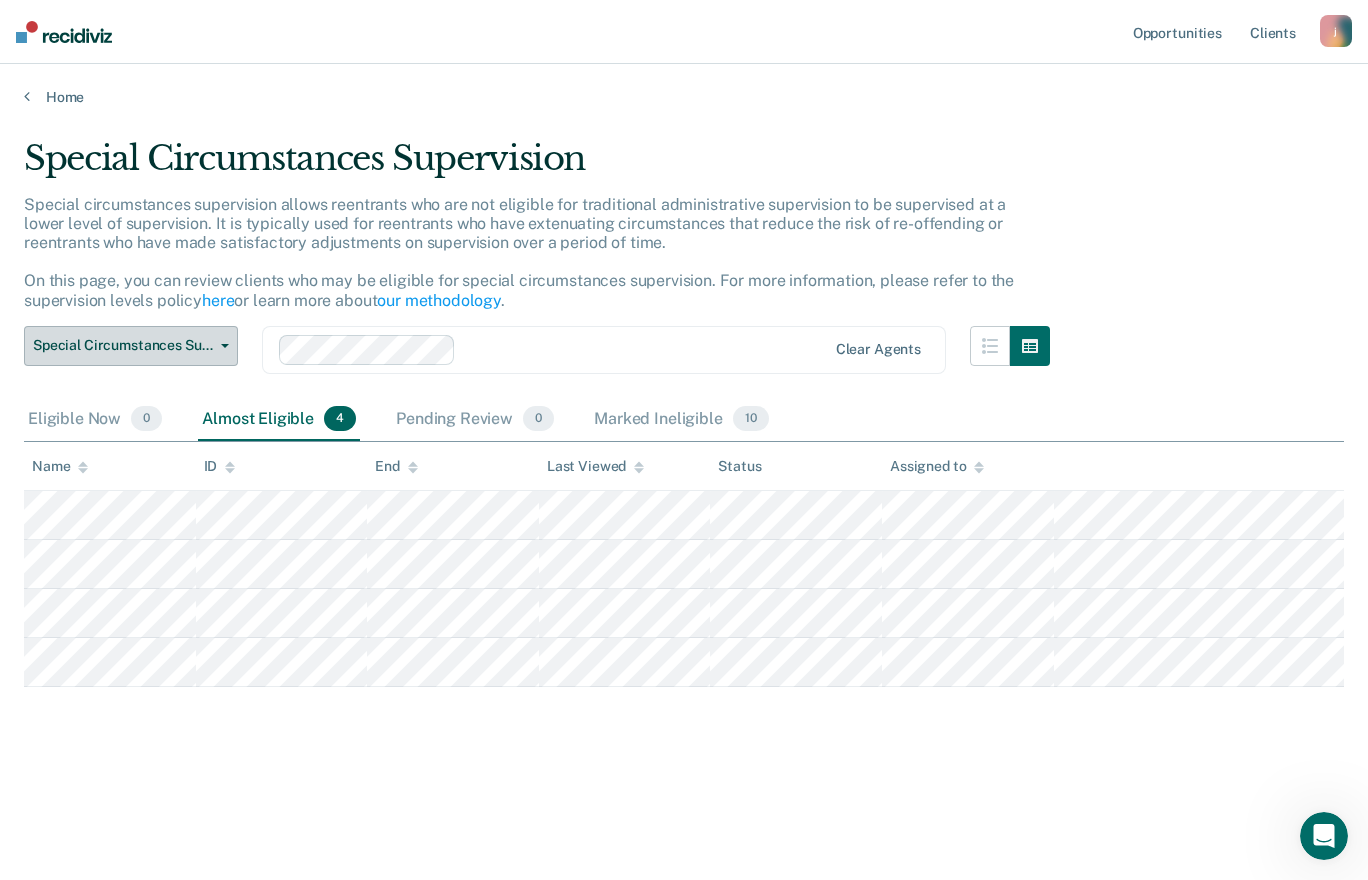click on "Special Circumstances Supervision" at bounding box center [131, 346] 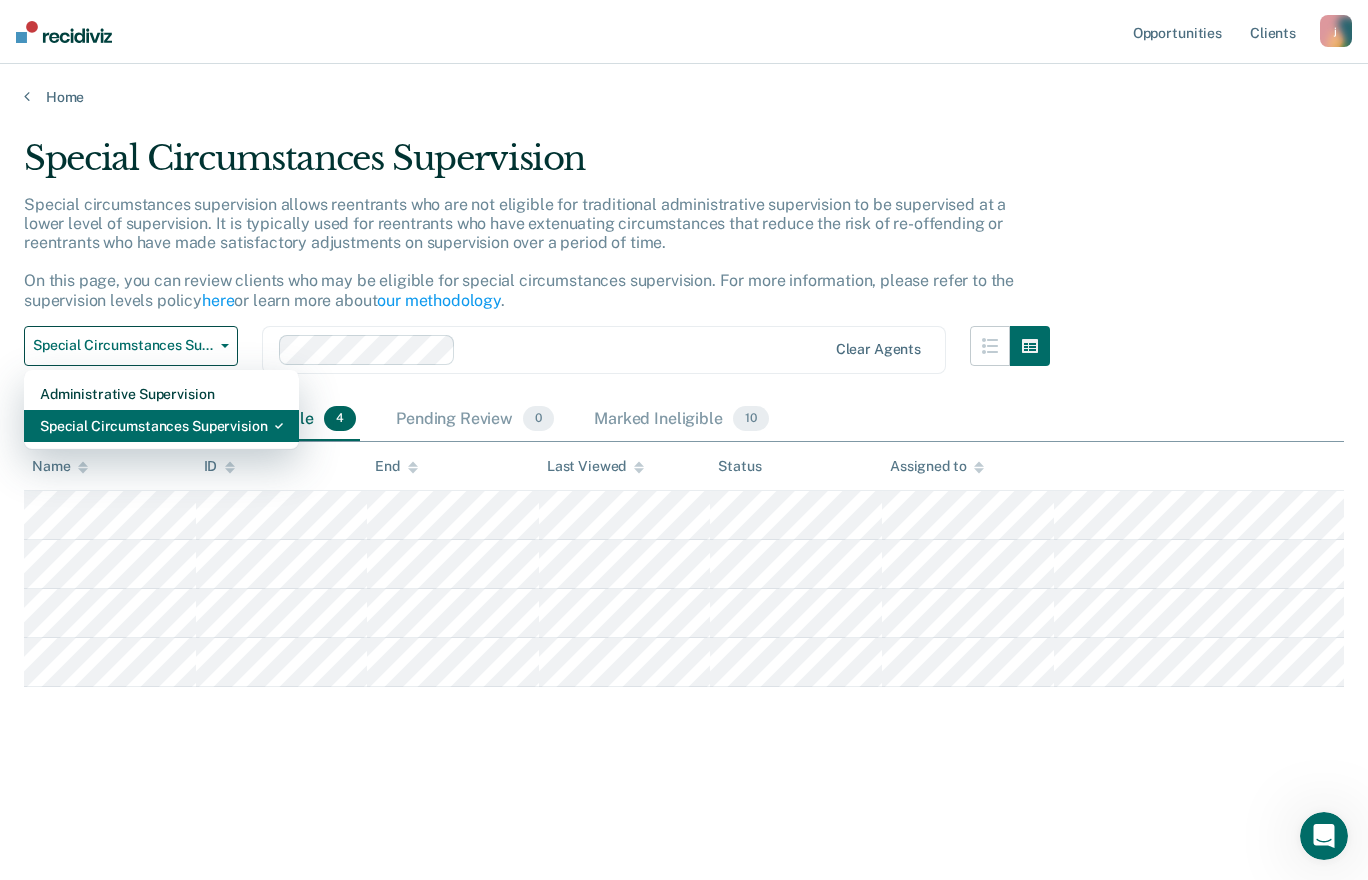 click on "Special Circumstances Supervision" at bounding box center [161, 426] 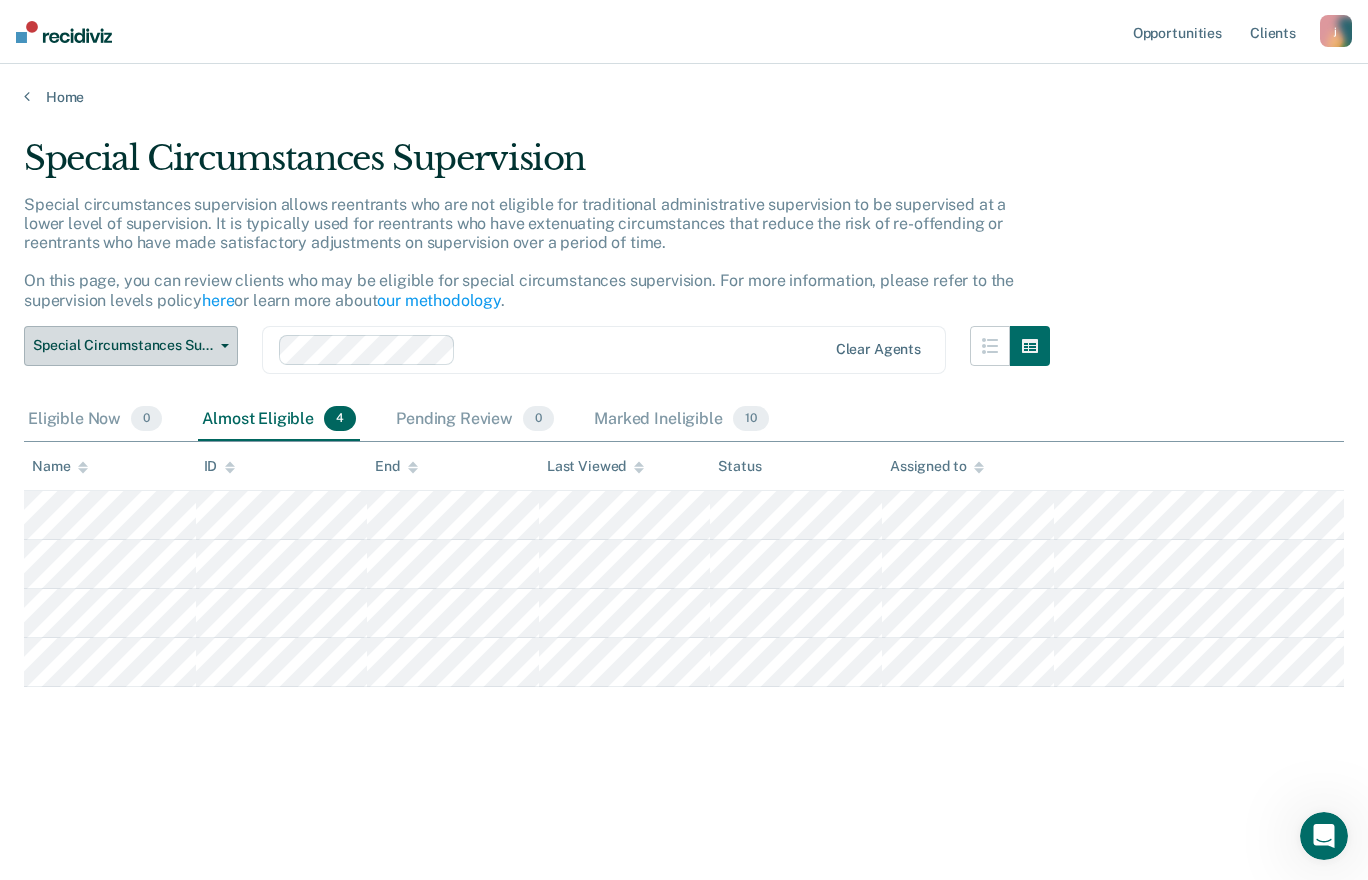 click on "Special Circumstances Supervision" at bounding box center [123, 345] 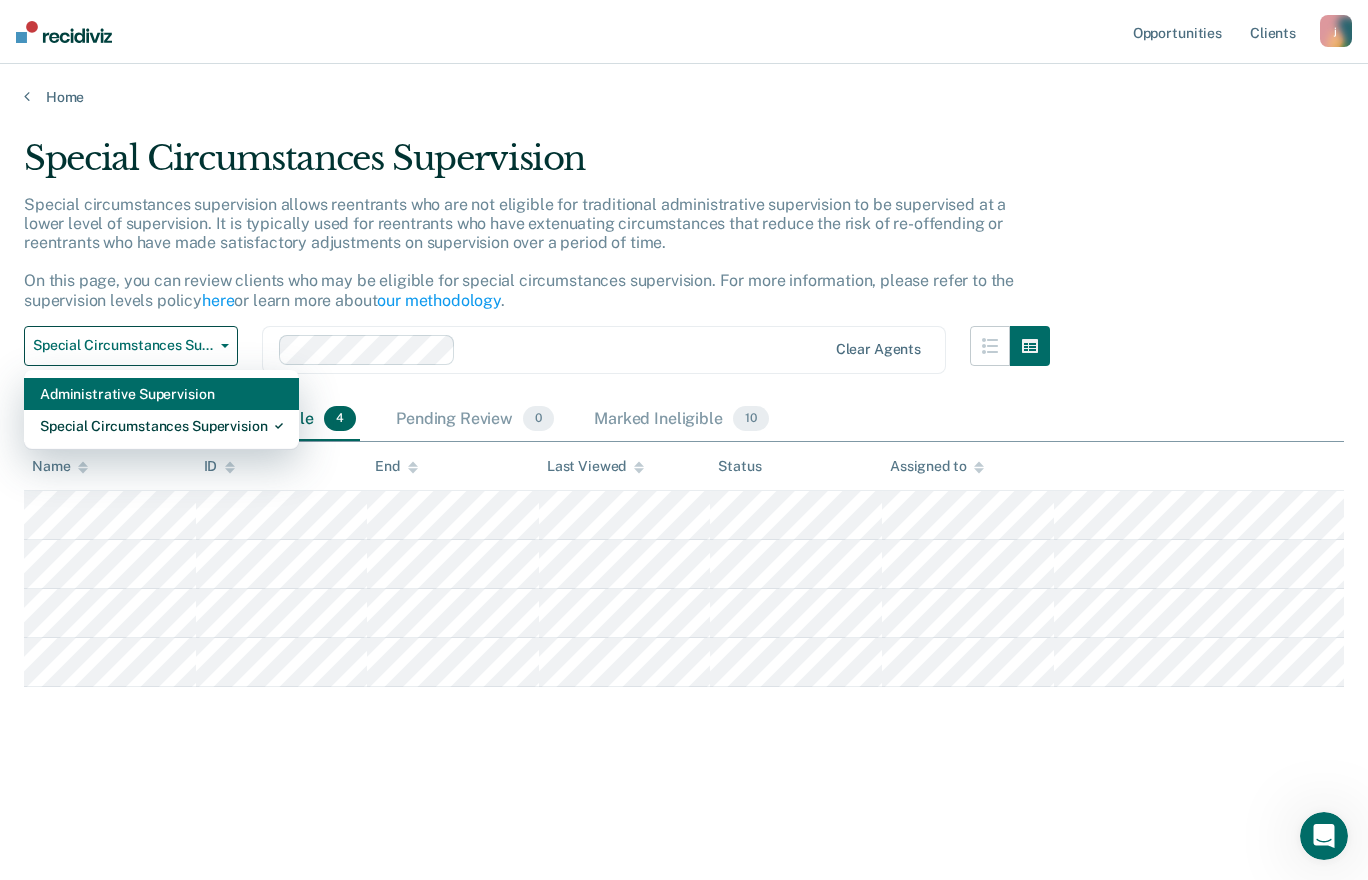 click on "Administrative Supervision" at bounding box center [161, 394] 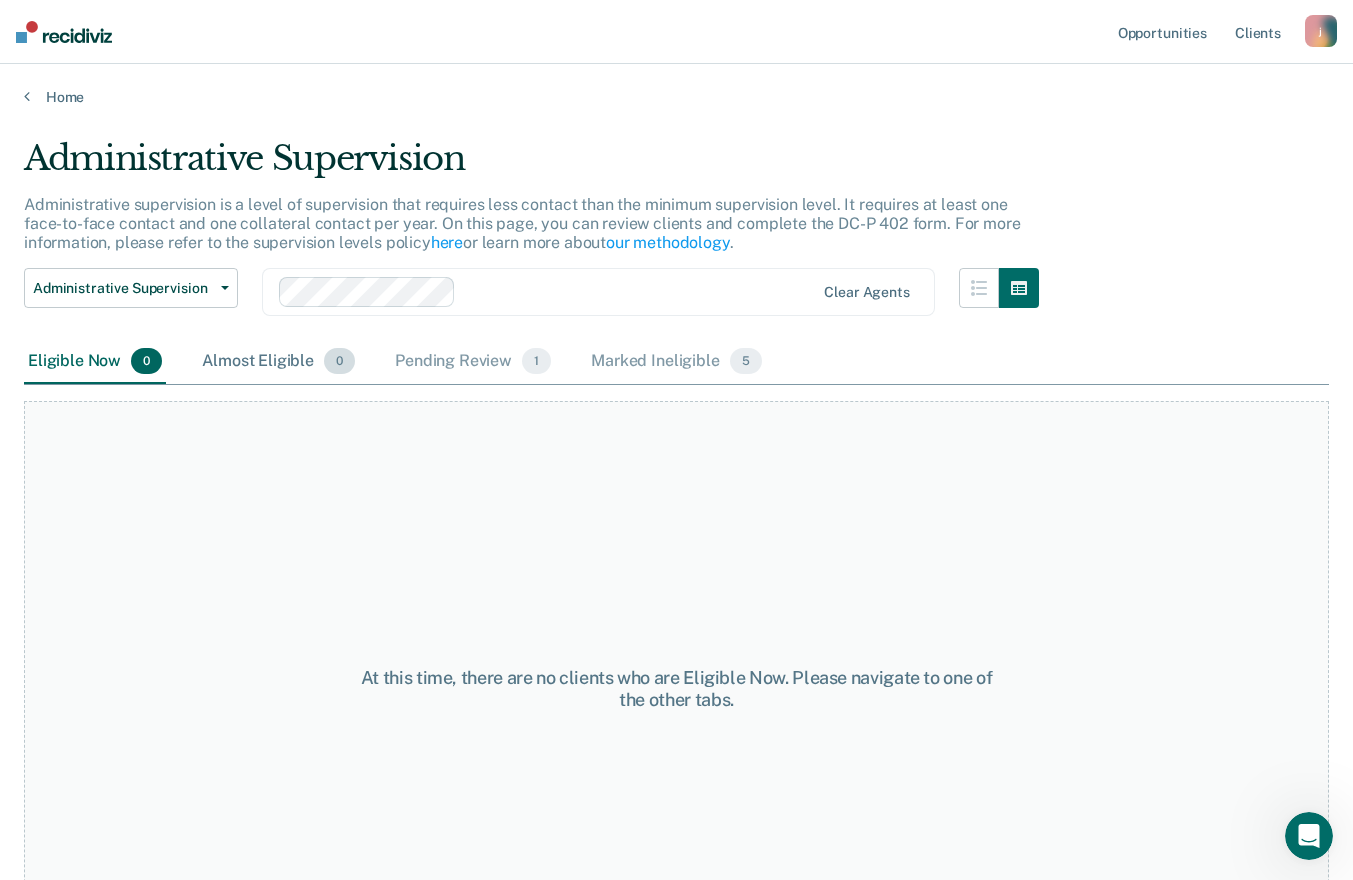 click on "Almost Eligible 0" at bounding box center (278, 362) 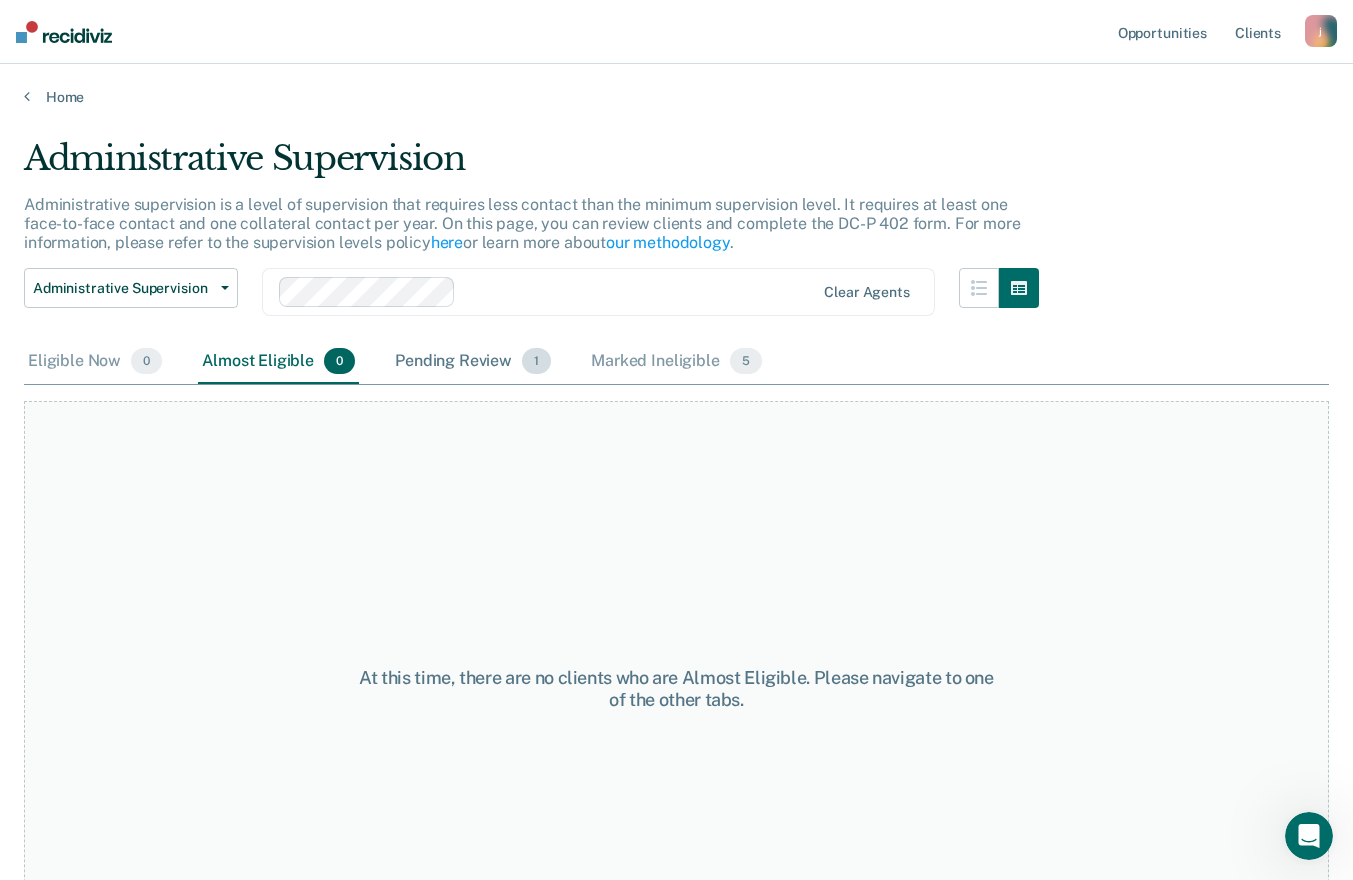 click on "Pending Review 1" at bounding box center (473, 362) 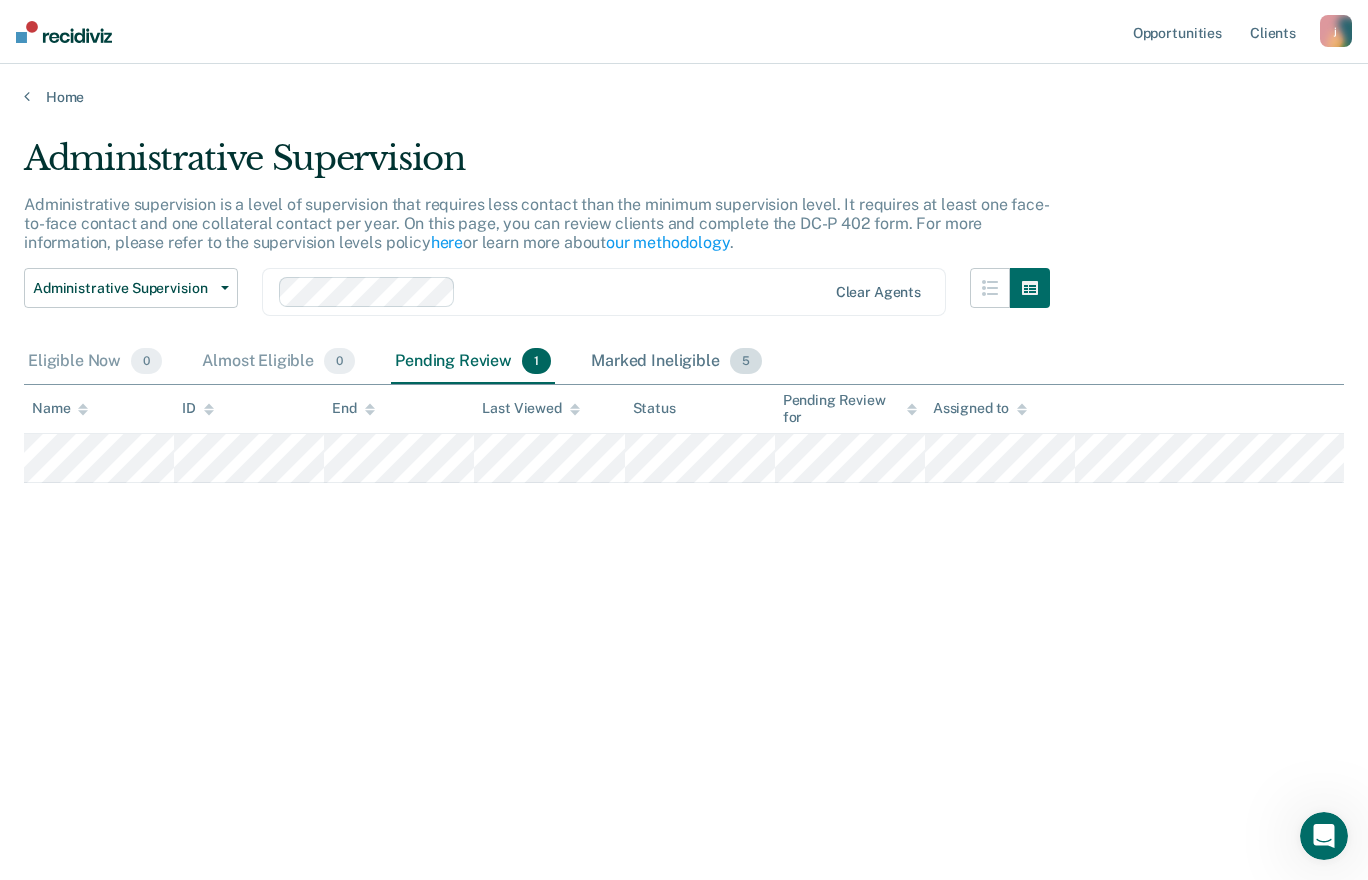 click on "Marked Ineligible 5" at bounding box center (676, 362) 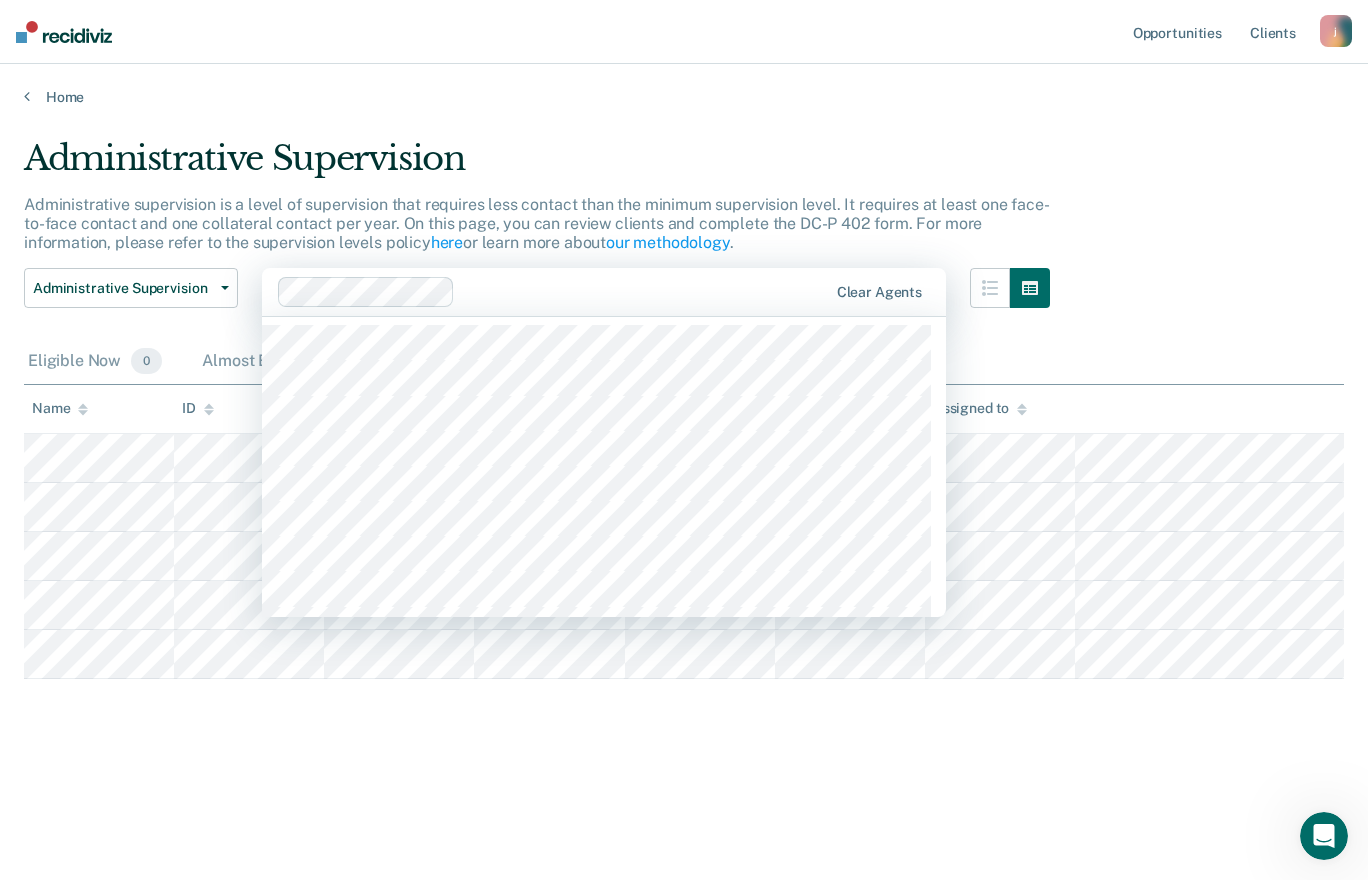 click at bounding box center [553, 292] 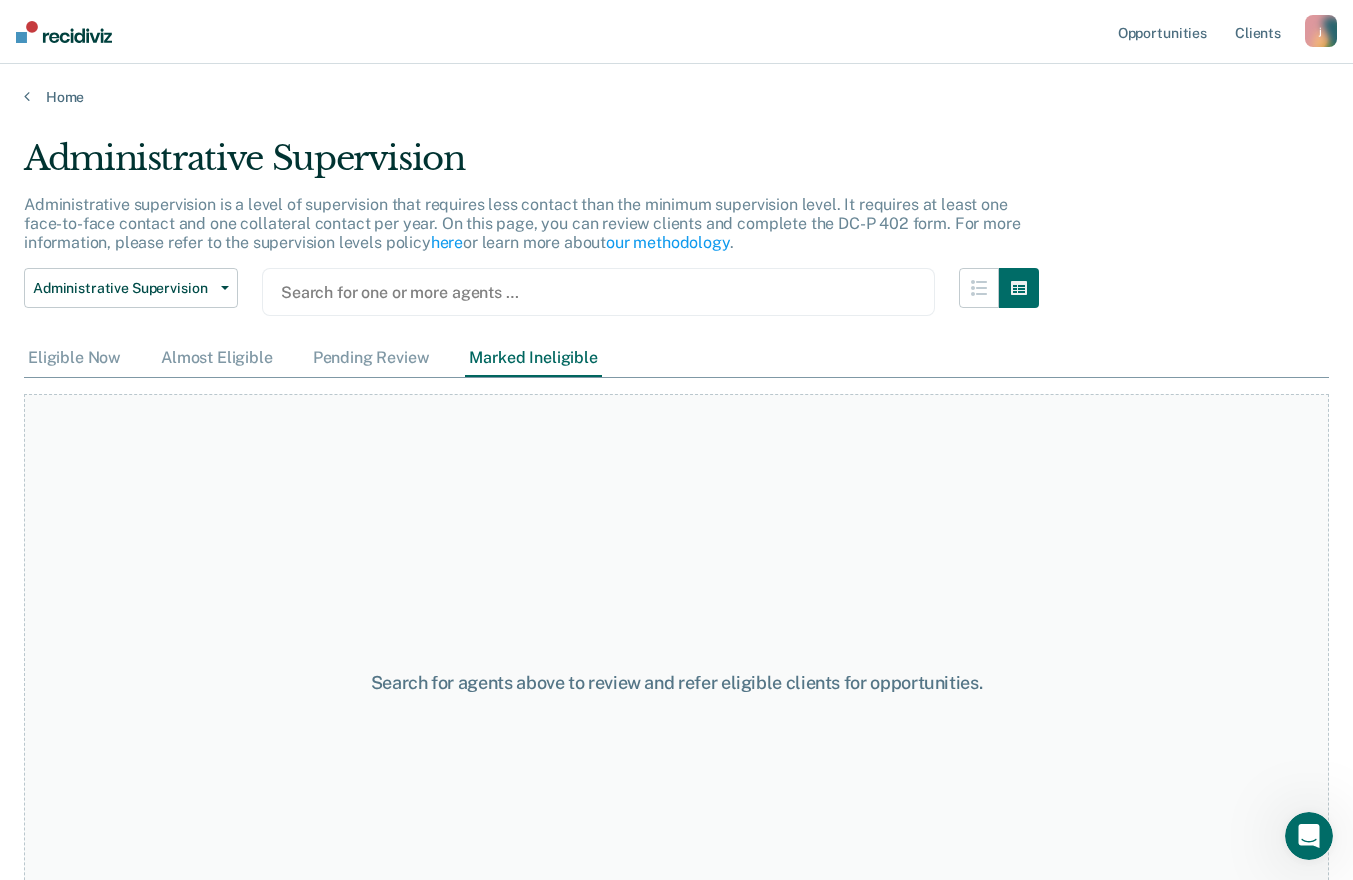 click at bounding box center (598, 292) 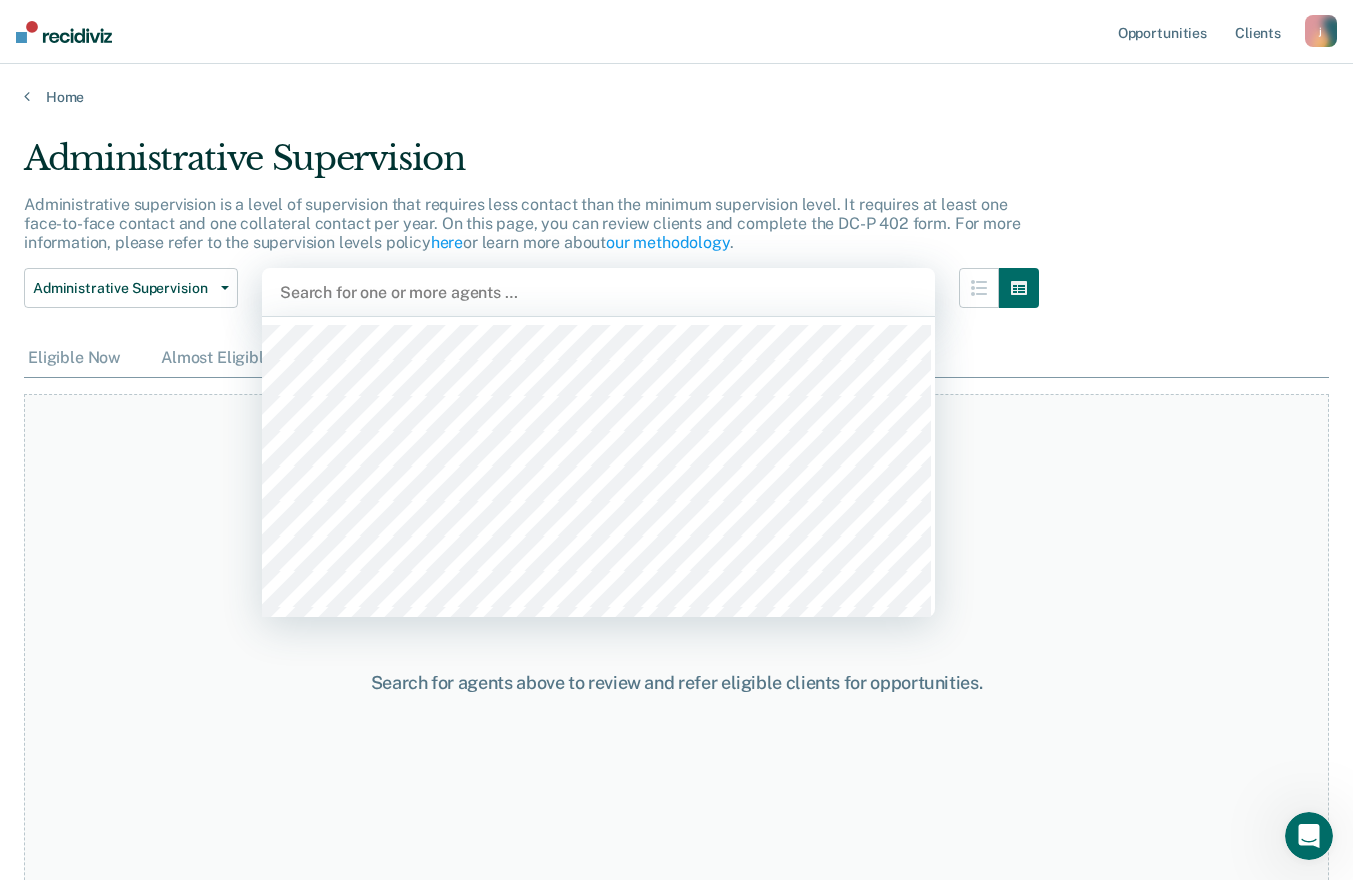 click at bounding box center (598, 292) 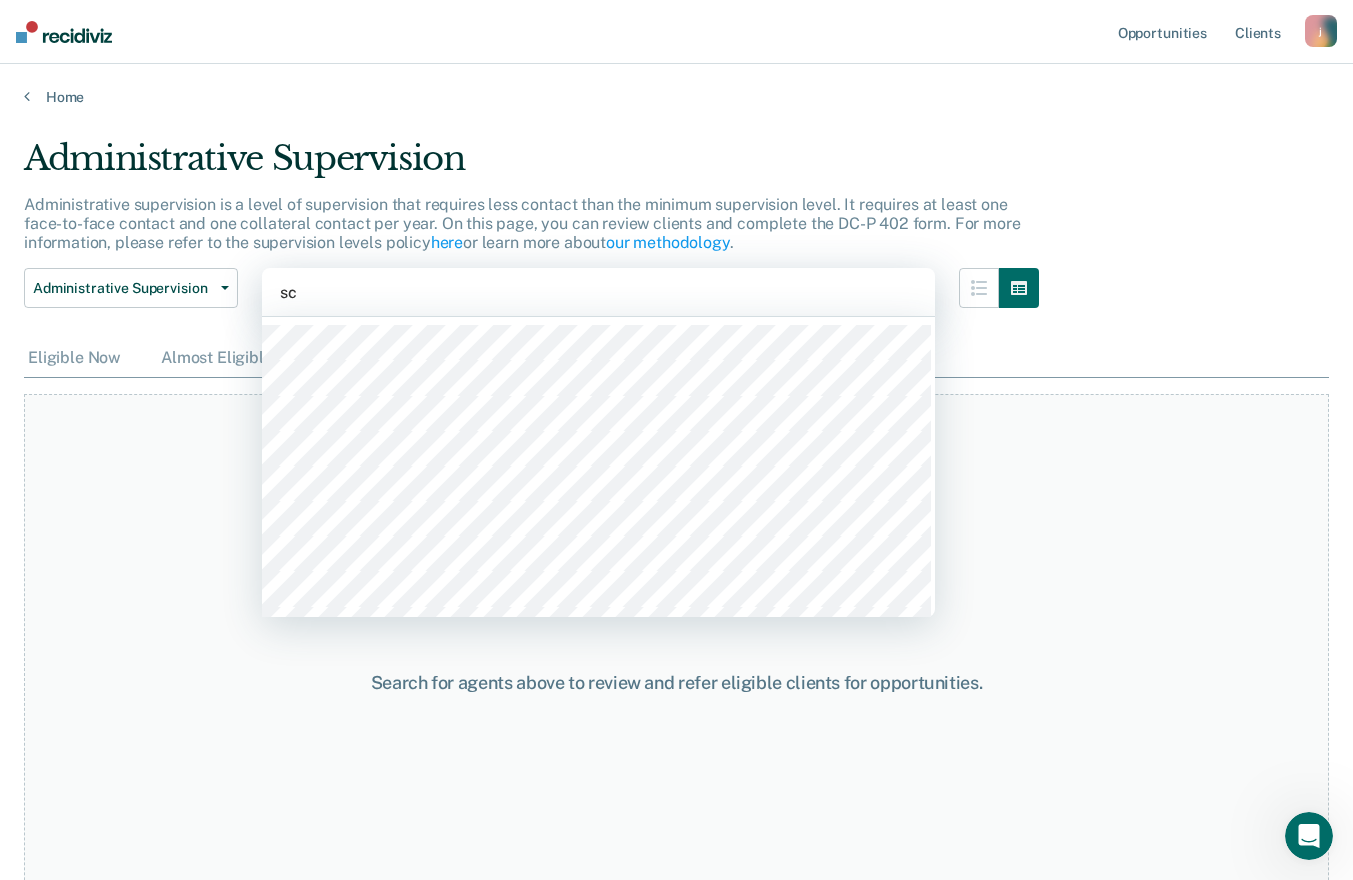 type on "s" 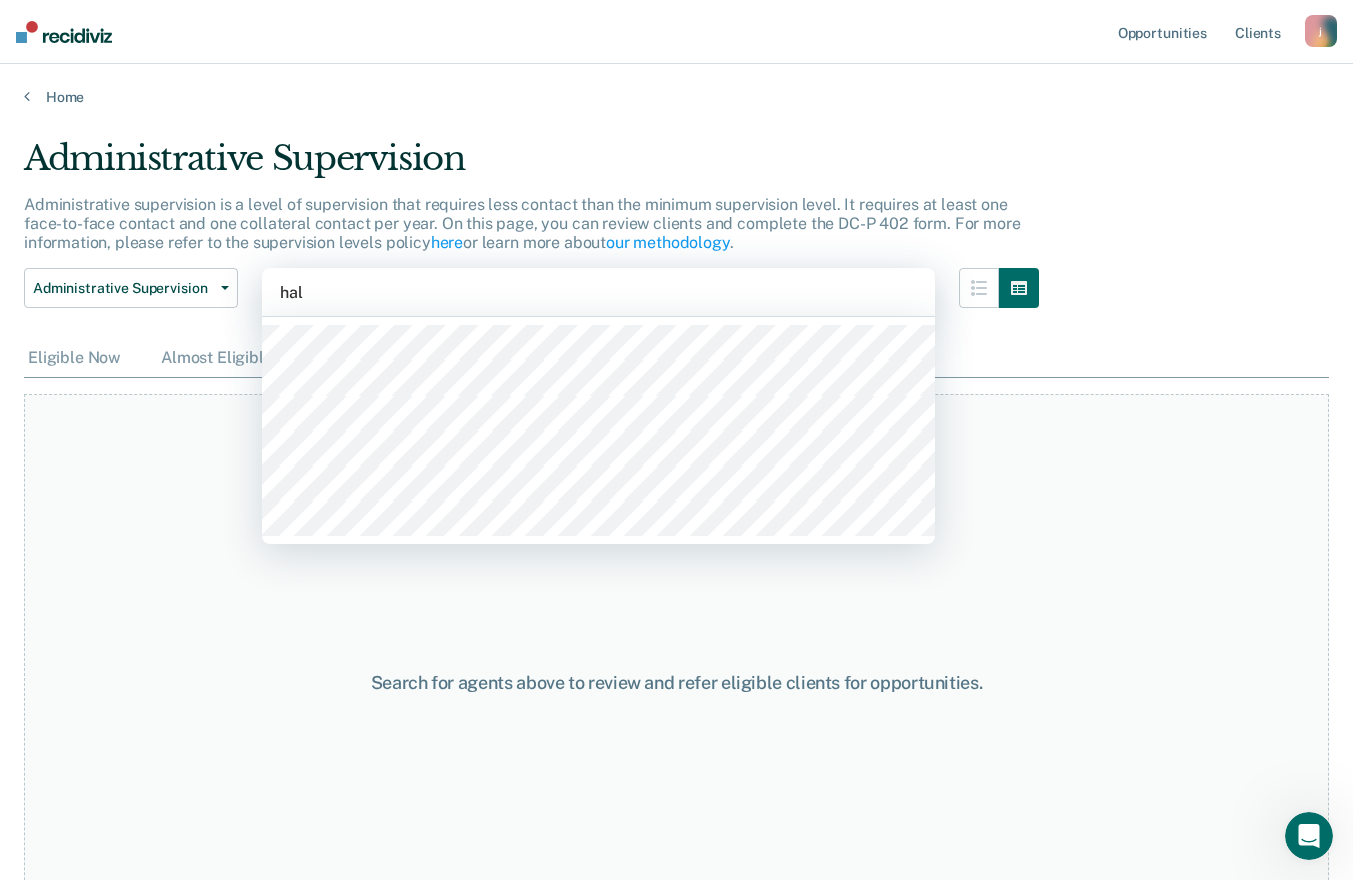 type on "hall" 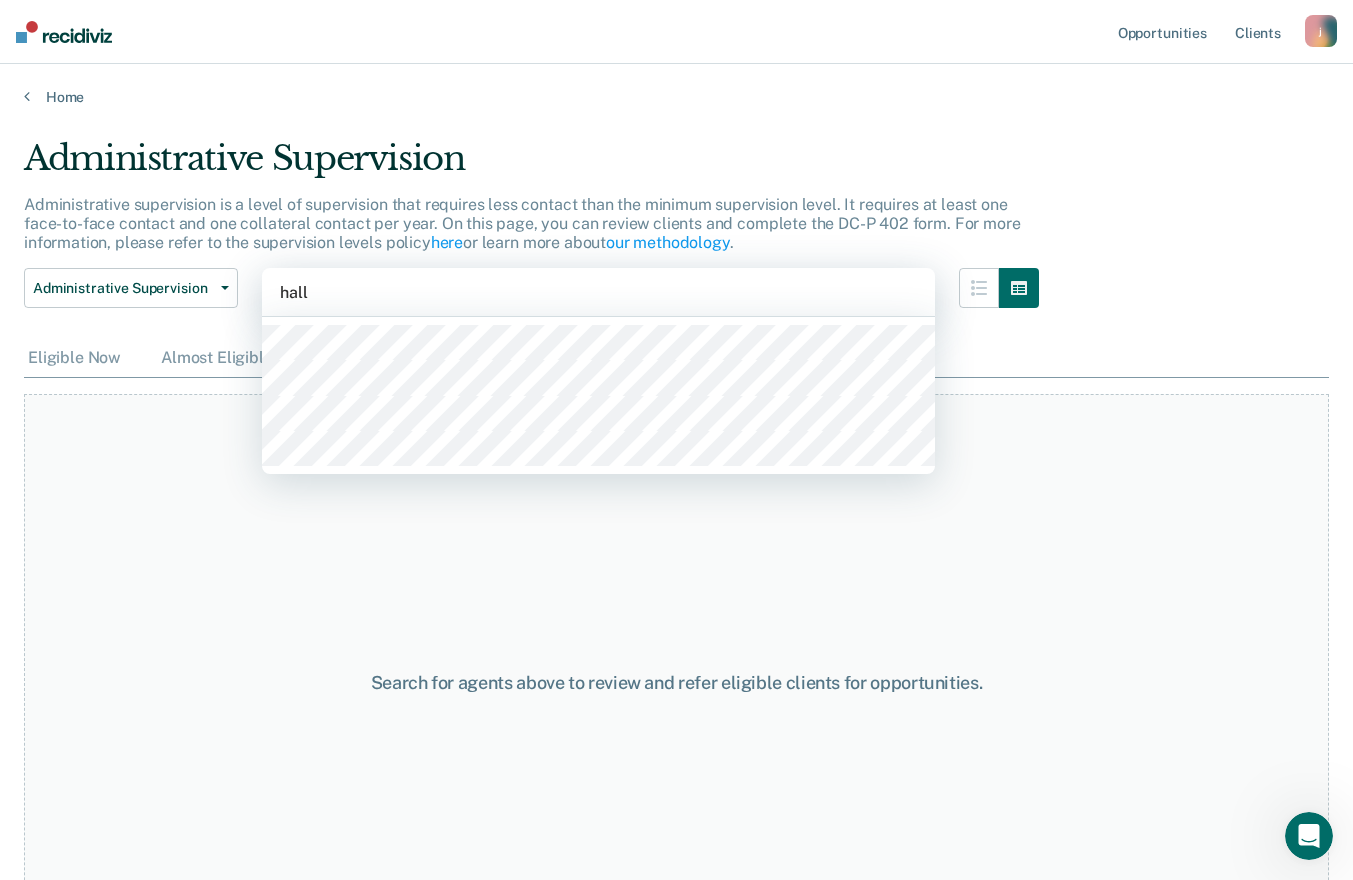 type 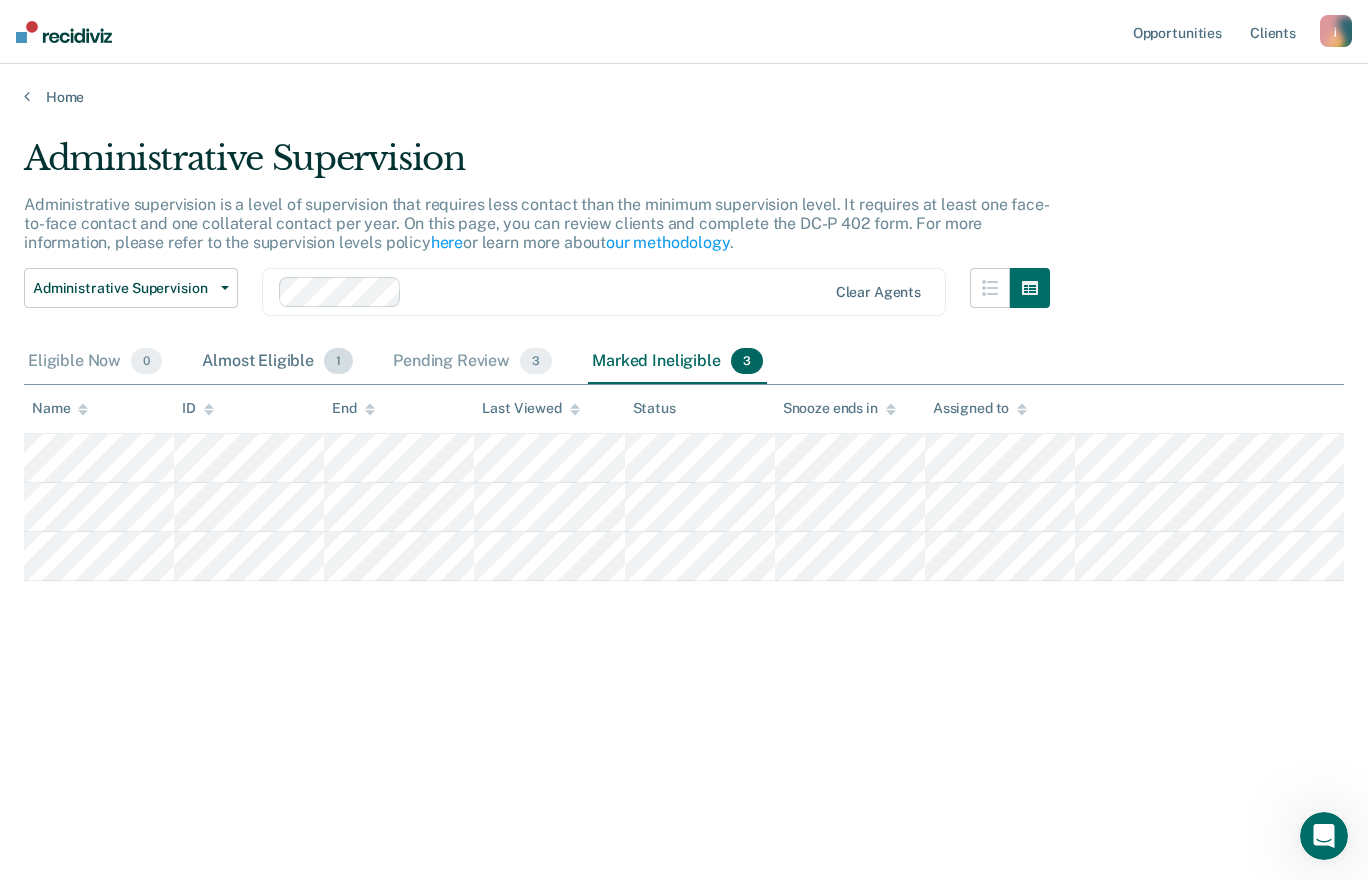 click on "Almost Eligible 1" at bounding box center (277, 362) 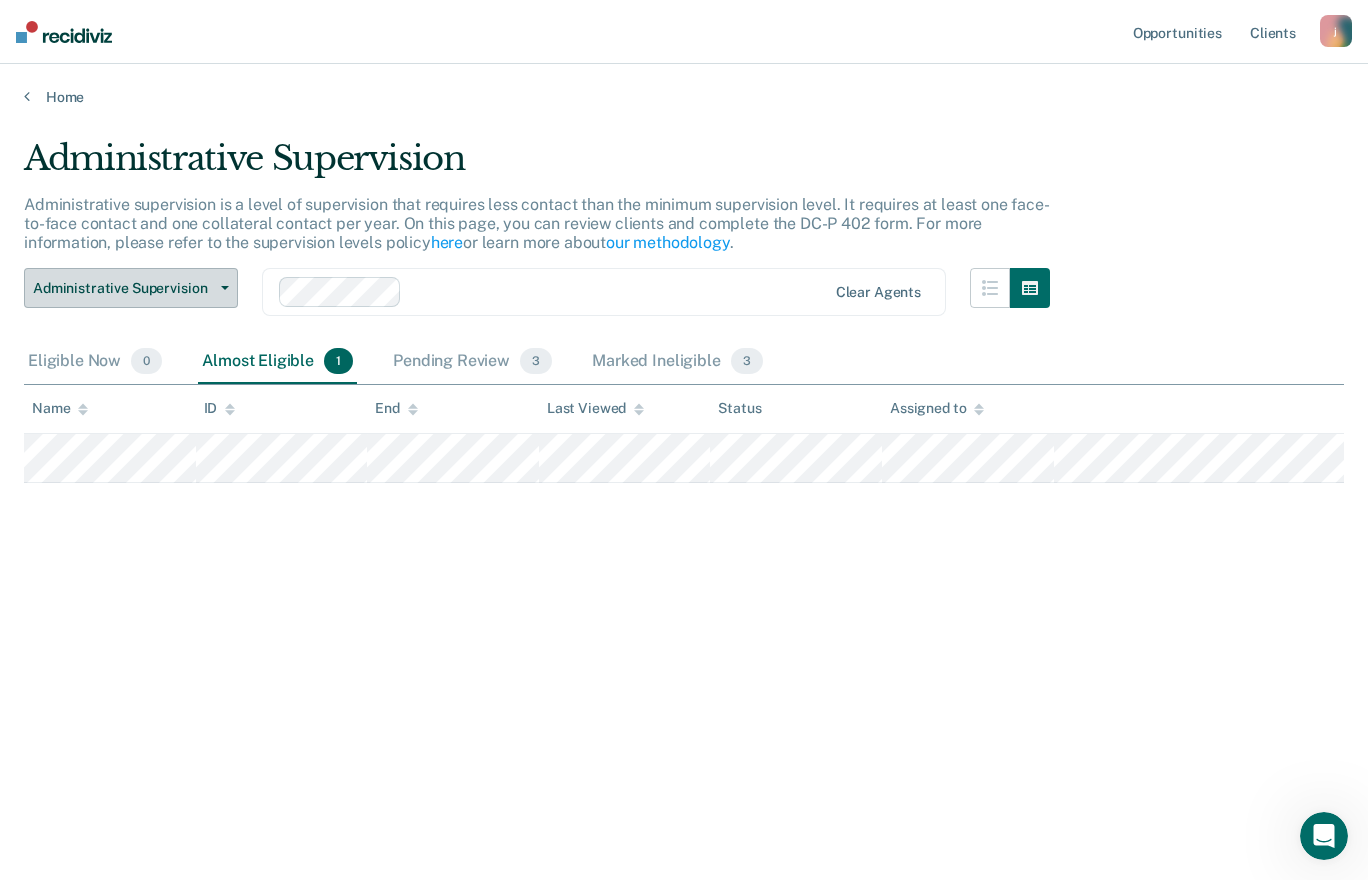 click on "Administrative Supervision" at bounding box center (123, 288) 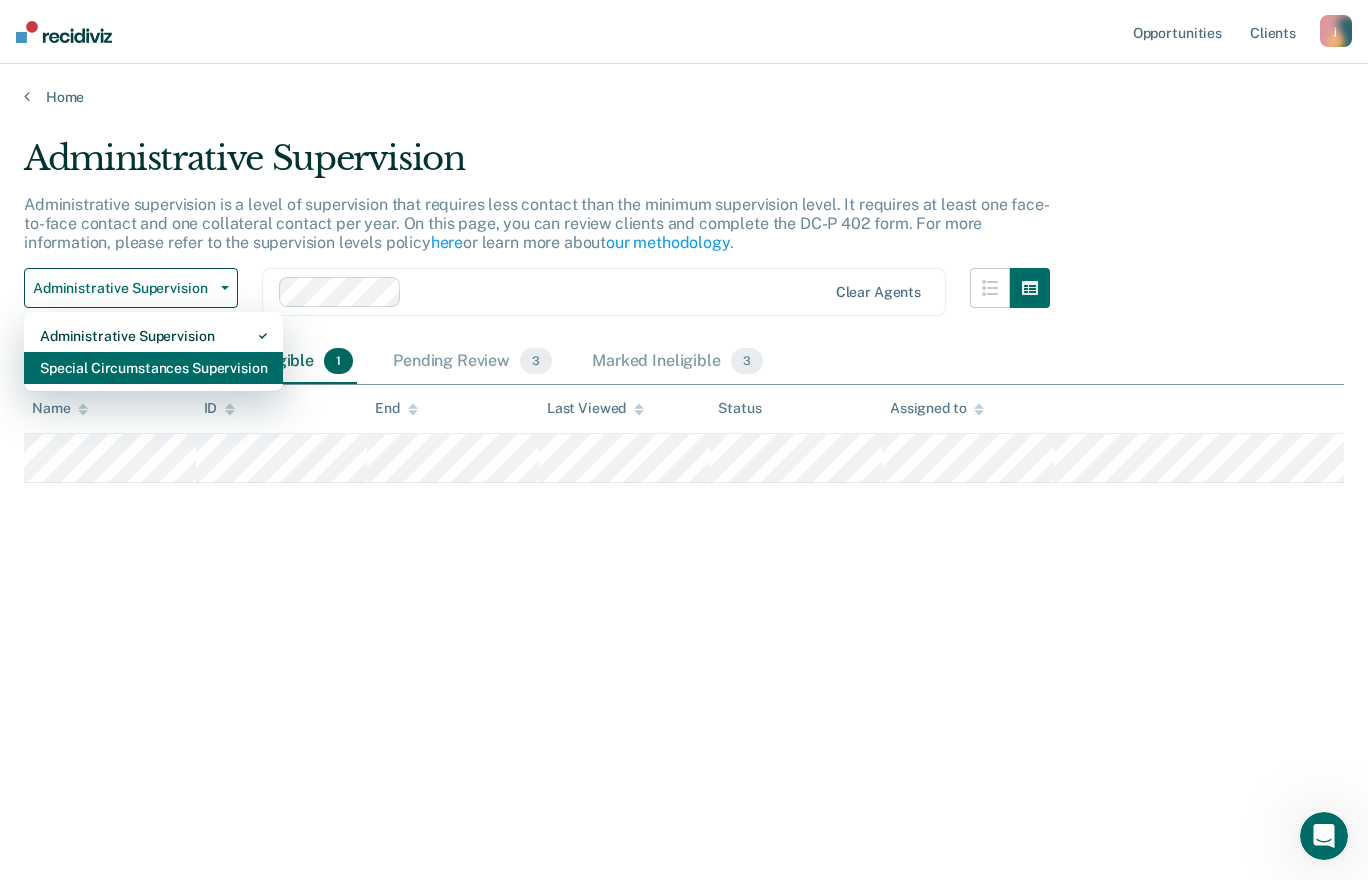 click on "Special Circumstances Supervision" at bounding box center (153, 368) 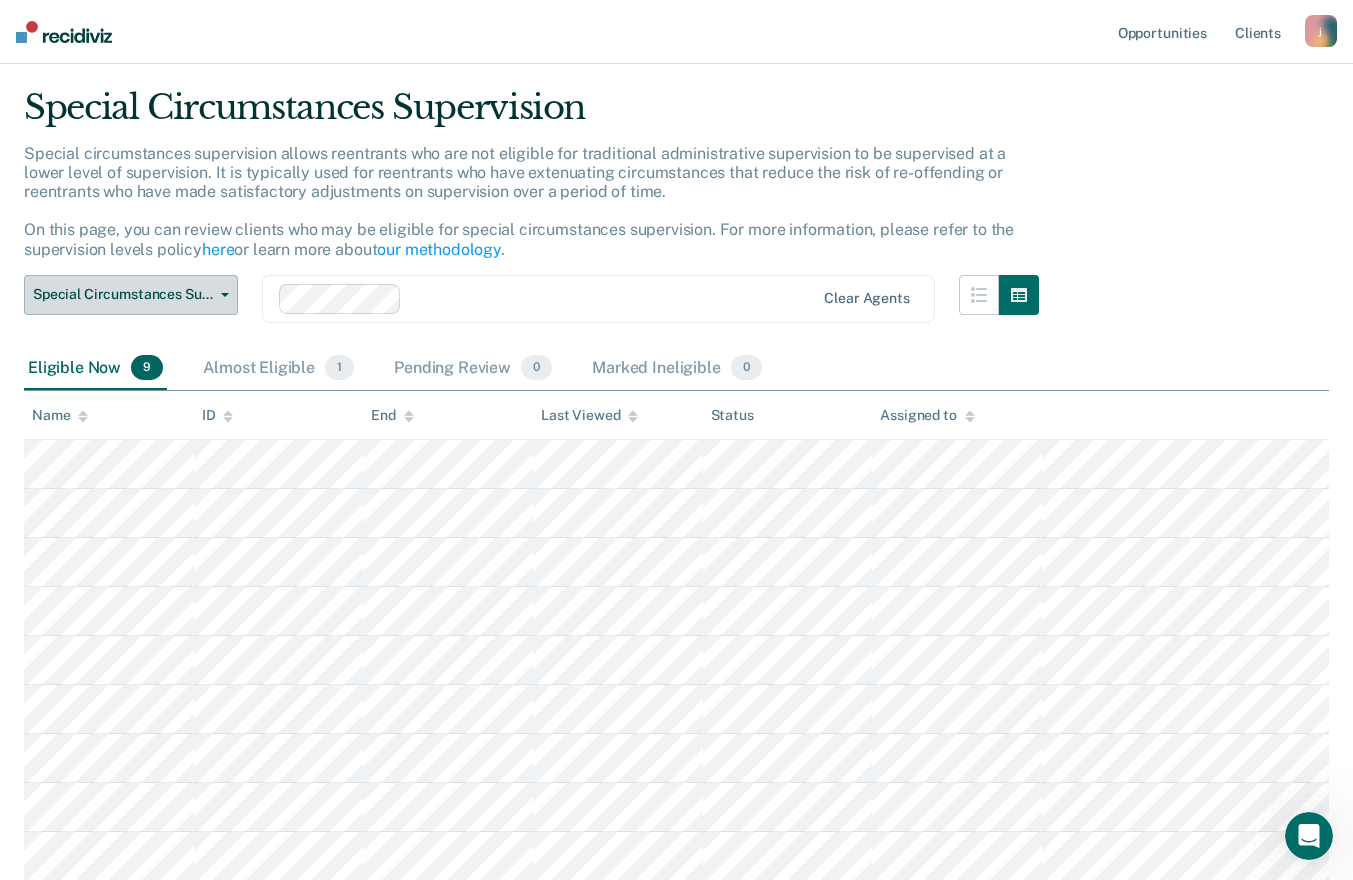 scroll, scrollTop: 52, scrollLeft: 0, axis: vertical 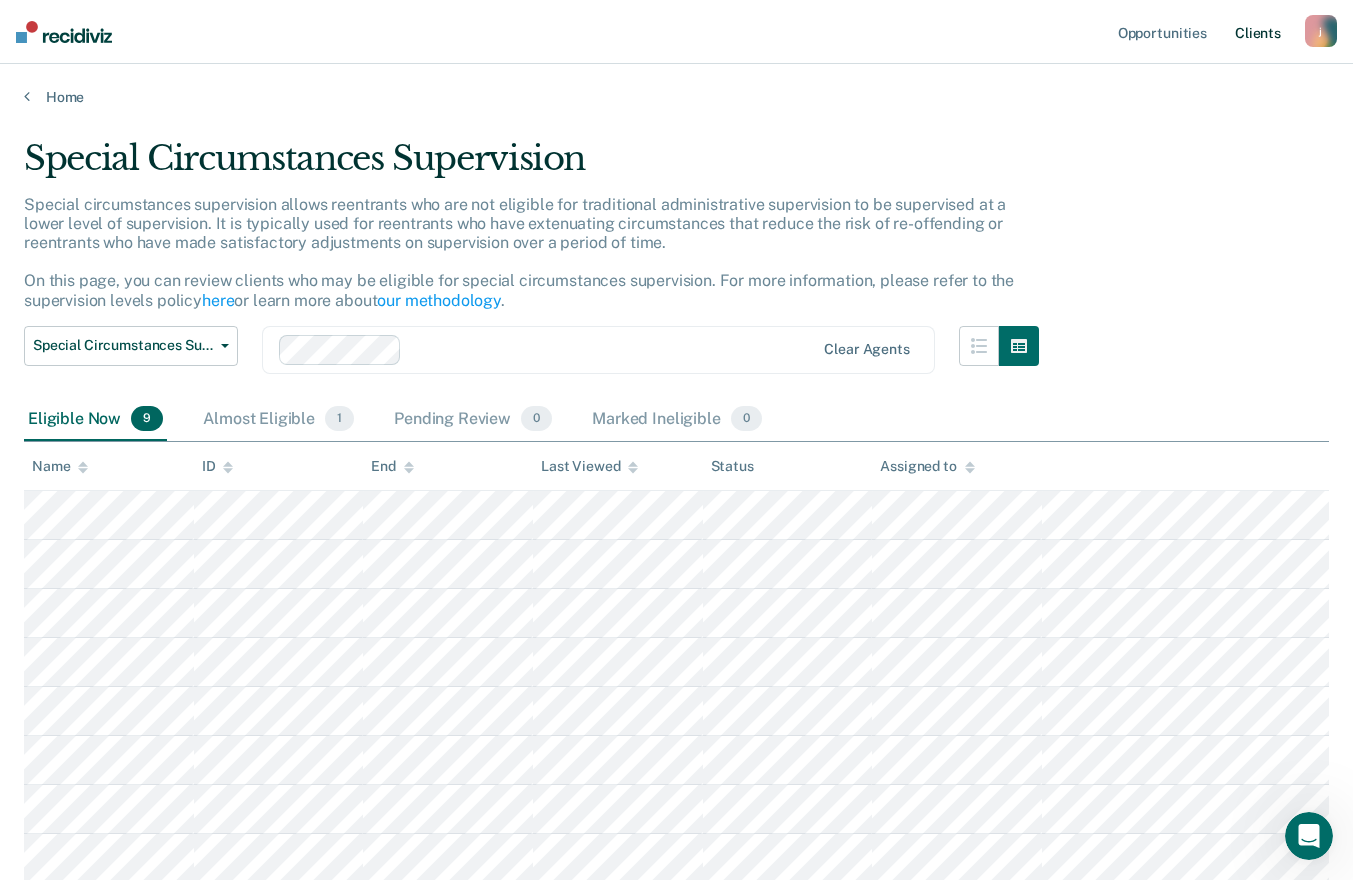 click on "Client s" at bounding box center (1258, 32) 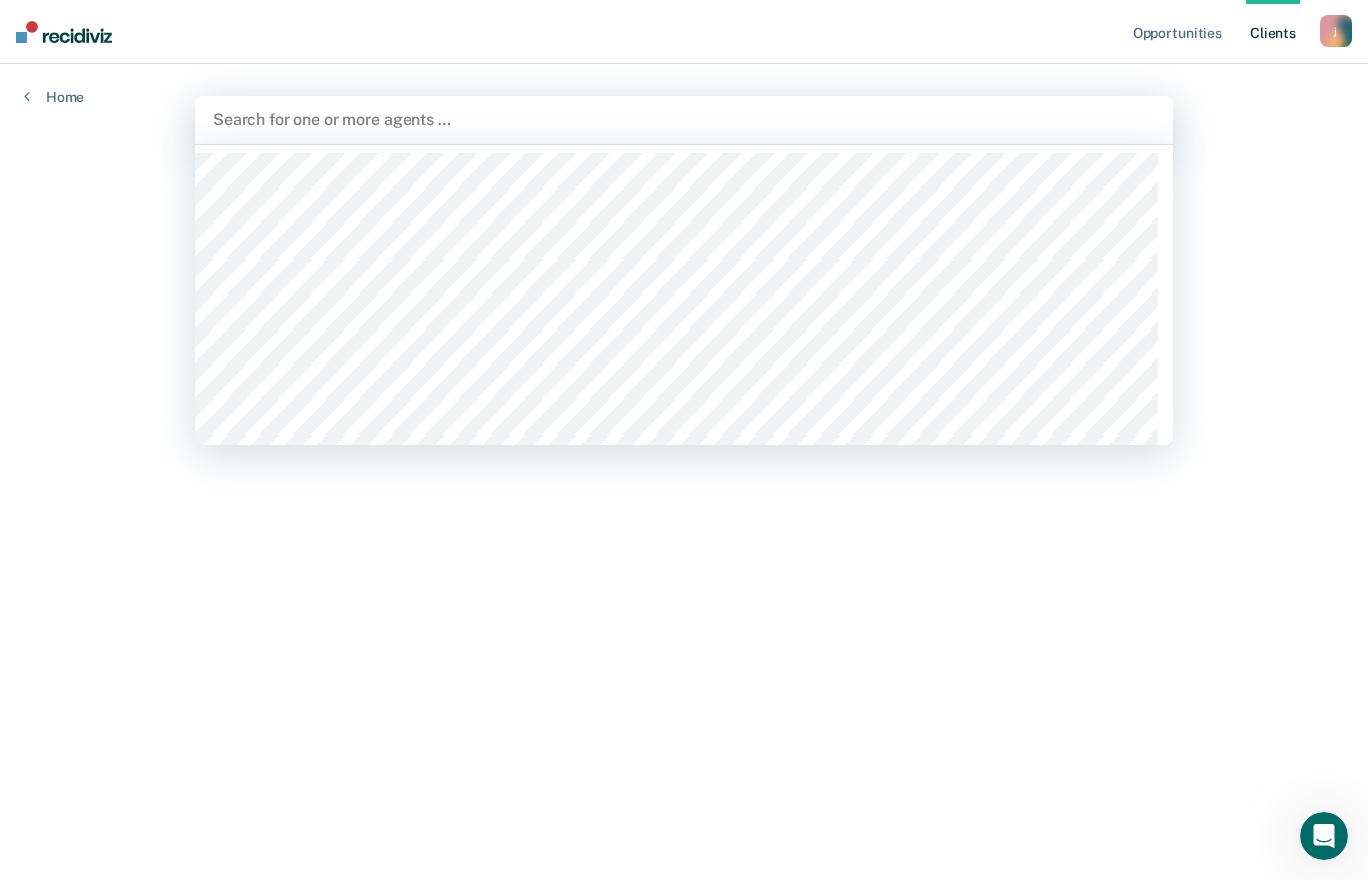 click at bounding box center [684, 119] 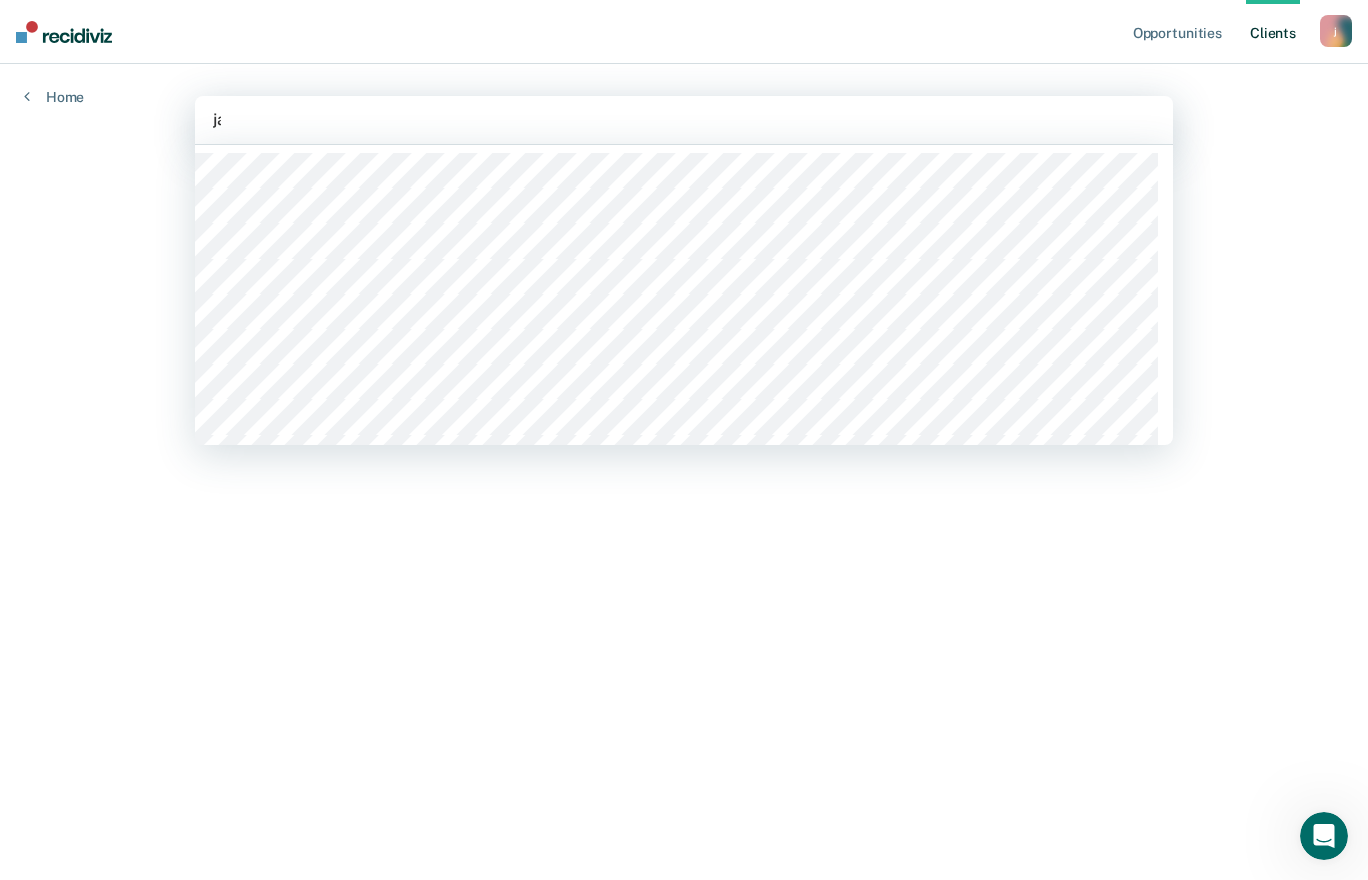 type on "jac" 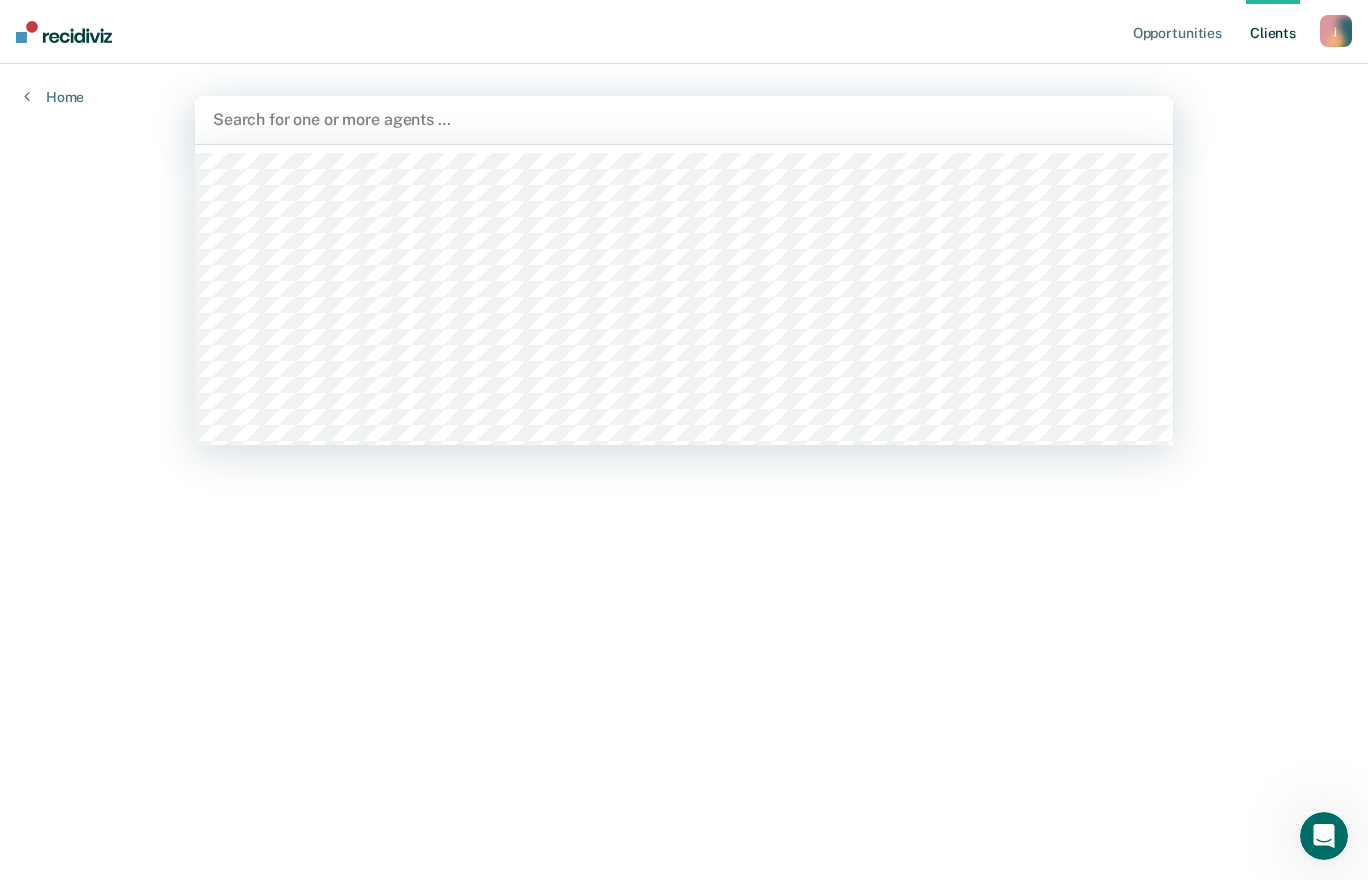 click at bounding box center (684, 119) 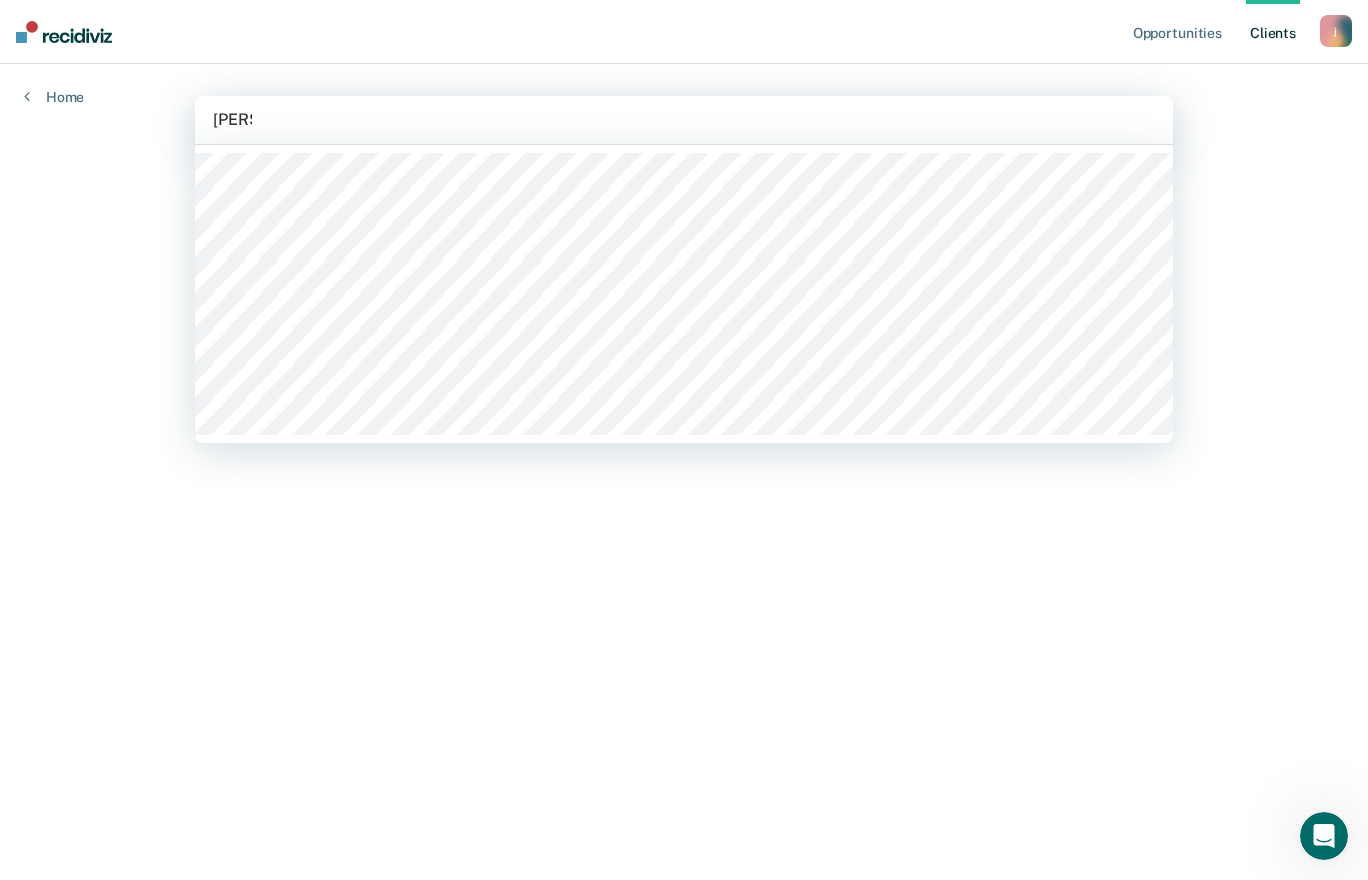 type on "[PERSON_NAME]" 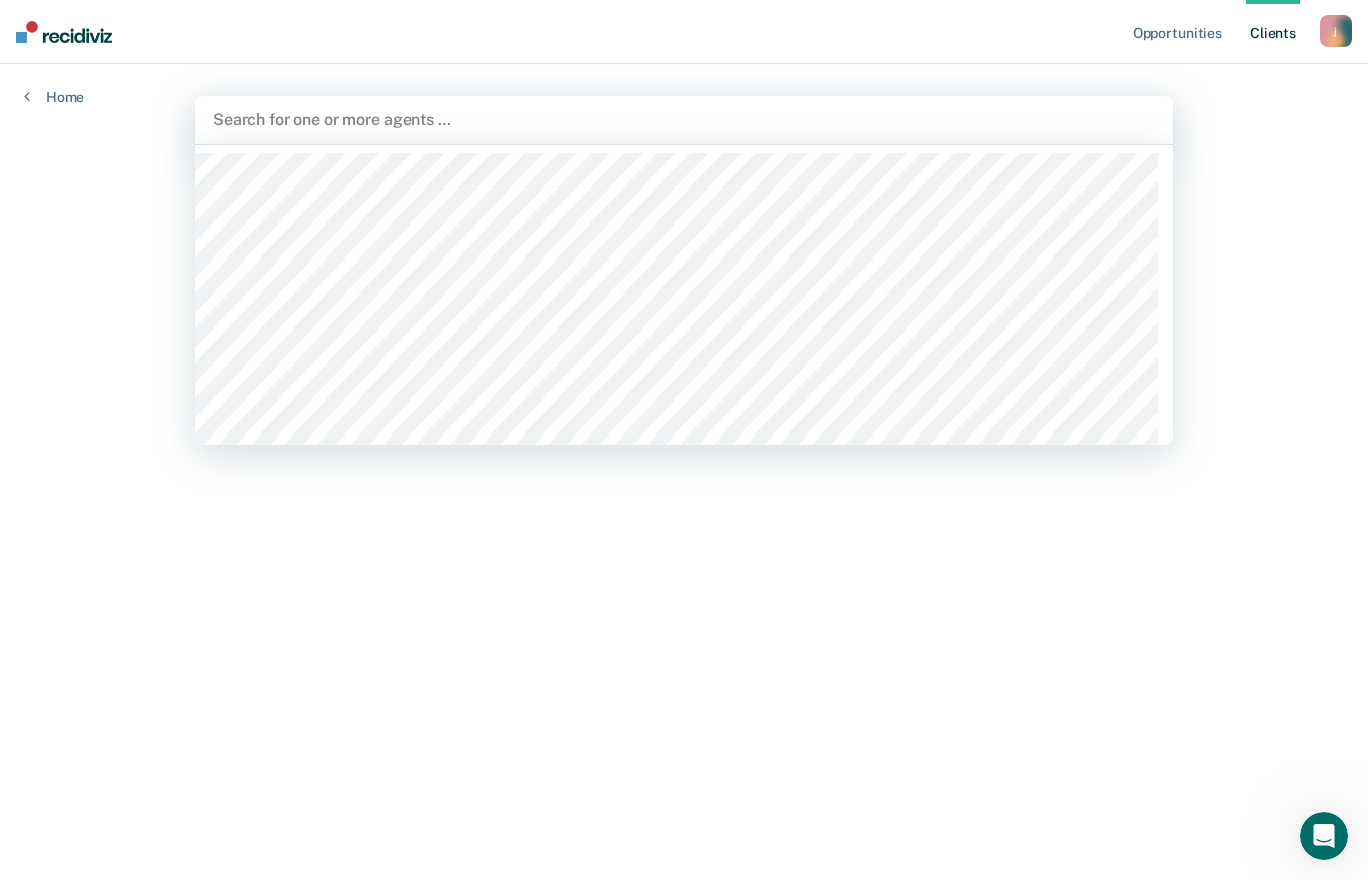 click at bounding box center (684, 119) 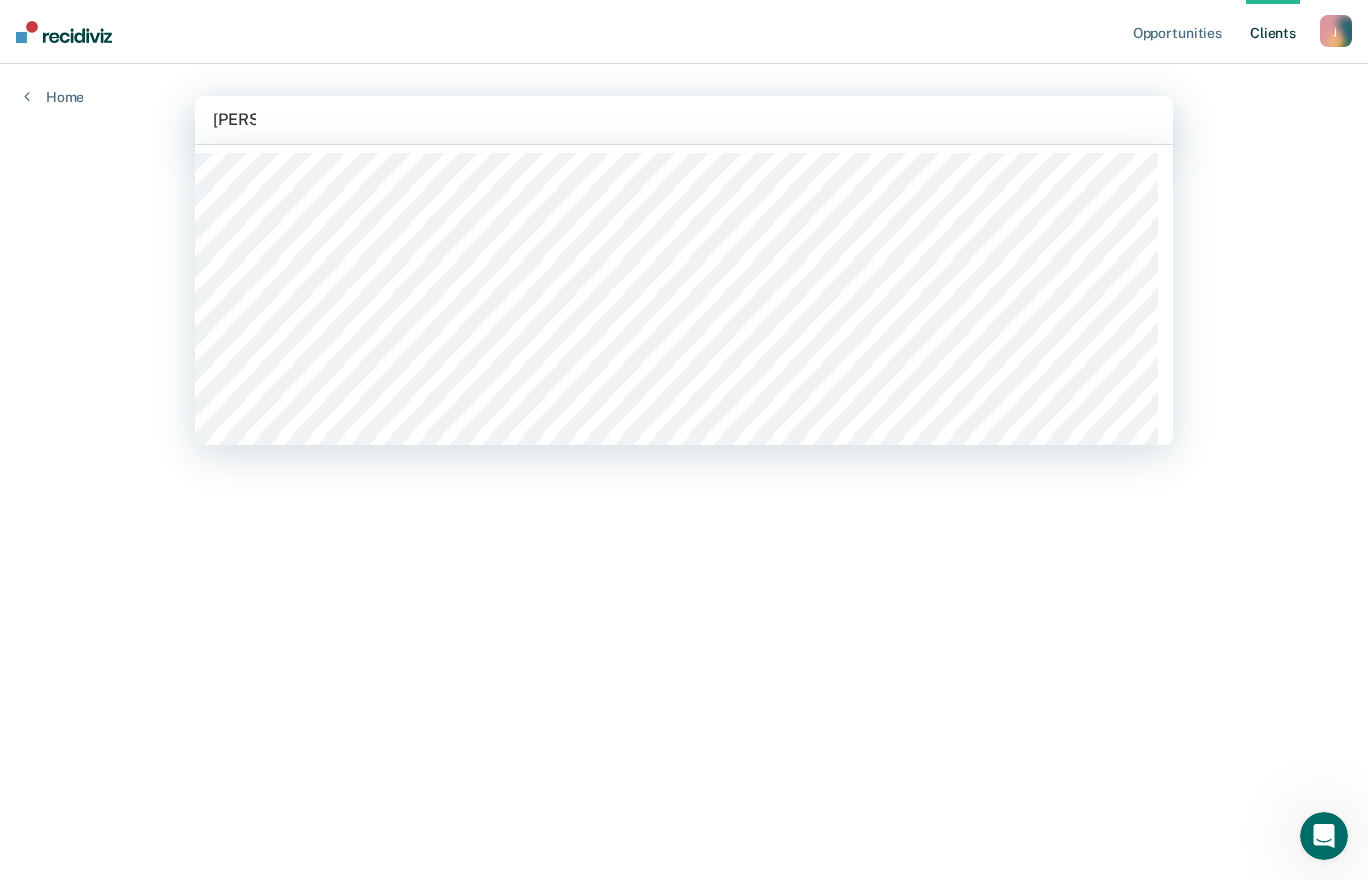 type on "[PERSON_NAME]" 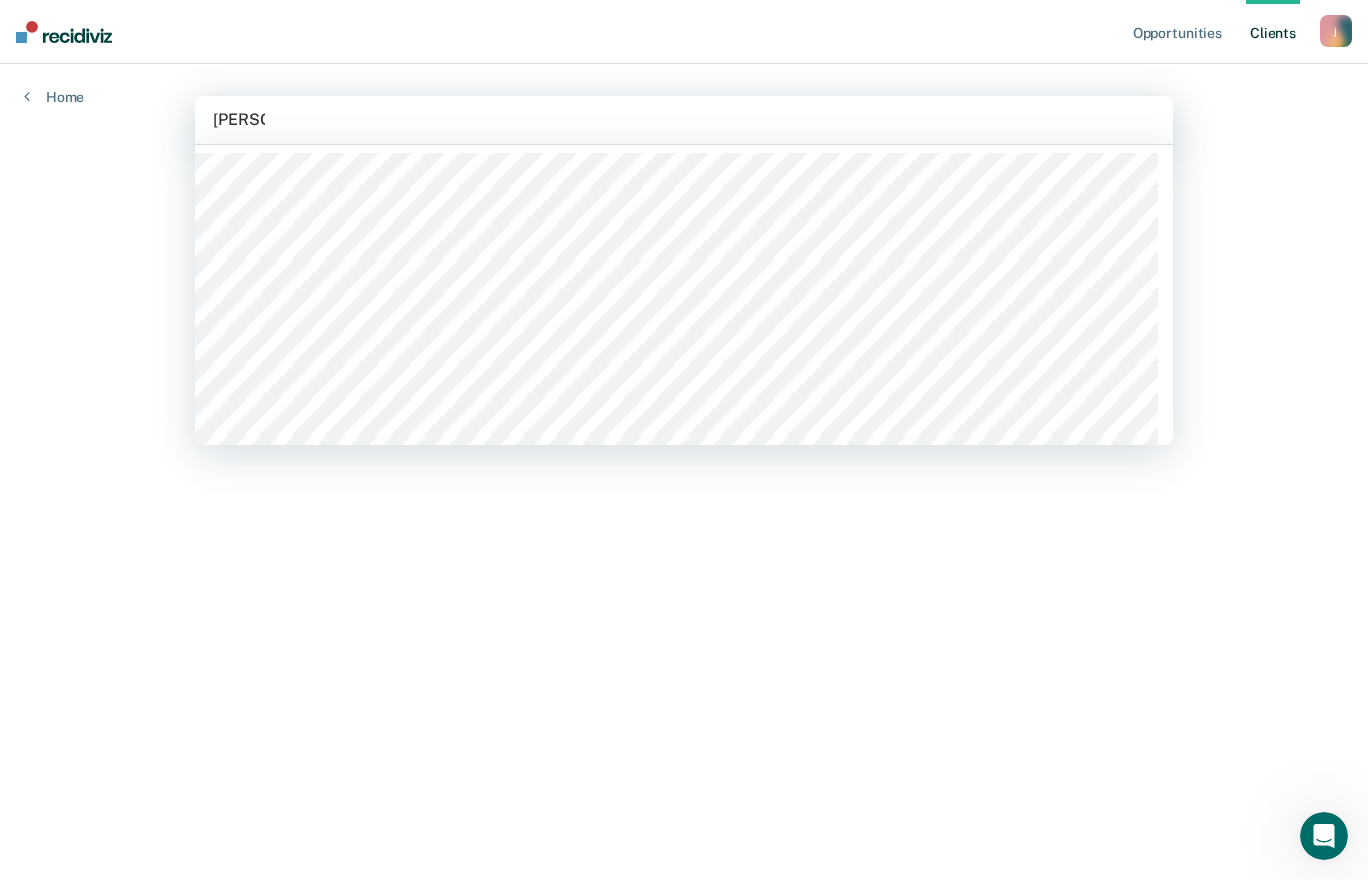 type 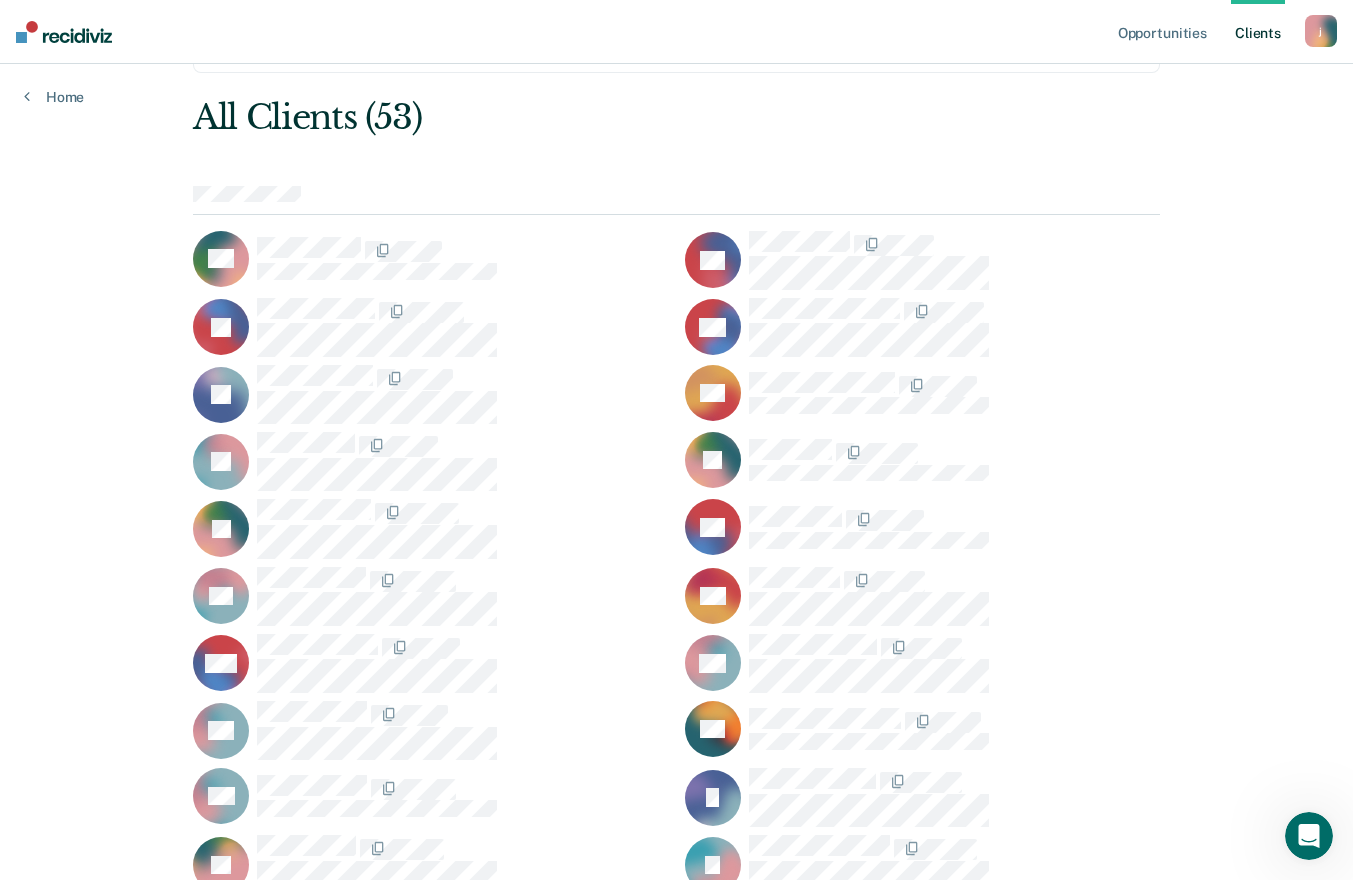 scroll, scrollTop: 0, scrollLeft: 0, axis: both 